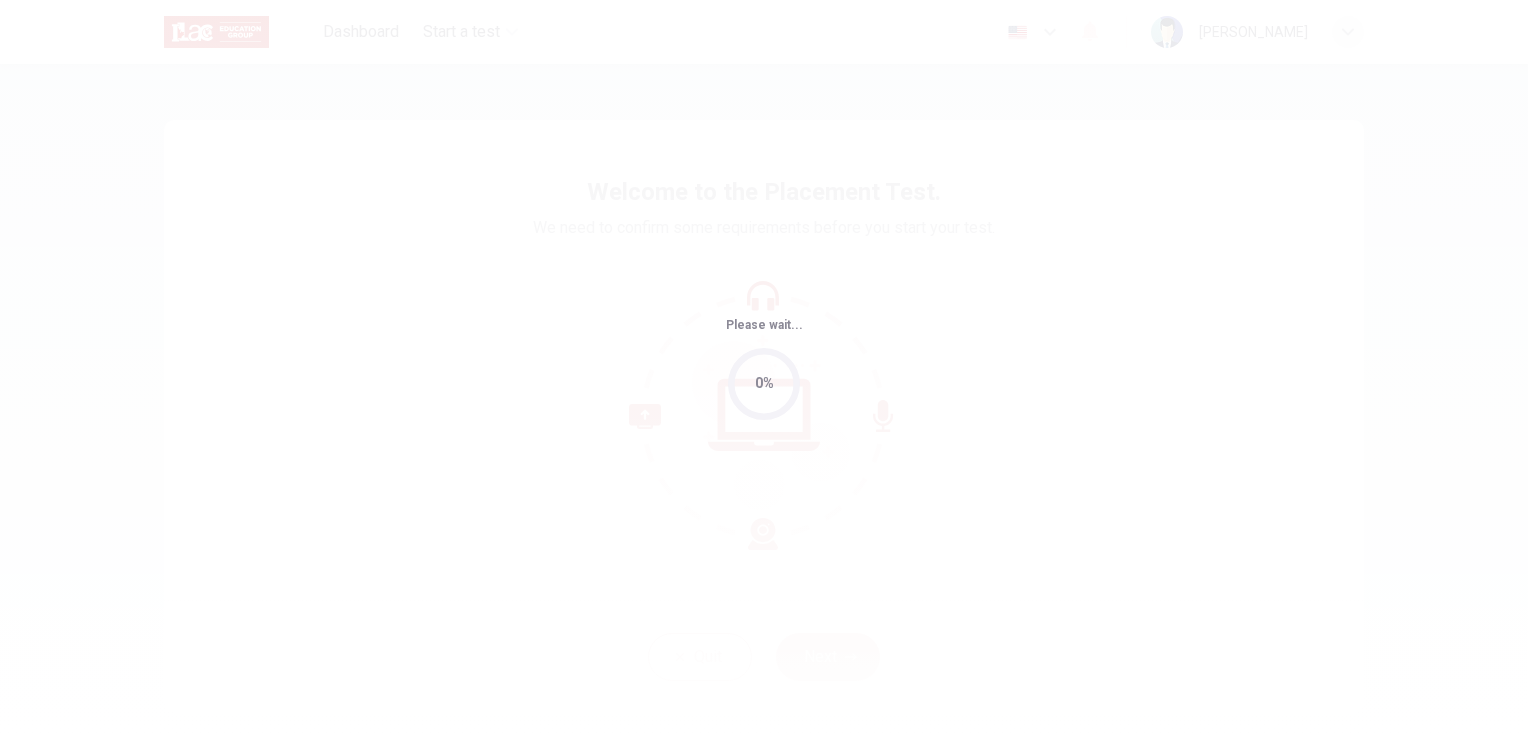 scroll, scrollTop: 0, scrollLeft: 0, axis: both 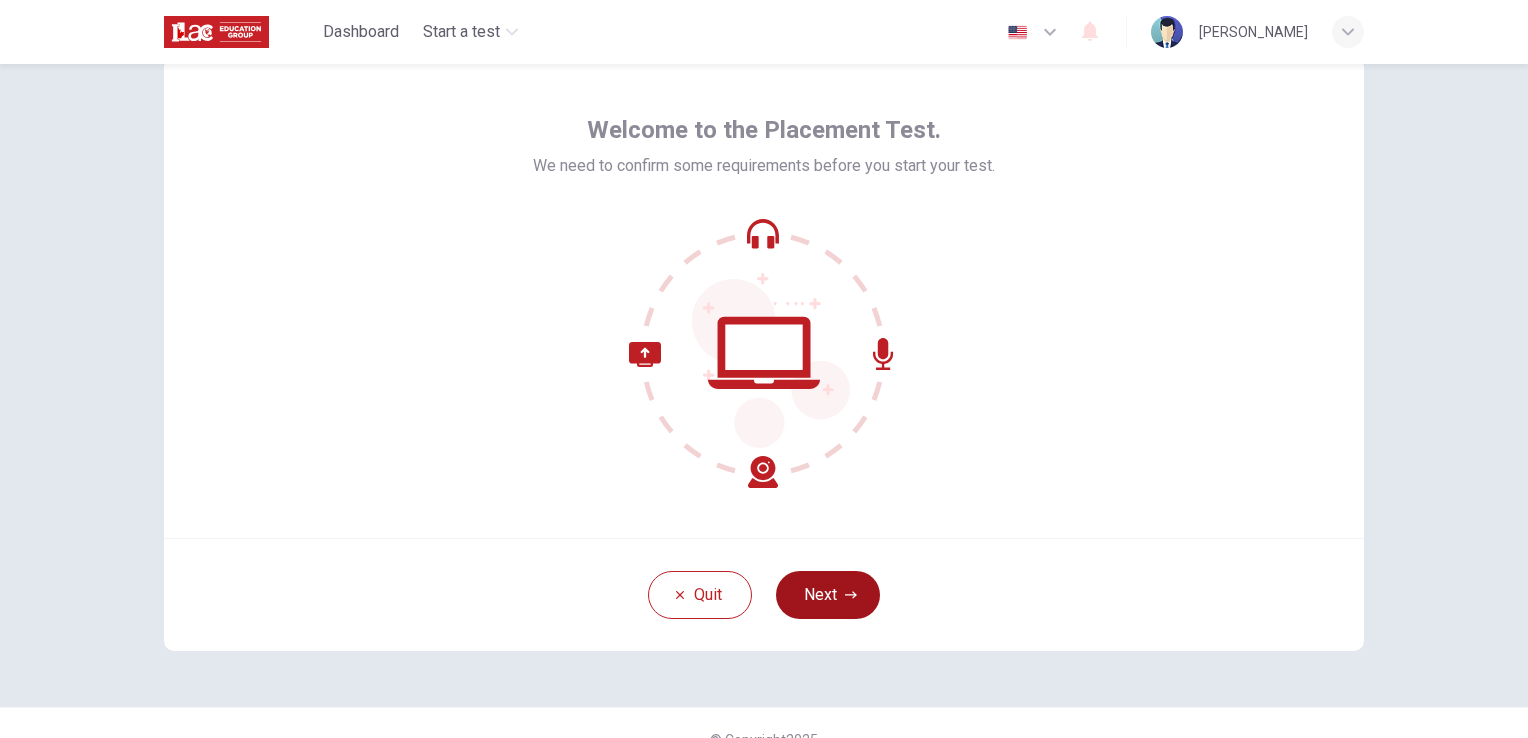 click on "Next" at bounding box center (828, 595) 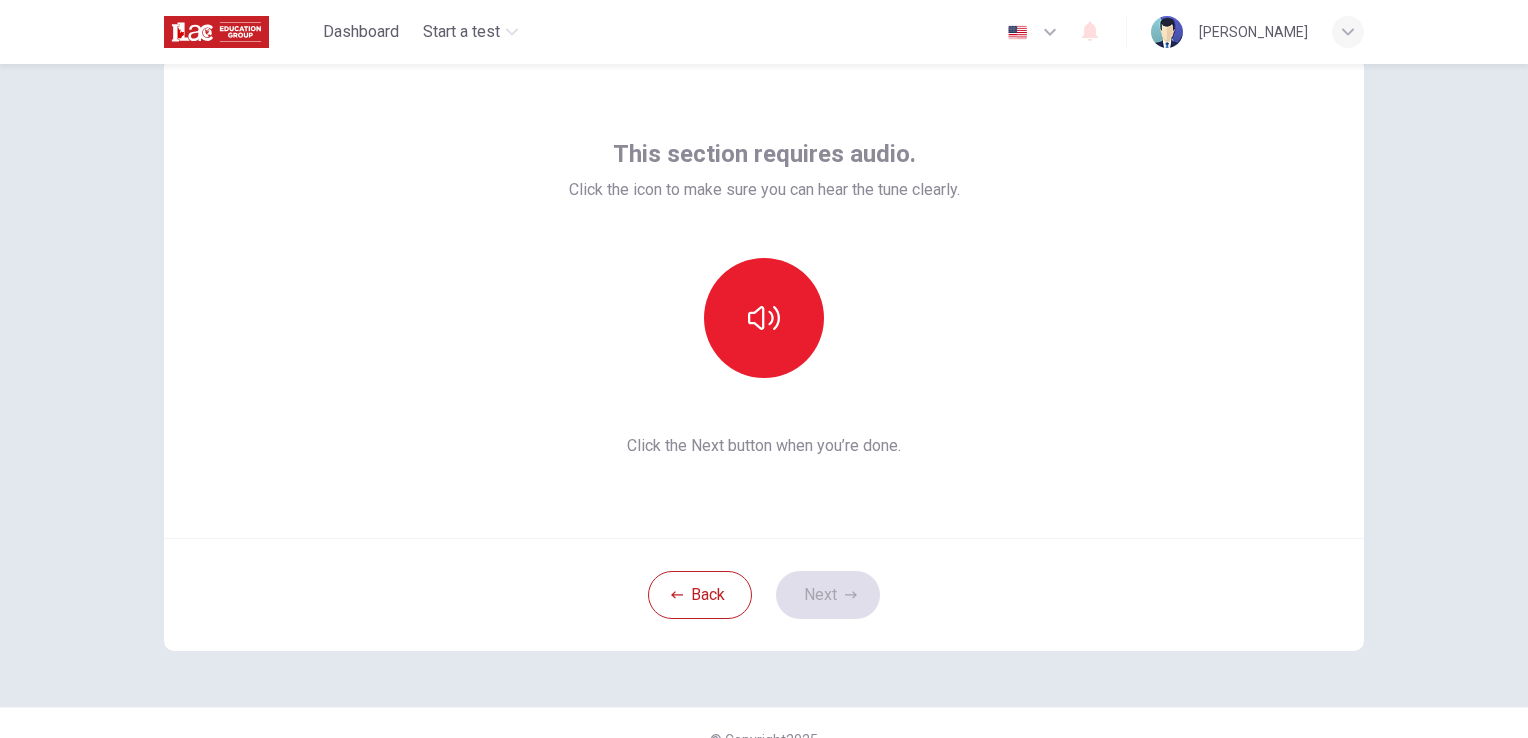 click on "Back Next" at bounding box center [764, 594] 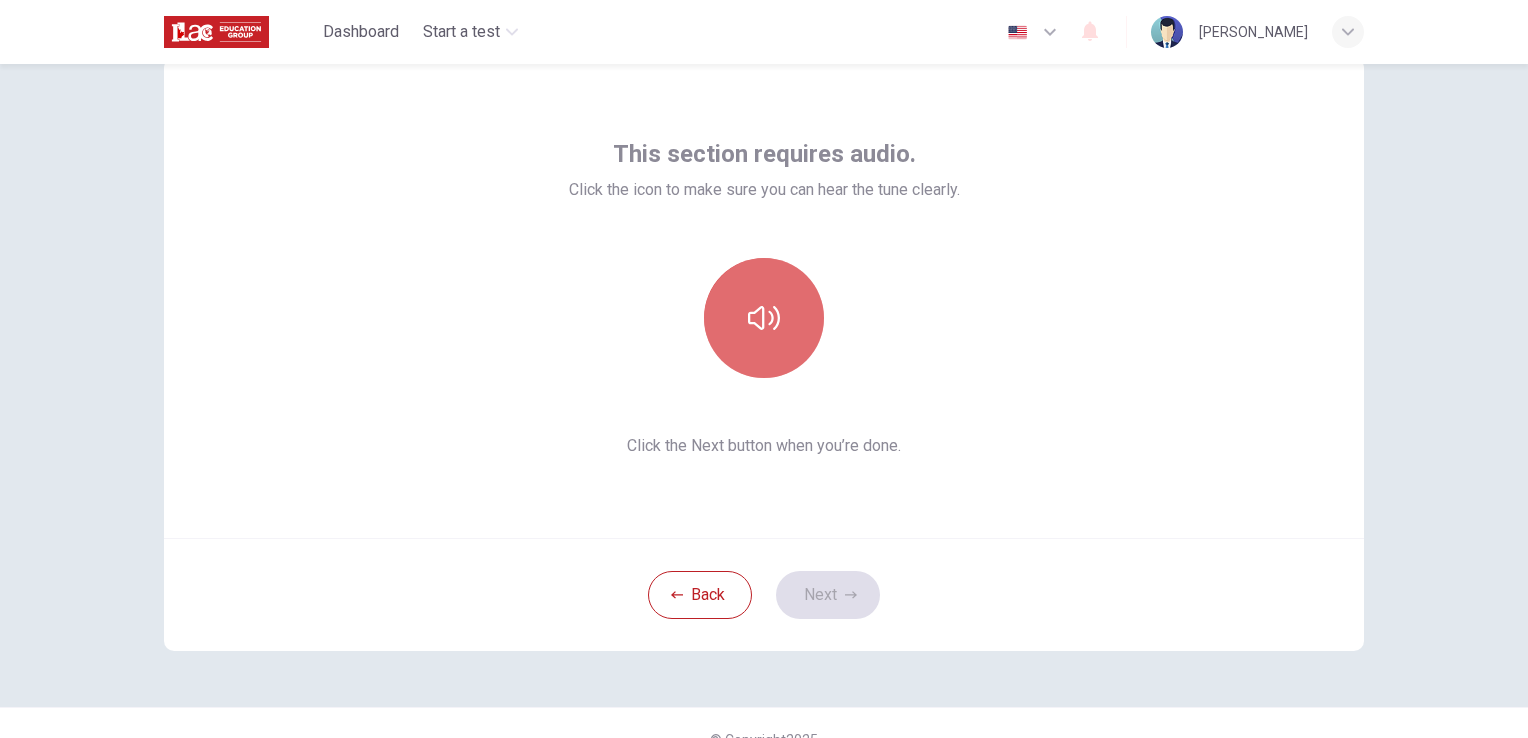 click at bounding box center [764, 318] 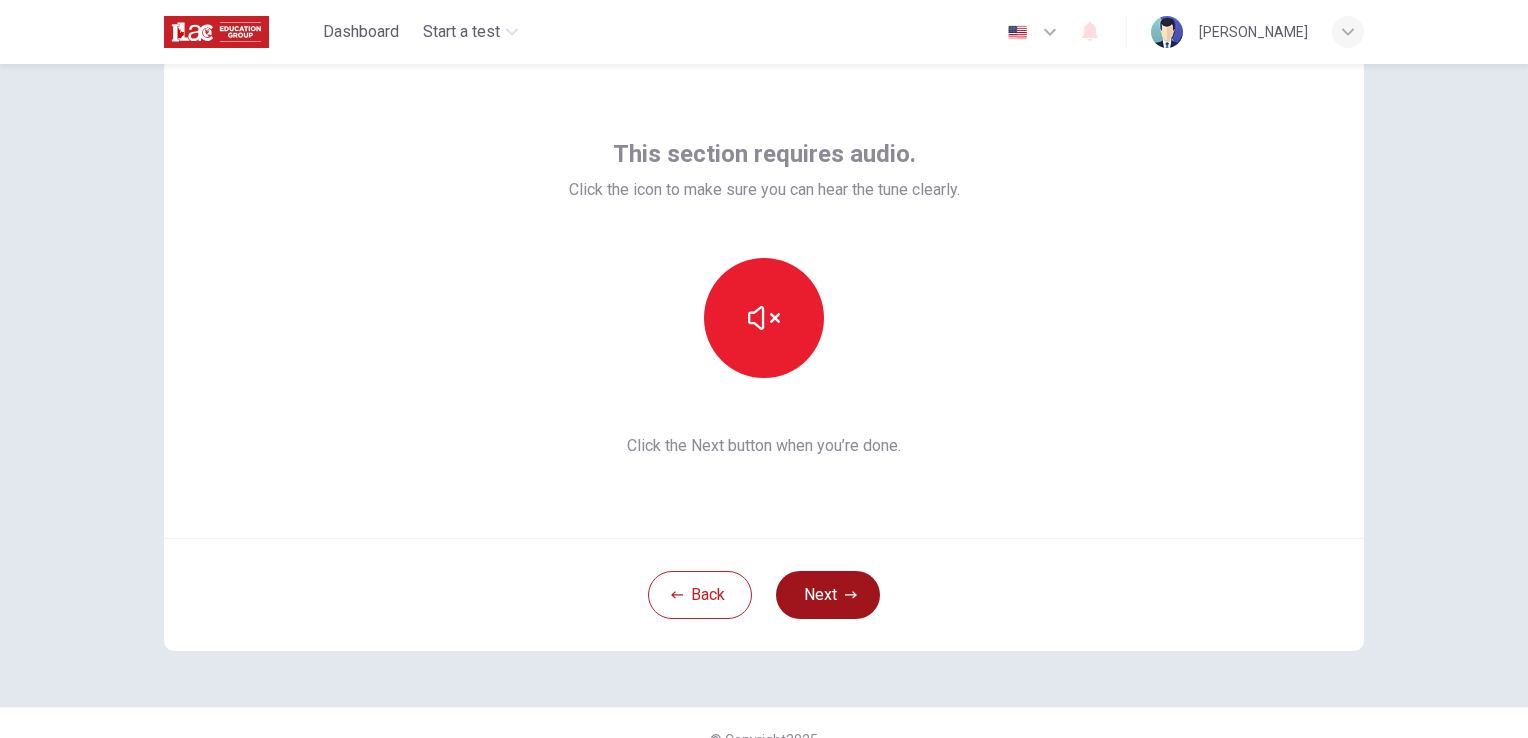 click on "Next" at bounding box center (828, 595) 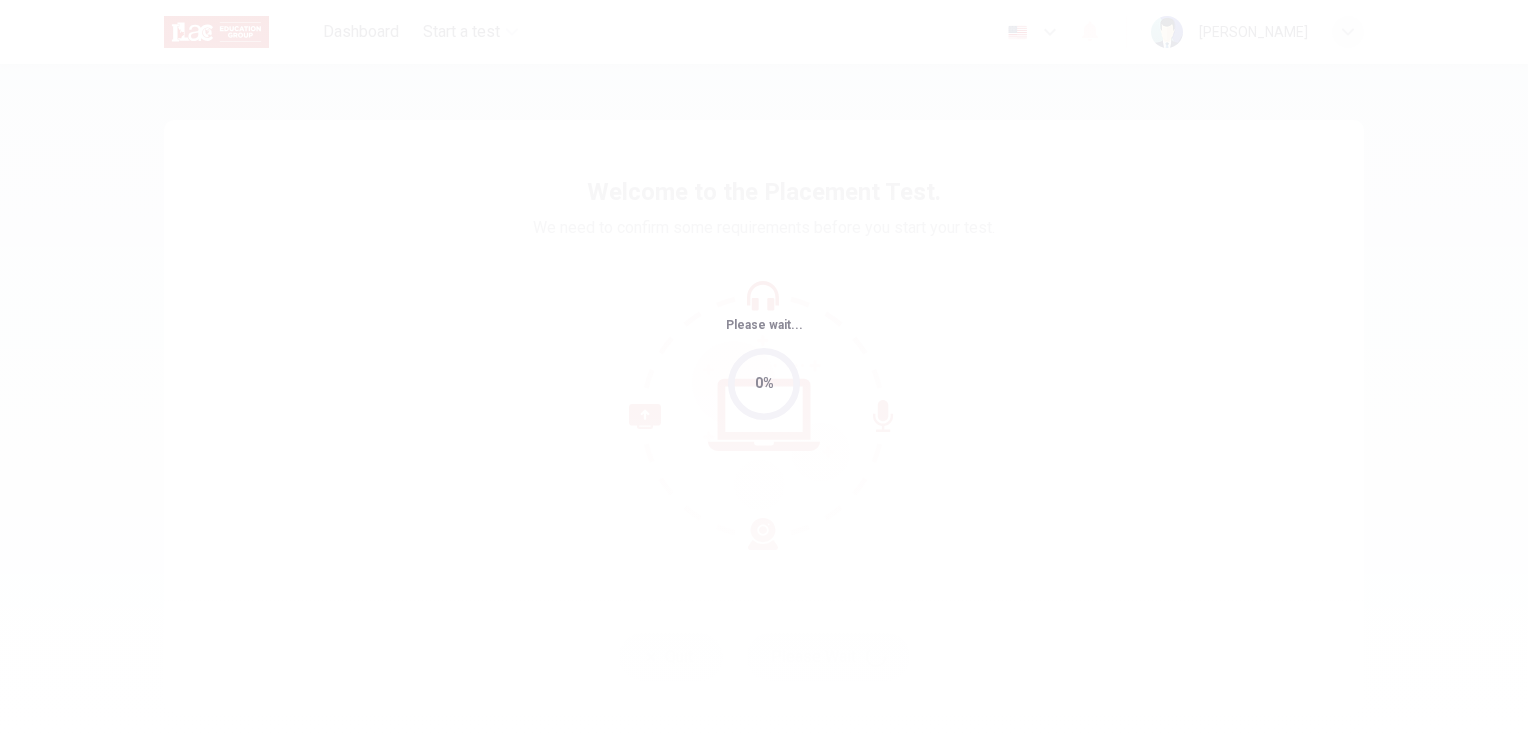 scroll, scrollTop: 0, scrollLeft: 0, axis: both 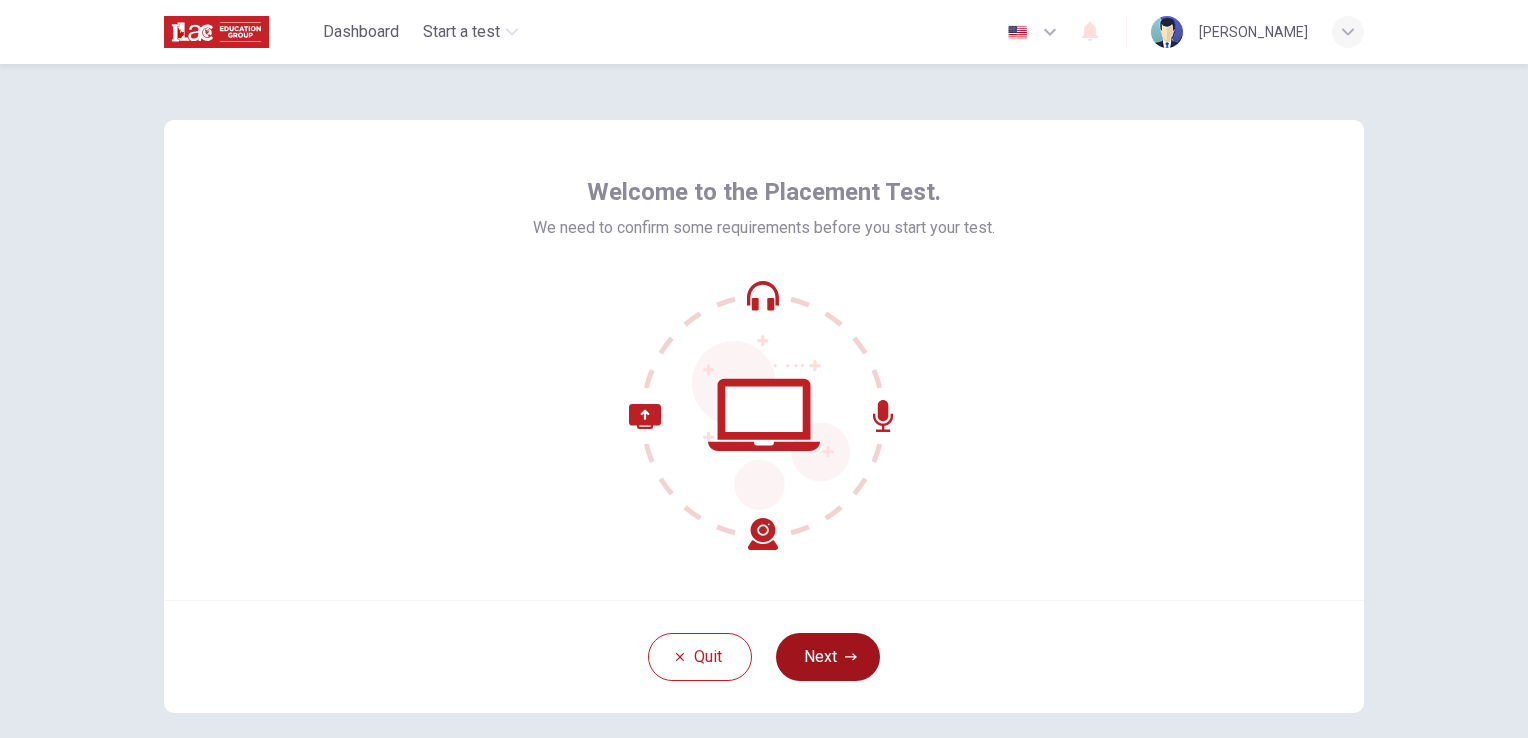 click on "Next" at bounding box center [828, 657] 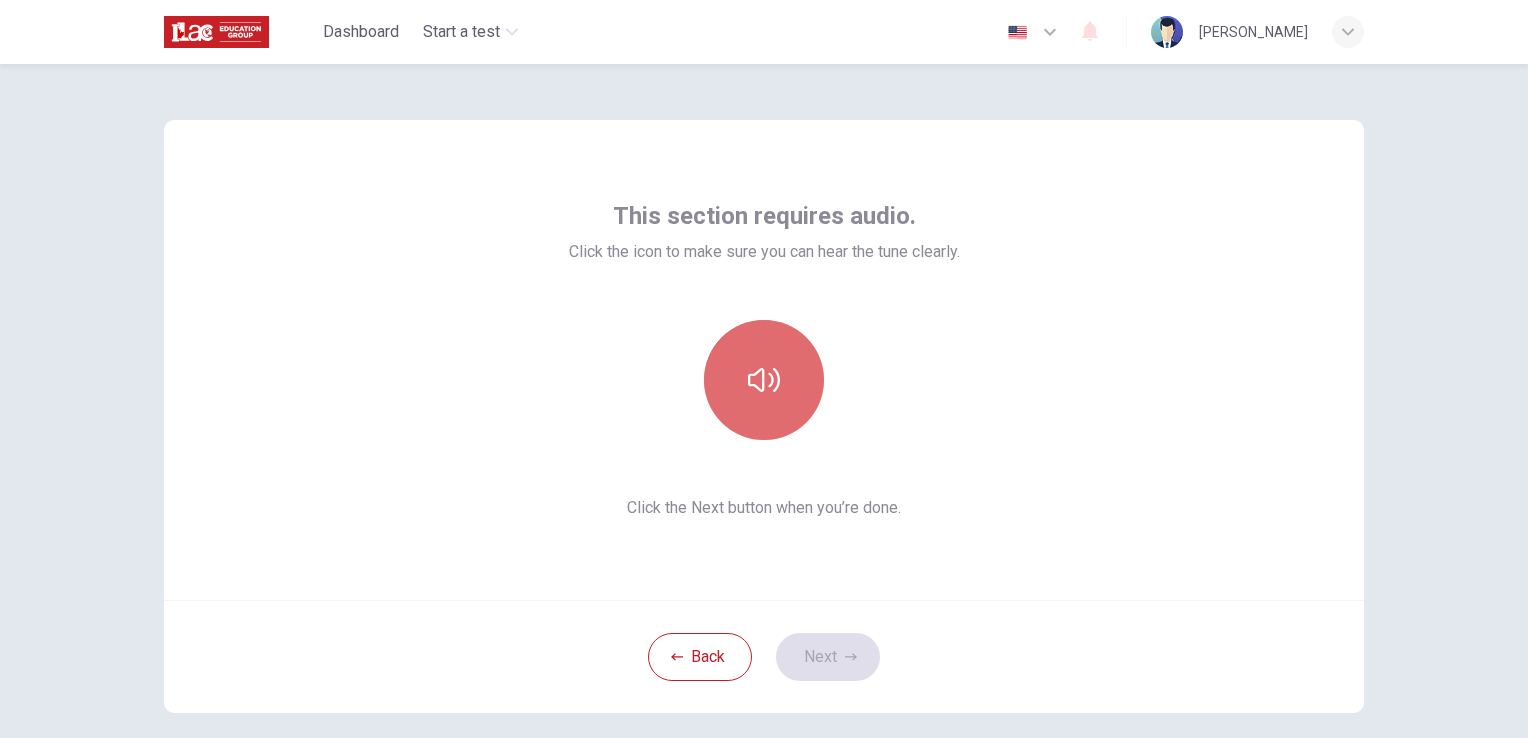 click 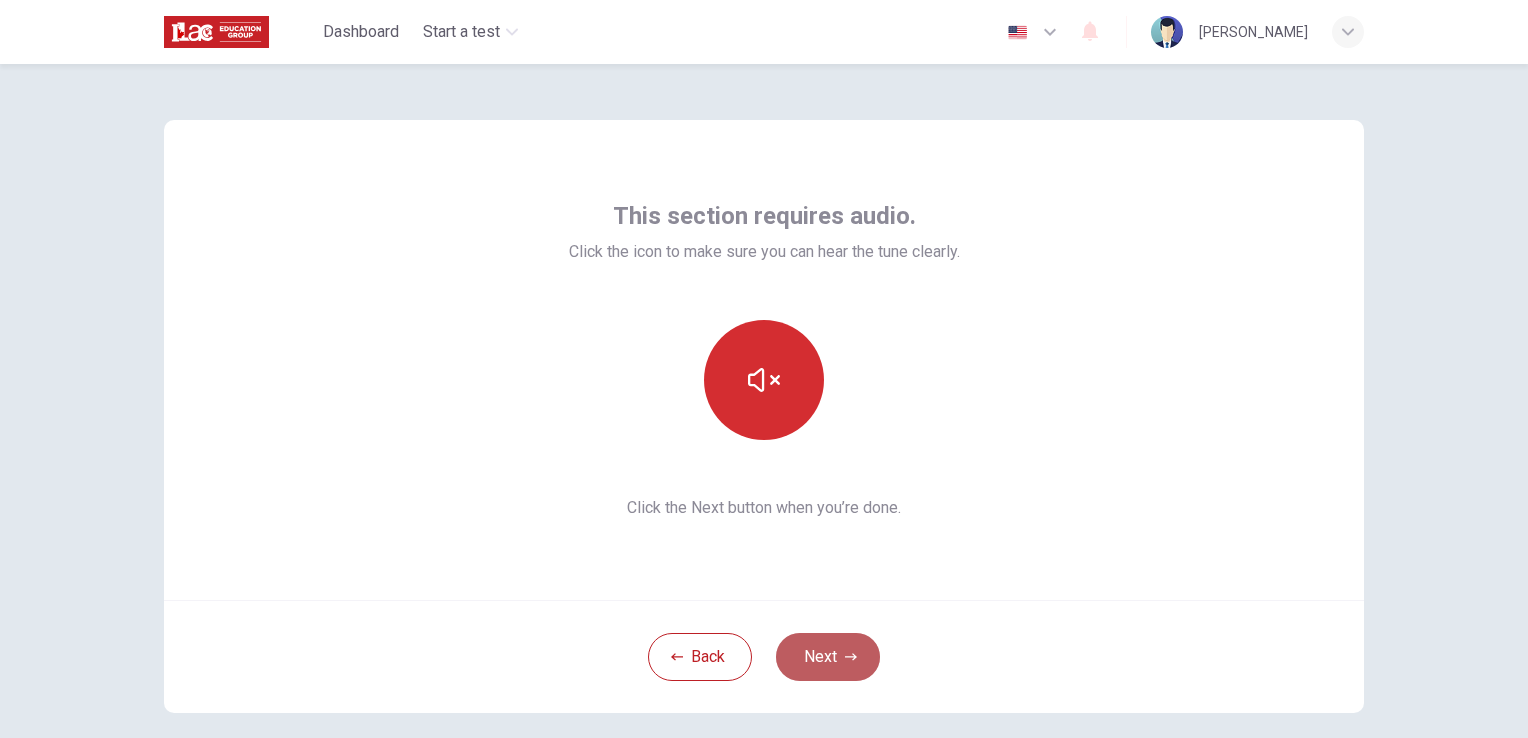 click on "Next" at bounding box center (828, 657) 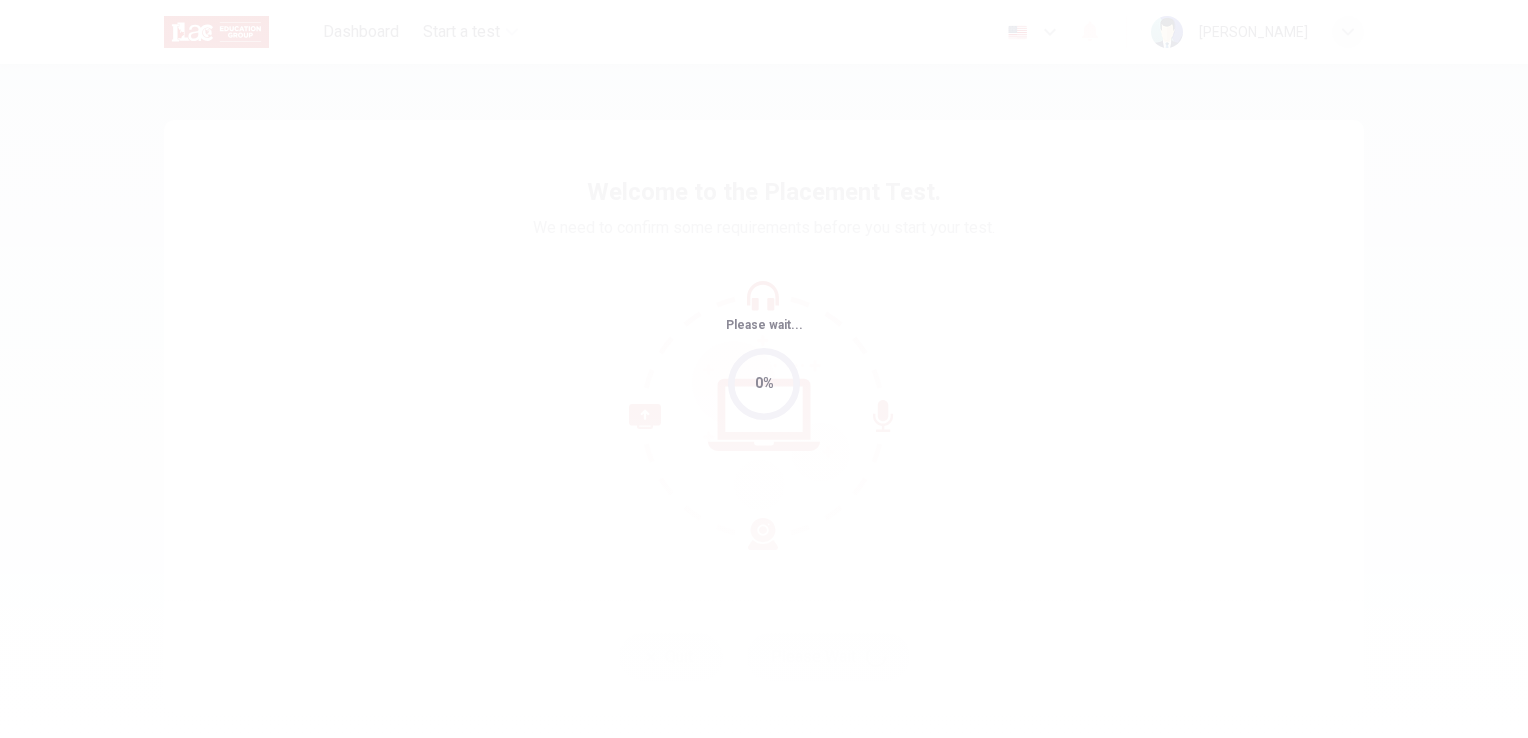 scroll, scrollTop: 0, scrollLeft: 0, axis: both 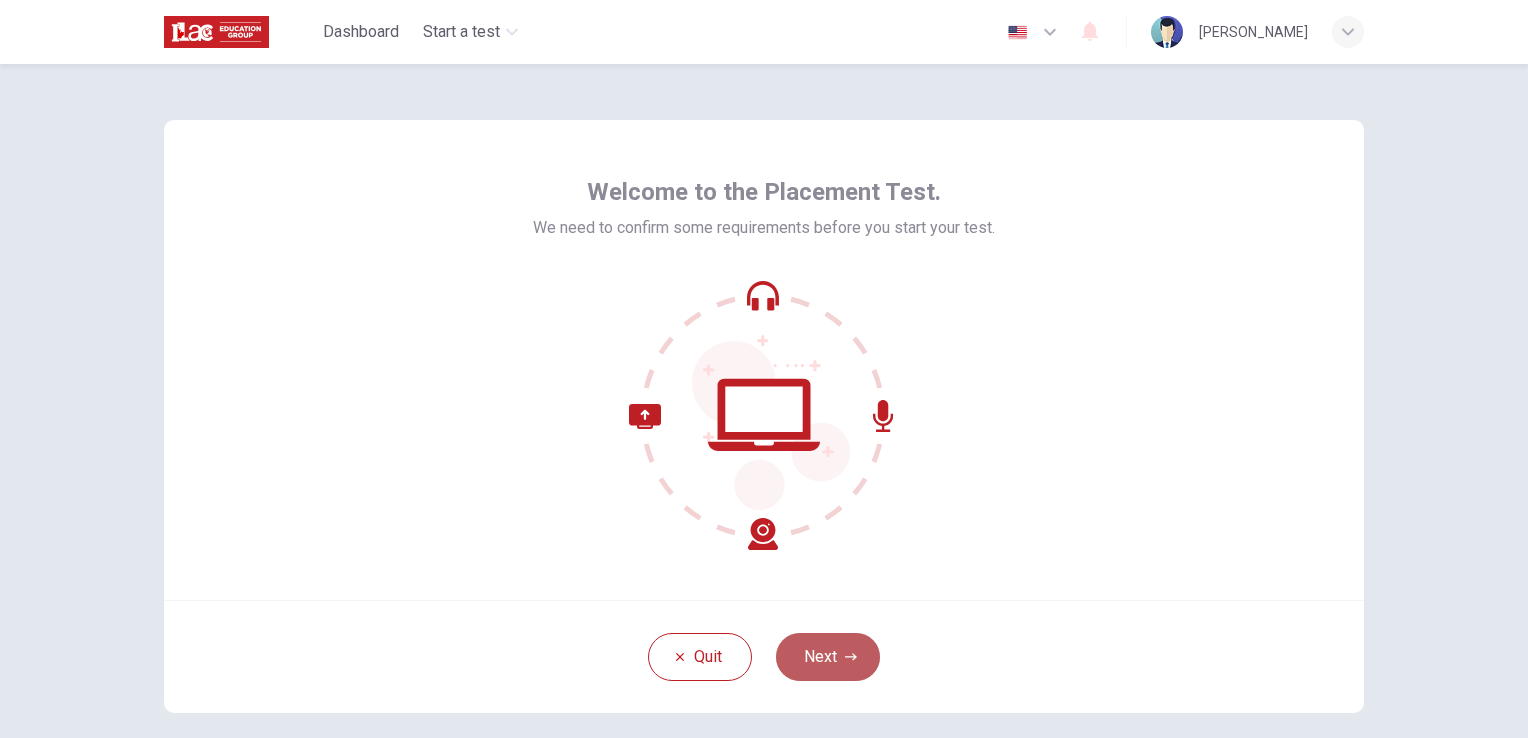 click on "Next" at bounding box center (828, 657) 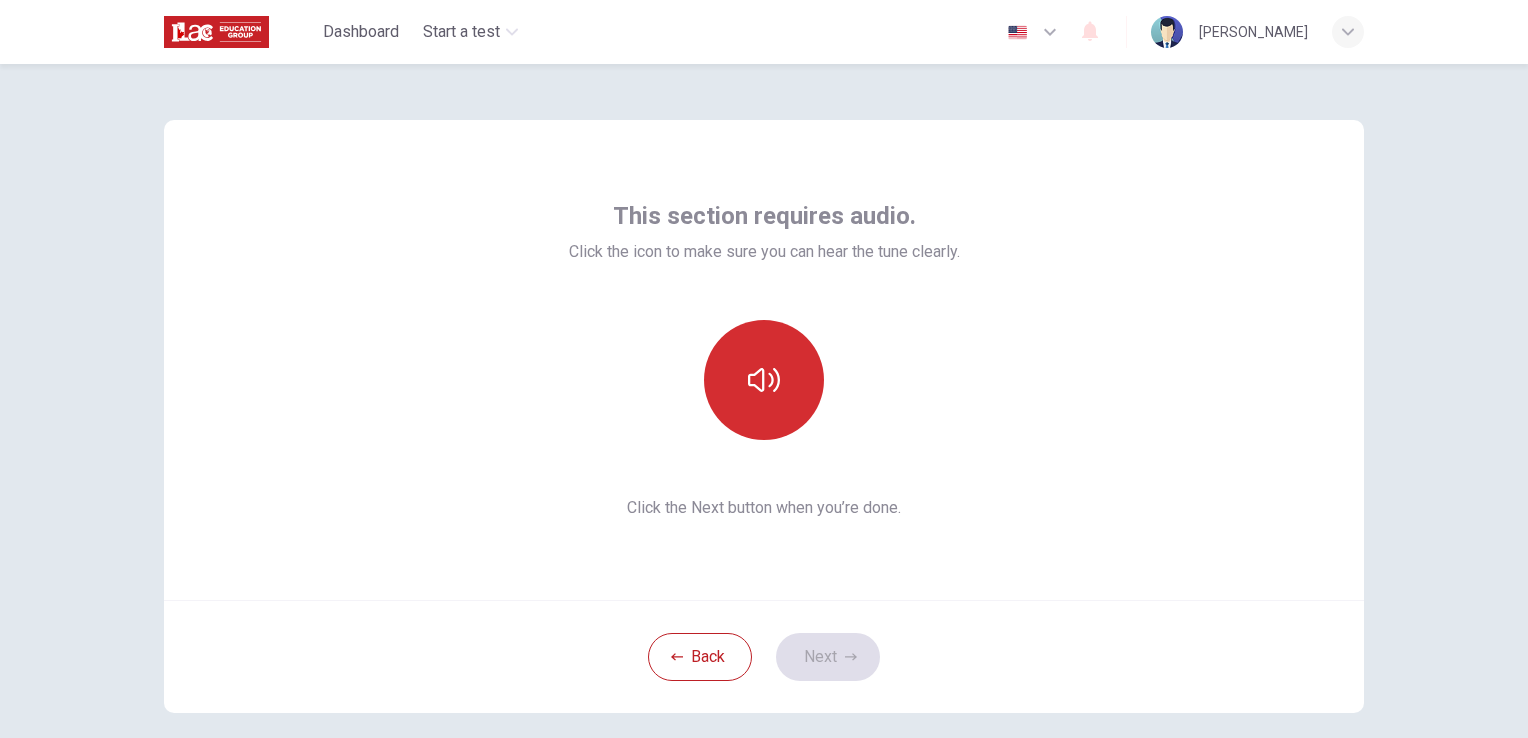 click at bounding box center [764, 380] 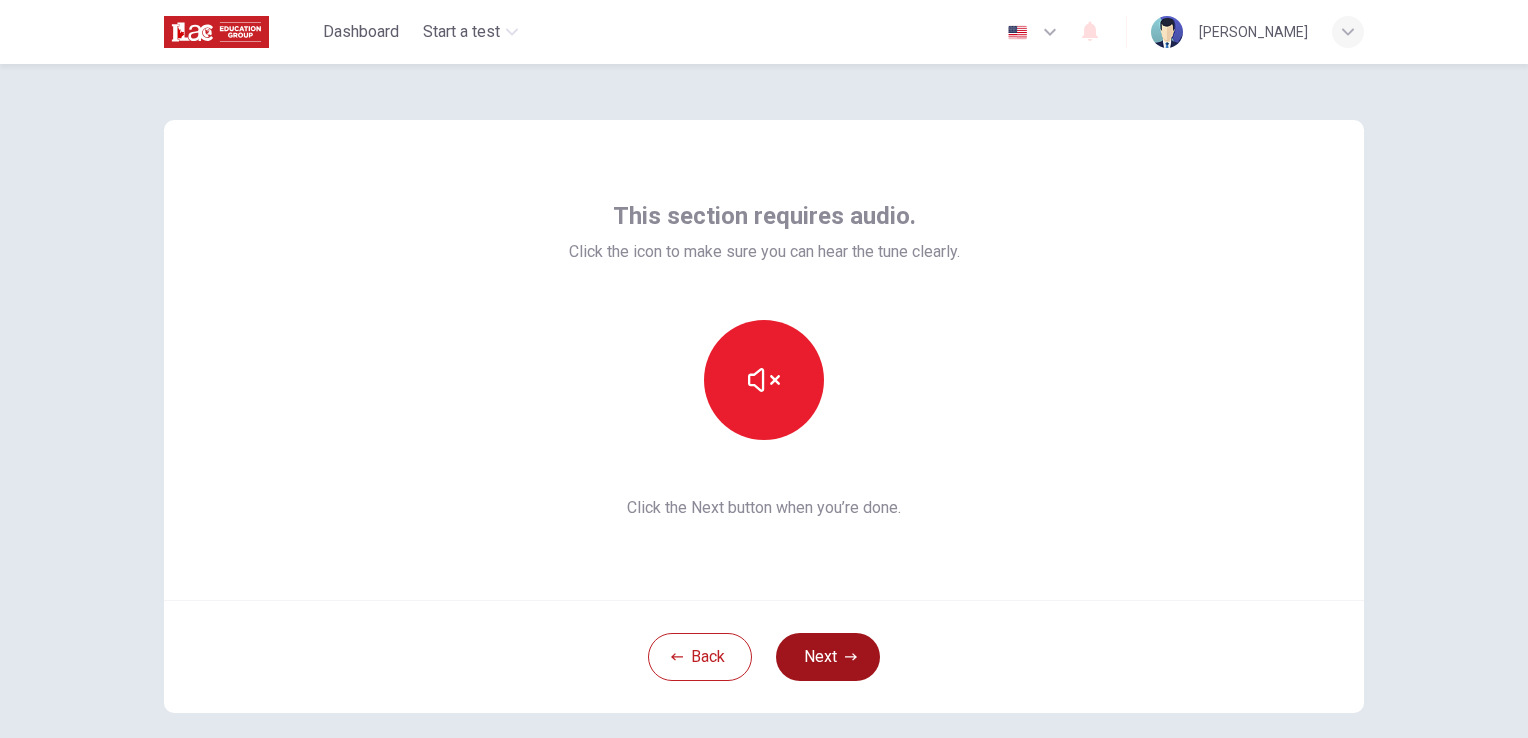 click on "Next" at bounding box center (828, 657) 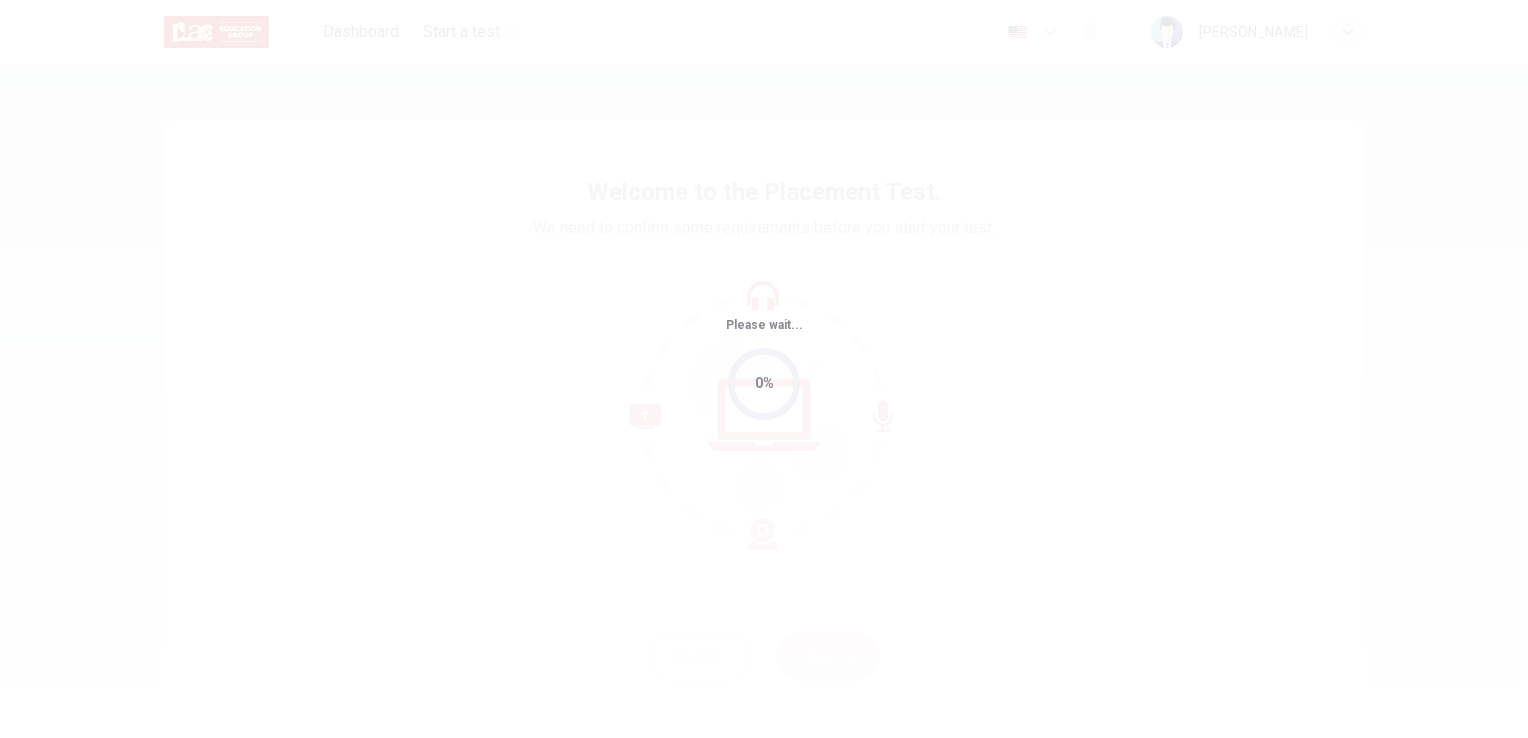 scroll, scrollTop: 0, scrollLeft: 0, axis: both 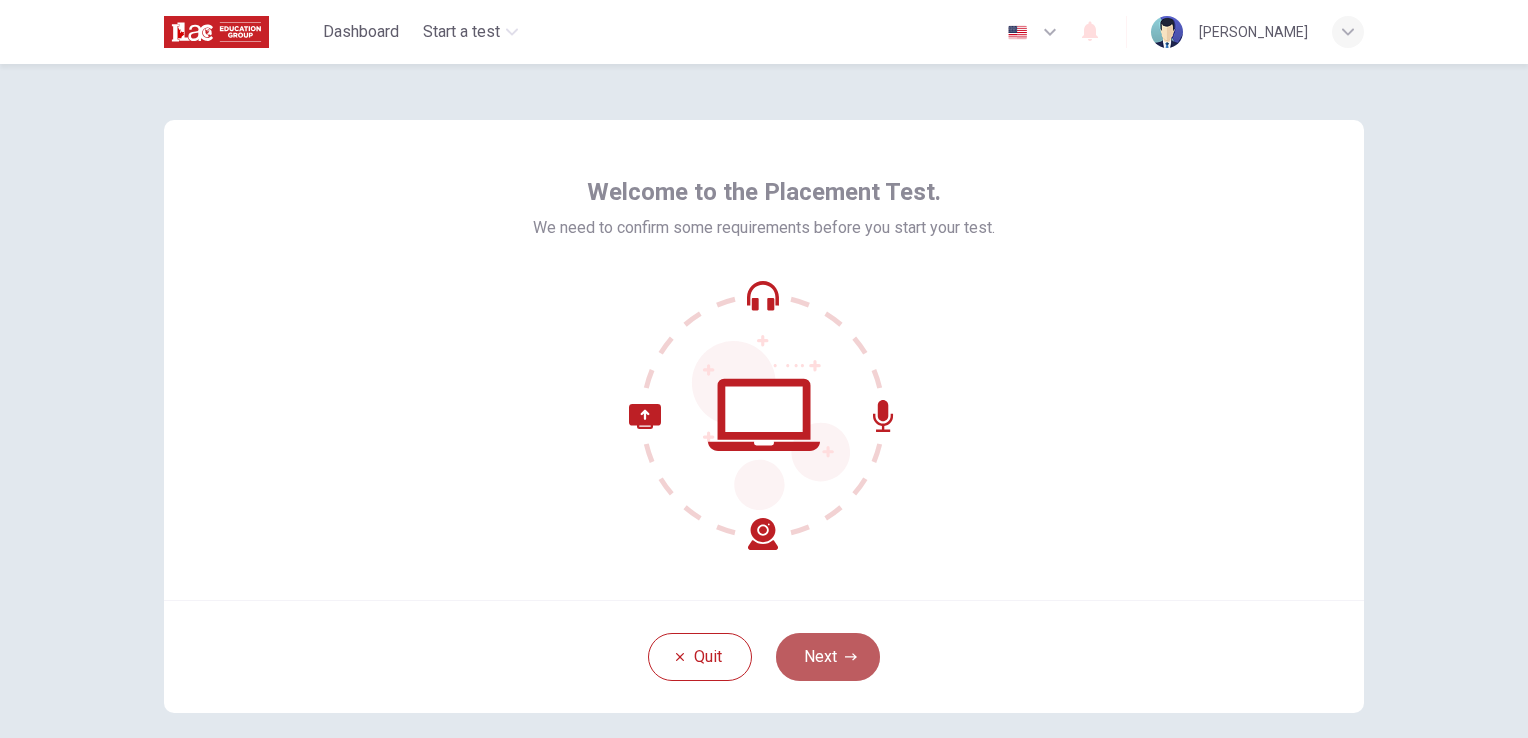 click on "Next" at bounding box center [828, 657] 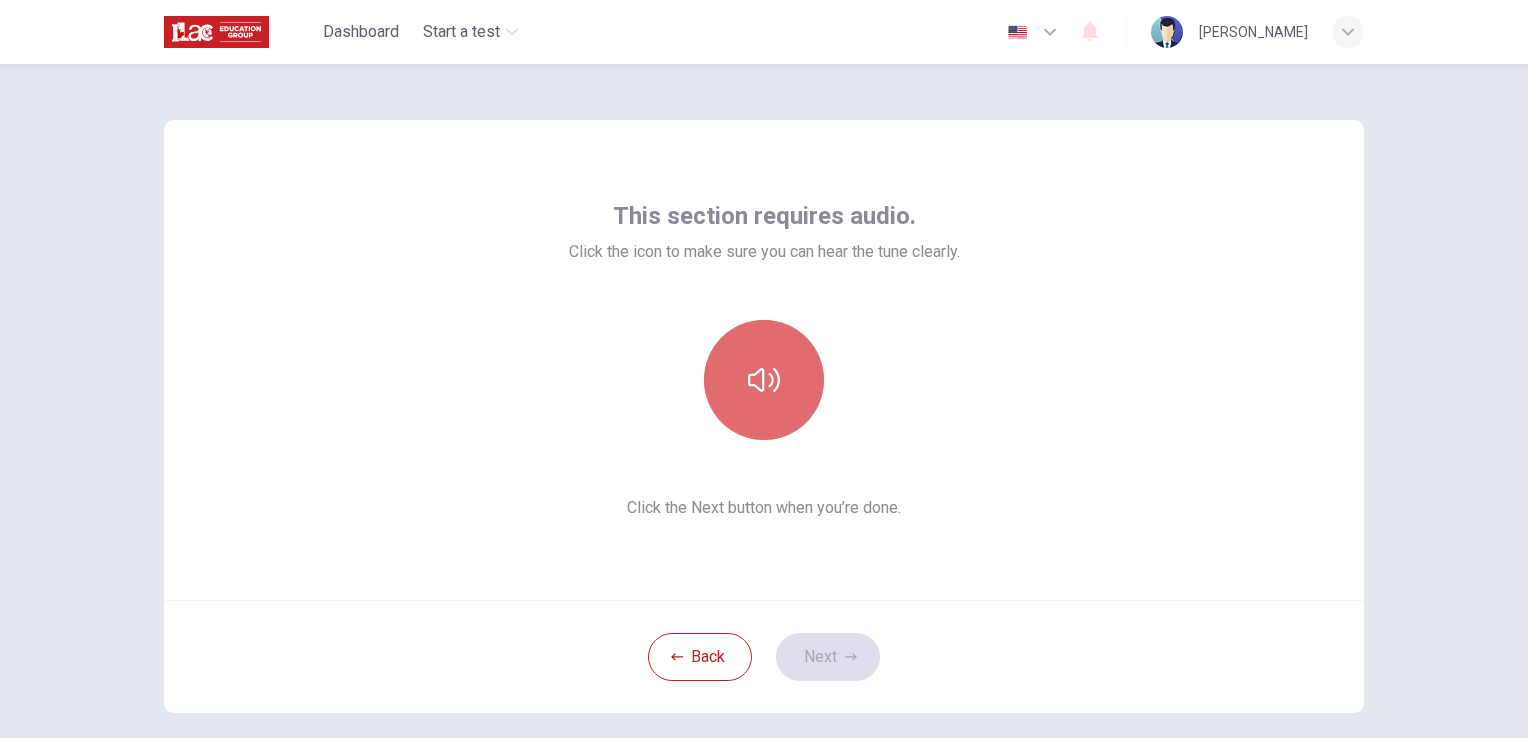click at bounding box center (764, 380) 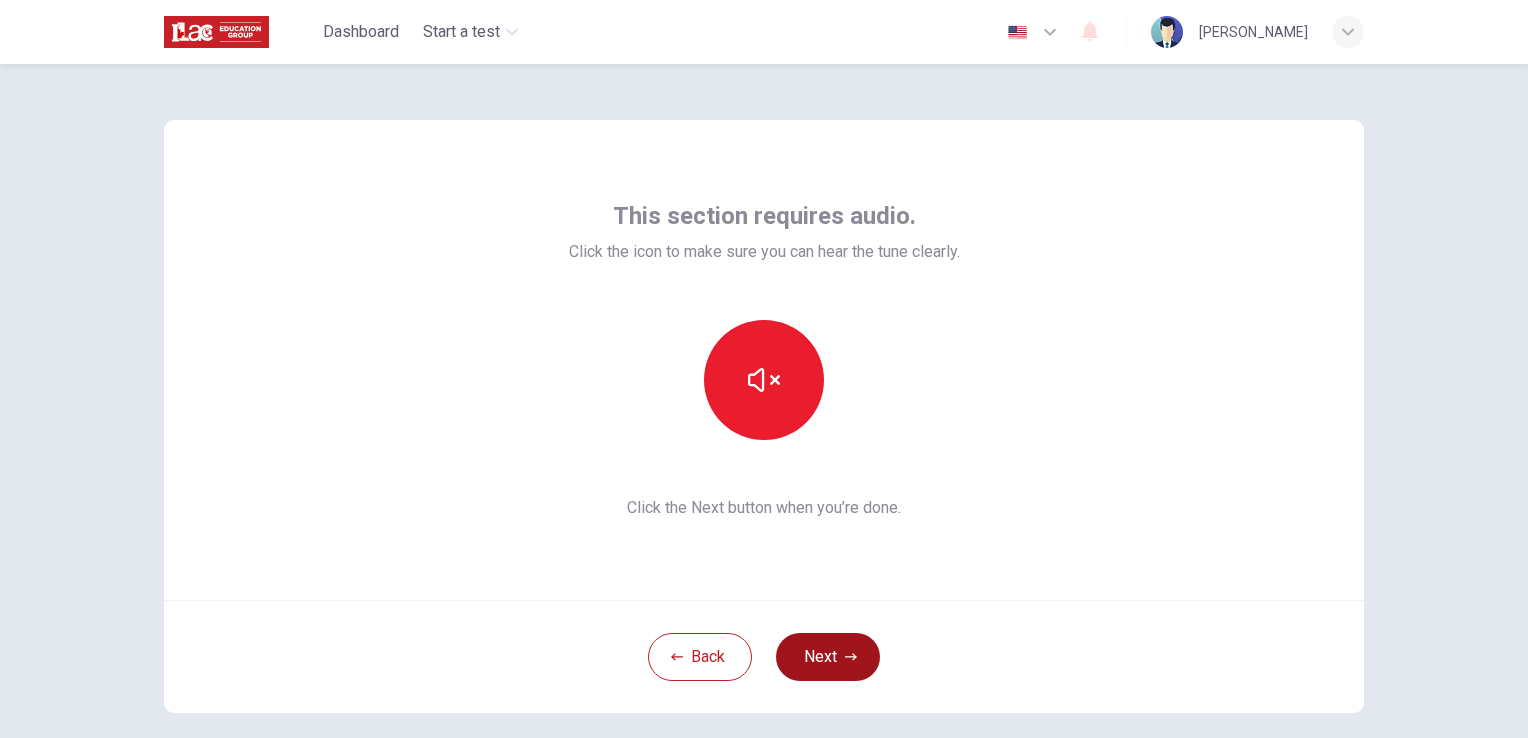 click on "Next" at bounding box center (828, 657) 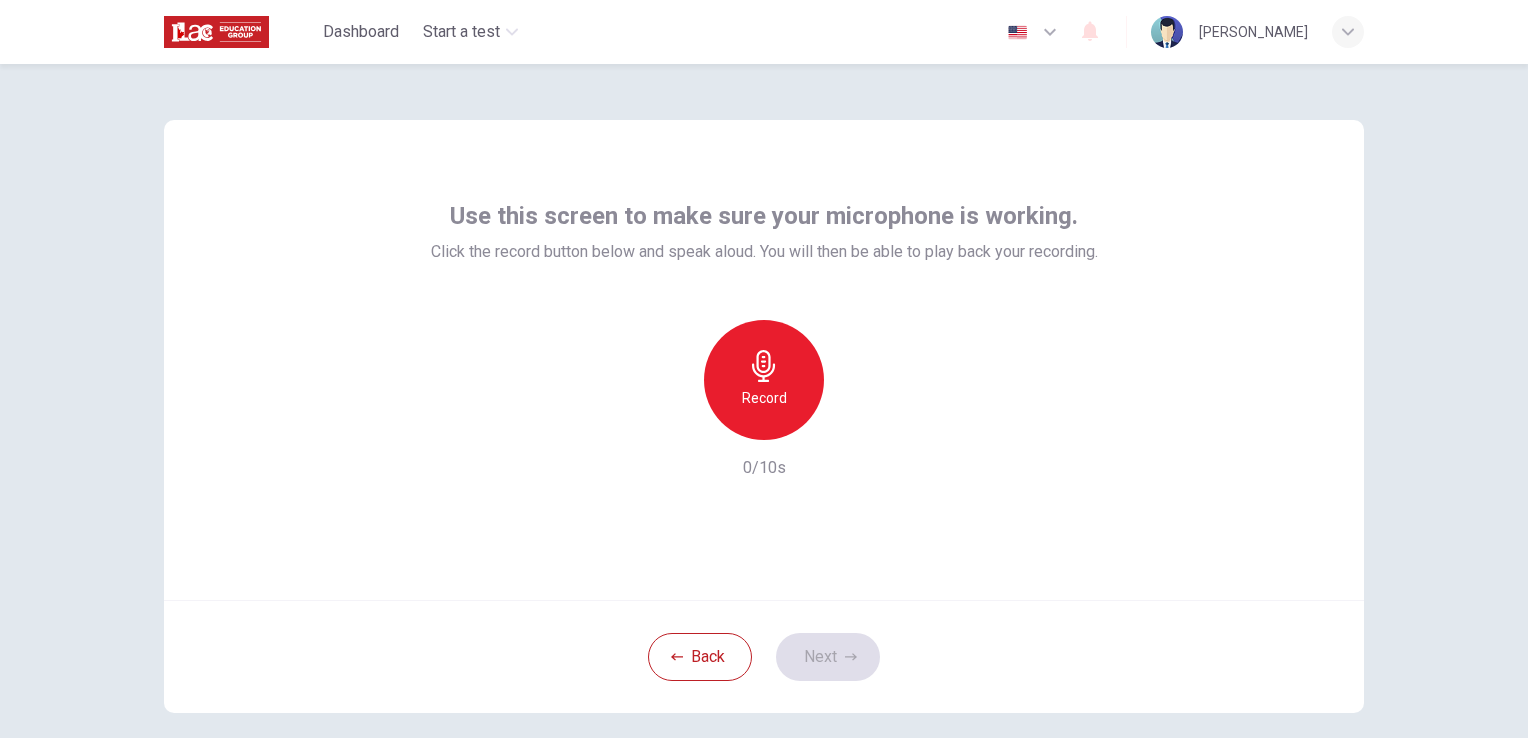 click on "Record" at bounding box center (764, 398) 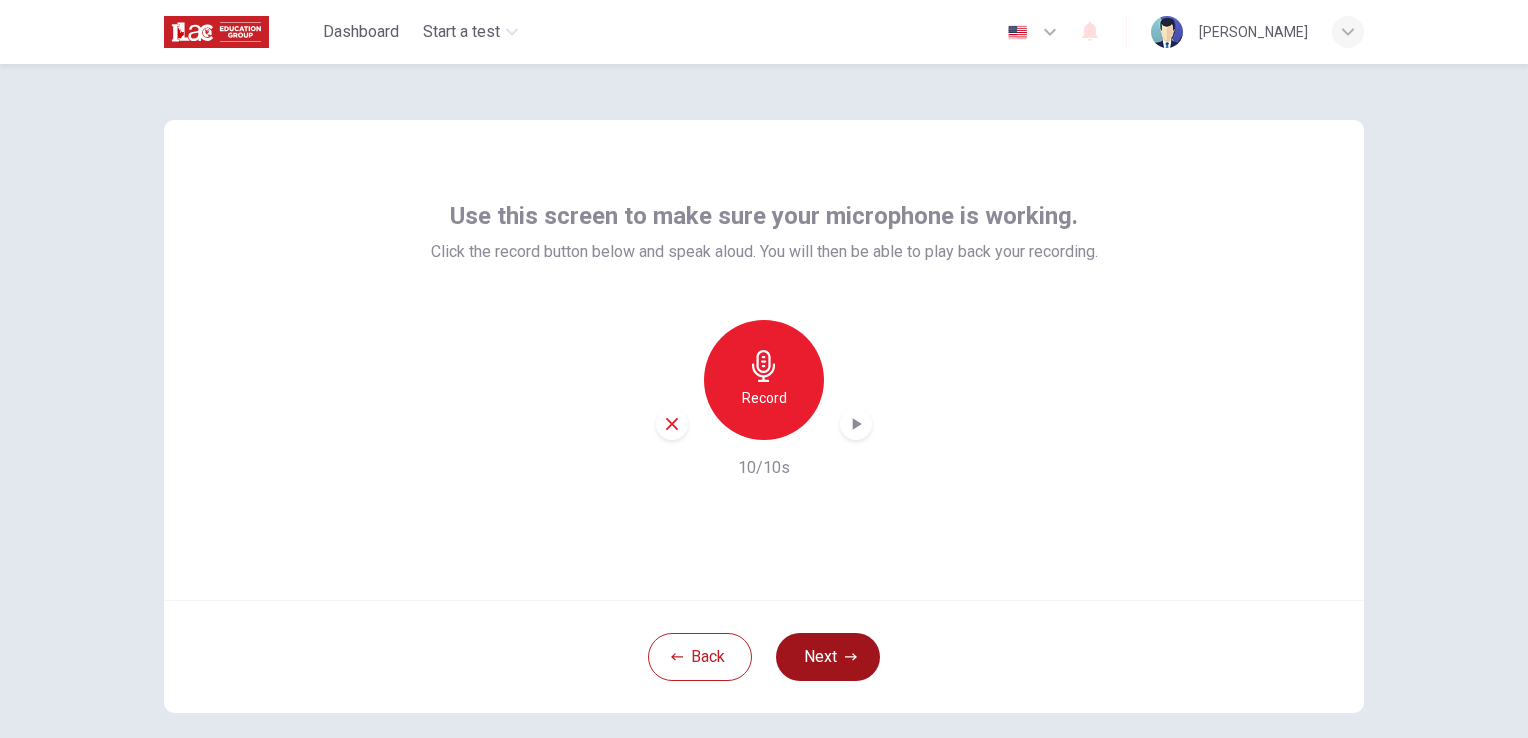 click on "Next" at bounding box center [828, 657] 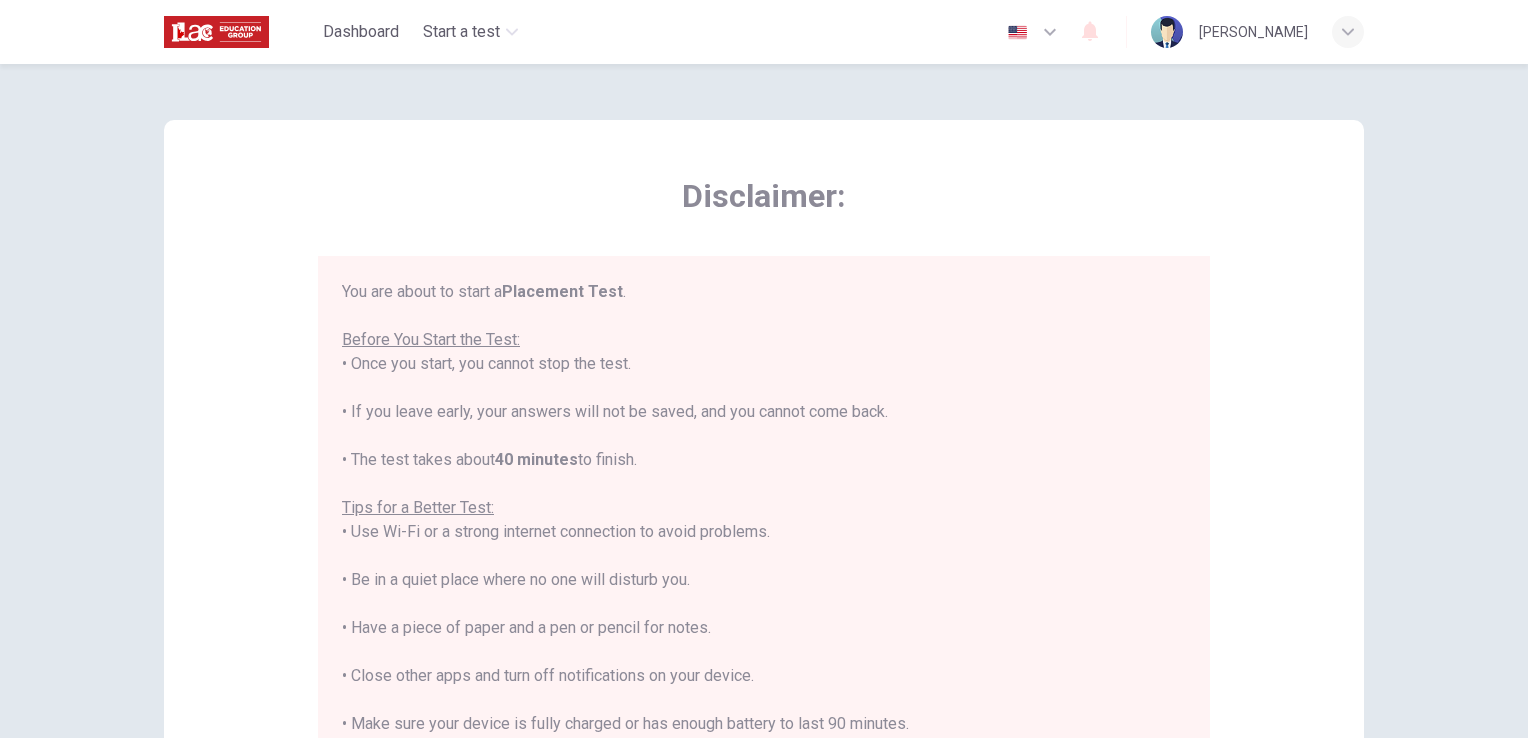 scroll, scrollTop: 23, scrollLeft: 0, axis: vertical 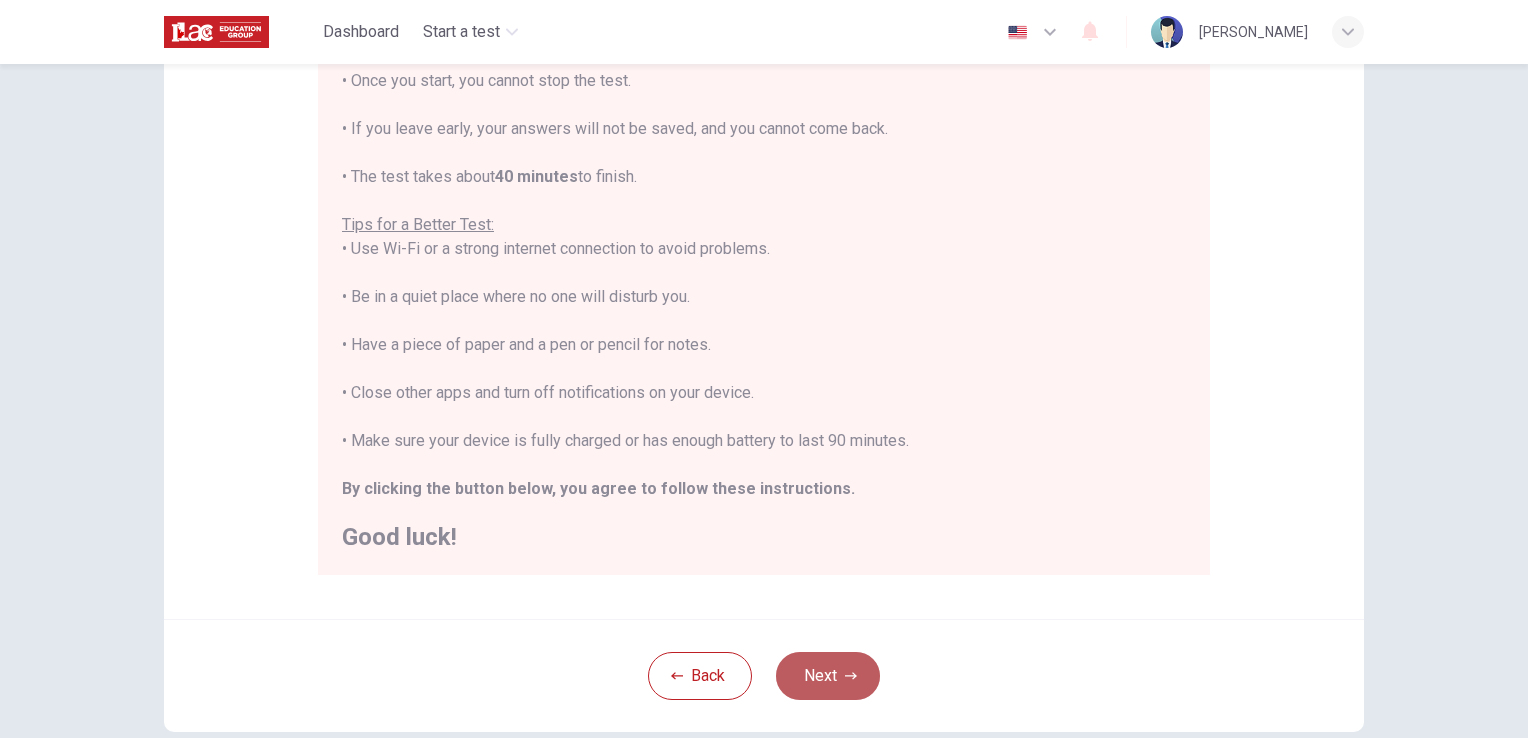 click on "Next" at bounding box center (828, 676) 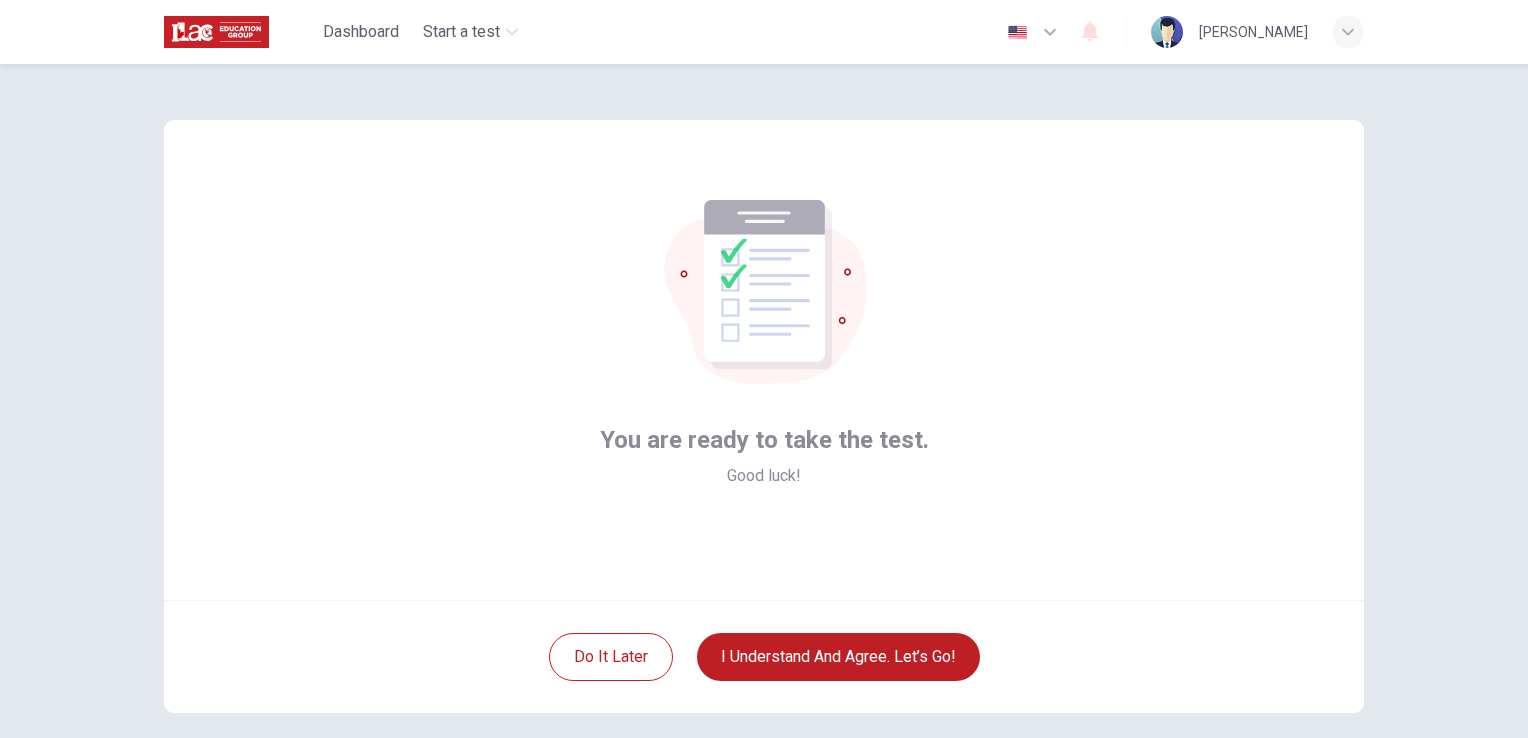 scroll, scrollTop: 88, scrollLeft: 0, axis: vertical 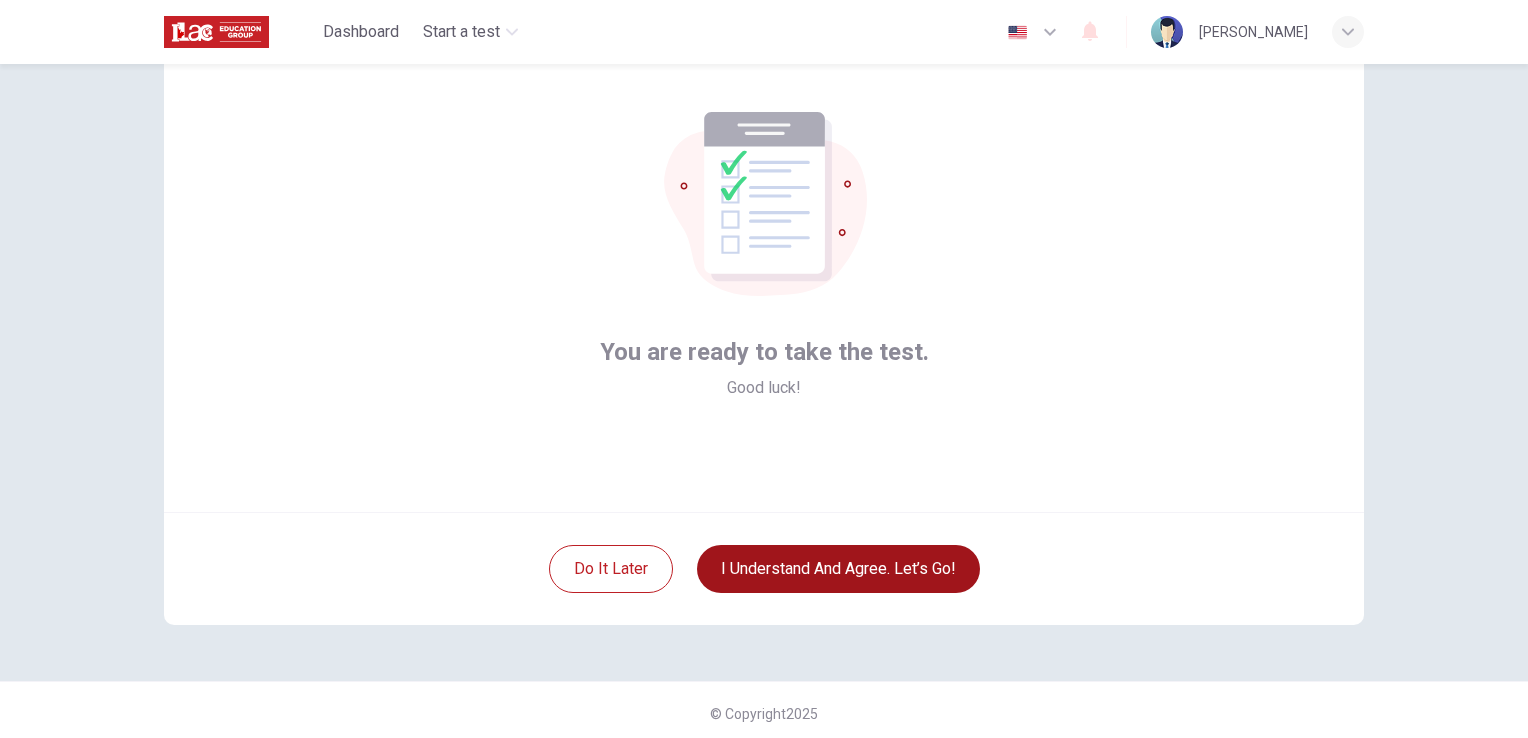 click on "I understand and agree. Let’s go!" at bounding box center (838, 569) 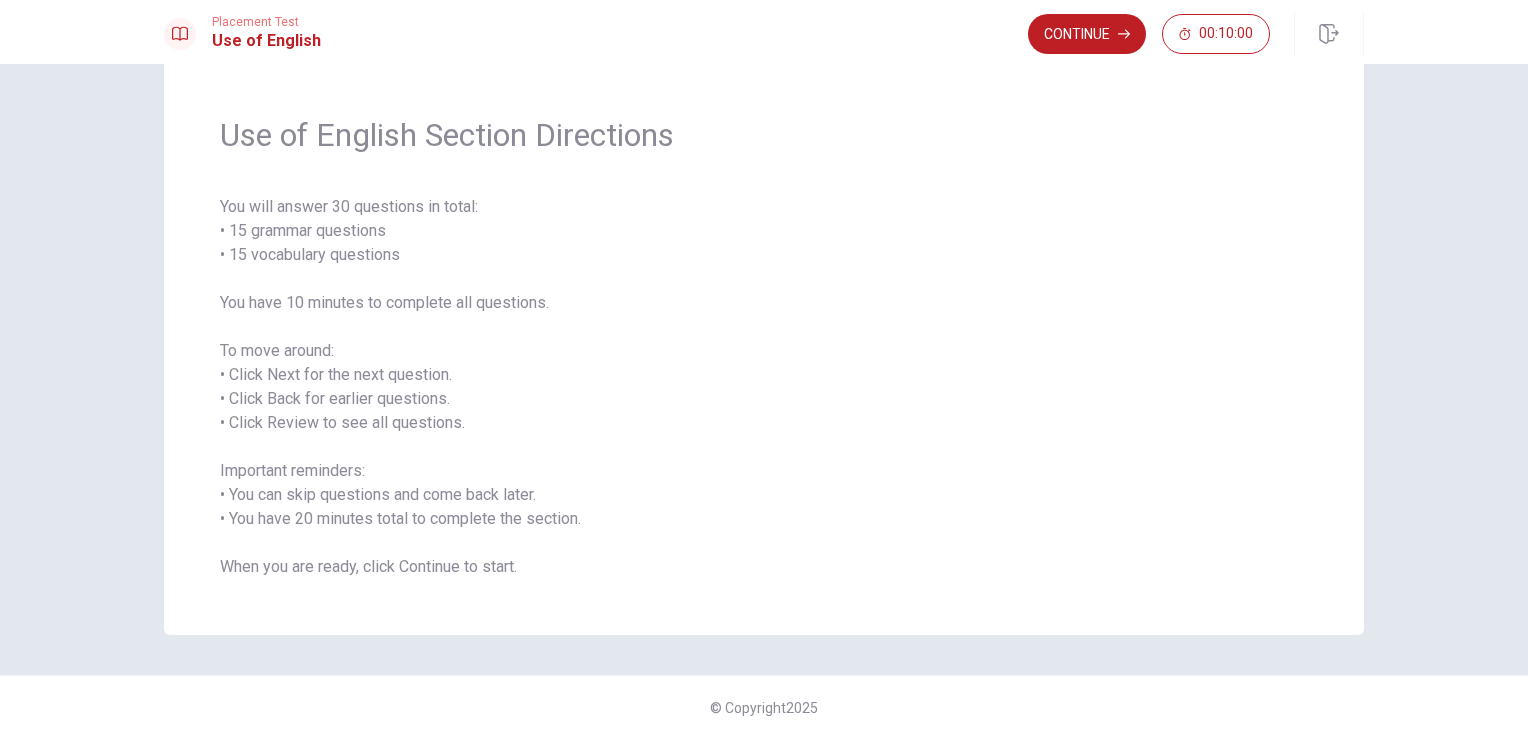 scroll, scrollTop: 0, scrollLeft: 0, axis: both 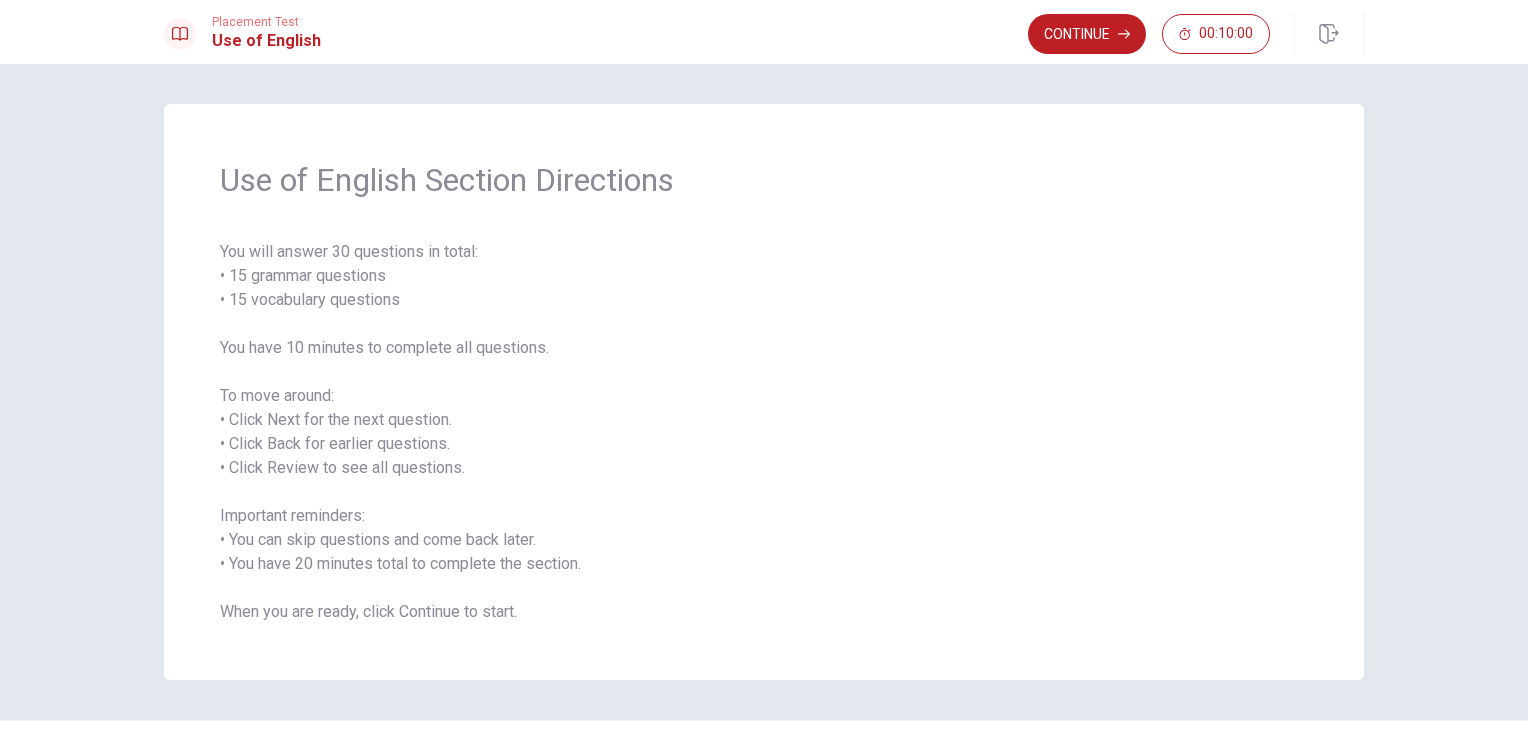 click on "You will answer 30 questions in total:
• 15 grammar questions
• 15 vocabulary questions
You have 10 minutes to complete all questions.
To move around:
• Click Next for the next question.
• Click Back for earlier questions.
• Click Review to see all questions.
Important reminders:
• You can skip questions and come back later.
• You have 20 minutes total to complete the section.
When you are ready, click Continue to start." at bounding box center [764, 432] 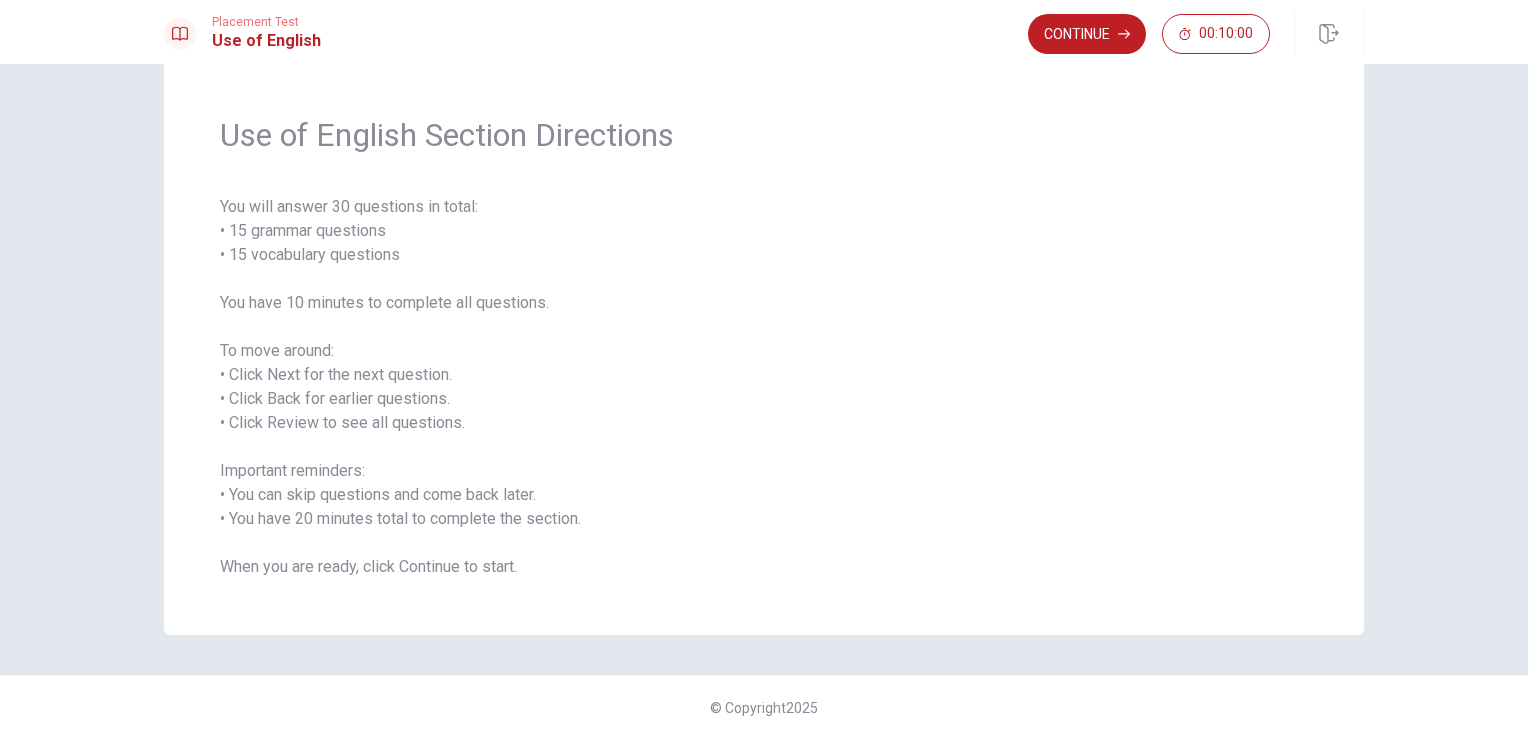 scroll, scrollTop: 0, scrollLeft: 0, axis: both 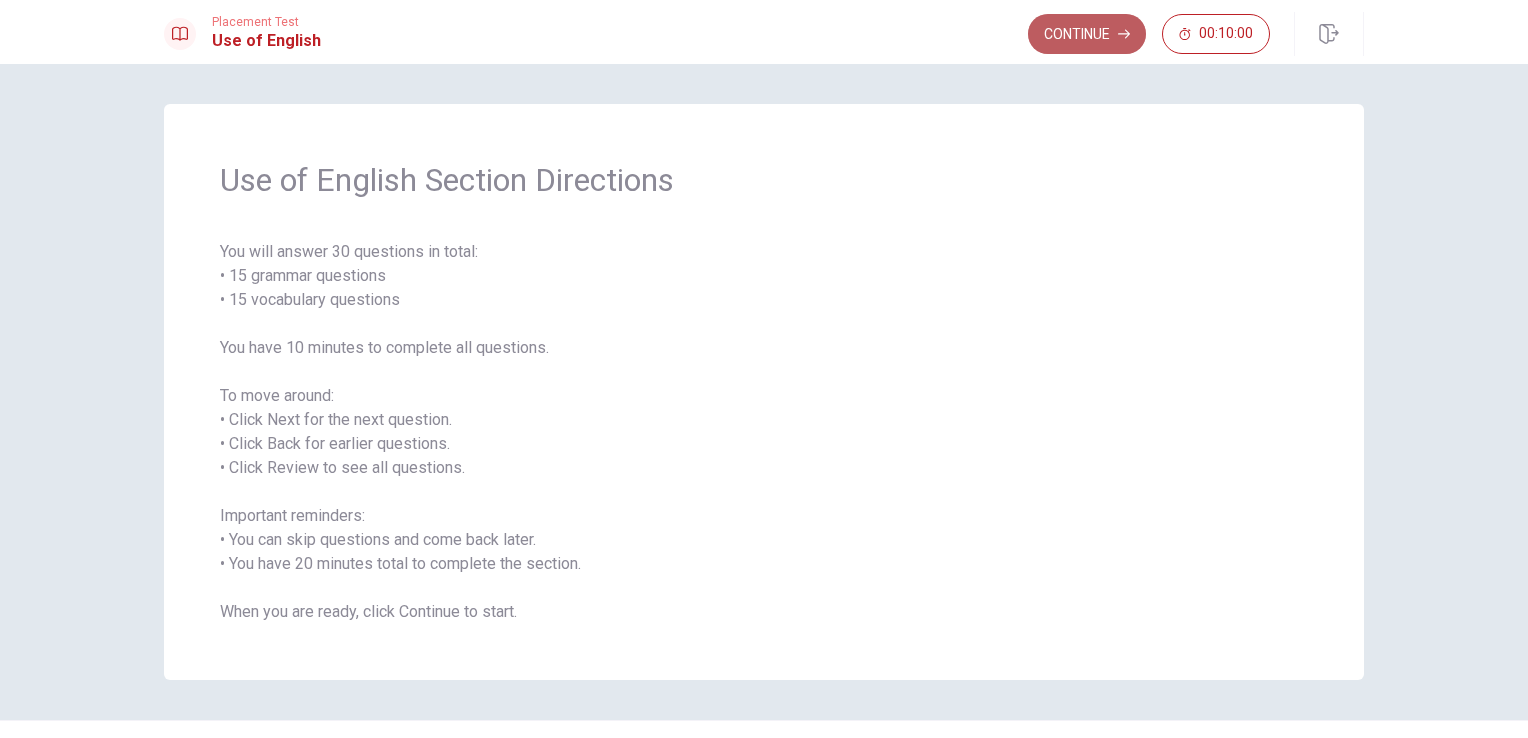 click on "Continue" at bounding box center (1087, 34) 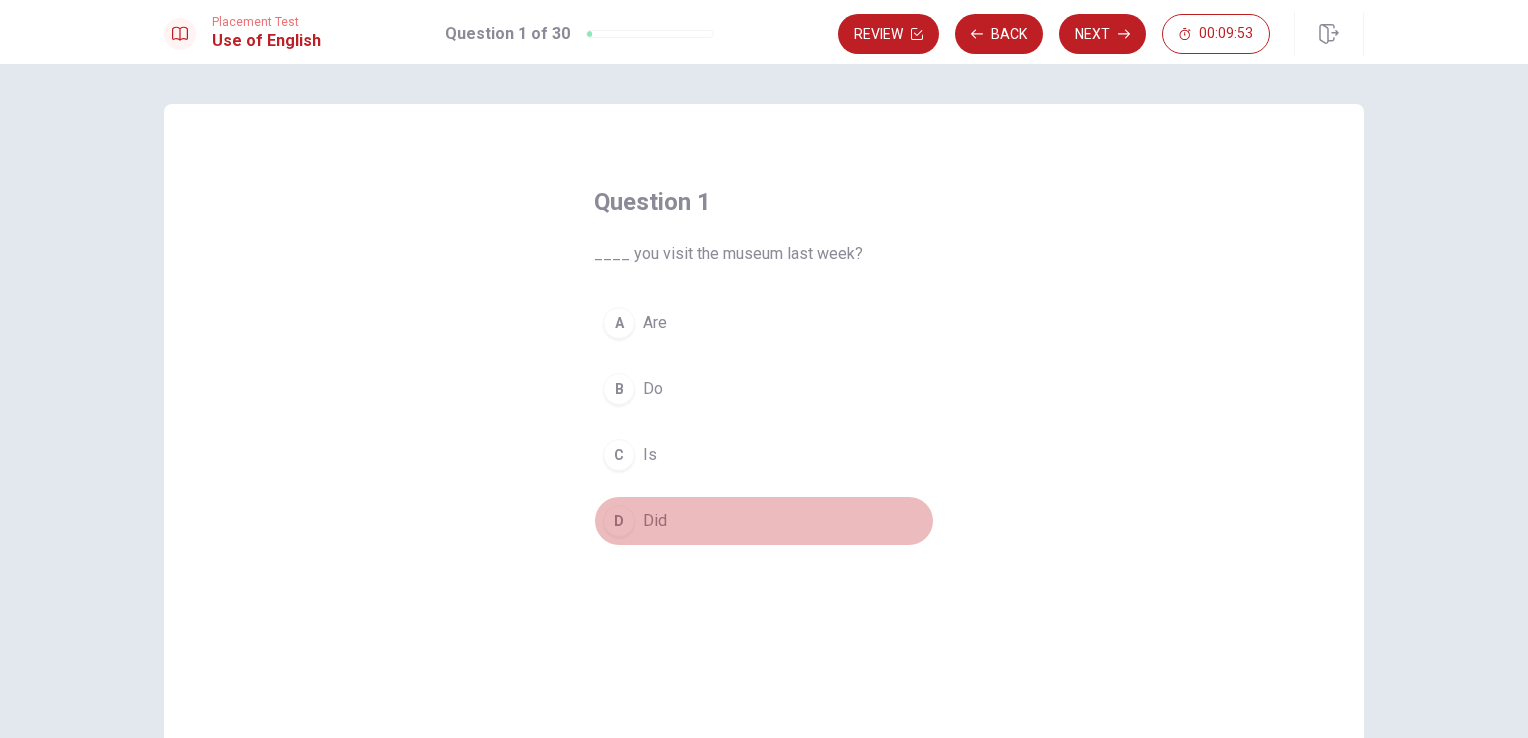 click on "D" at bounding box center (619, 521) 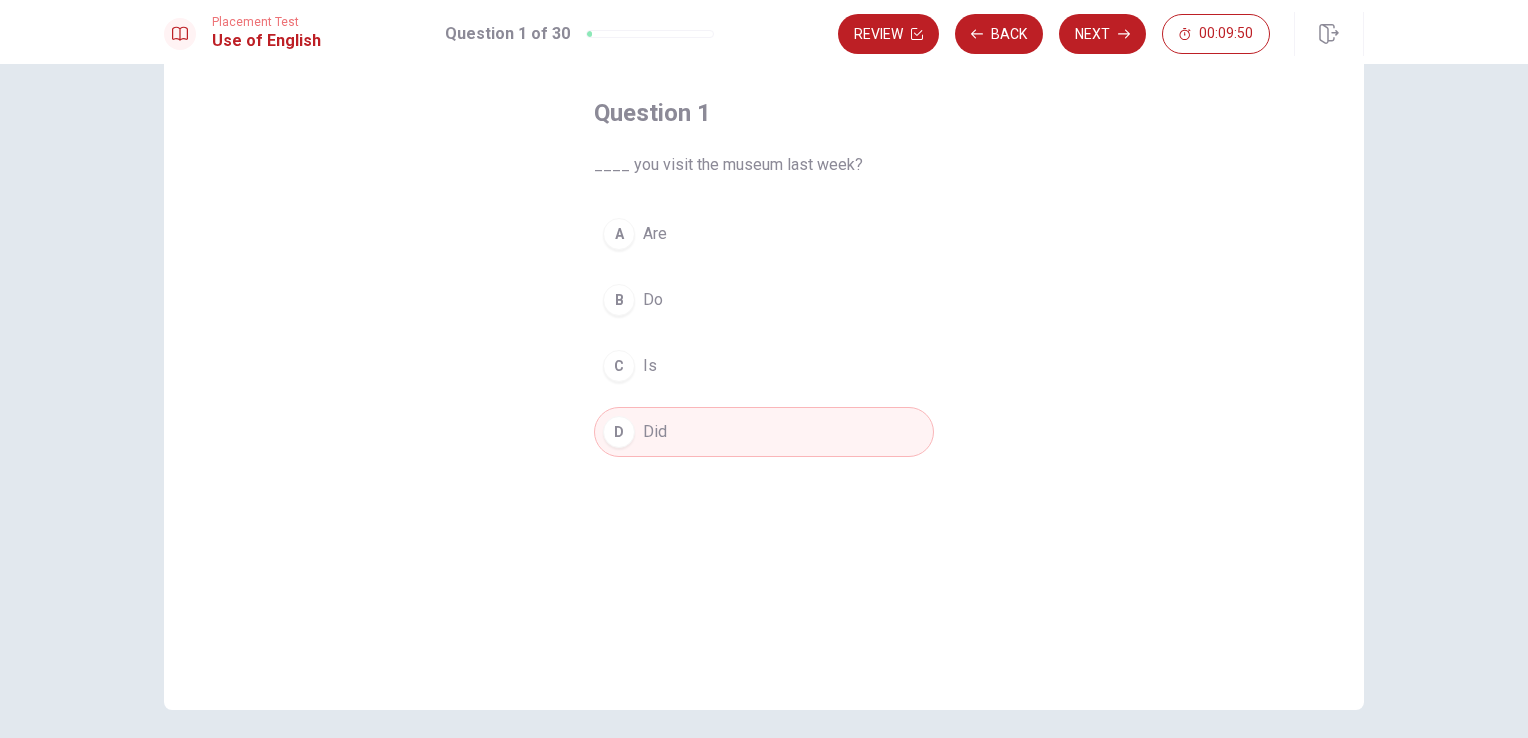 scroll, scrollTop: 88, scrollLeft: 0, axis: vertical 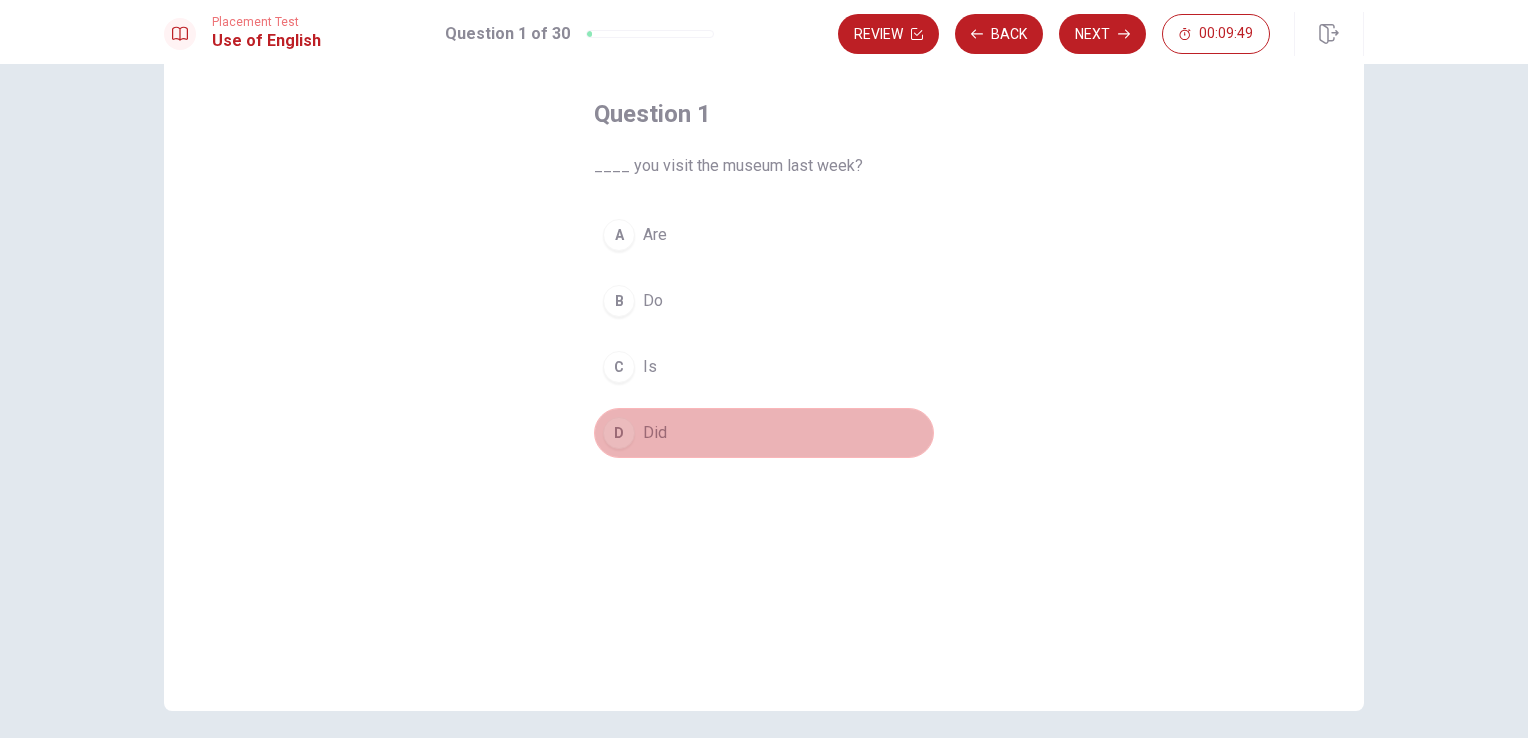 click on "D Did" at bounding box center [764, 433] 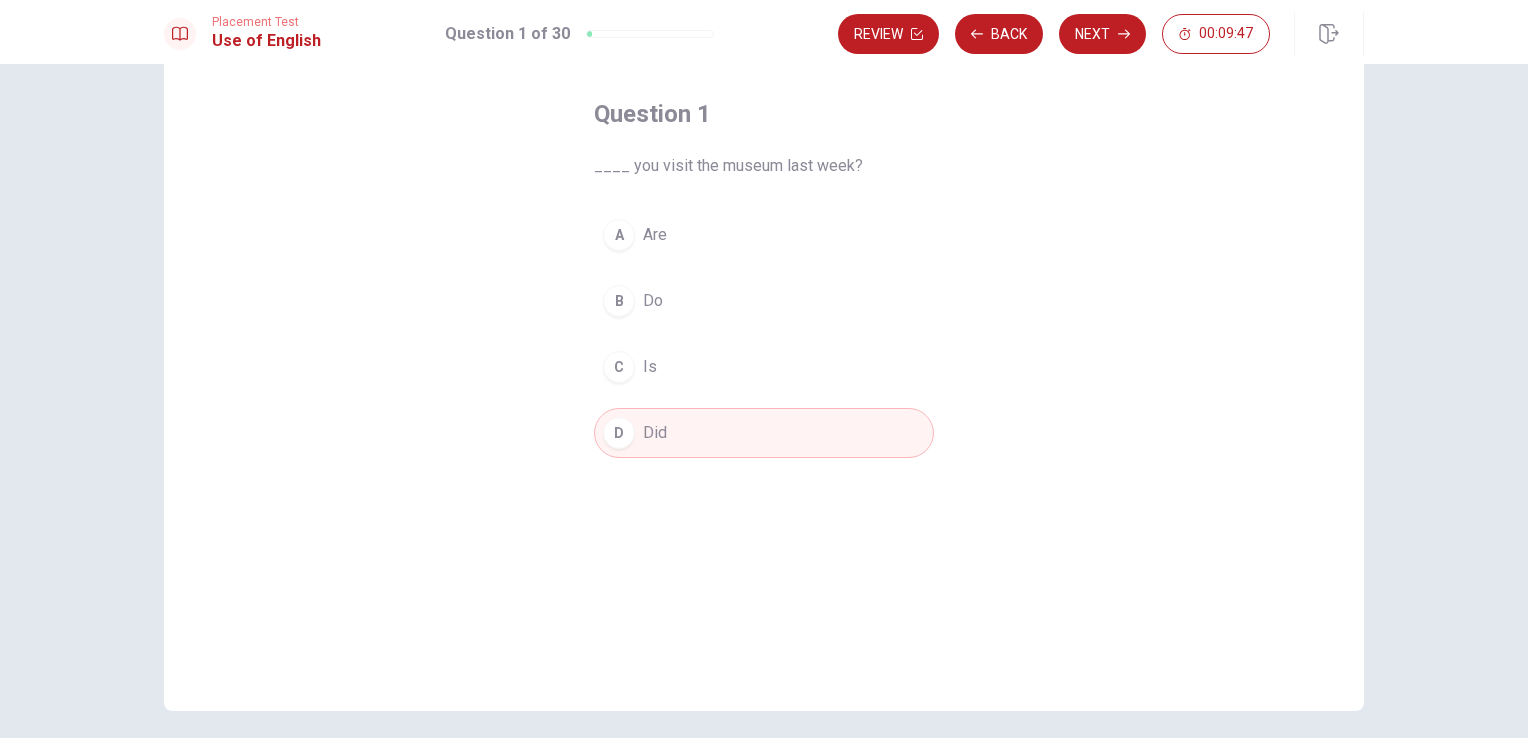 scroll, scrollTop: 0, scrollLeft: 0, axis: both 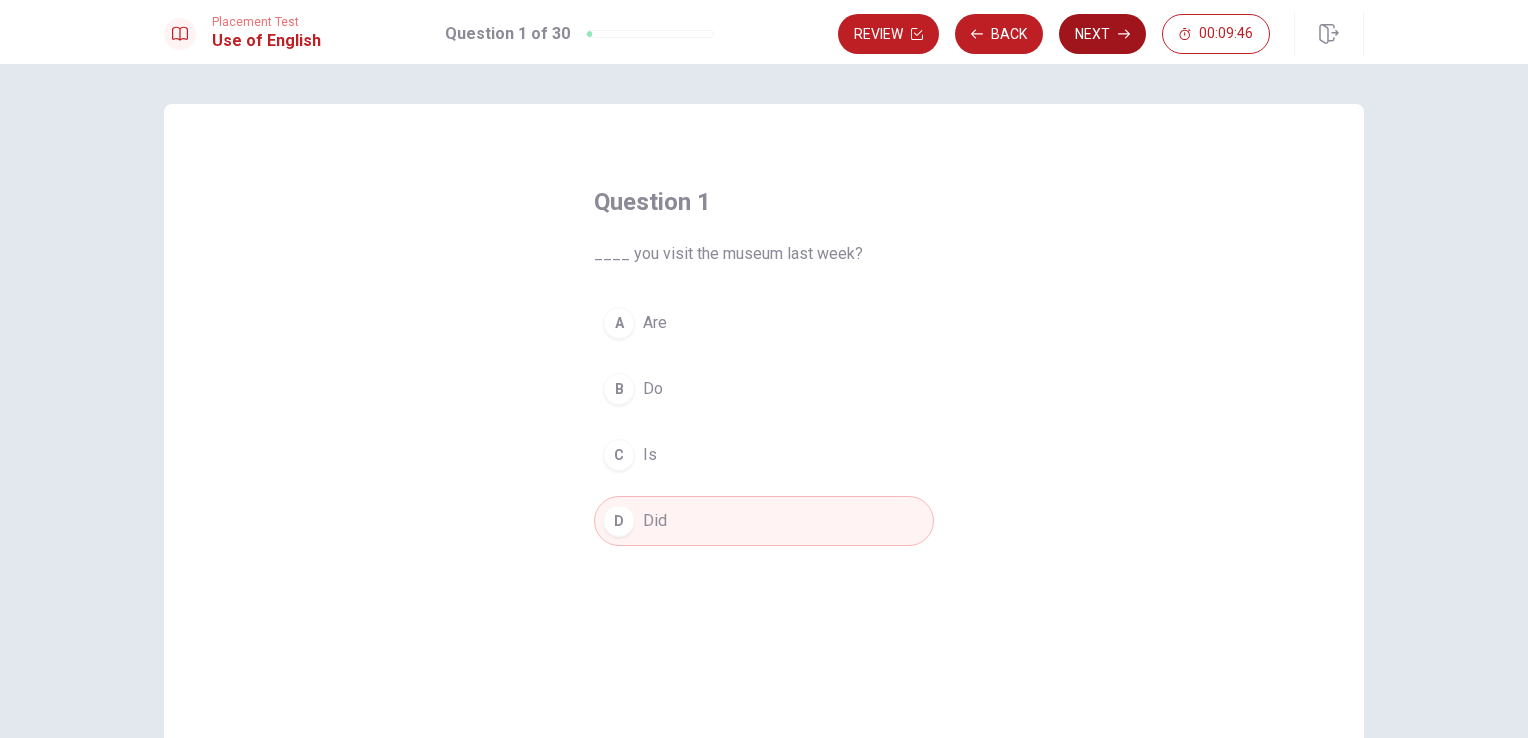 click on "Next" at bounding box center [1102, 34] 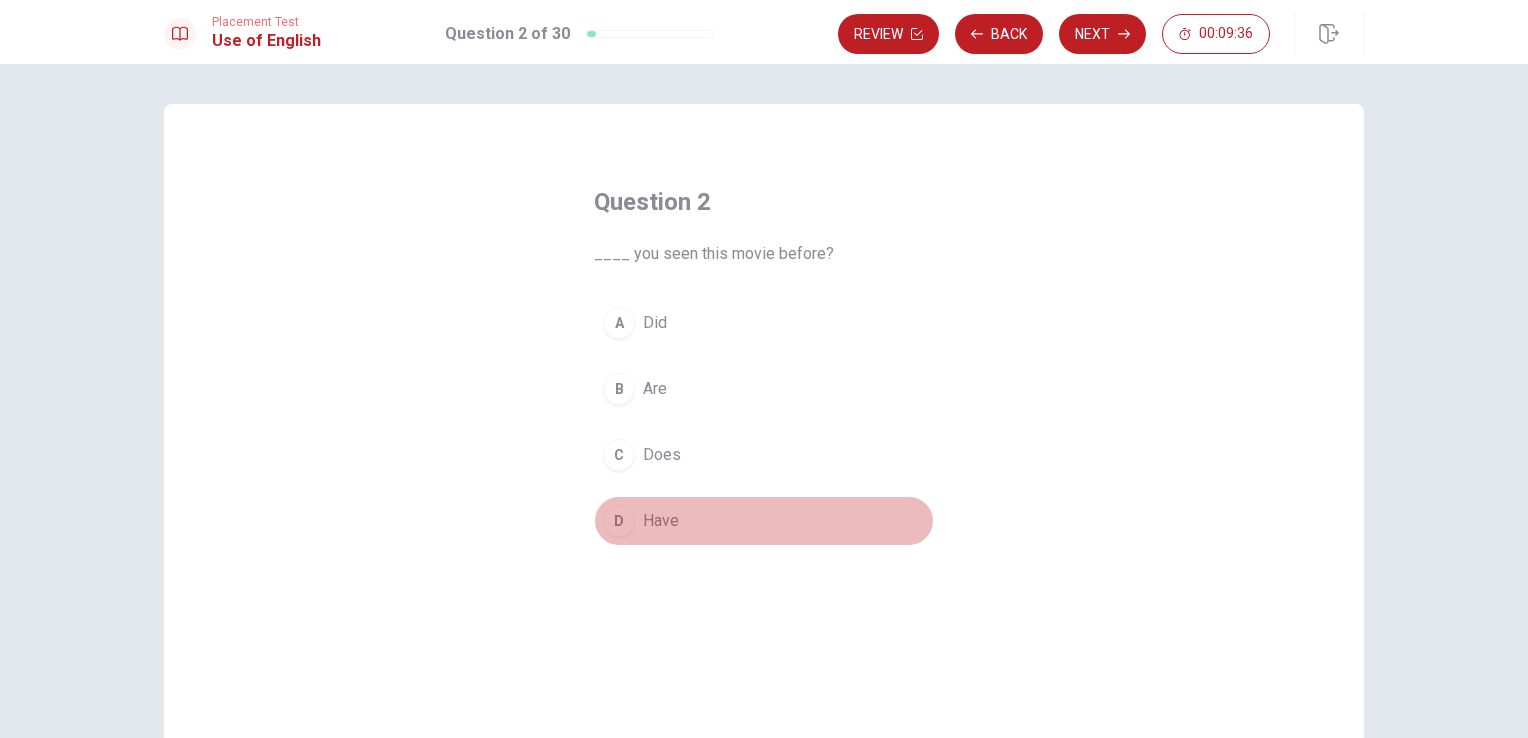 click on "D Have" at bounding box center [764, 521] 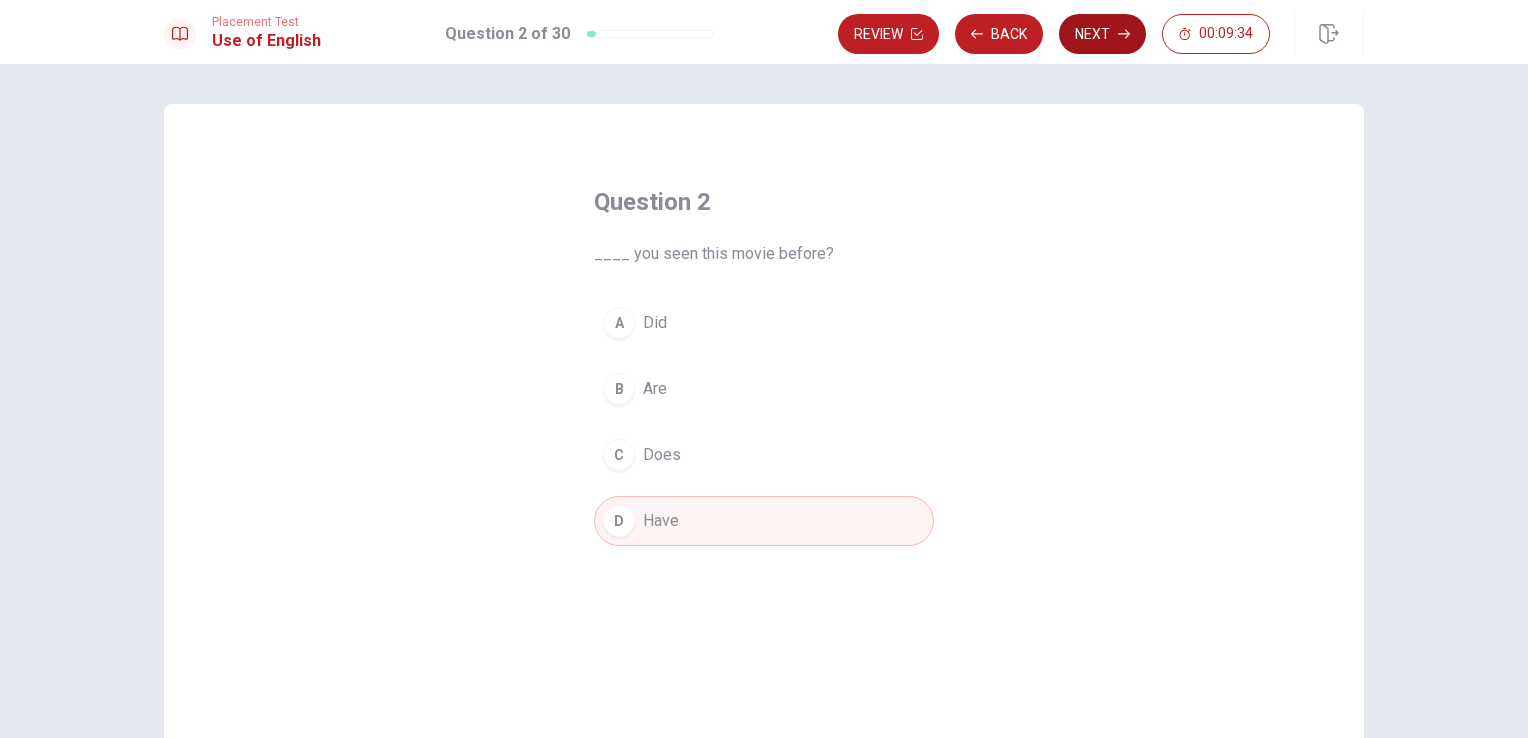 click on "Next" at bounding box center (1102, 34) 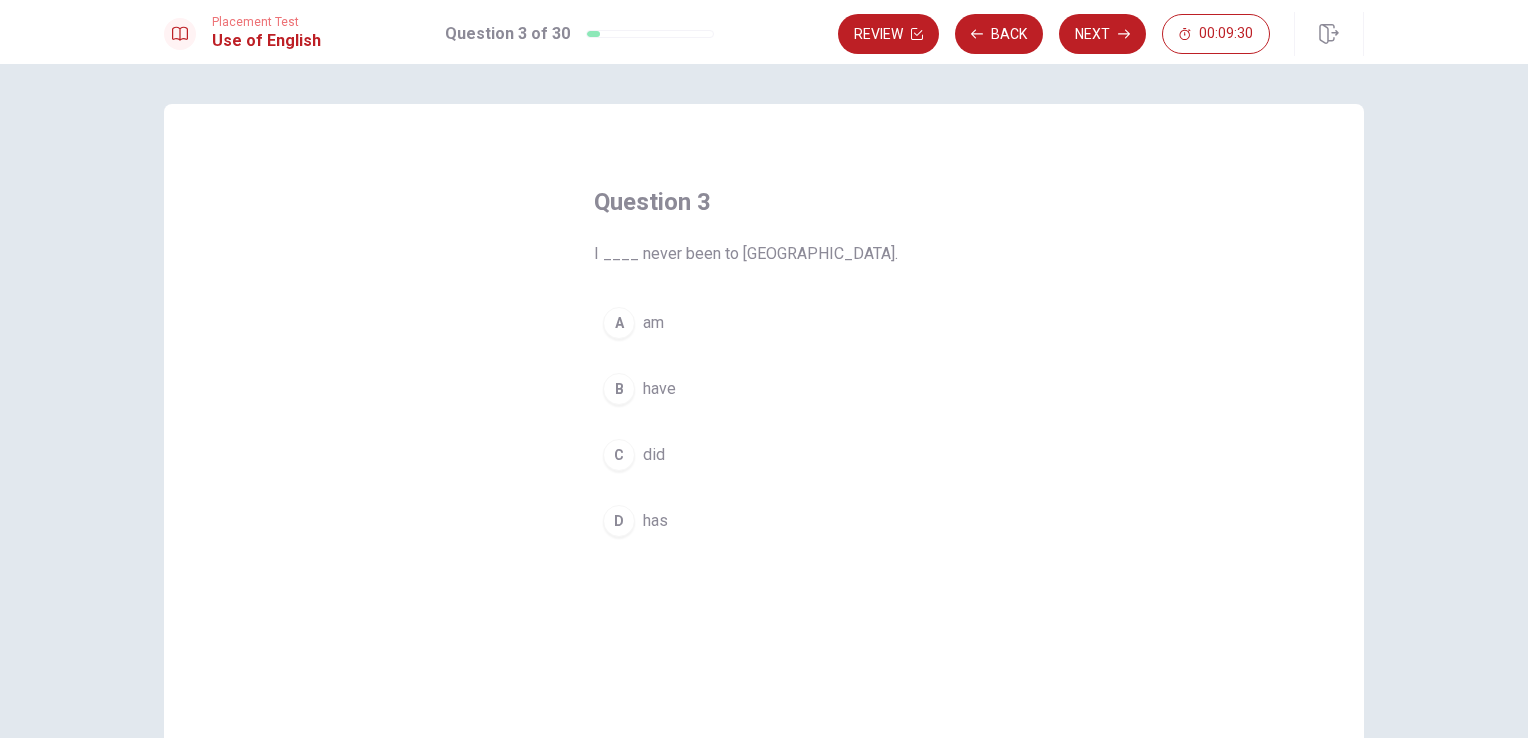 click on "B have" at bounding box center [764, 389] 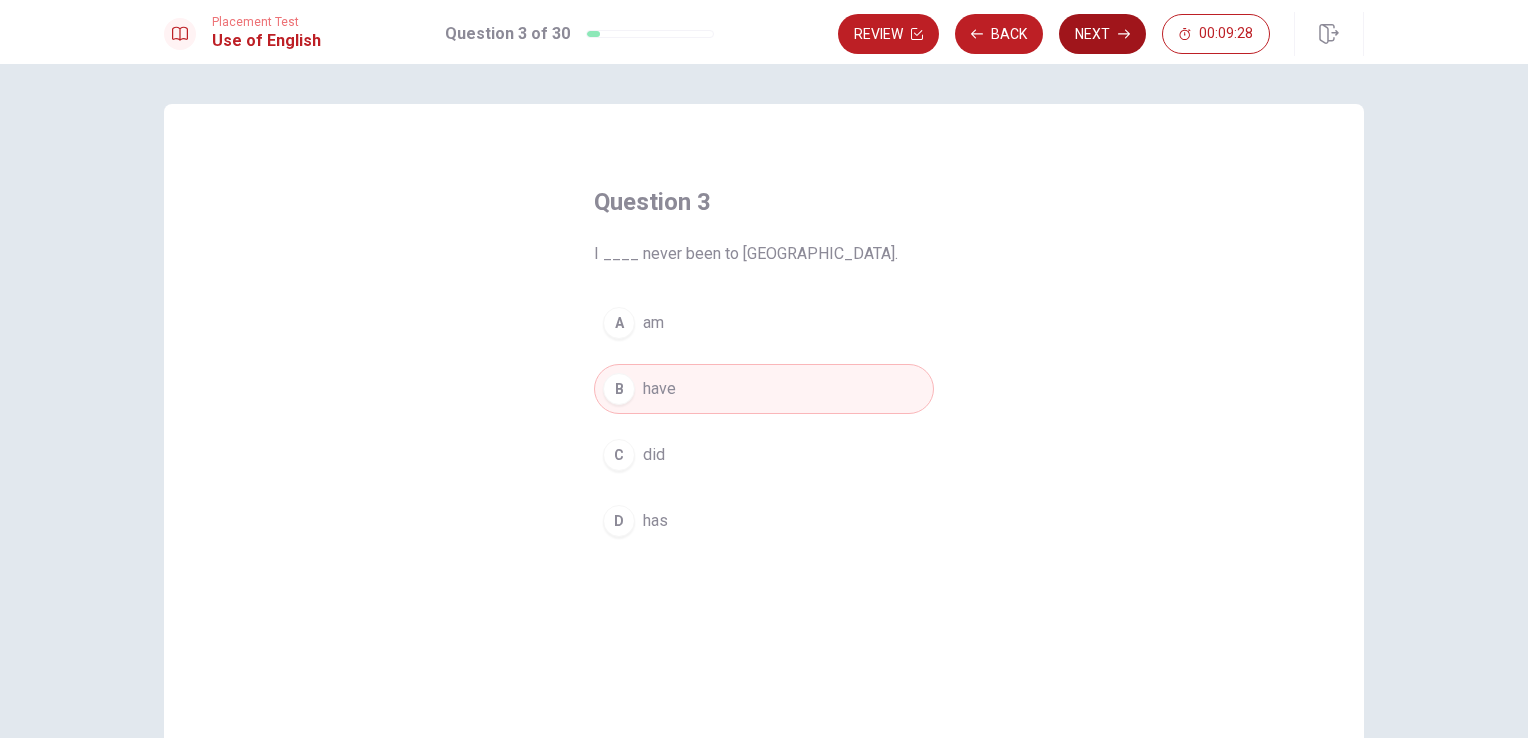 click on "Next" at bounding box center [1102, 34] 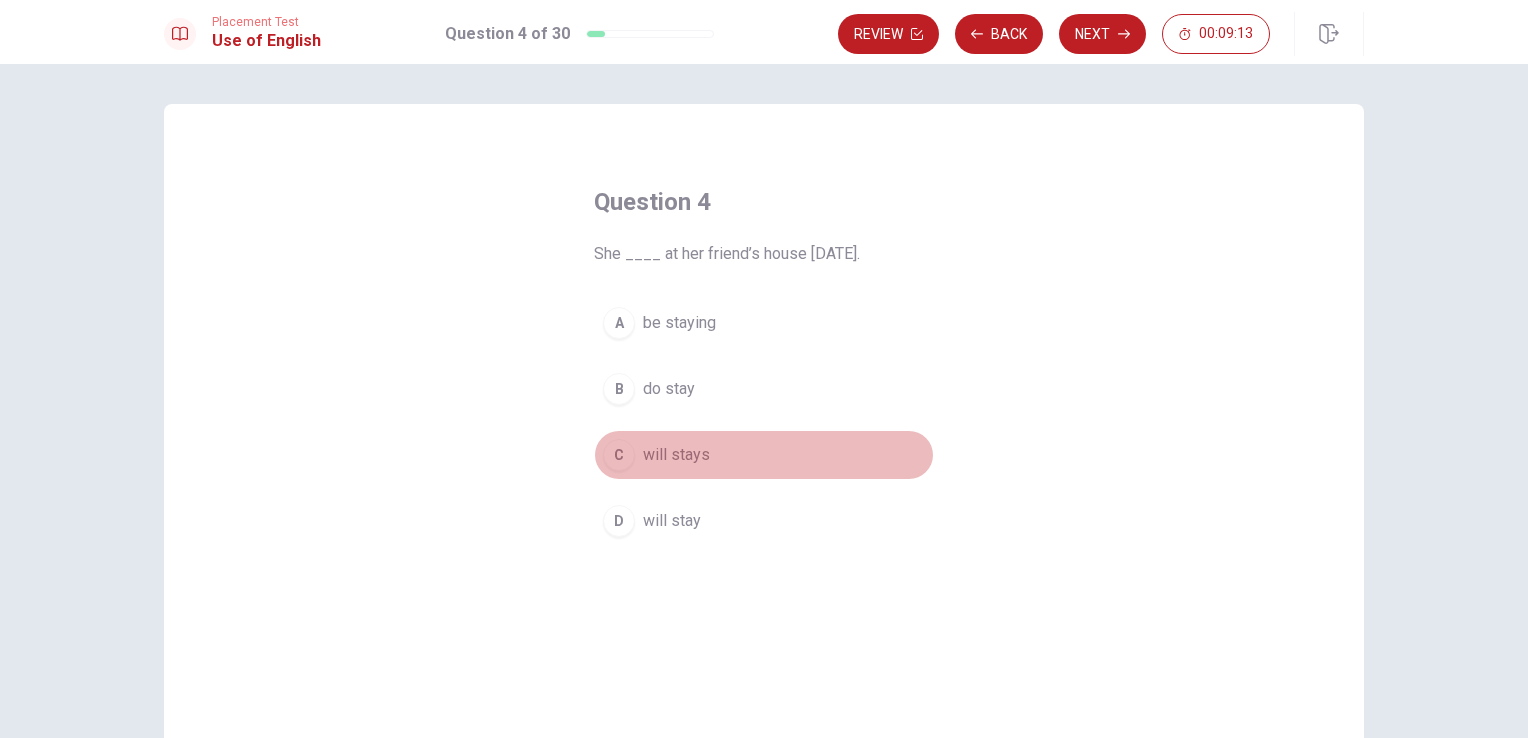 click on "C will stays" at bounding box center [764, 455] 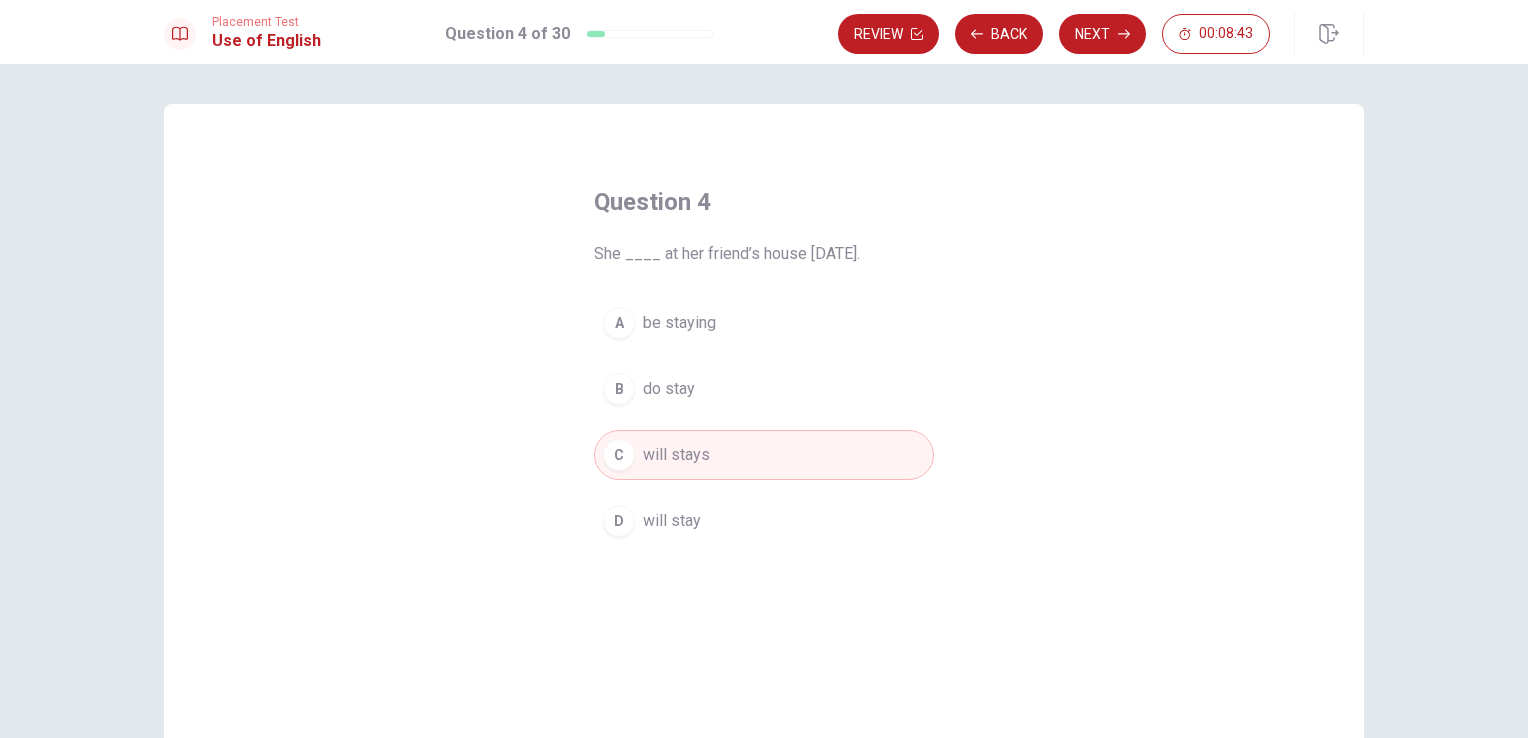 click on "D will stay" at bounding box center (764, 521) 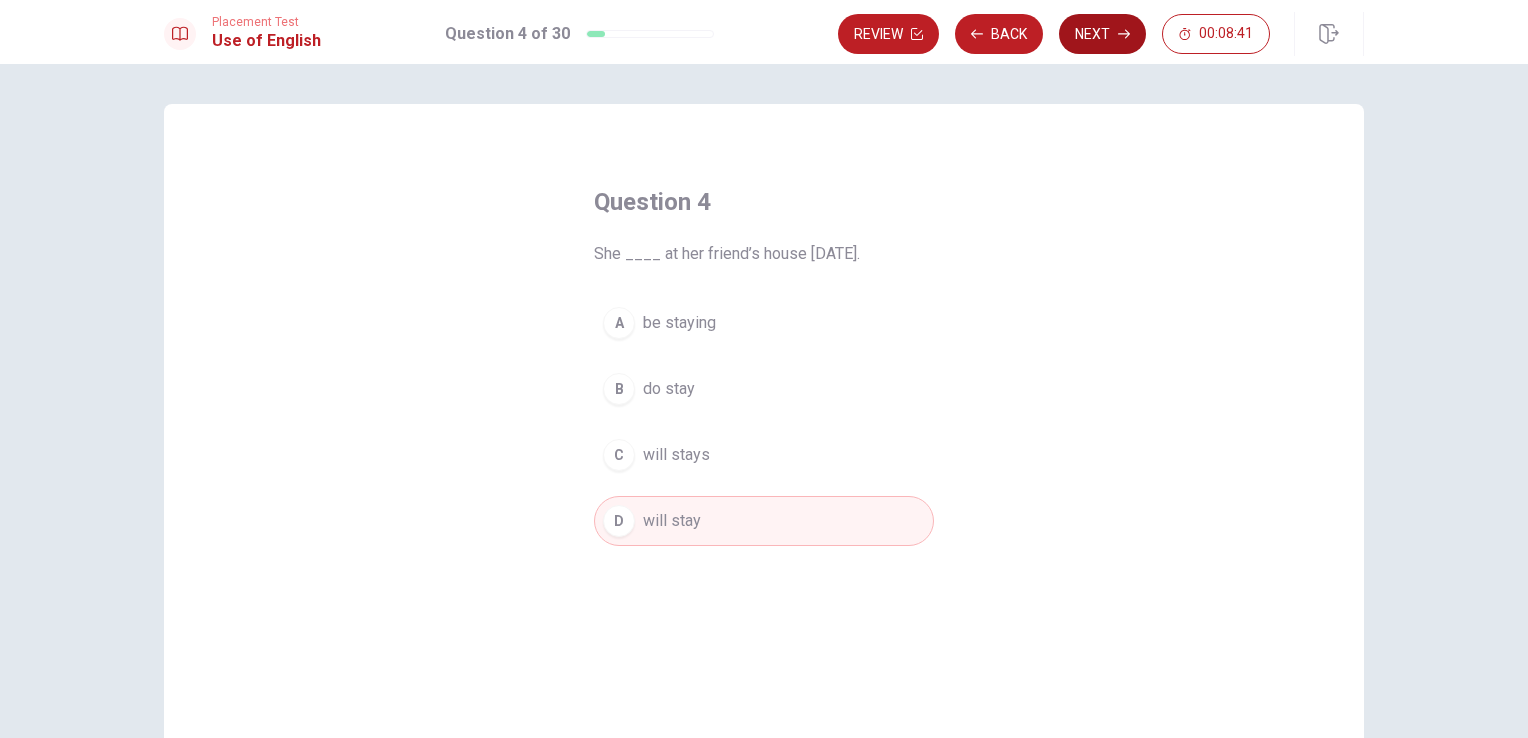 click on "Next" at bounding box center [1102, 34] 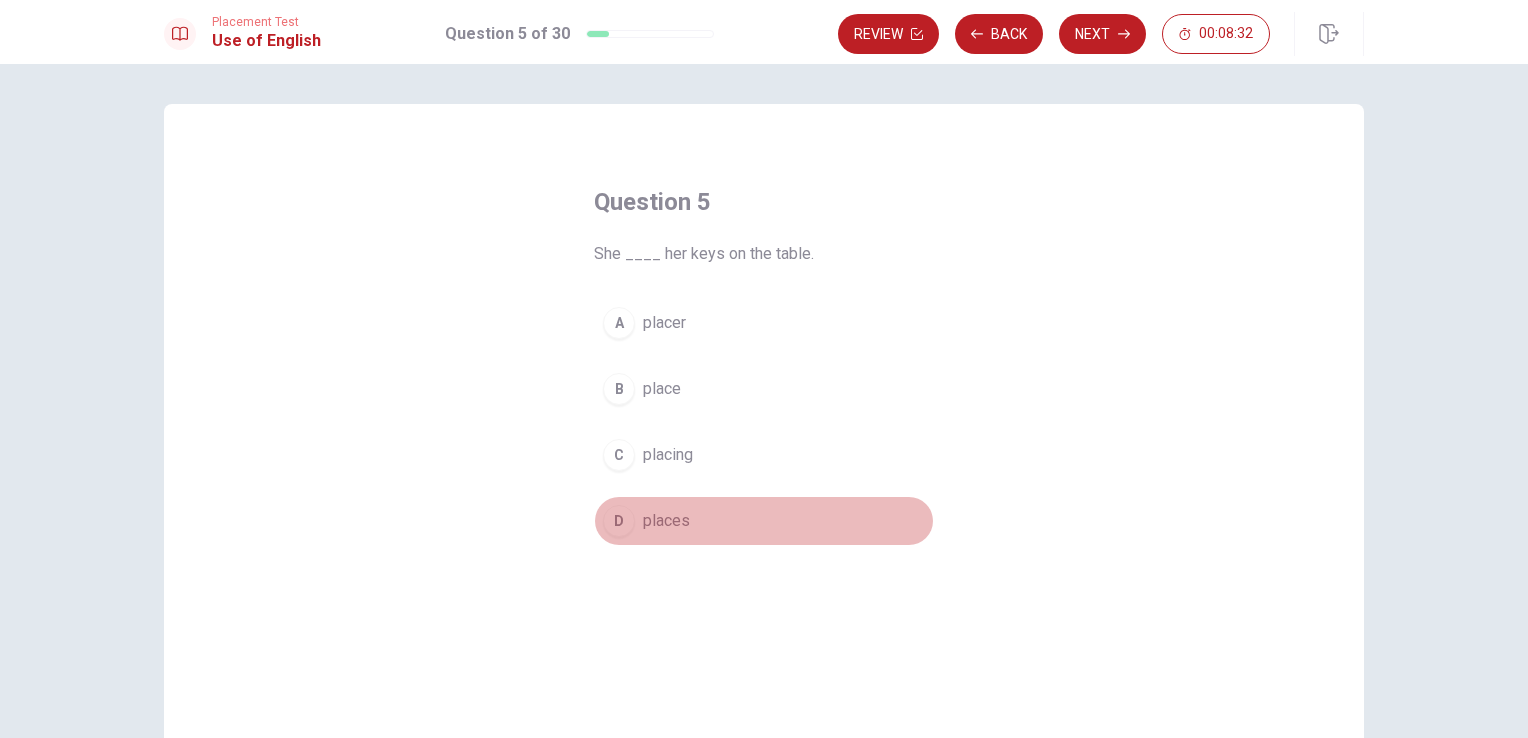click on "places" at bounding box center [666, 521] 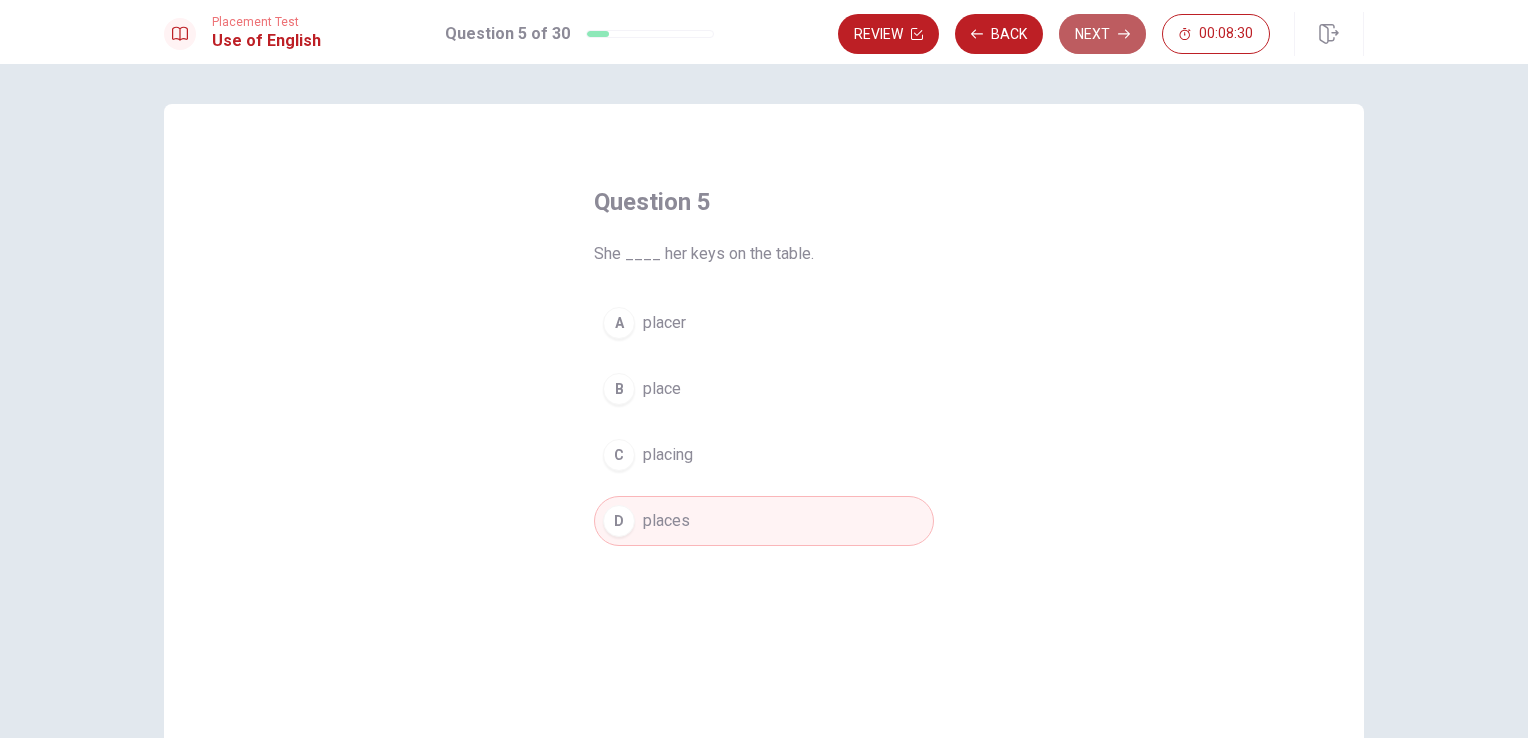 click on "Next" at bounding box center [1102, 34] 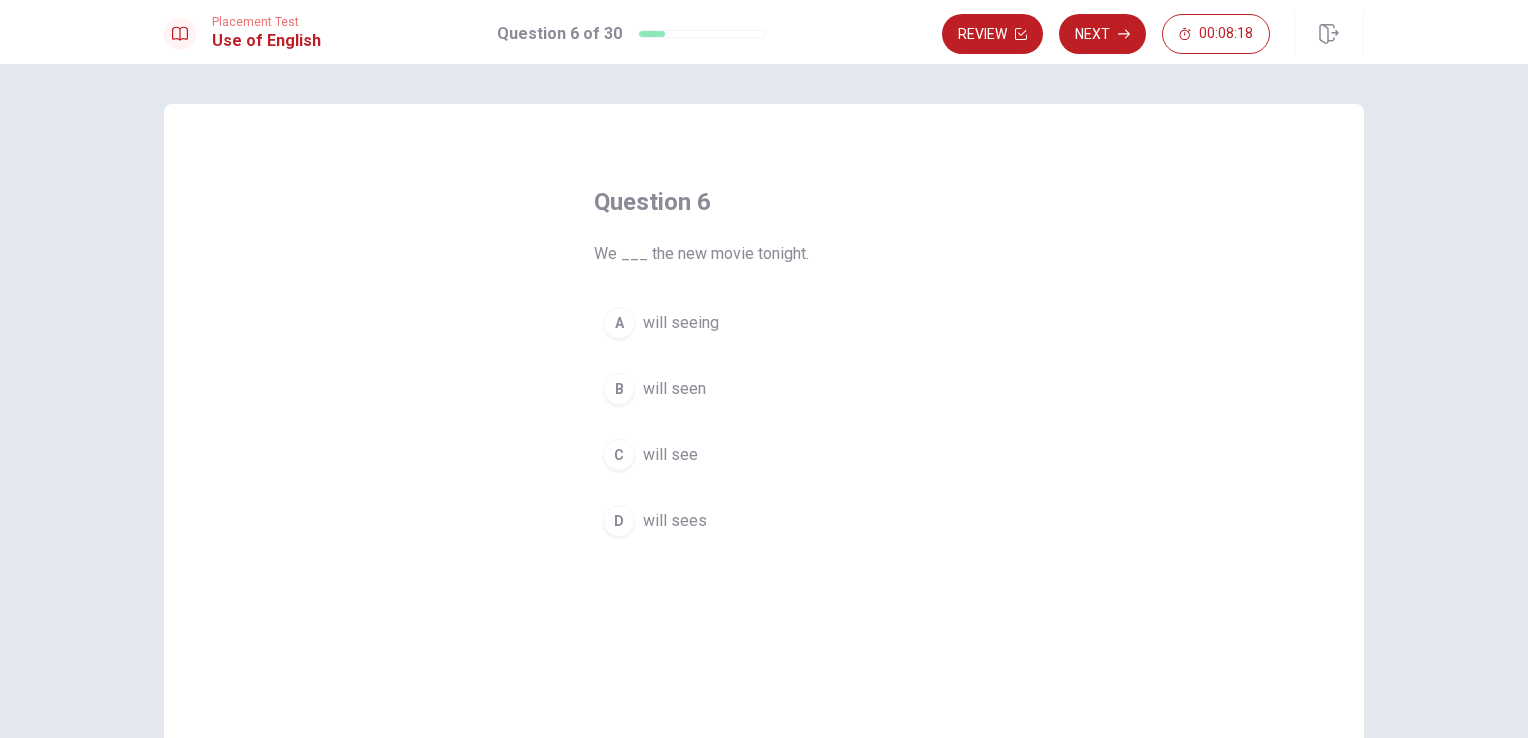 click on "A will seeing B will seen C will see D will sees" at bounding box center [764, 422] 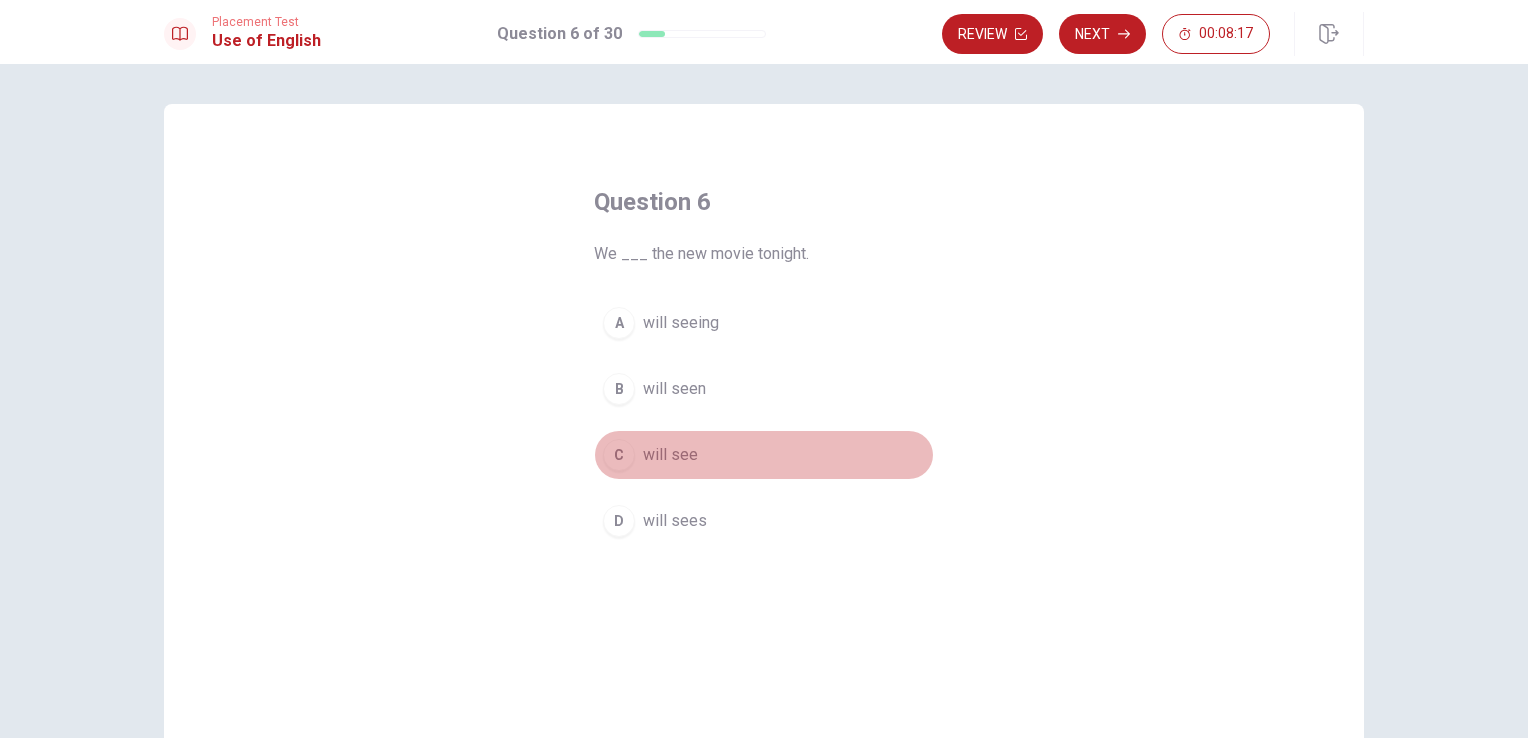 click on "C" at bounding box center (619, 455) 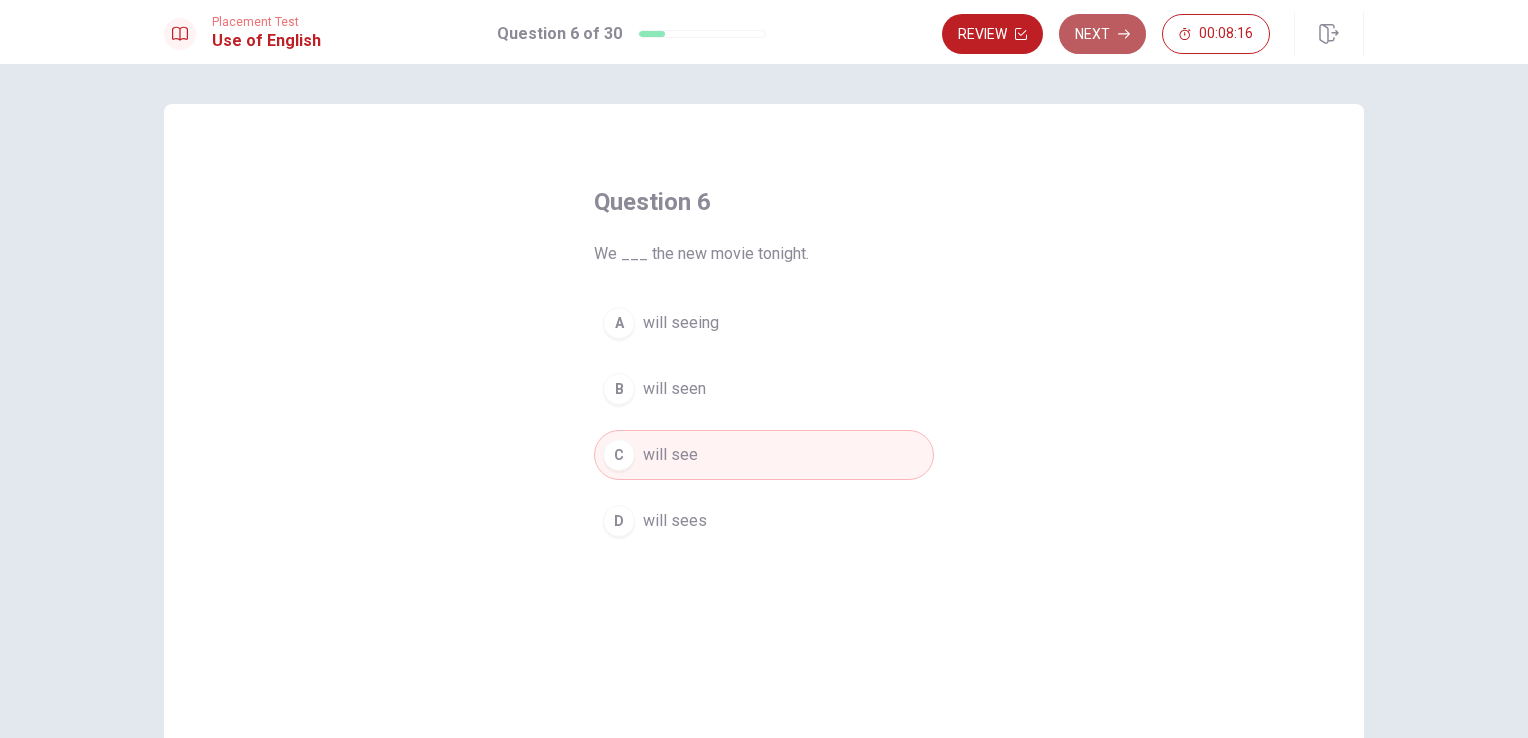click on "Next" at bounding box center [1102, 34] 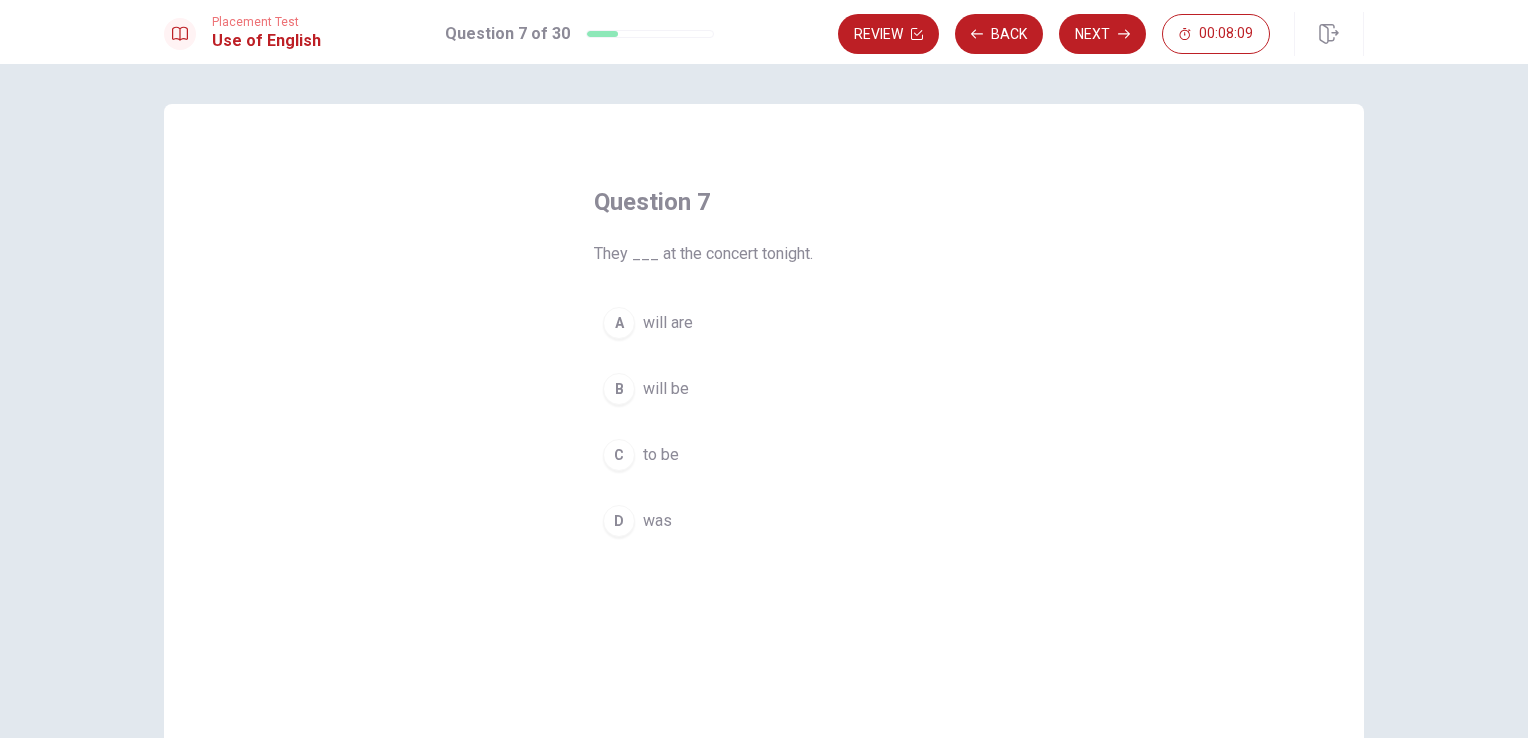 click on "B will be" at bounding box center [764, 389] 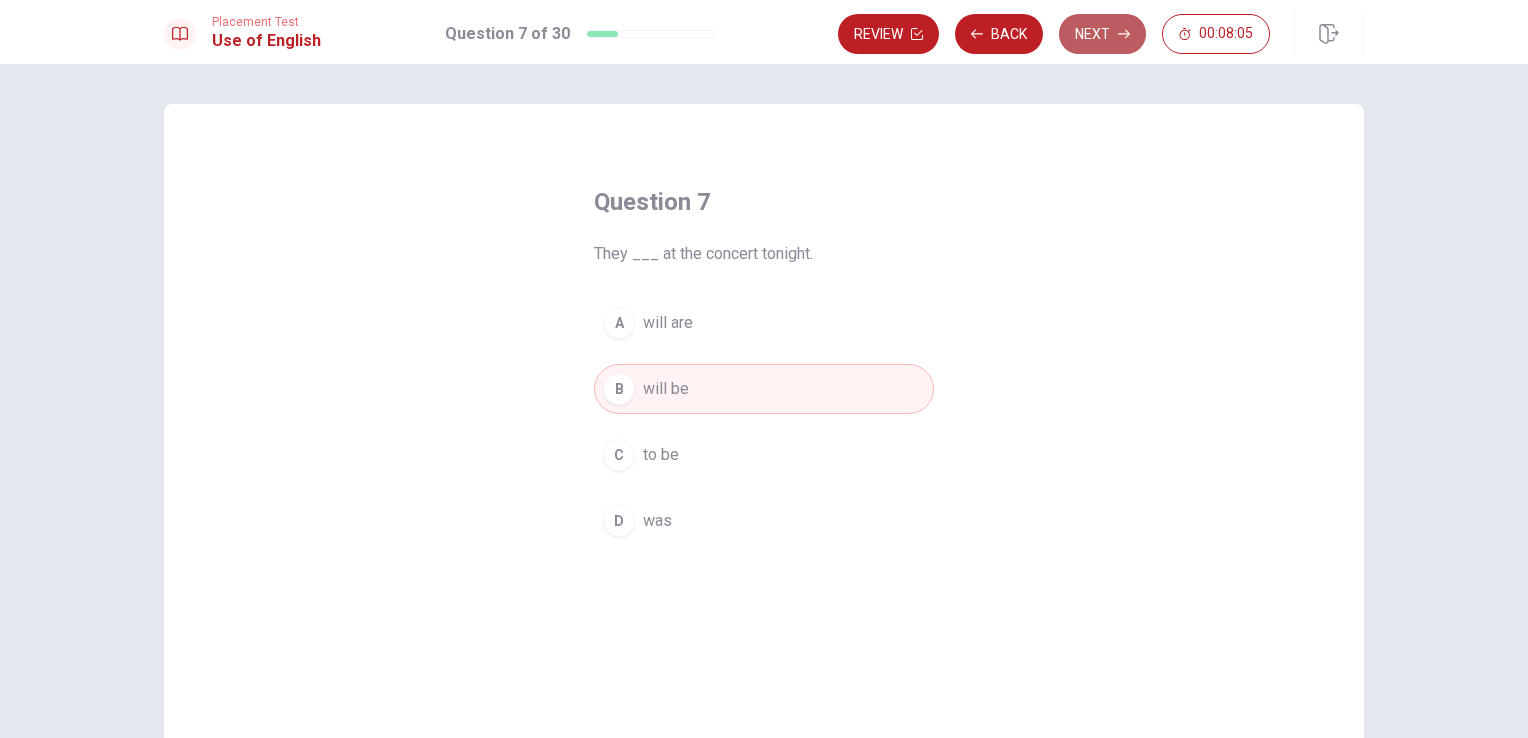 click on "Next" at bounding box center [1102, 34] 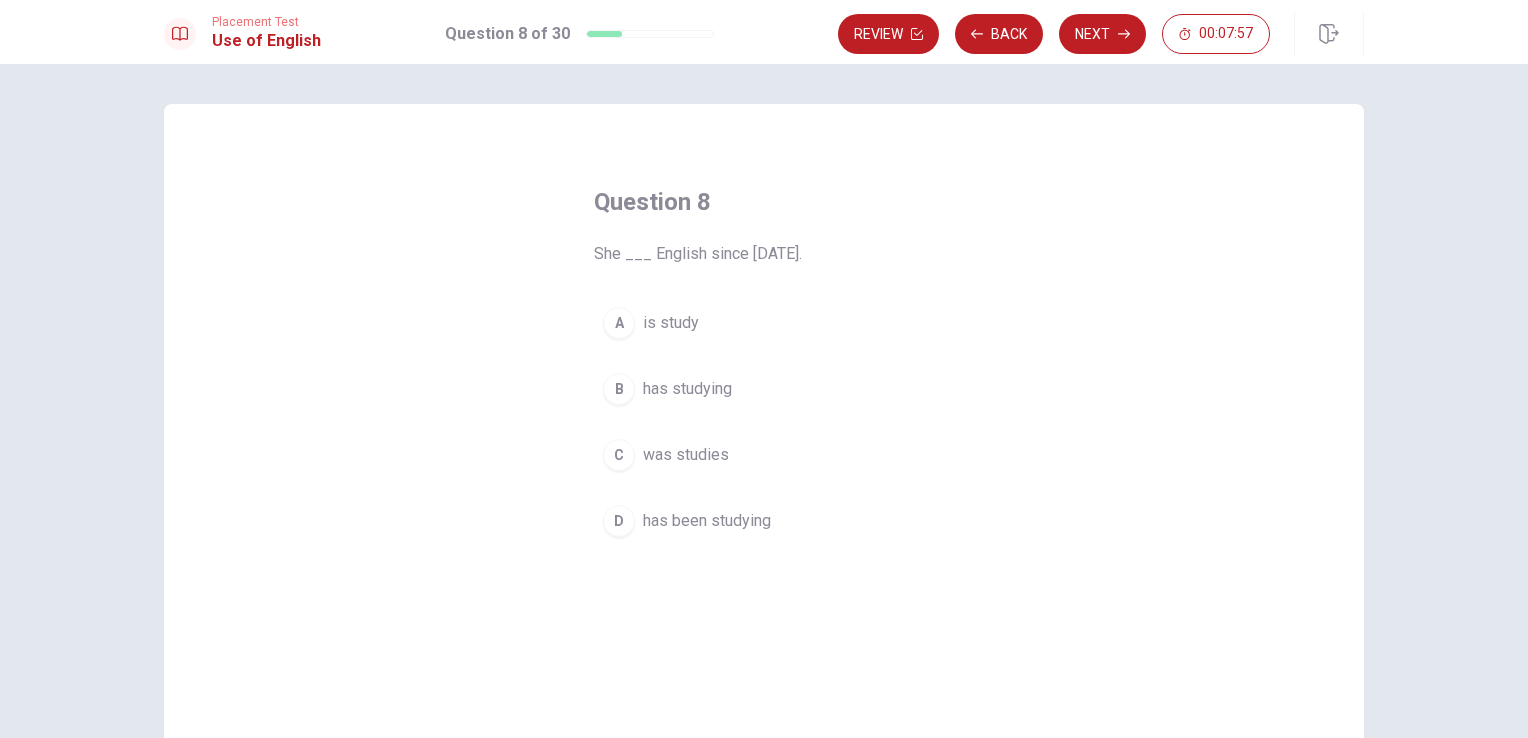 click on "has been studying" at bounding box center [707, 521] 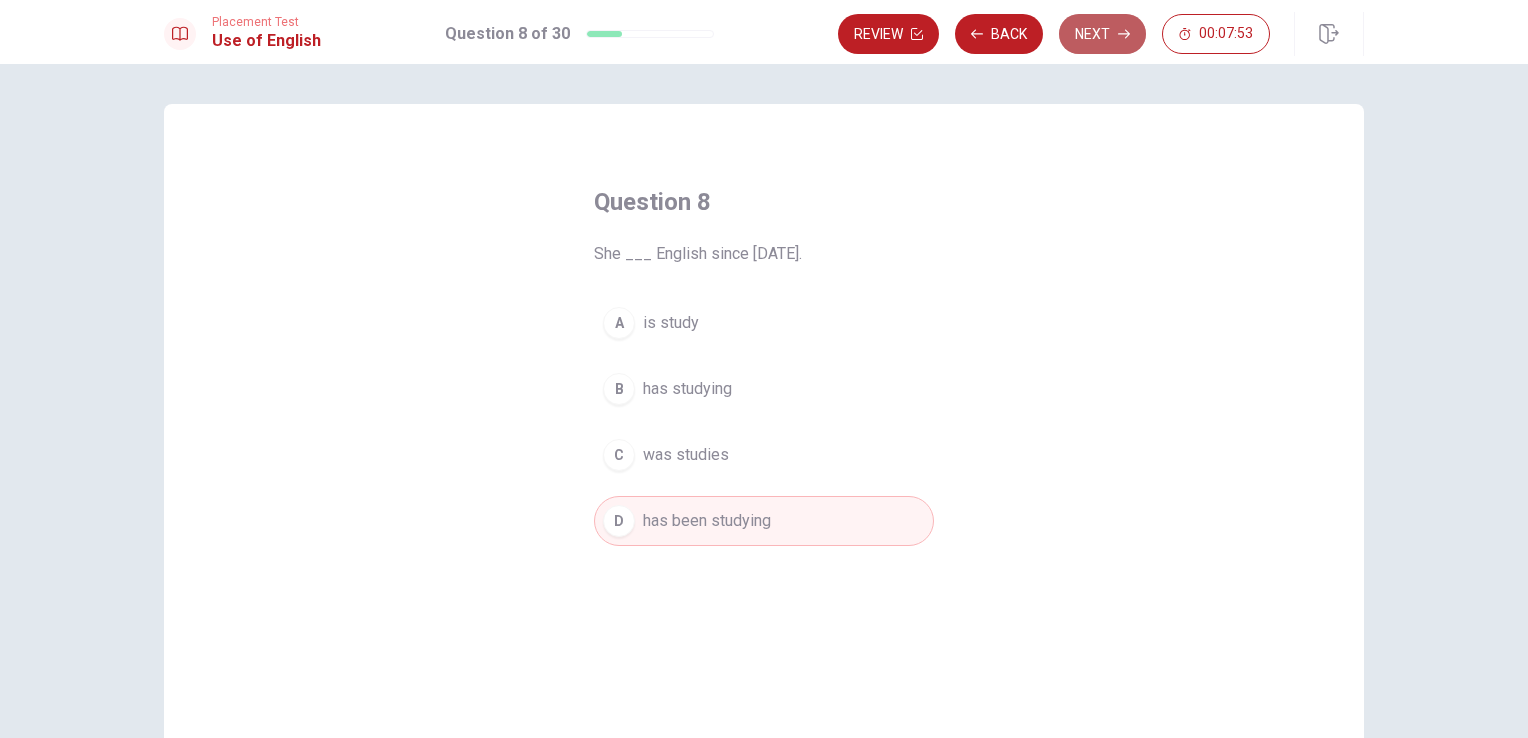 click on "Next" at bounding box center [1102, 34] 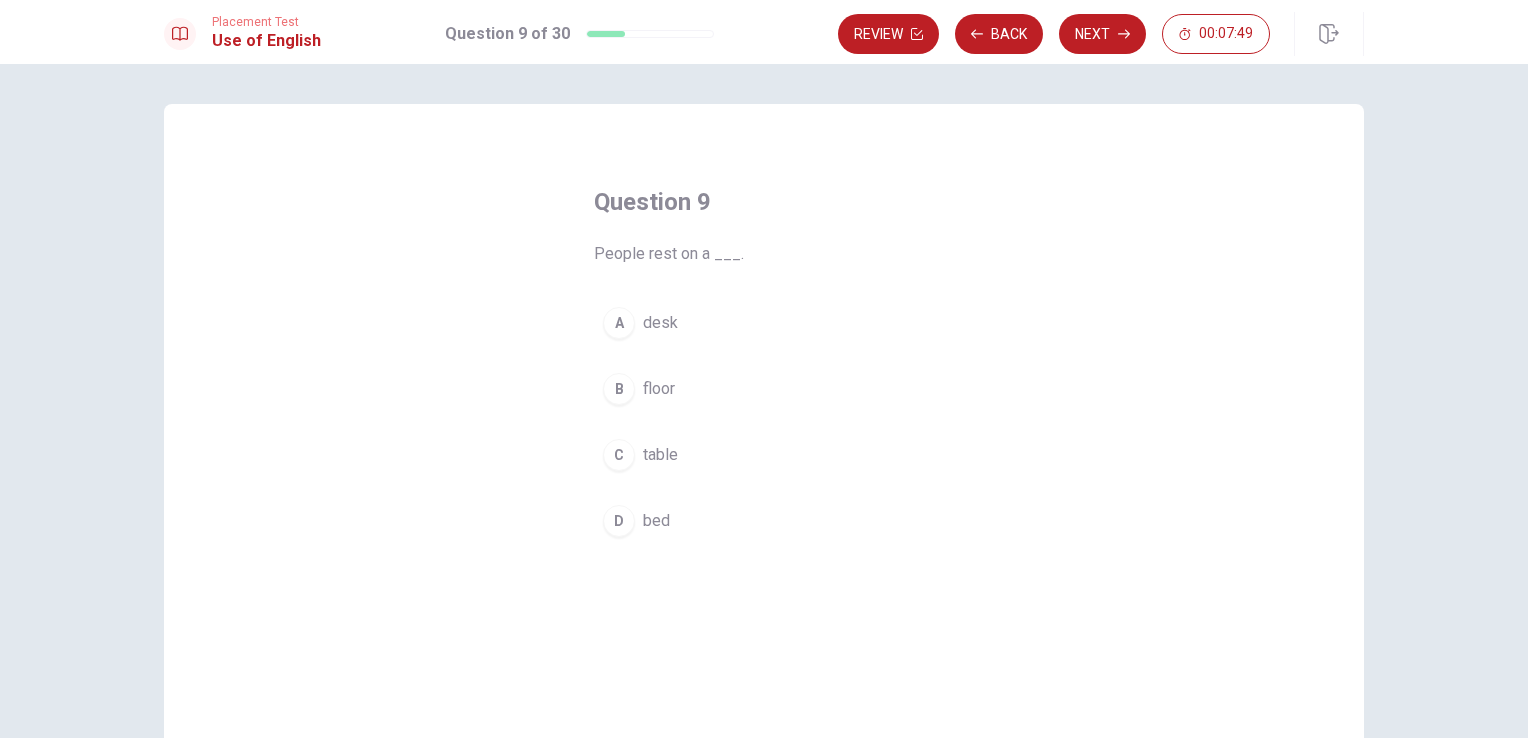 click on "D bed" at bounding box center (764, 521) 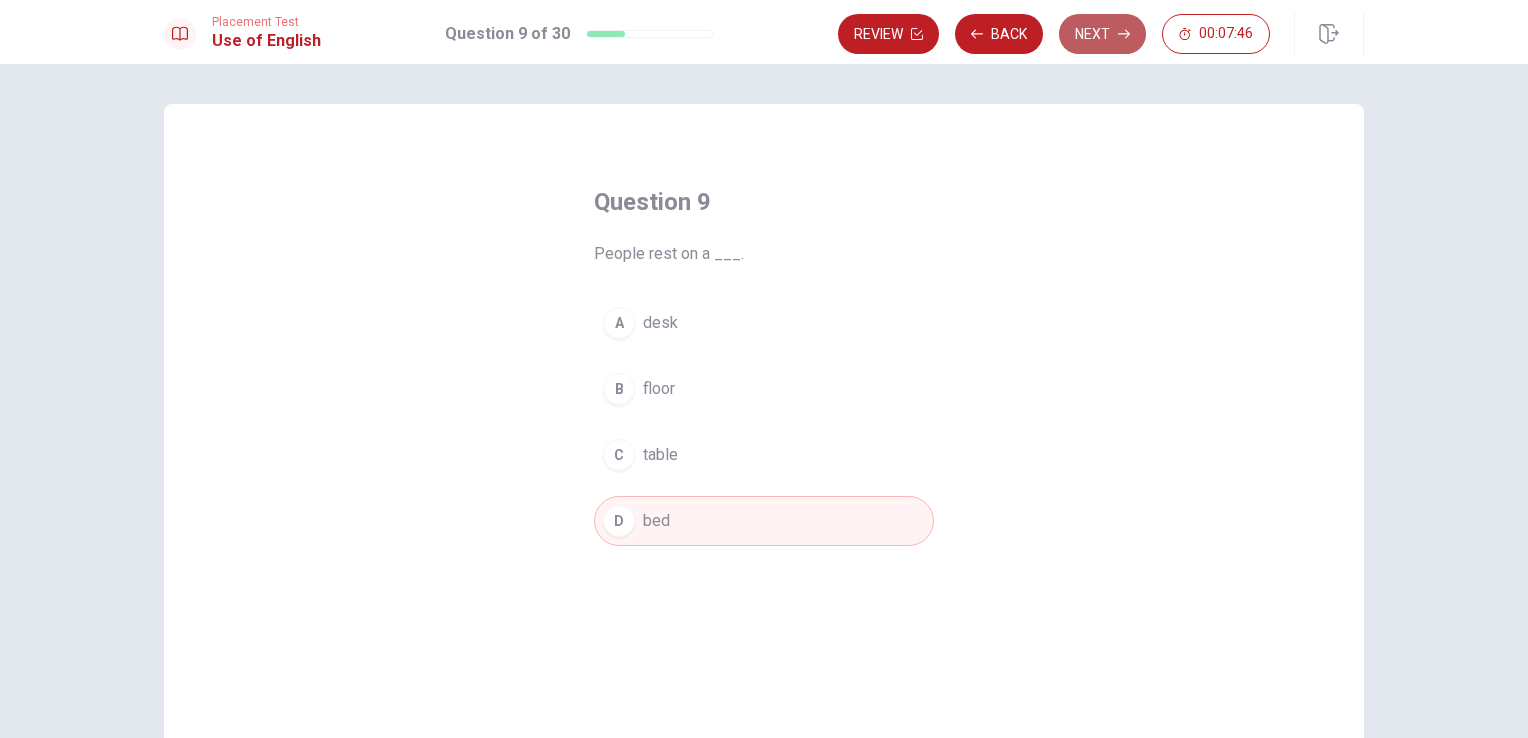 click on "Next" at bounding box center [1102, 34] 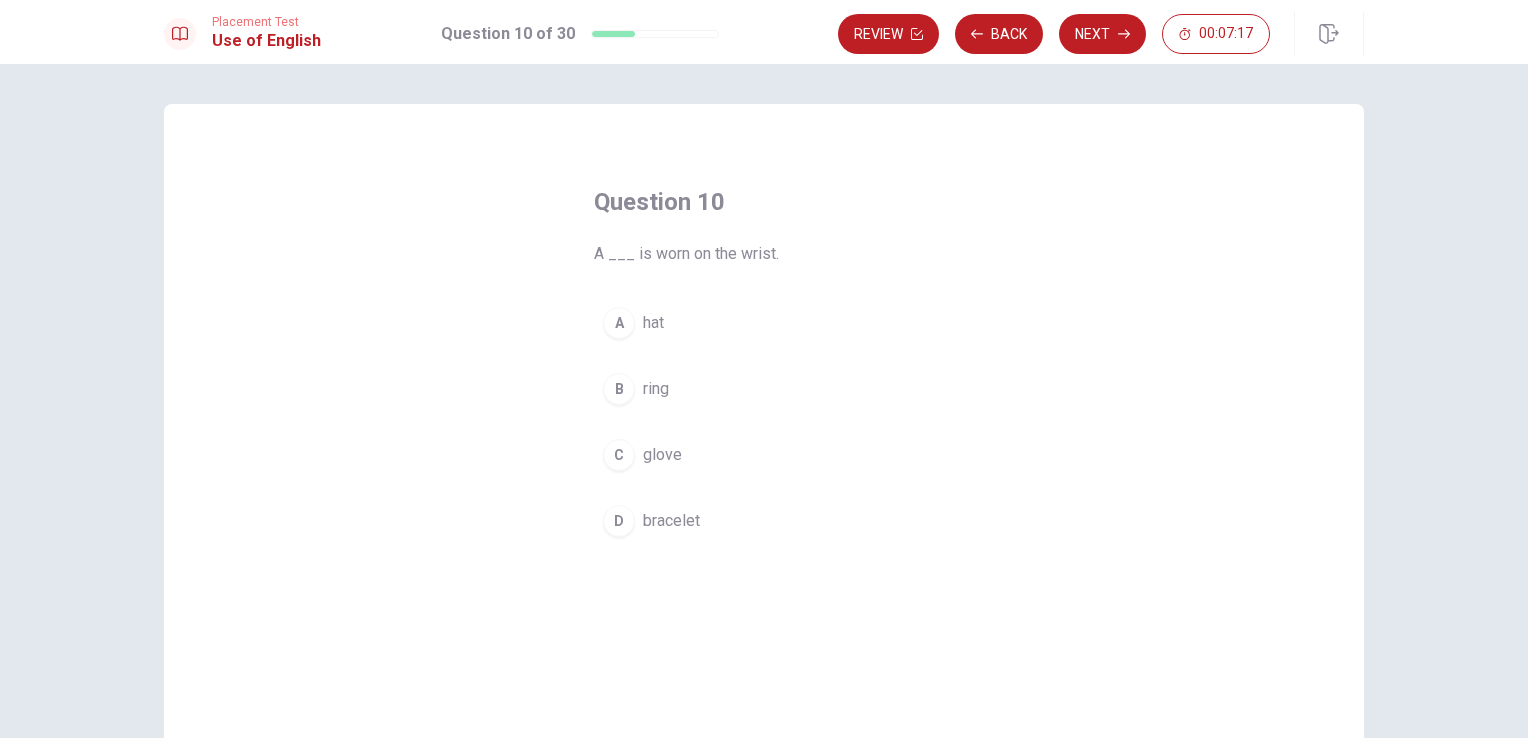 click on "D bracelet" at bounding box center [764, 521] 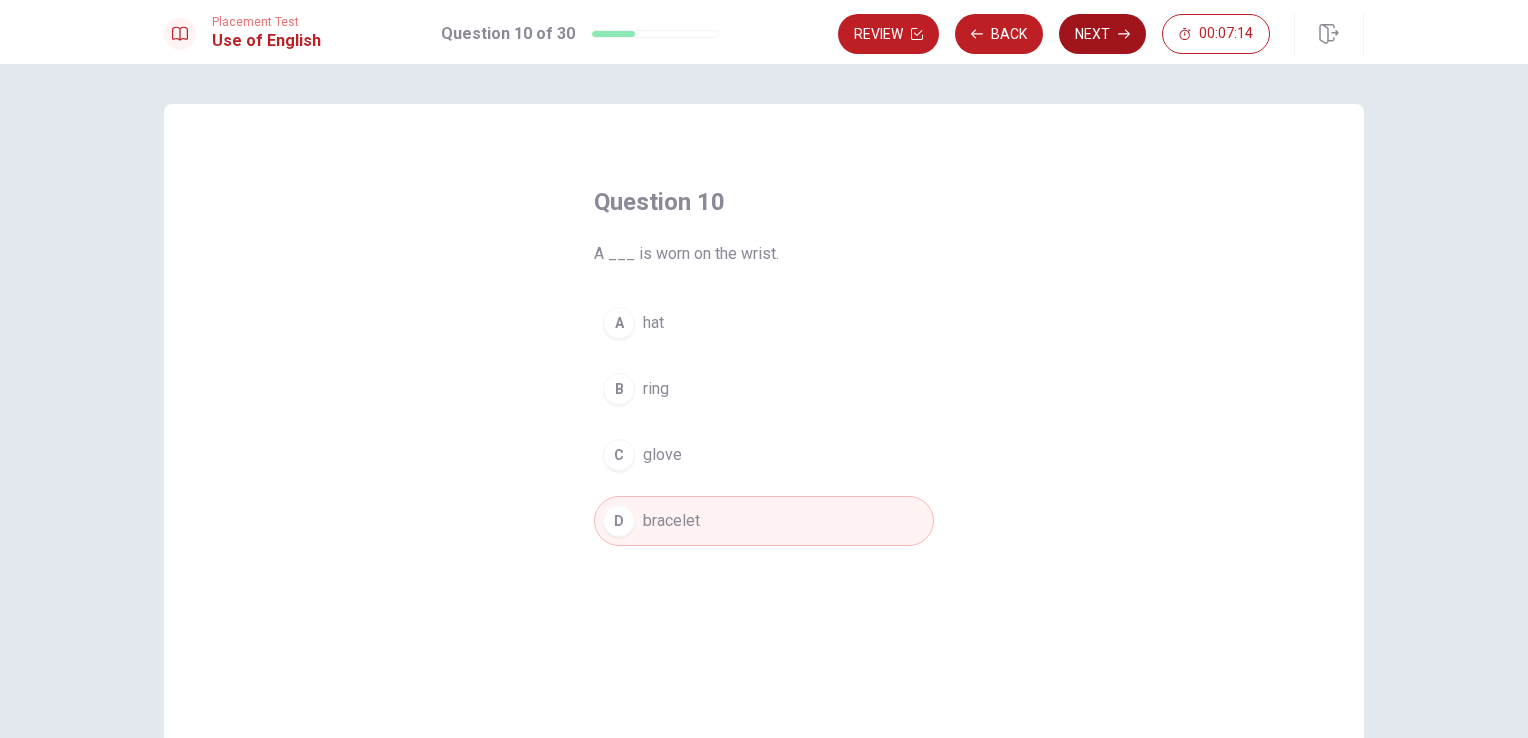 click on "Next" at bounding box center [1102, 34] 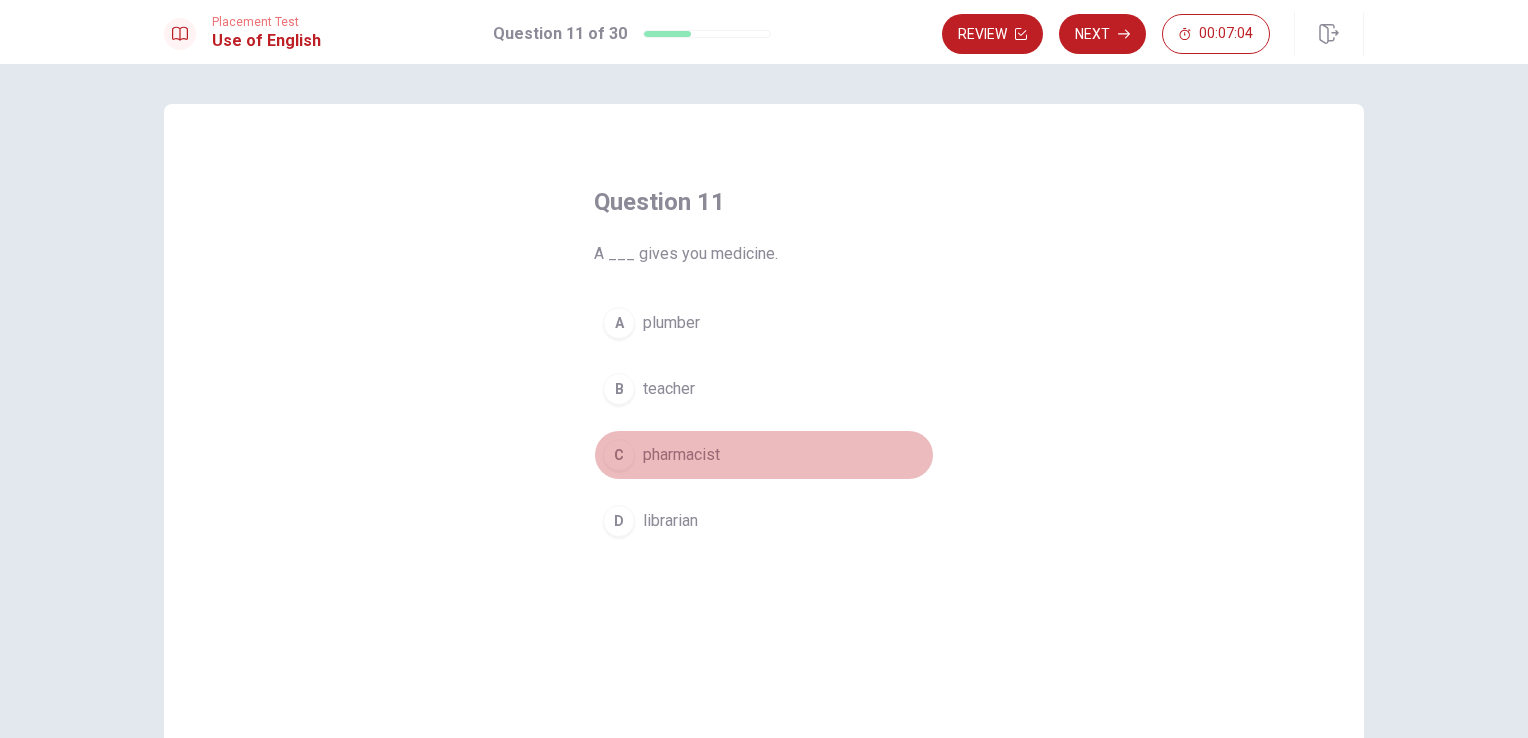 click on "C" at bounding box center [619, 455] 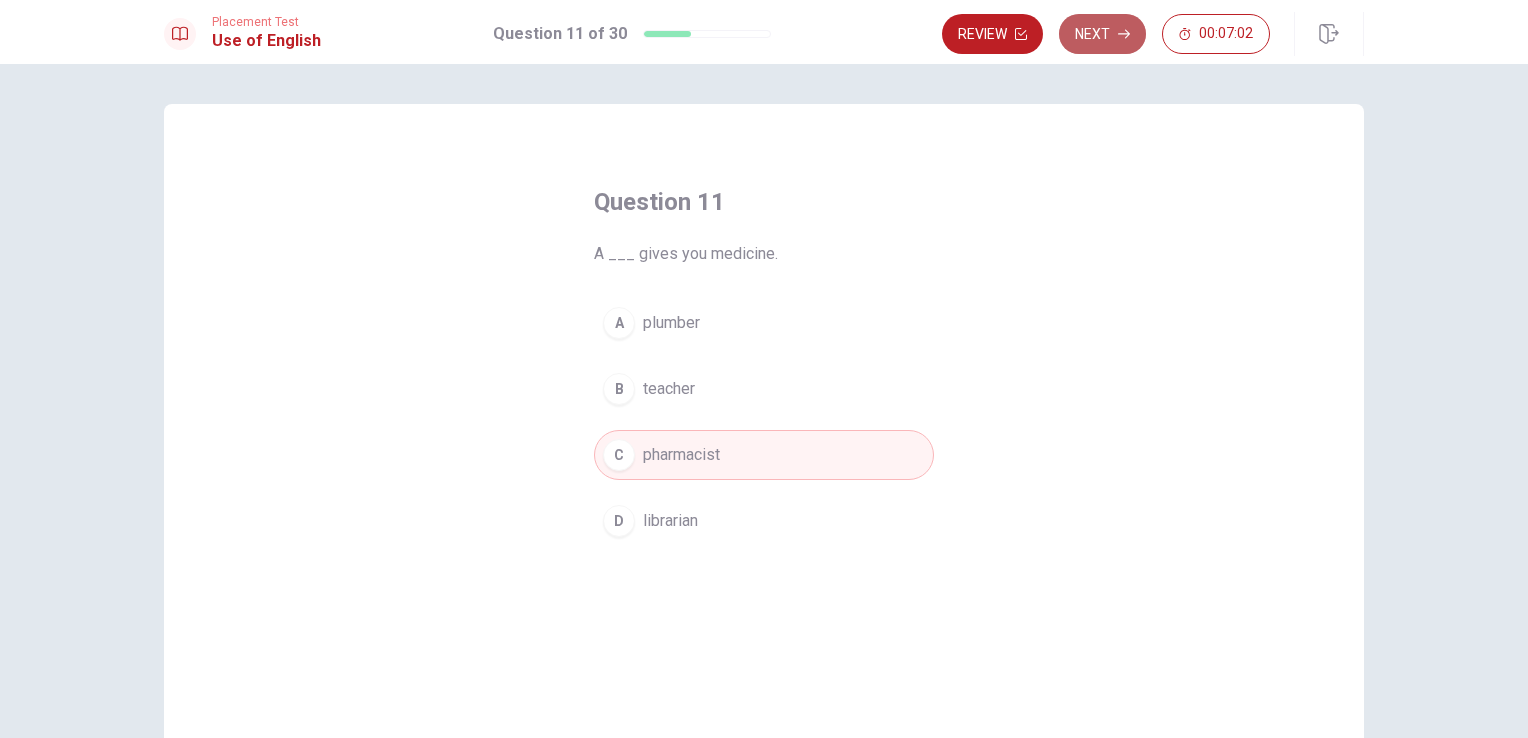 click on "Next" at bounding box center (1102, 34) 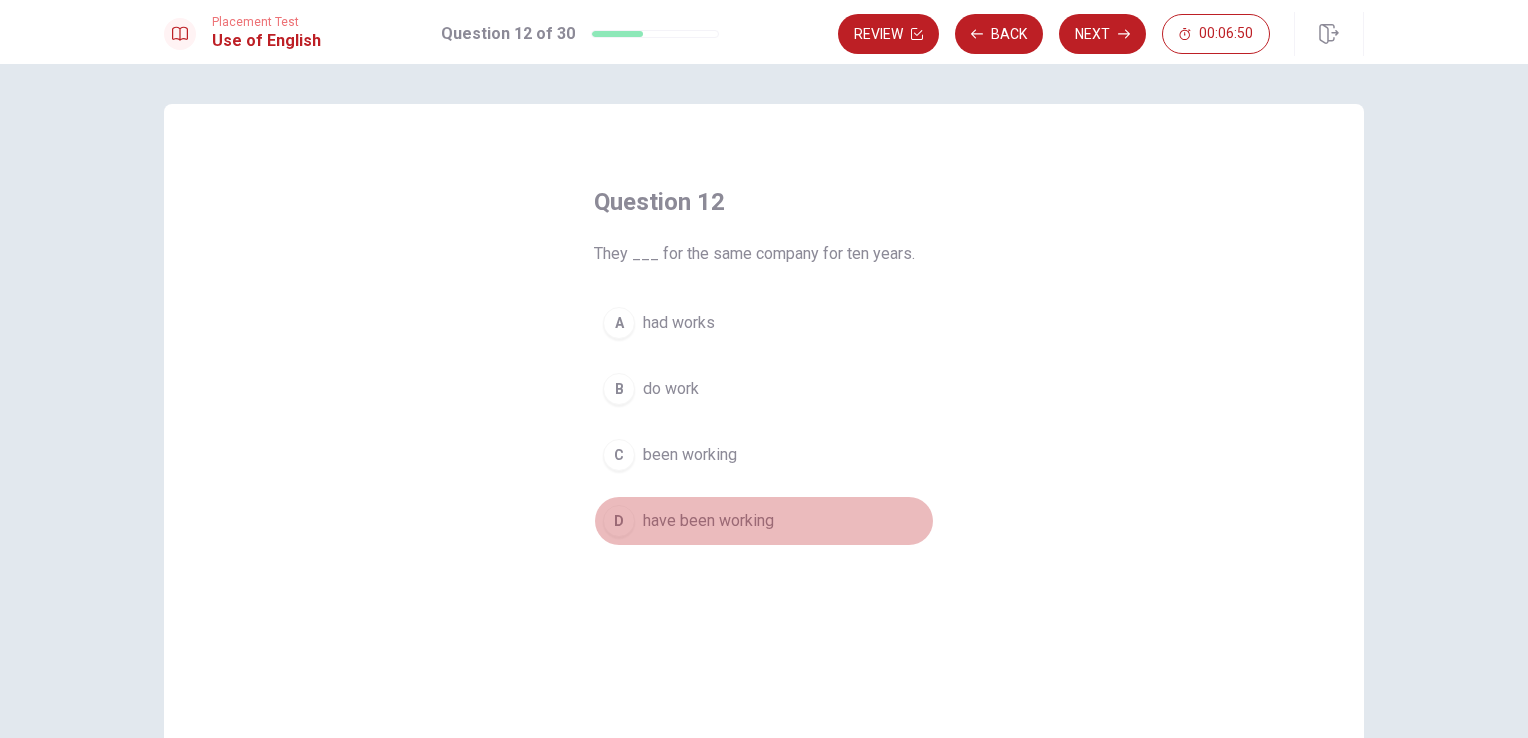 click on "have been working" at bounding box center (708, 521) 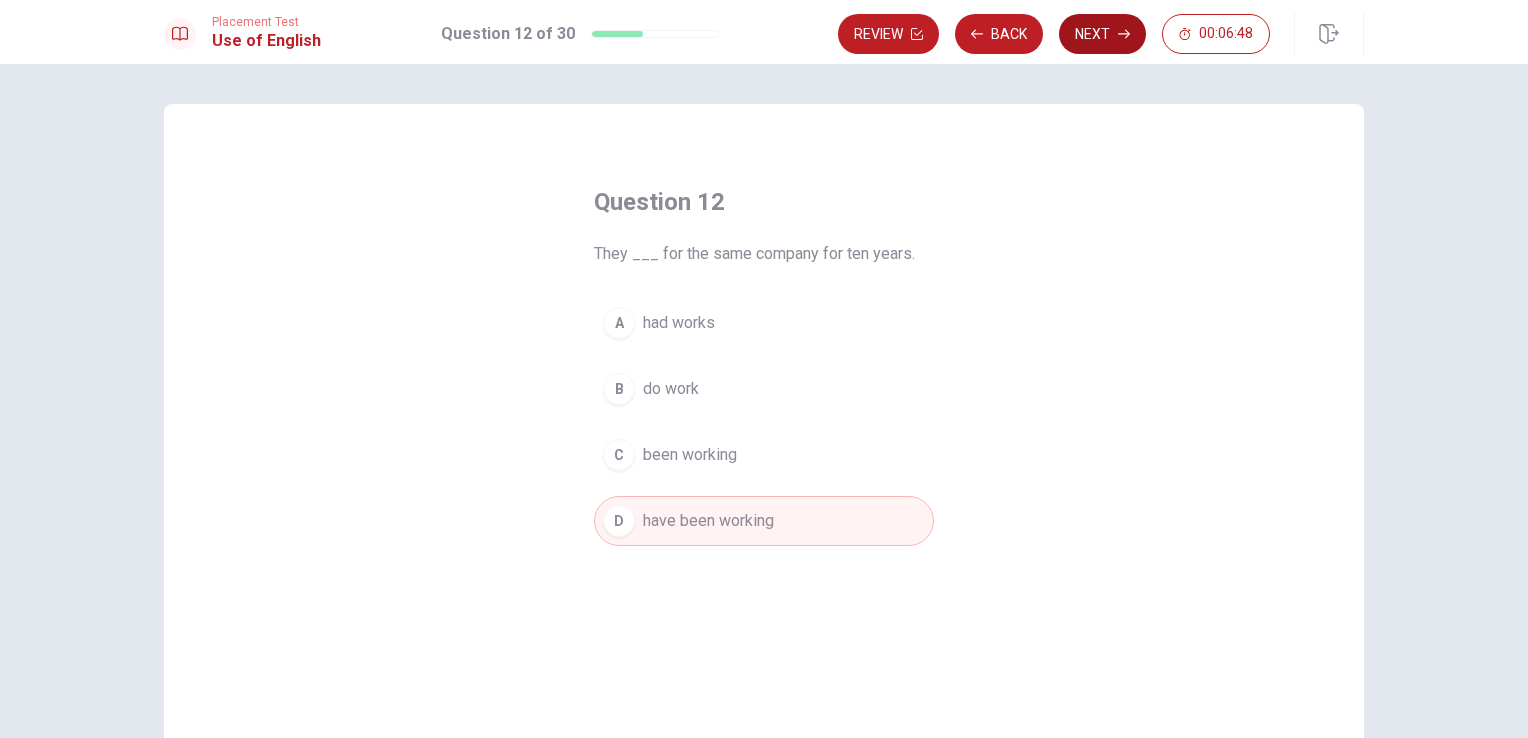 click on "Next" at bounding box center (1102, 34) 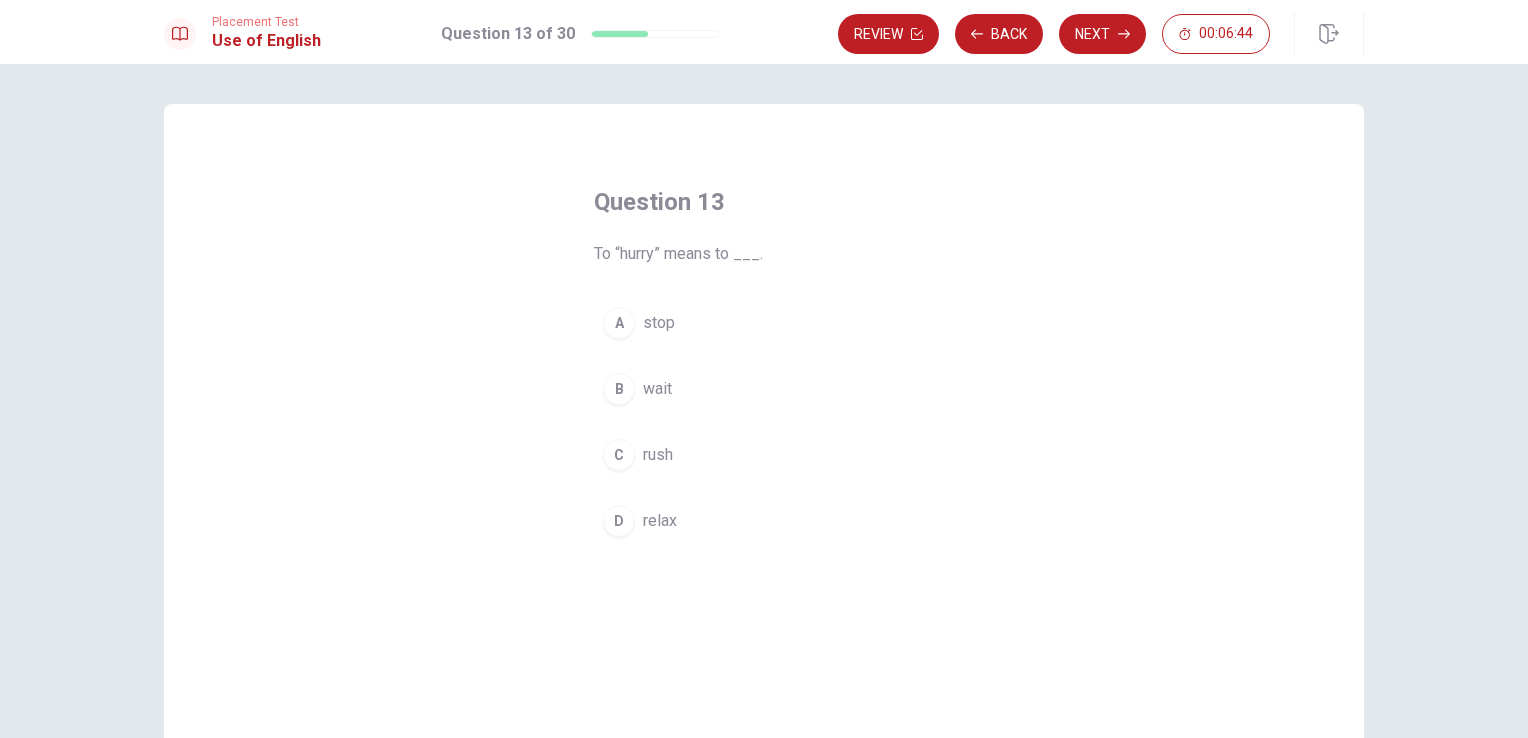 click on "C rush" at bounding box center (764, 455) 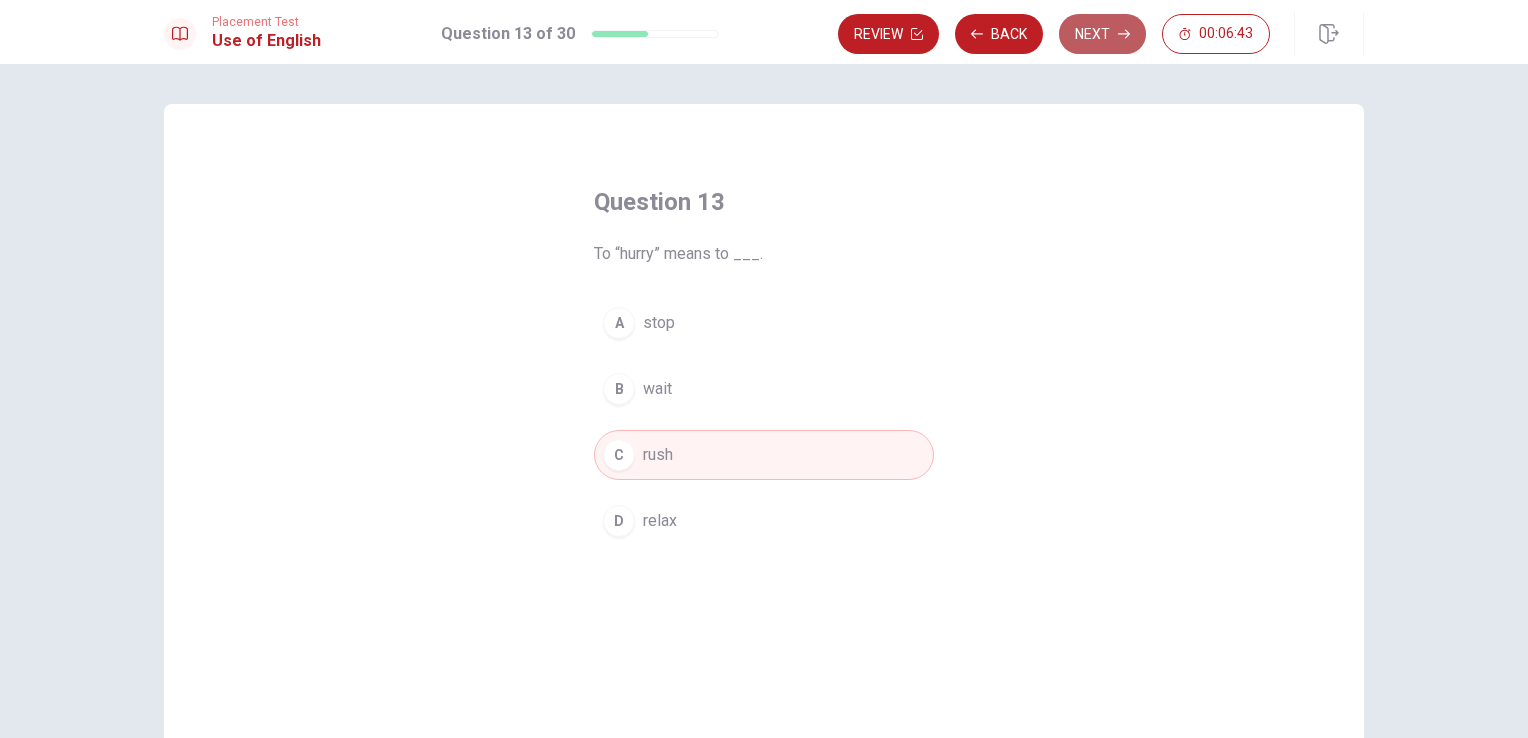 click on "Next" at bounding box center [1102, 34] 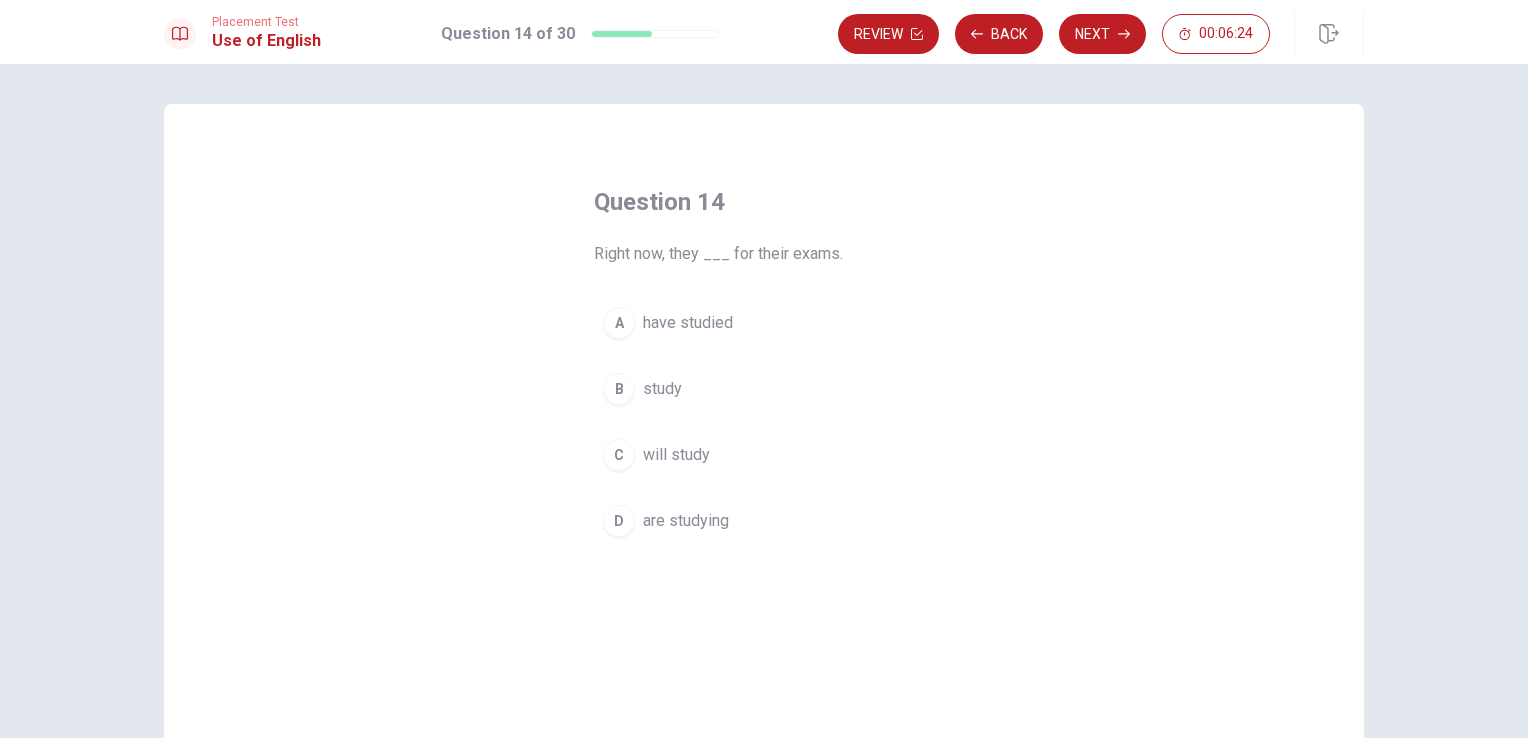 click on "D are studying" at bounding box center [764, 521] 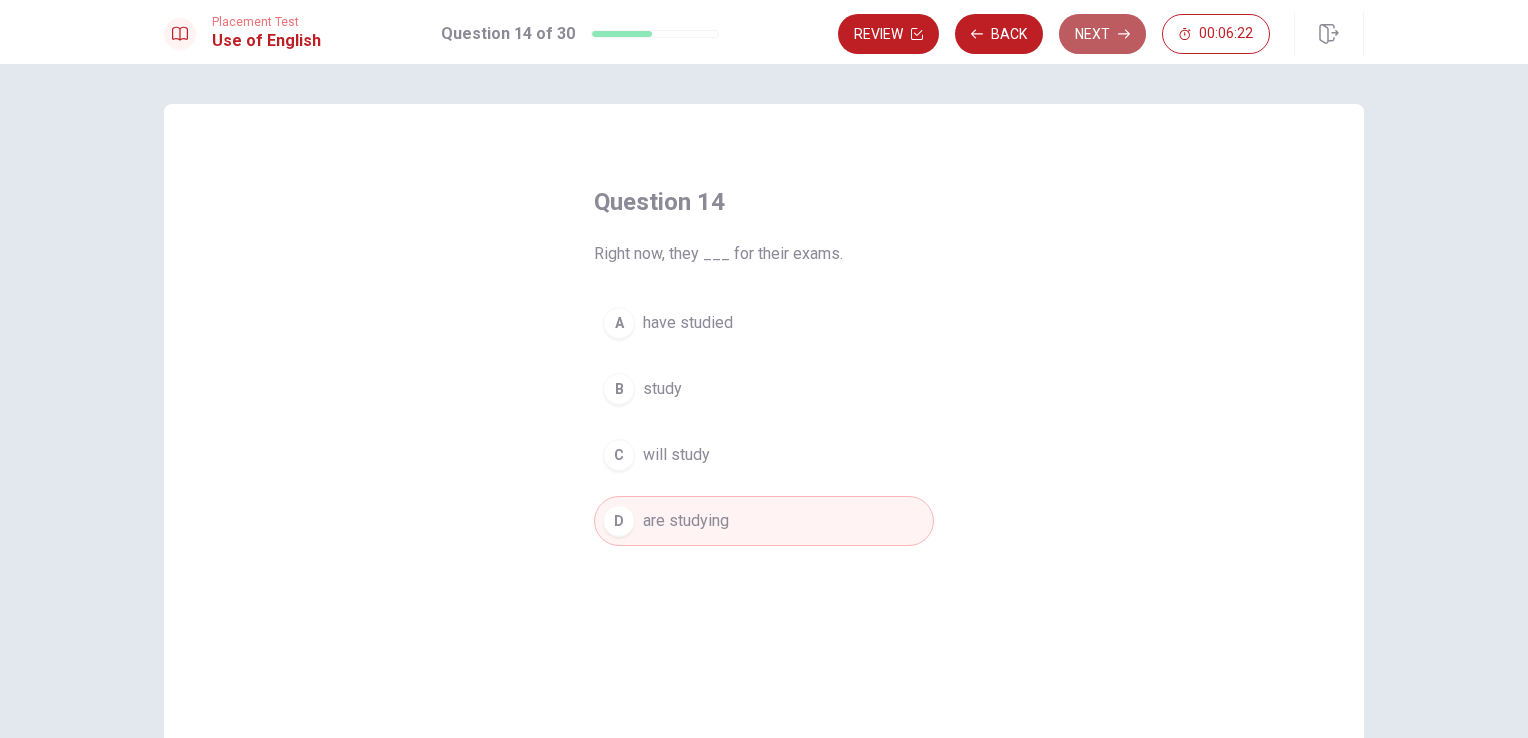 click on "Next" at bounding box center (1102, 34) 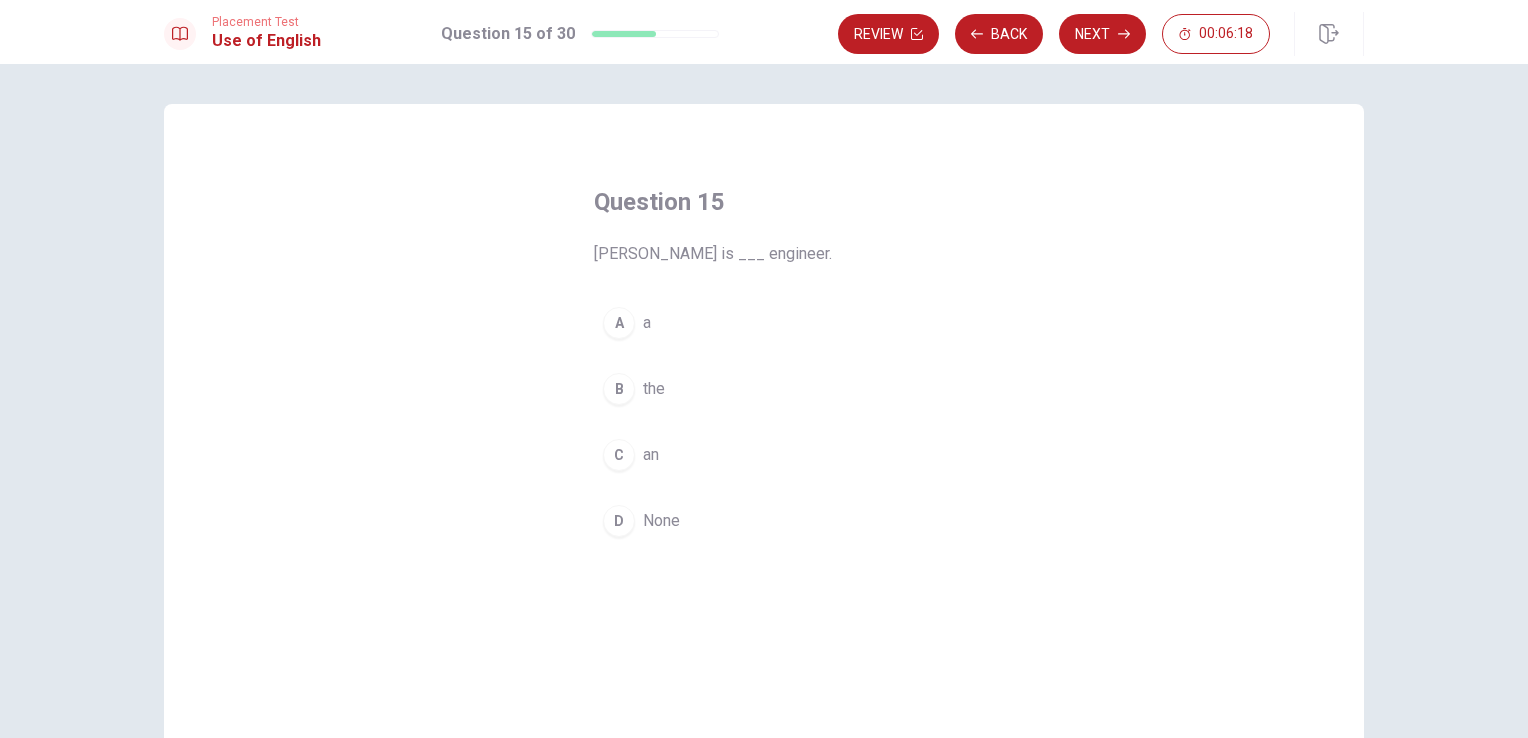 click on "C an" at bounding box center [764, 455] 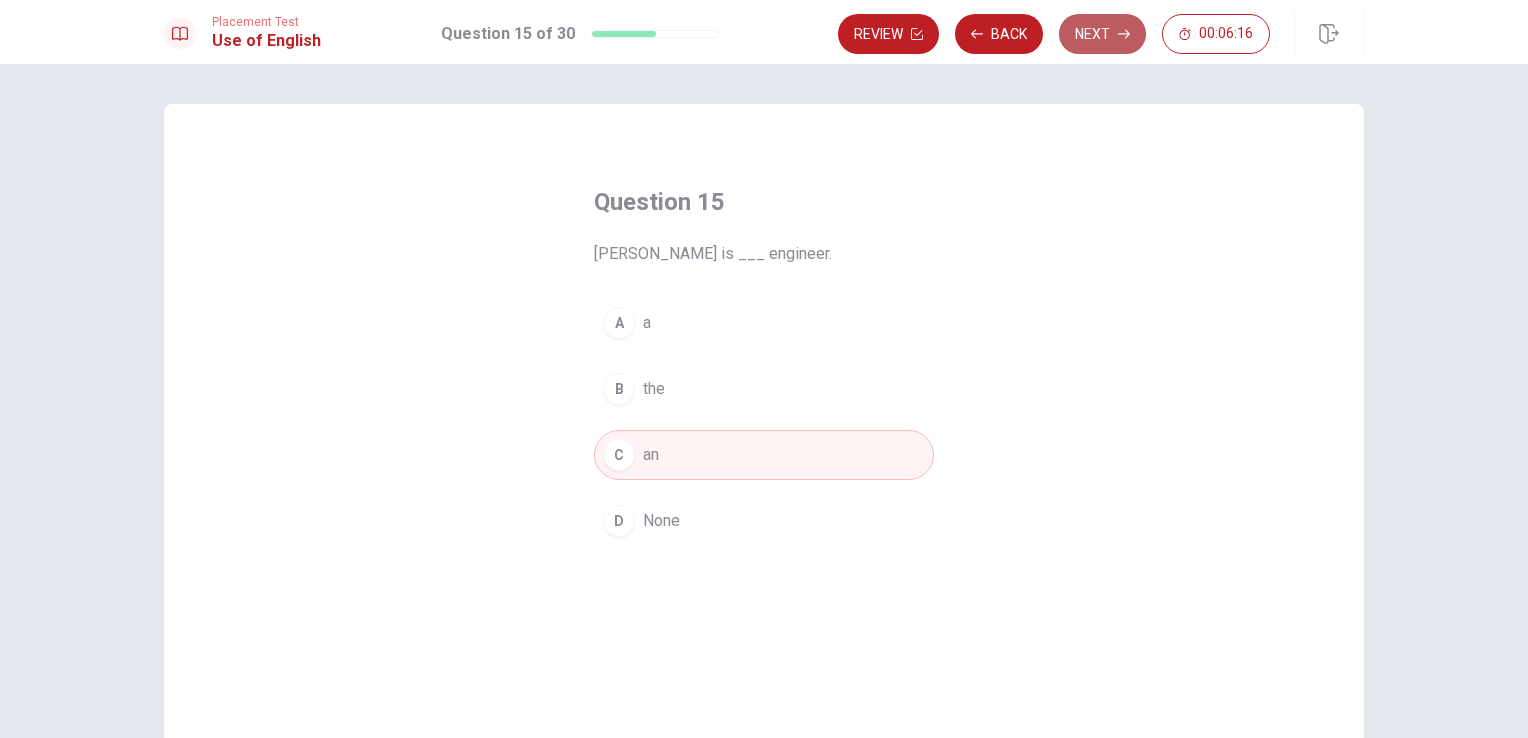 click on "Next" at bounding box center (1102, 34) 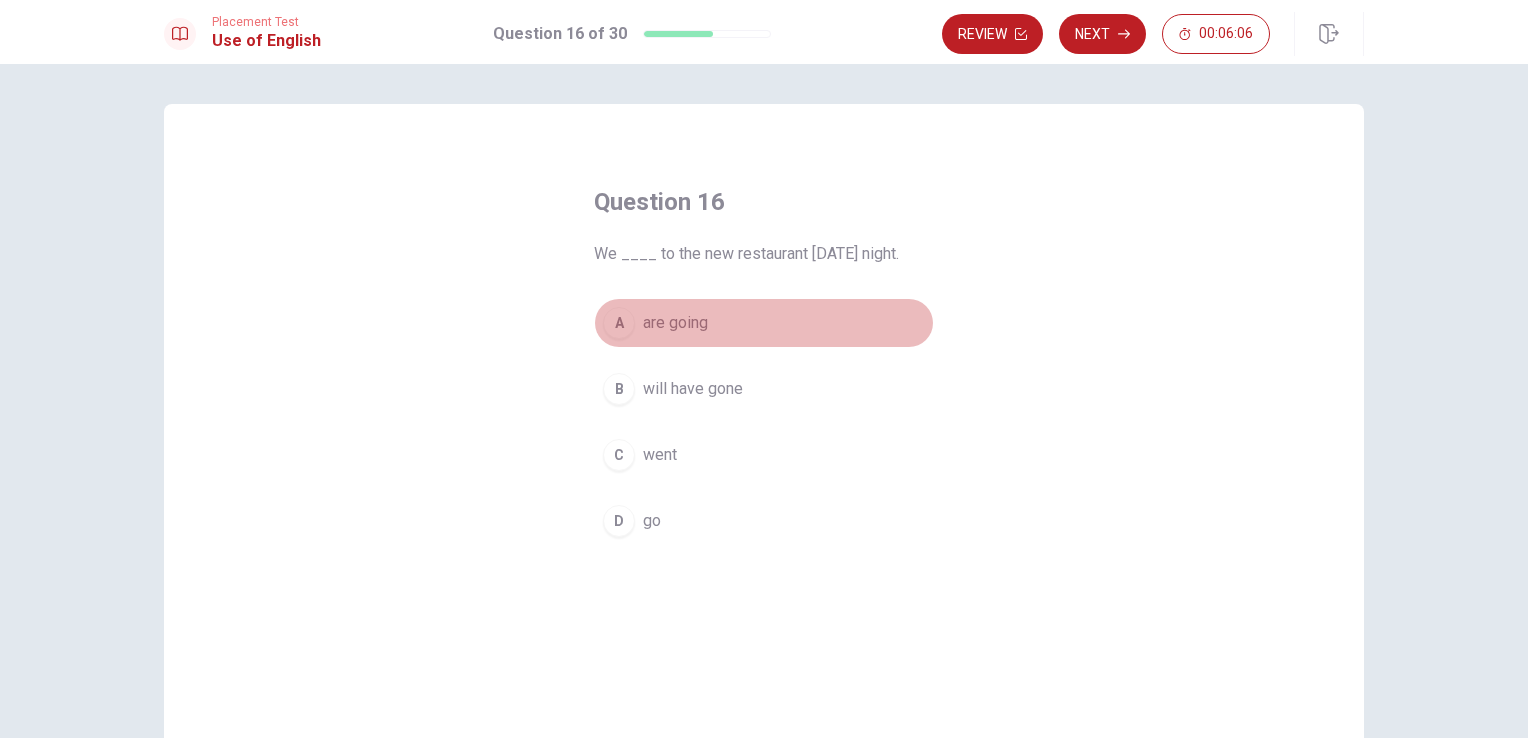 click on "are going" at bounding box center (675, 323) 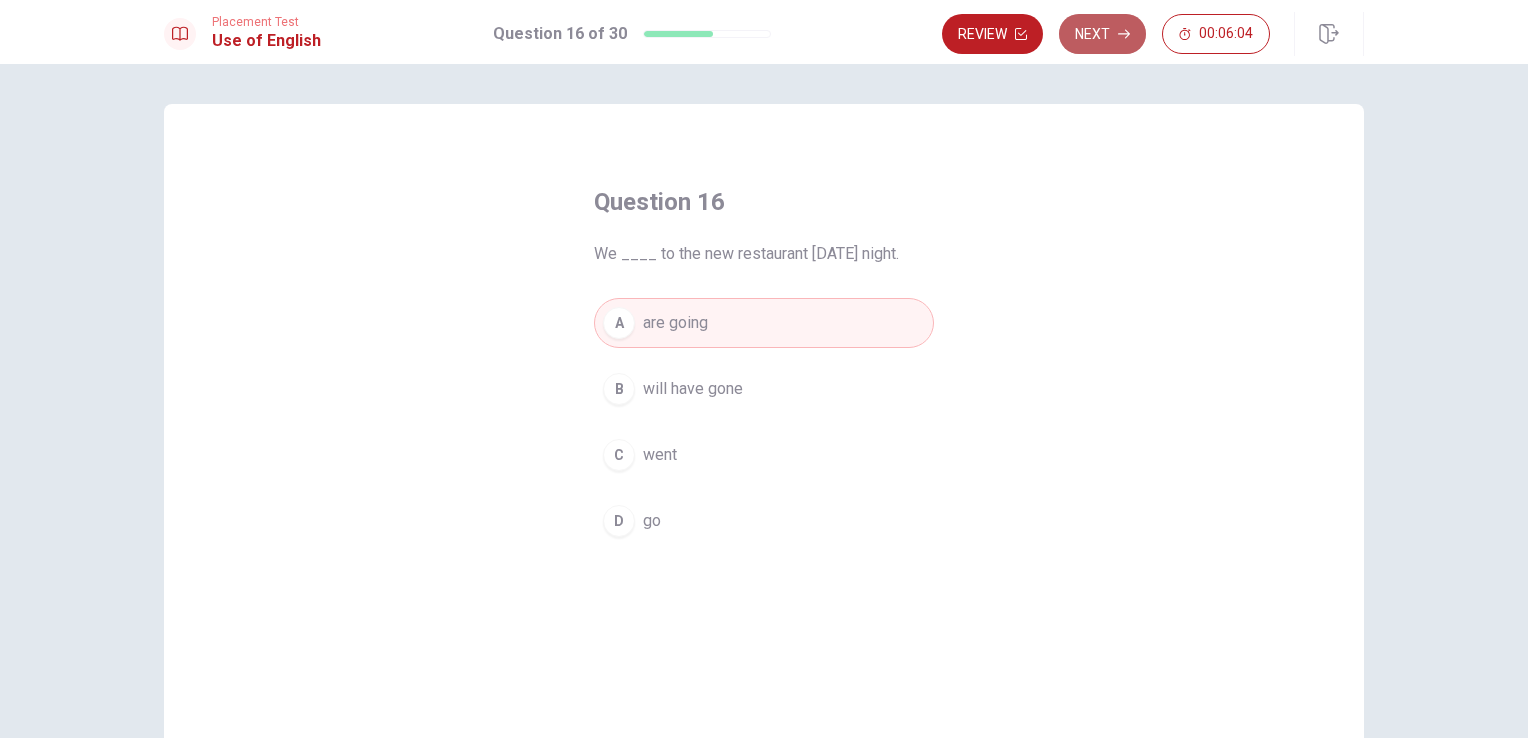 click on "Next" at bounding box center [1102, 34] 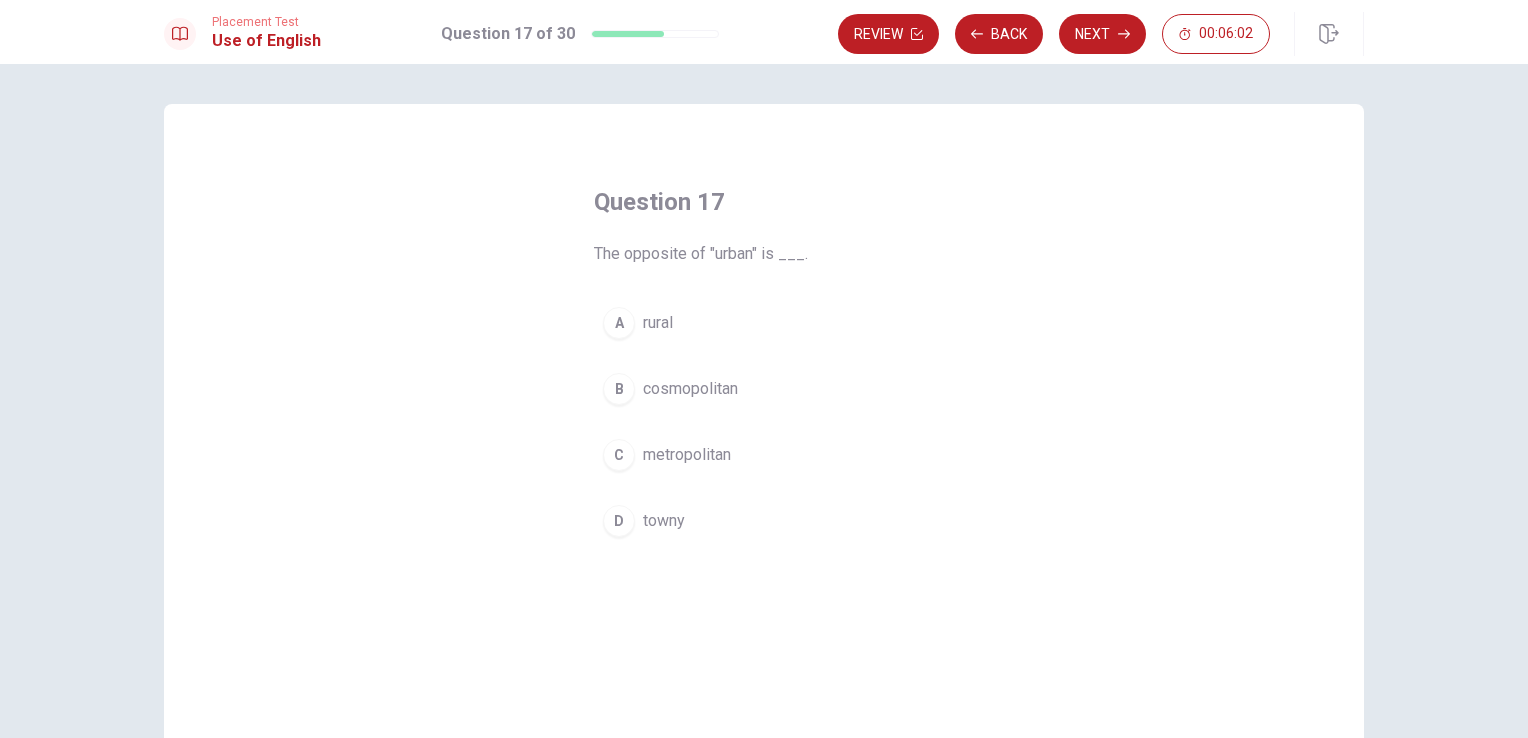 click on "A rural" at bounding box center (764, 323) 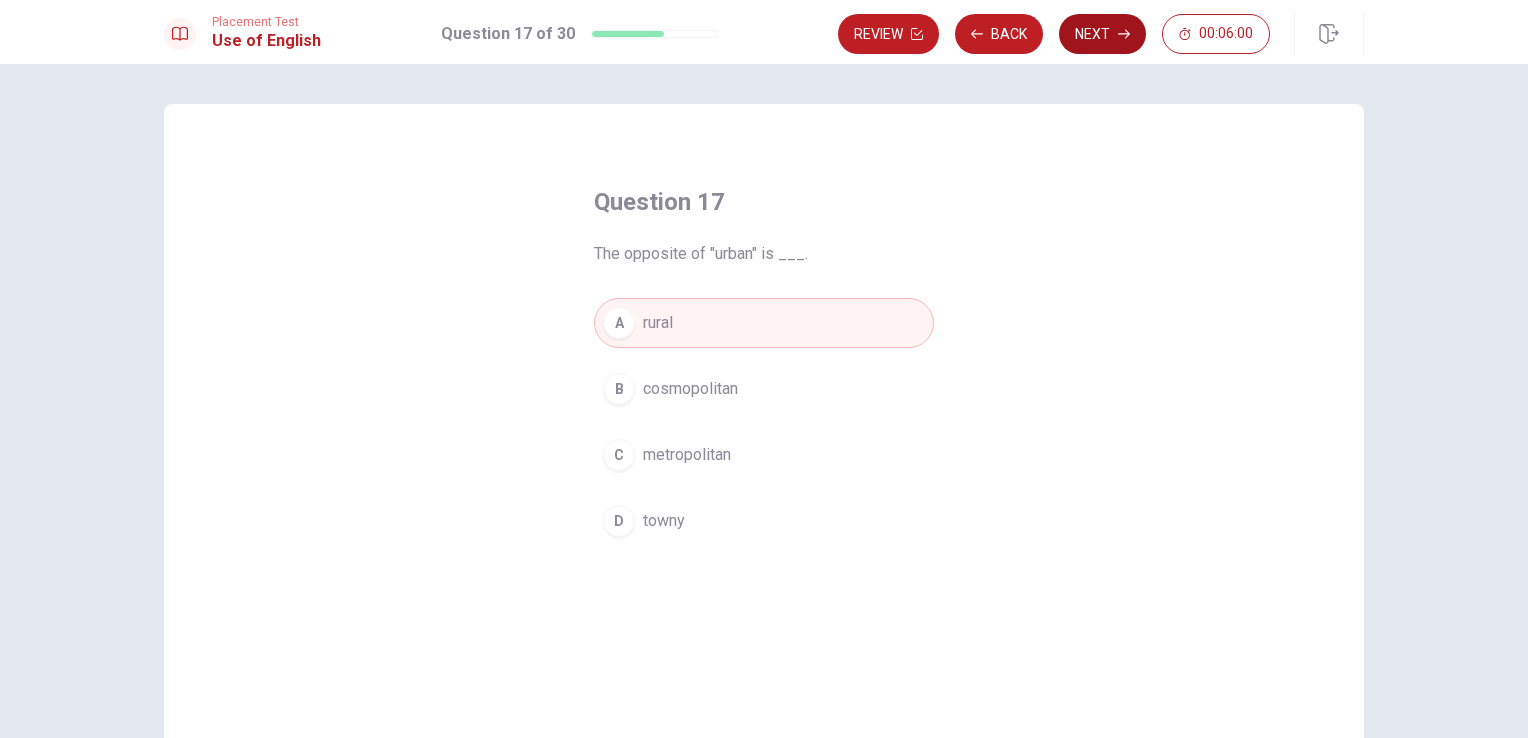 click on "Next" at bounding box center [1102, 34] 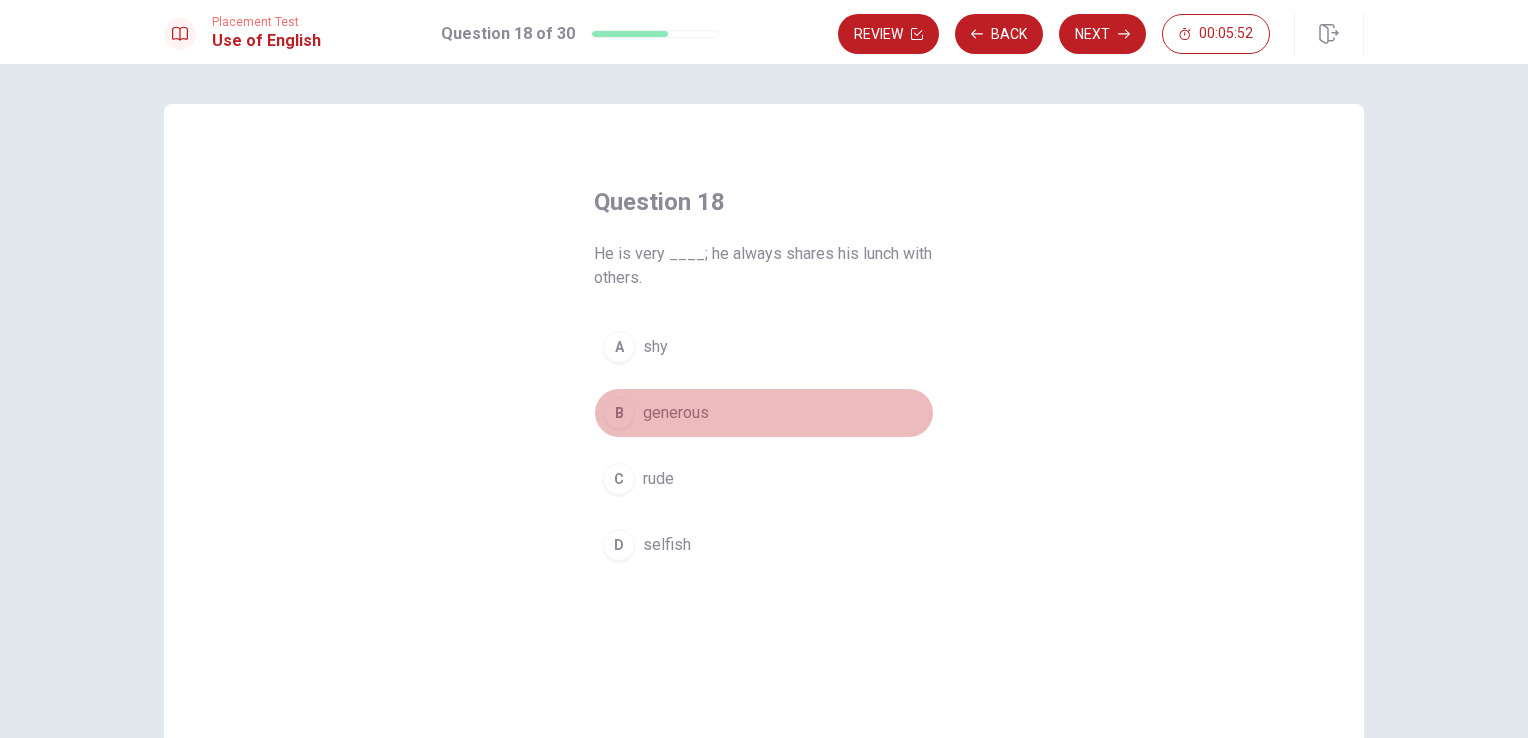 click on "B generous" at bounding box center (764, 413) 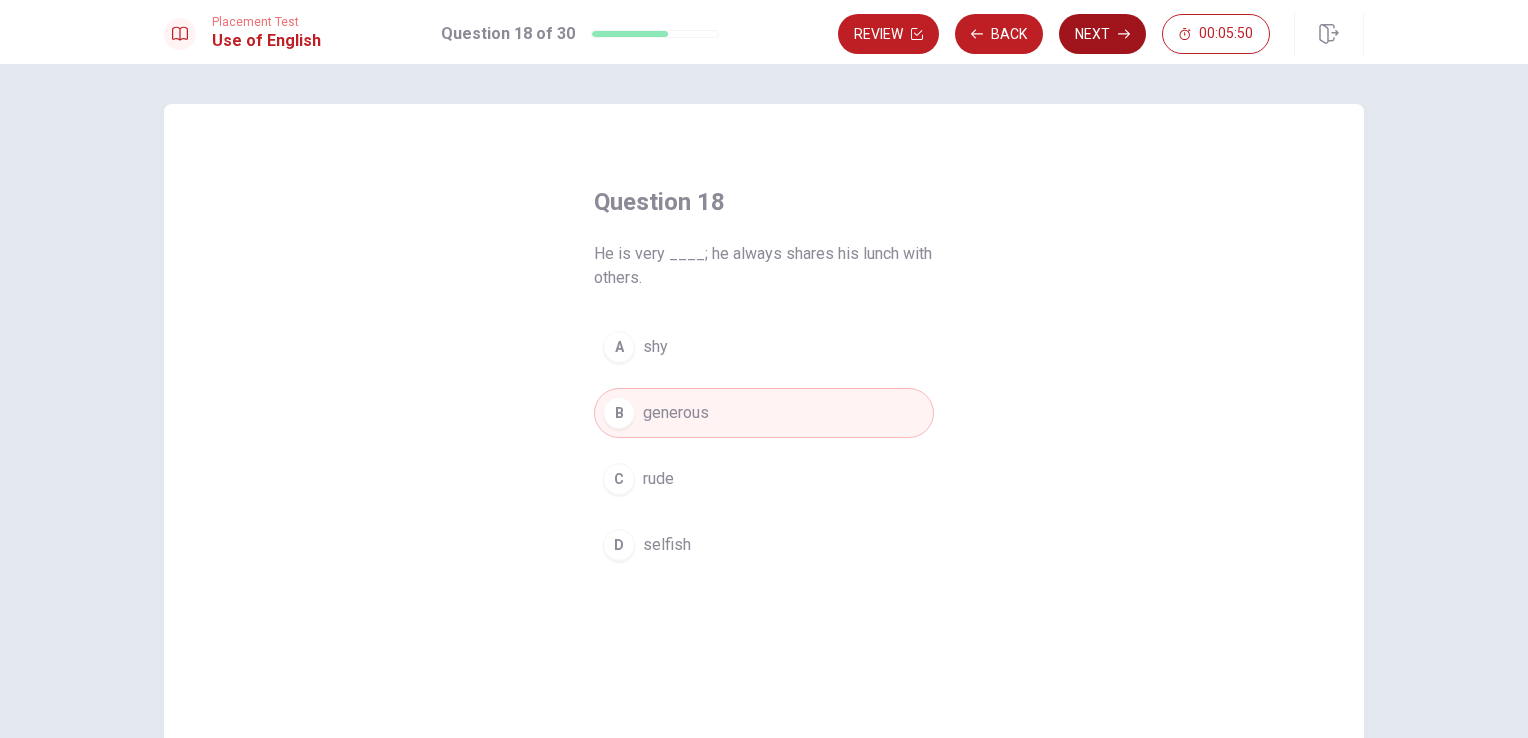 click on "Next" at bounding box center (1102, 34) 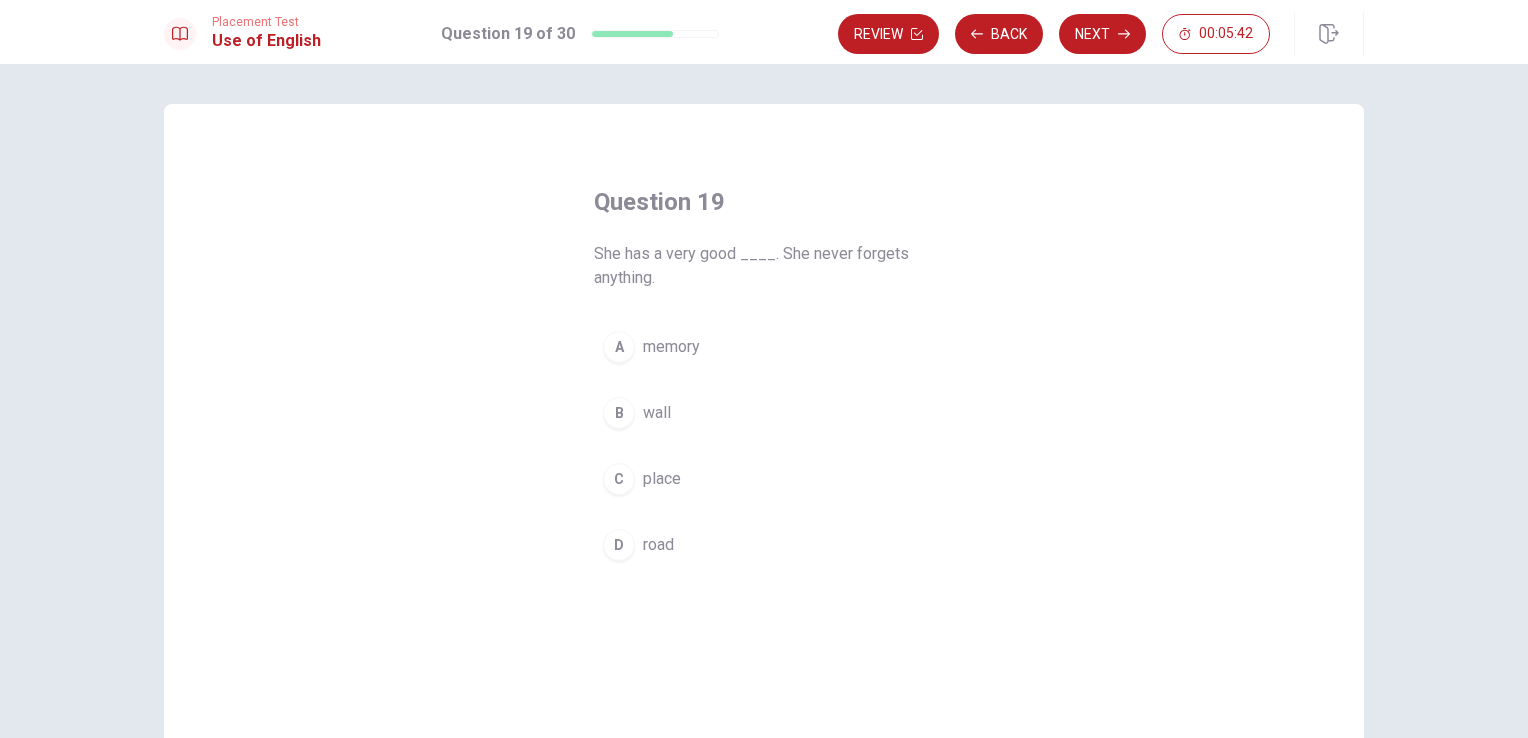 click on "A memory" at bounding box center [764, 347] 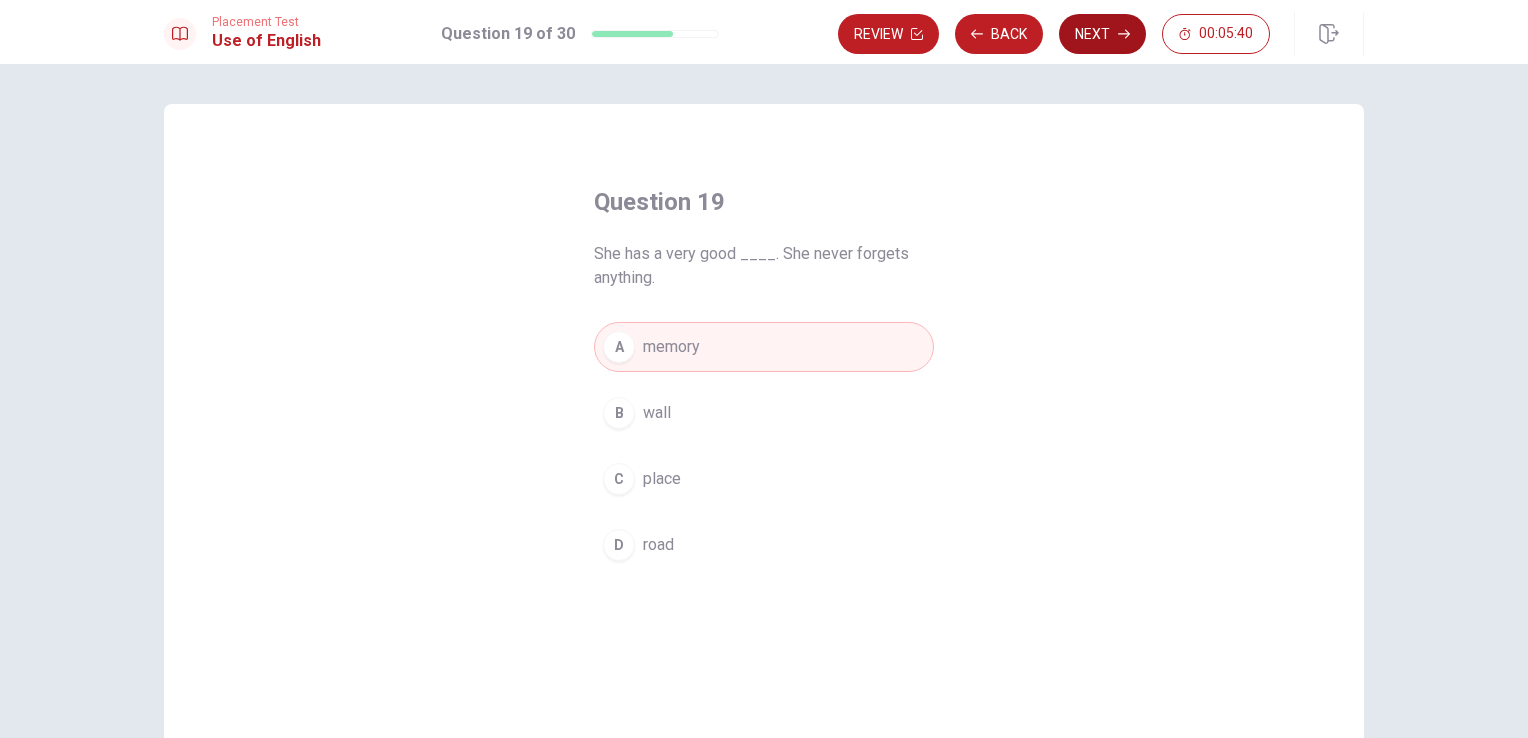 click on "Next" at bounding box center (1102, 34) 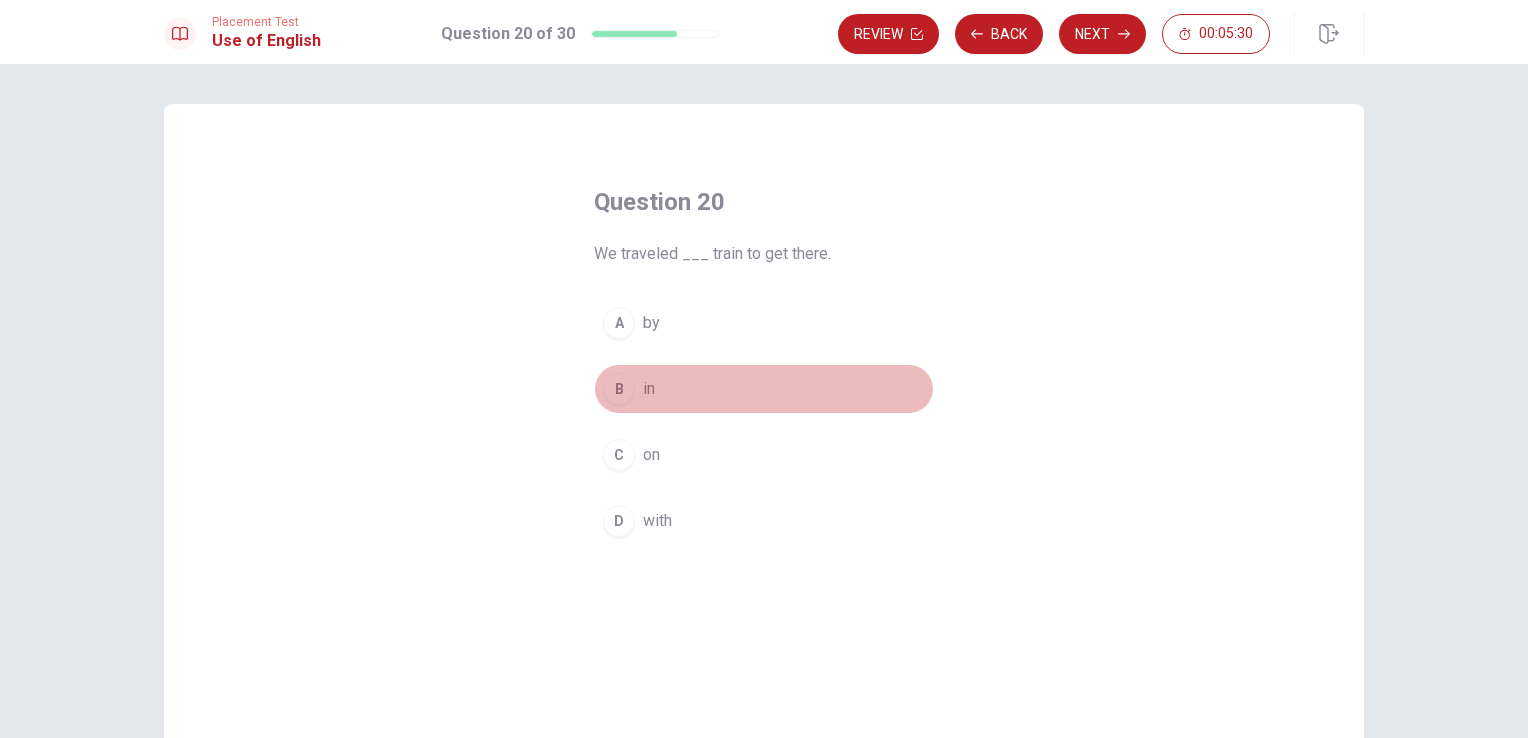 click on "B in" at bounding box center [764, 389] 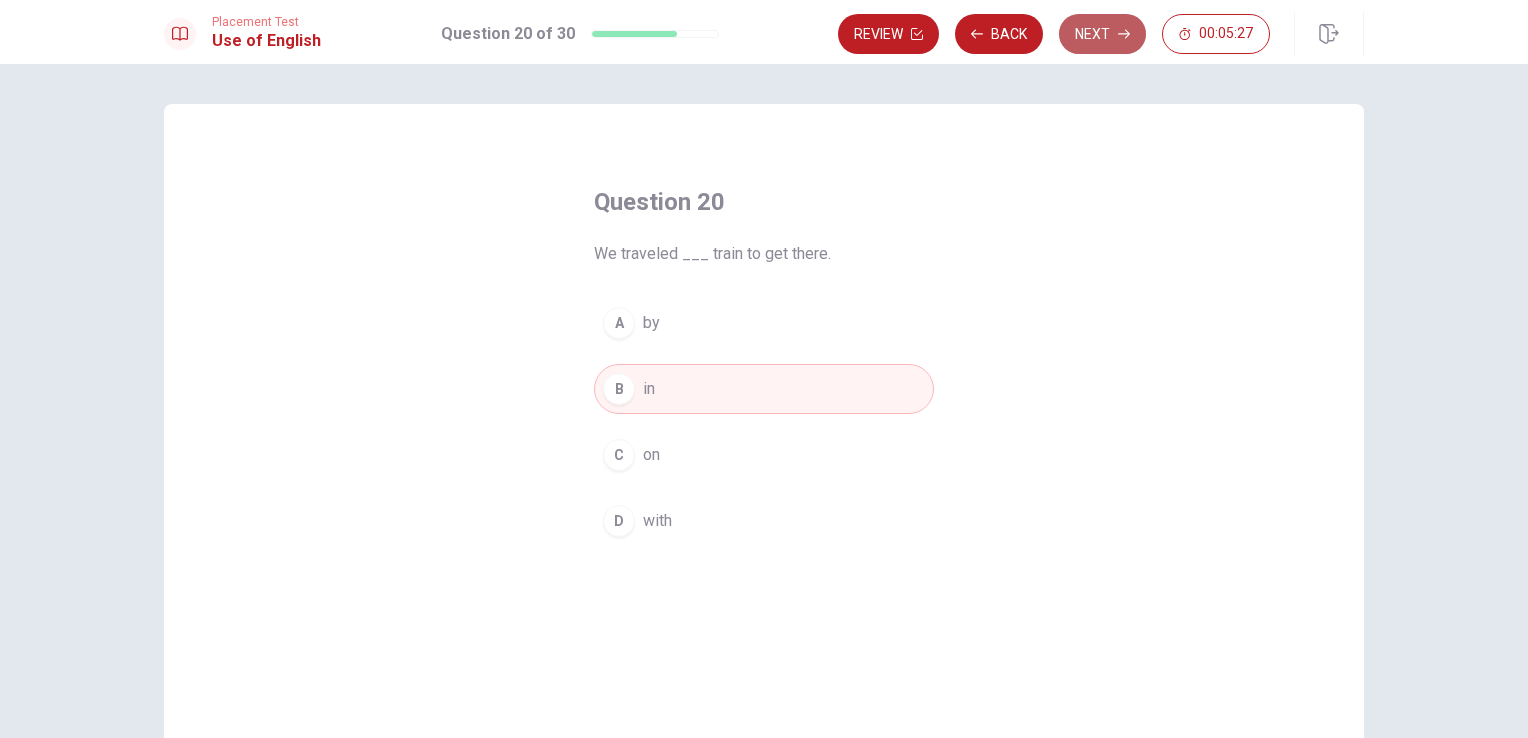 click on "Next" at bounding box center (1102, 34) 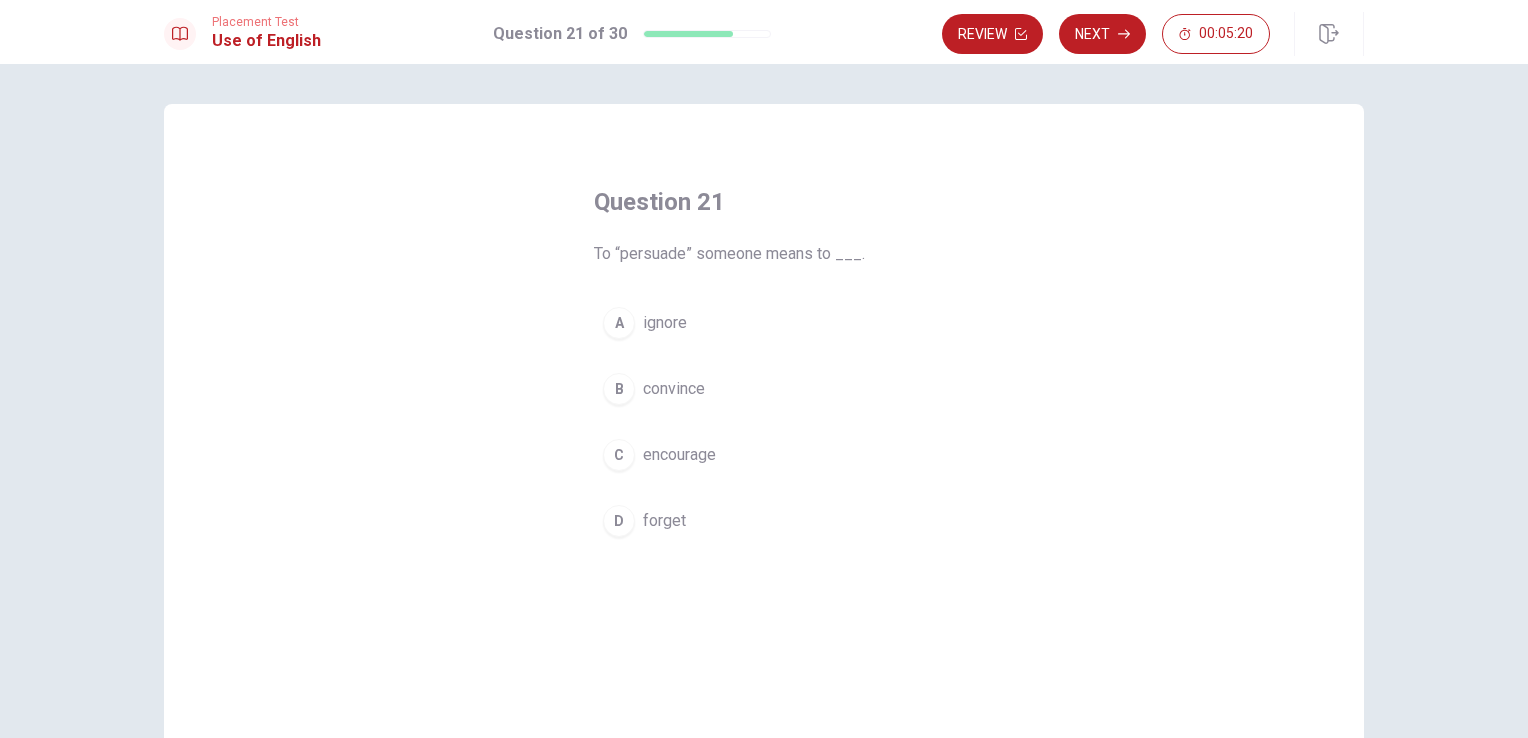 click on "B convince" at bounding box center (764, 389) 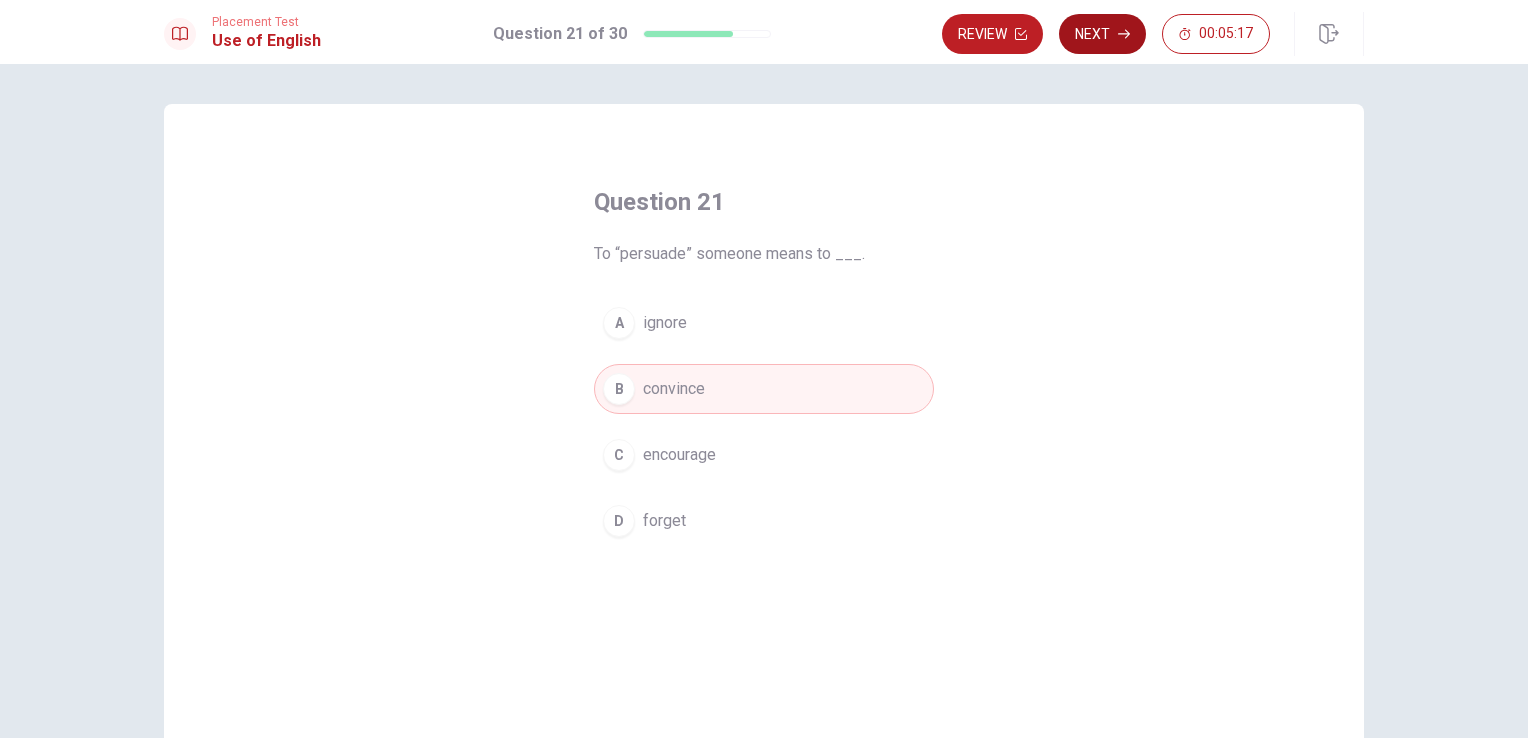 click on "Next" at bounding box center (1102, 34) 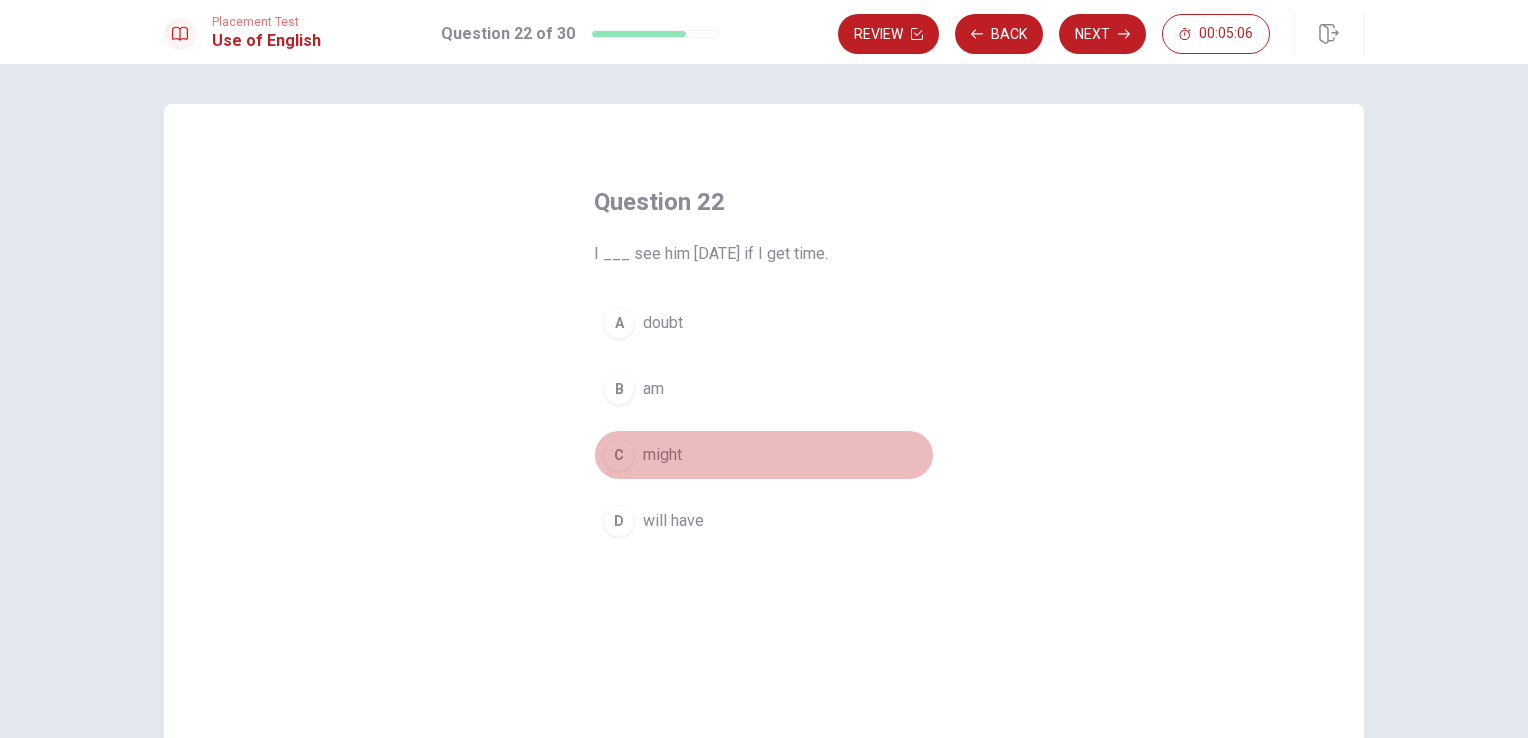 click on "C" at bounding box center [619, 455] 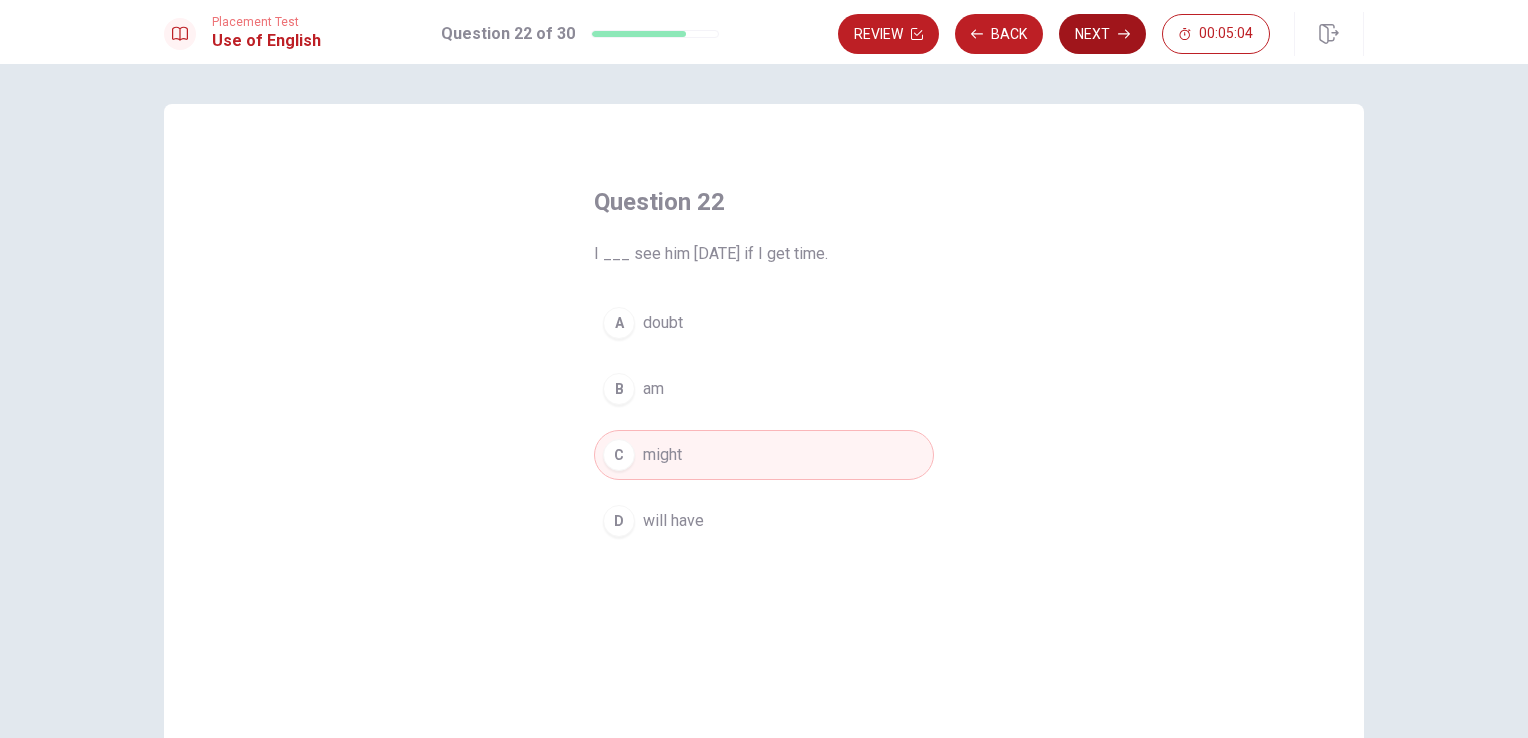 click on "Next" at bounding box center [1102, 34] 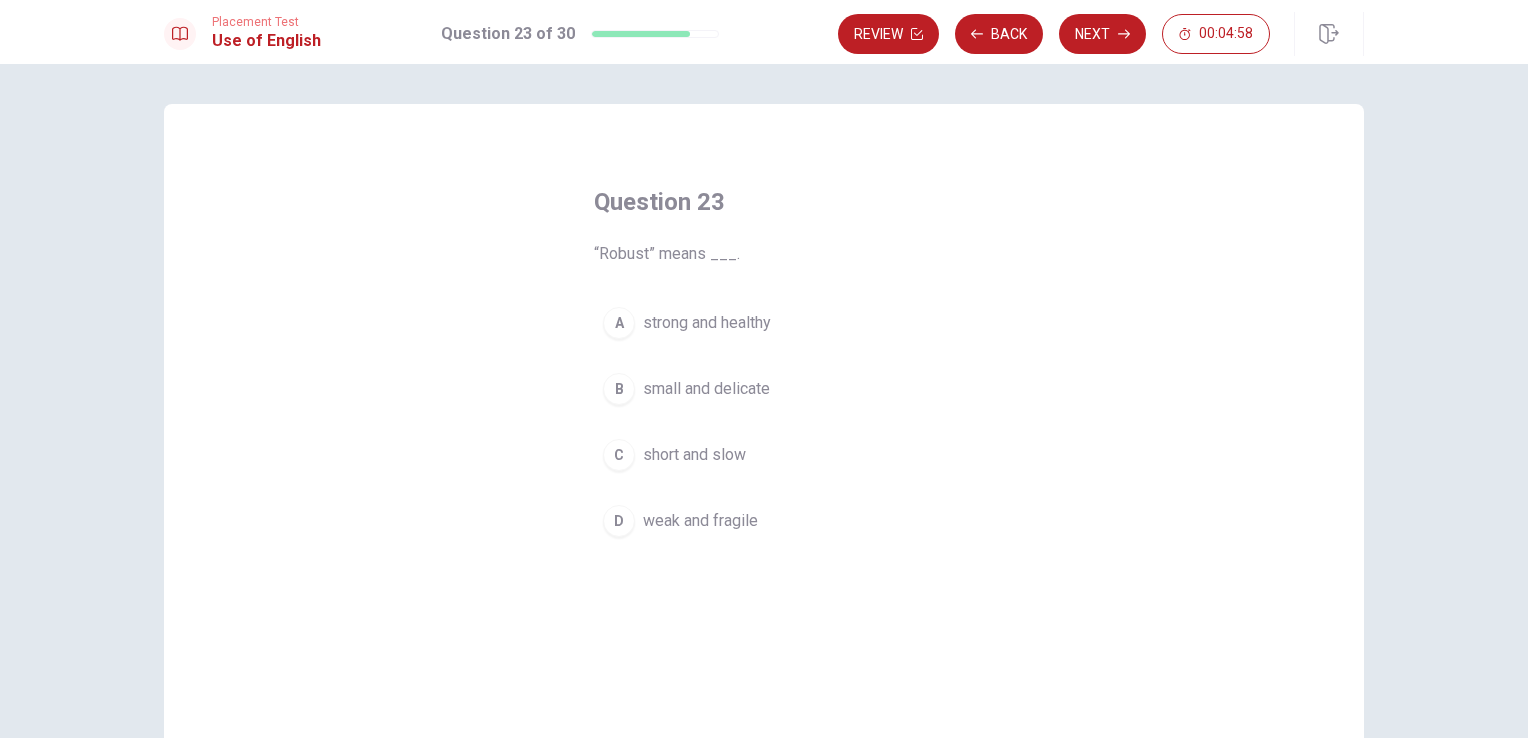 click on "A" at bounding box center [619, 323] 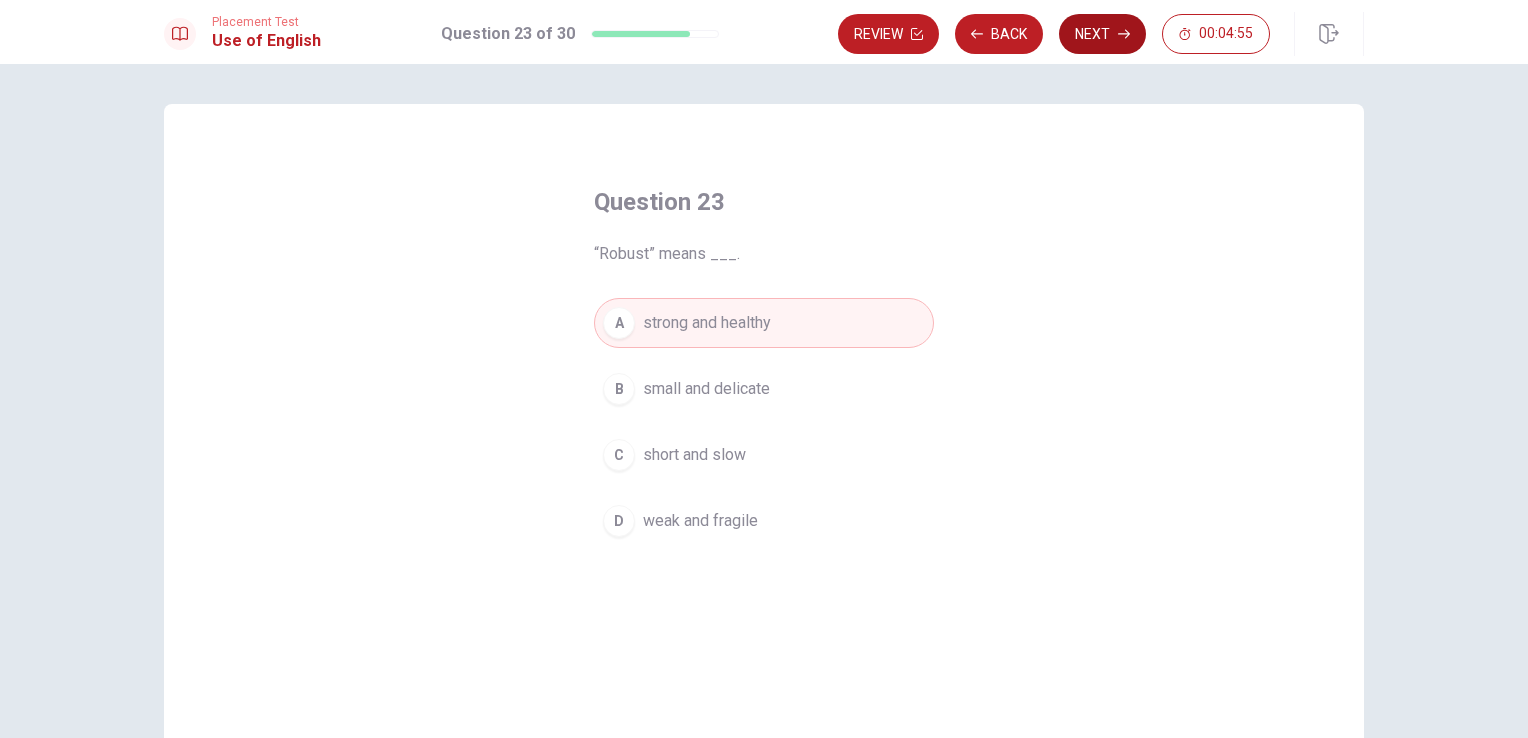 click on "Next" at bounding box center (1102, 34) 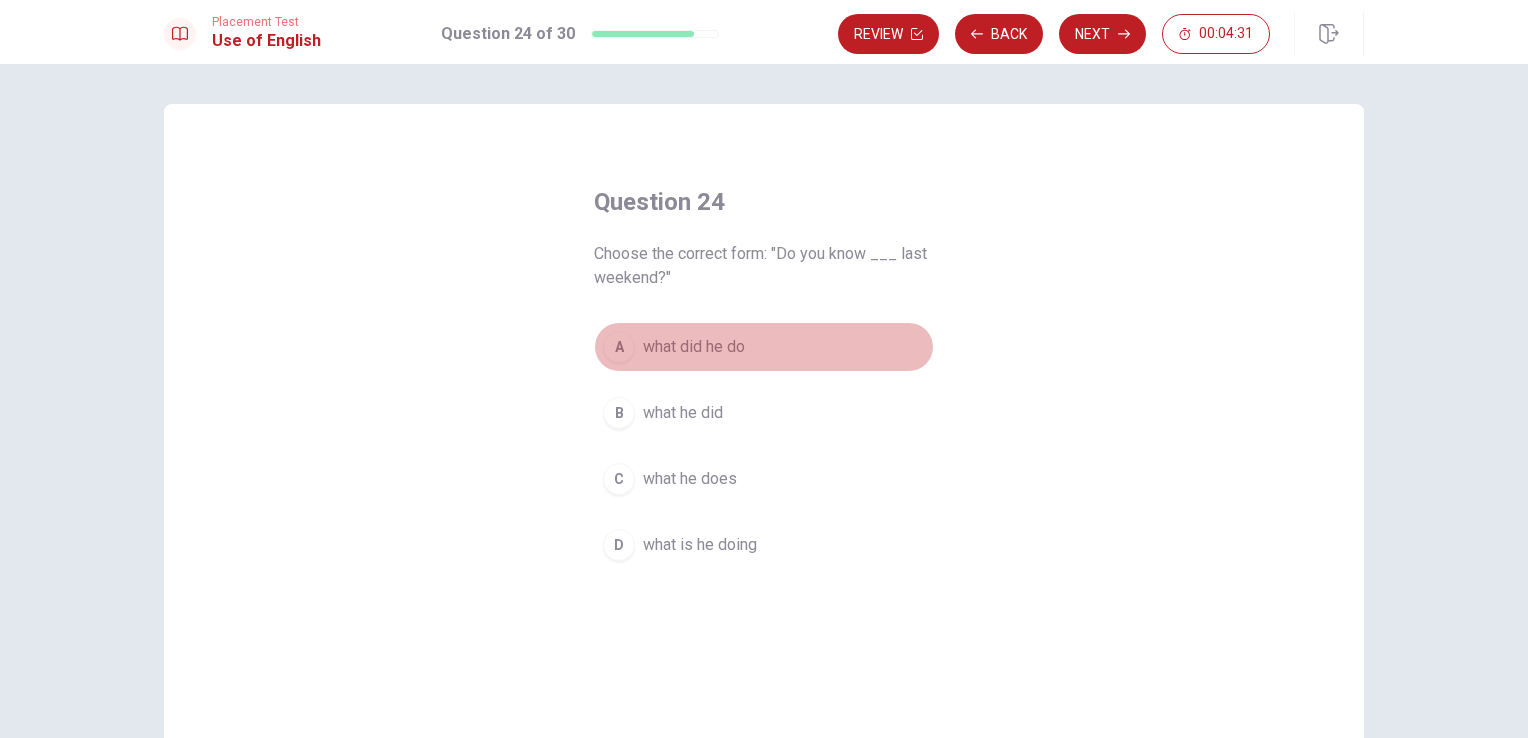 click on "A what did he do" at bounding box center [764, 347] 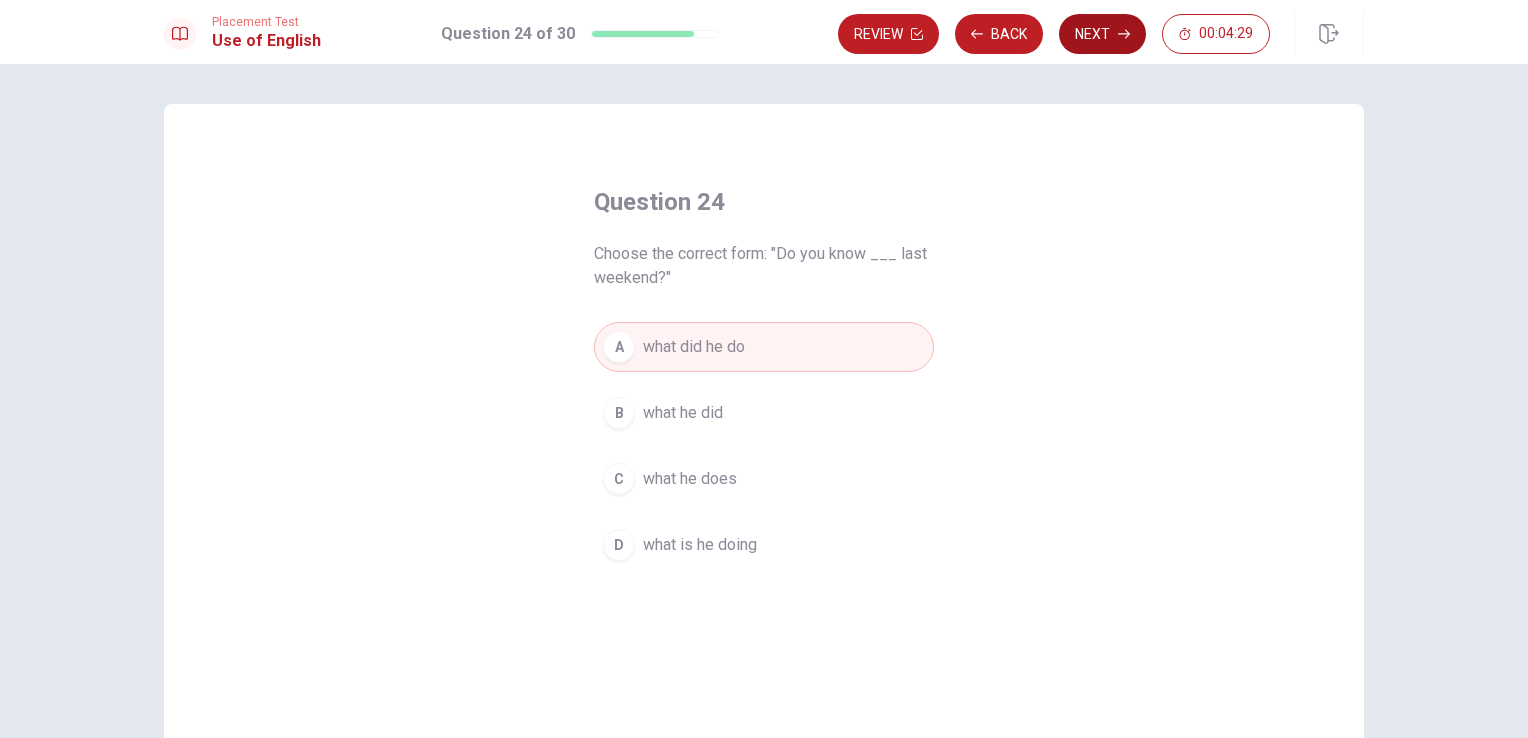 click on "Next" at bounding box center (1102, 34) 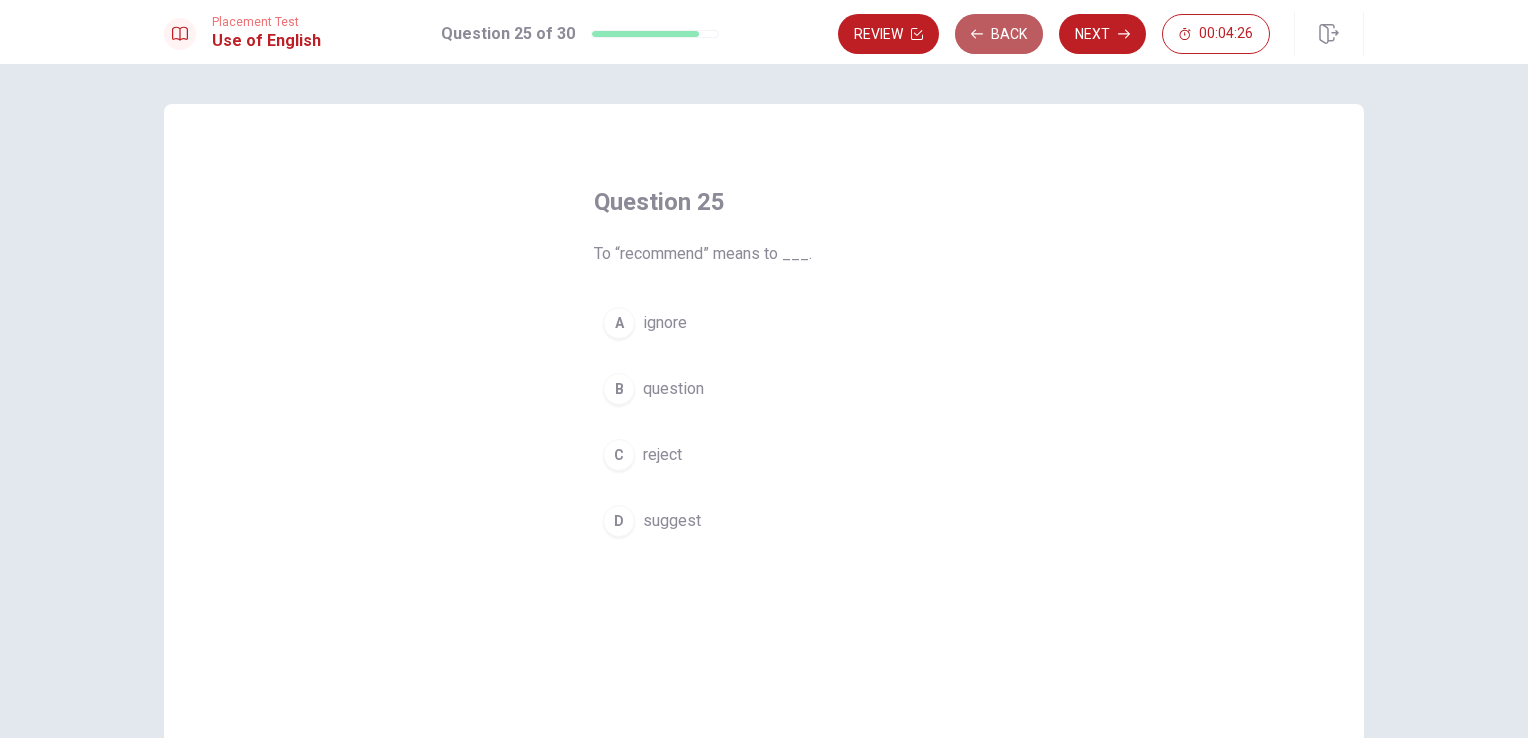 click on "Back" at bounding box center [999, 34] 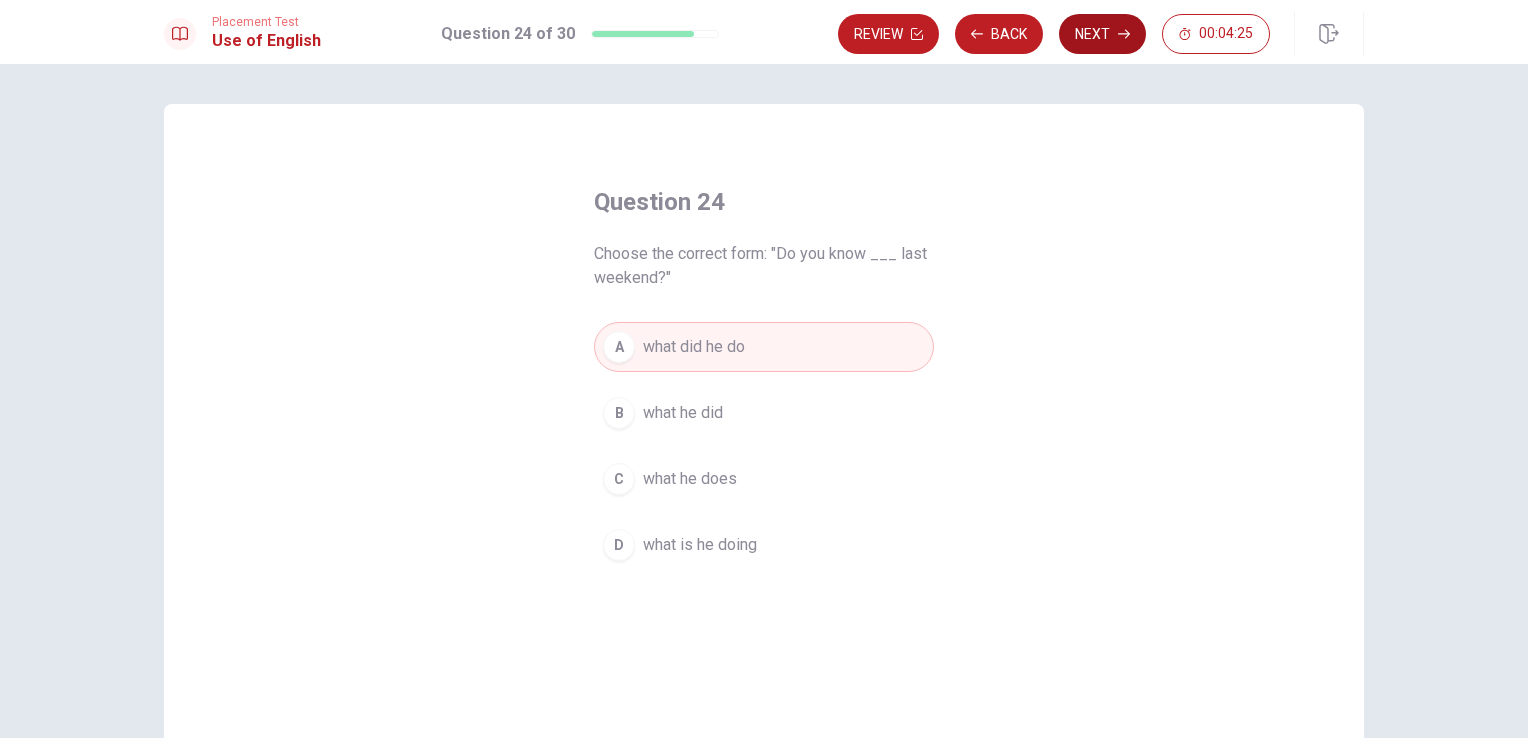 click on "Next" at bounding box center (1102, 34) 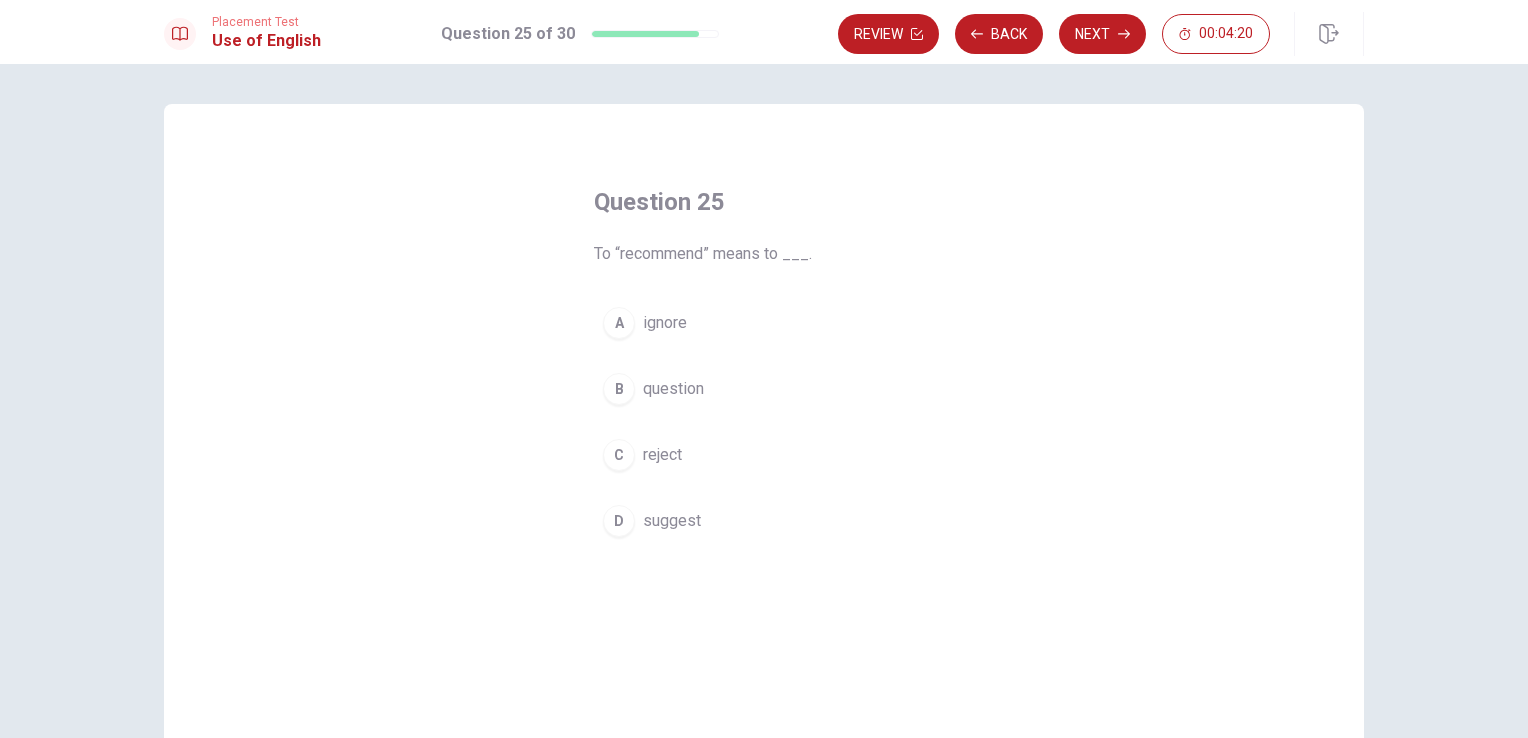 click on "suggest" at bounding box center (672, 521) 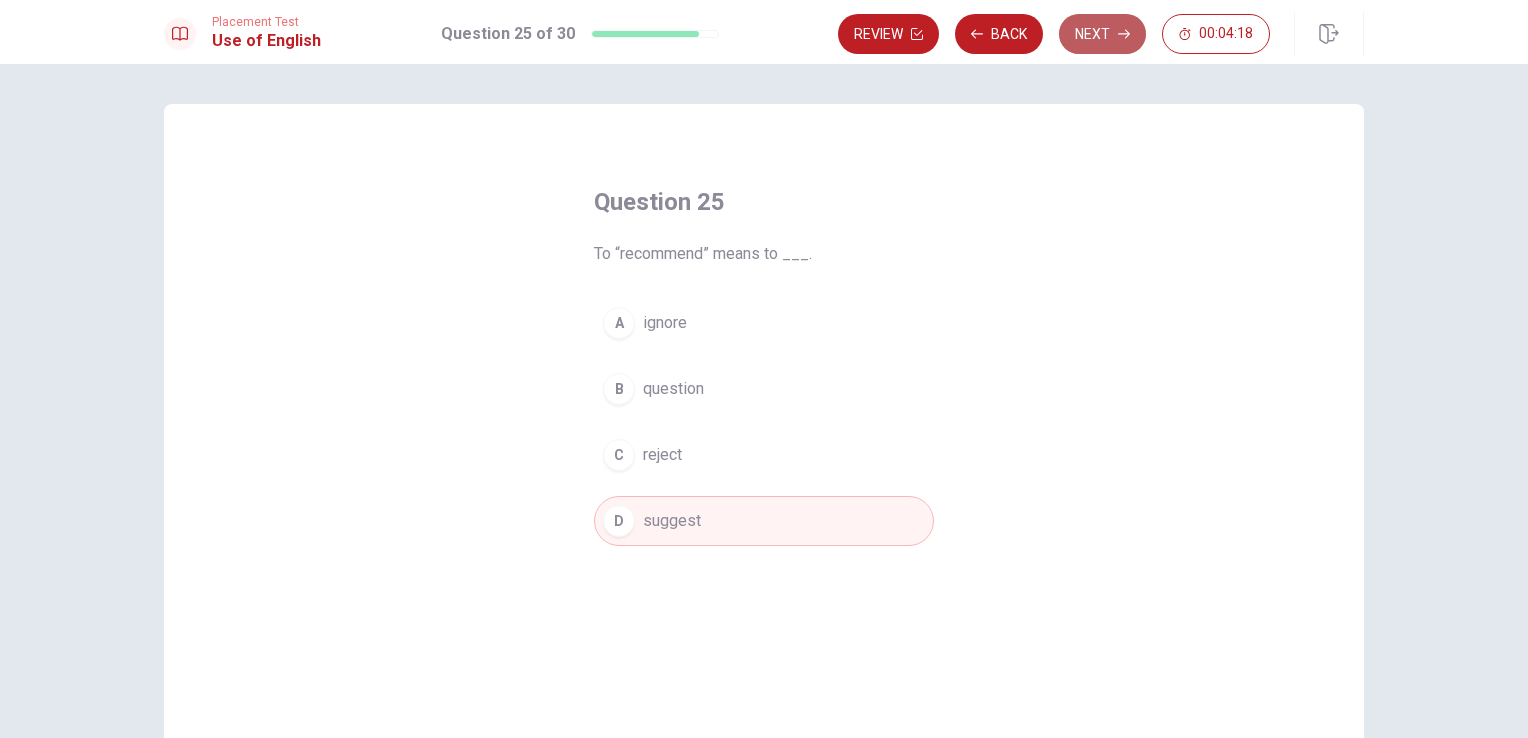 click on "Next" at bounding box center (1102, 34) 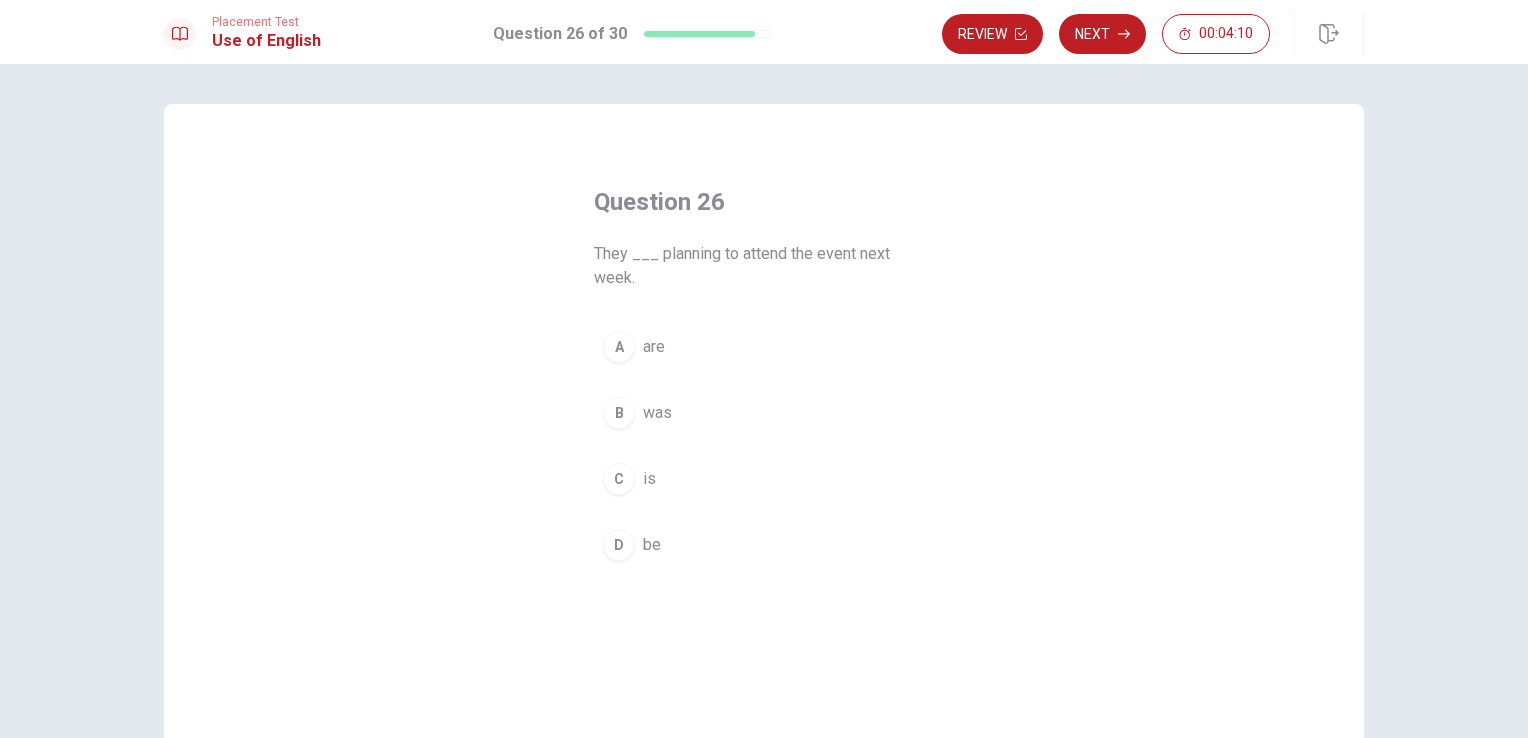 click on "A are" at bounding box center (764, 347) 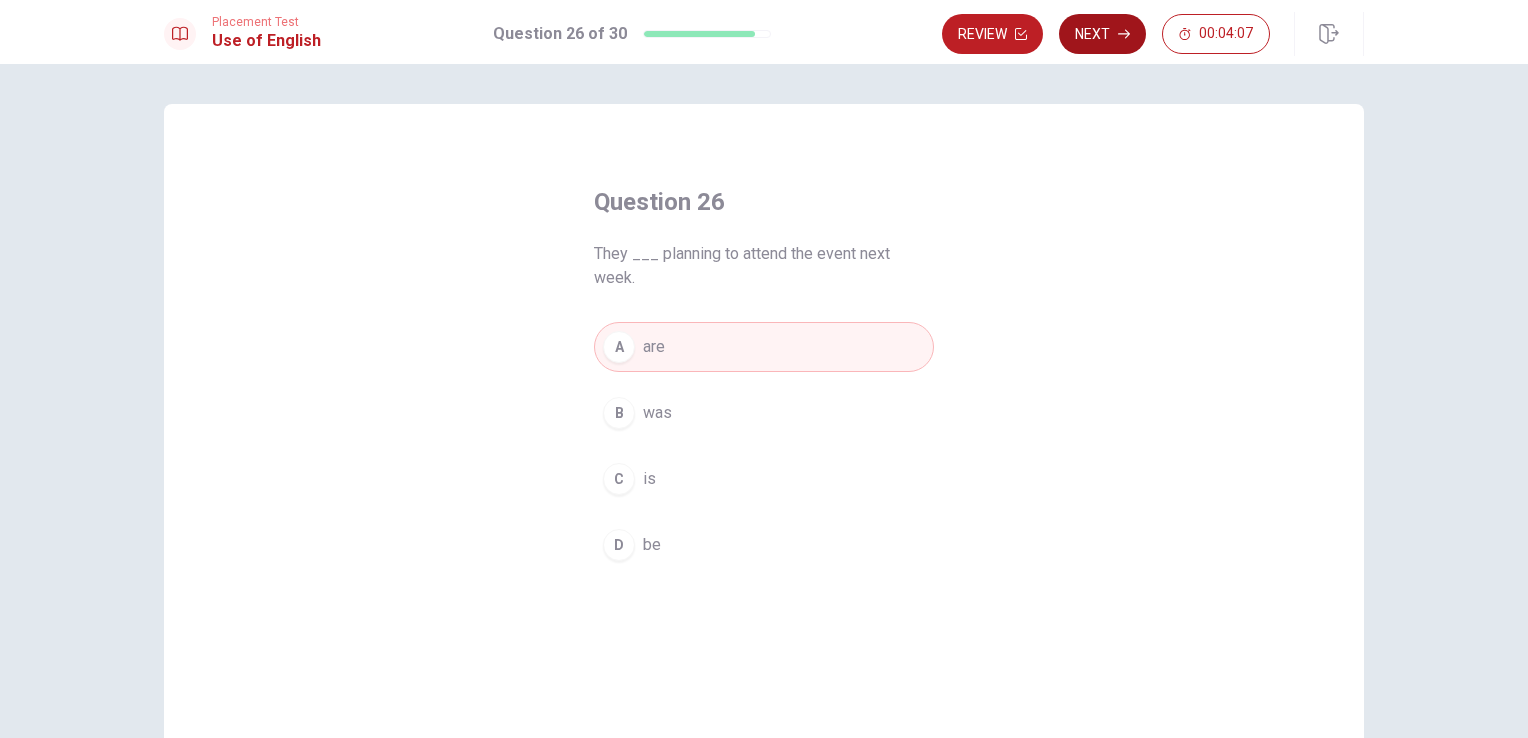 click on "Next" at bounding box center [1102, 34] 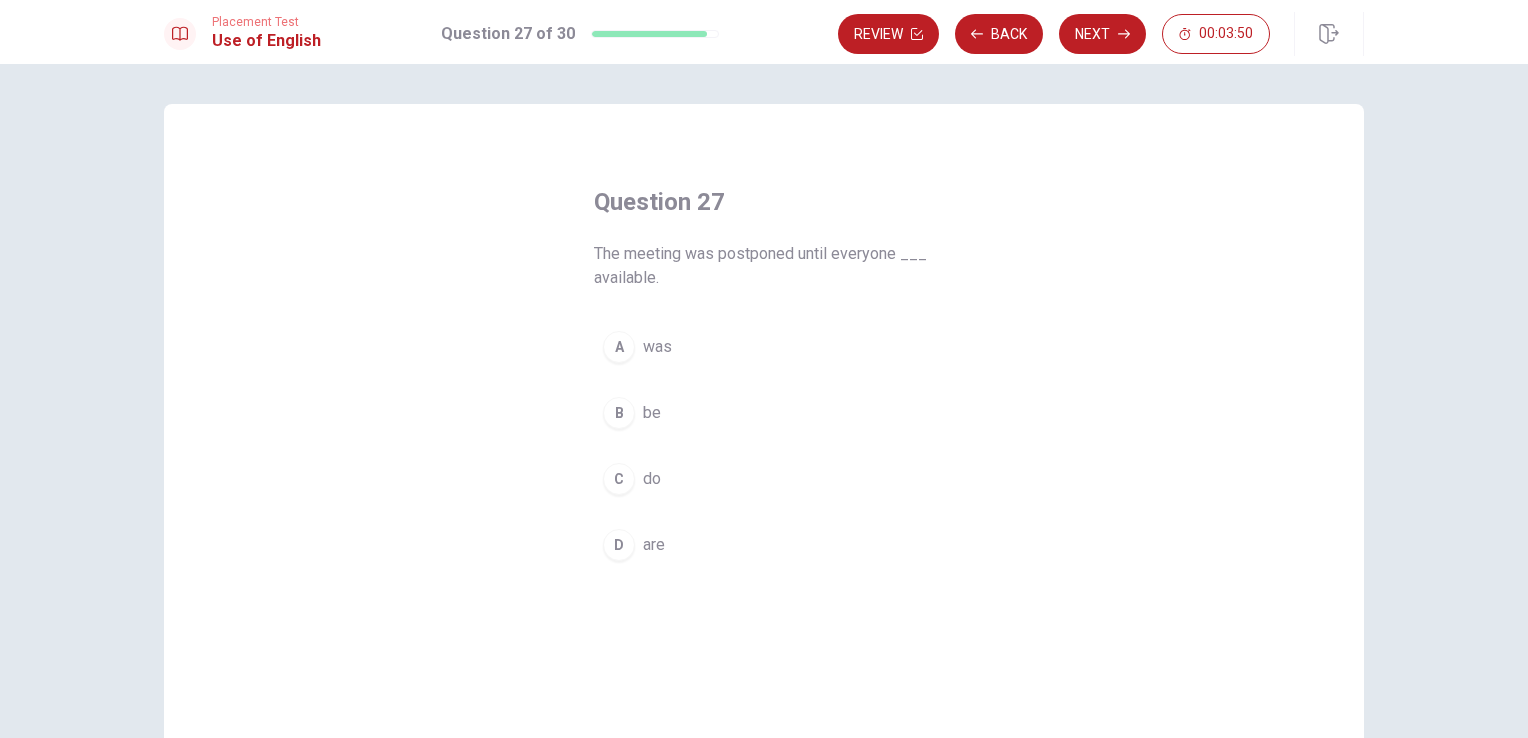 click on "B" at bounding box center (619, 413) 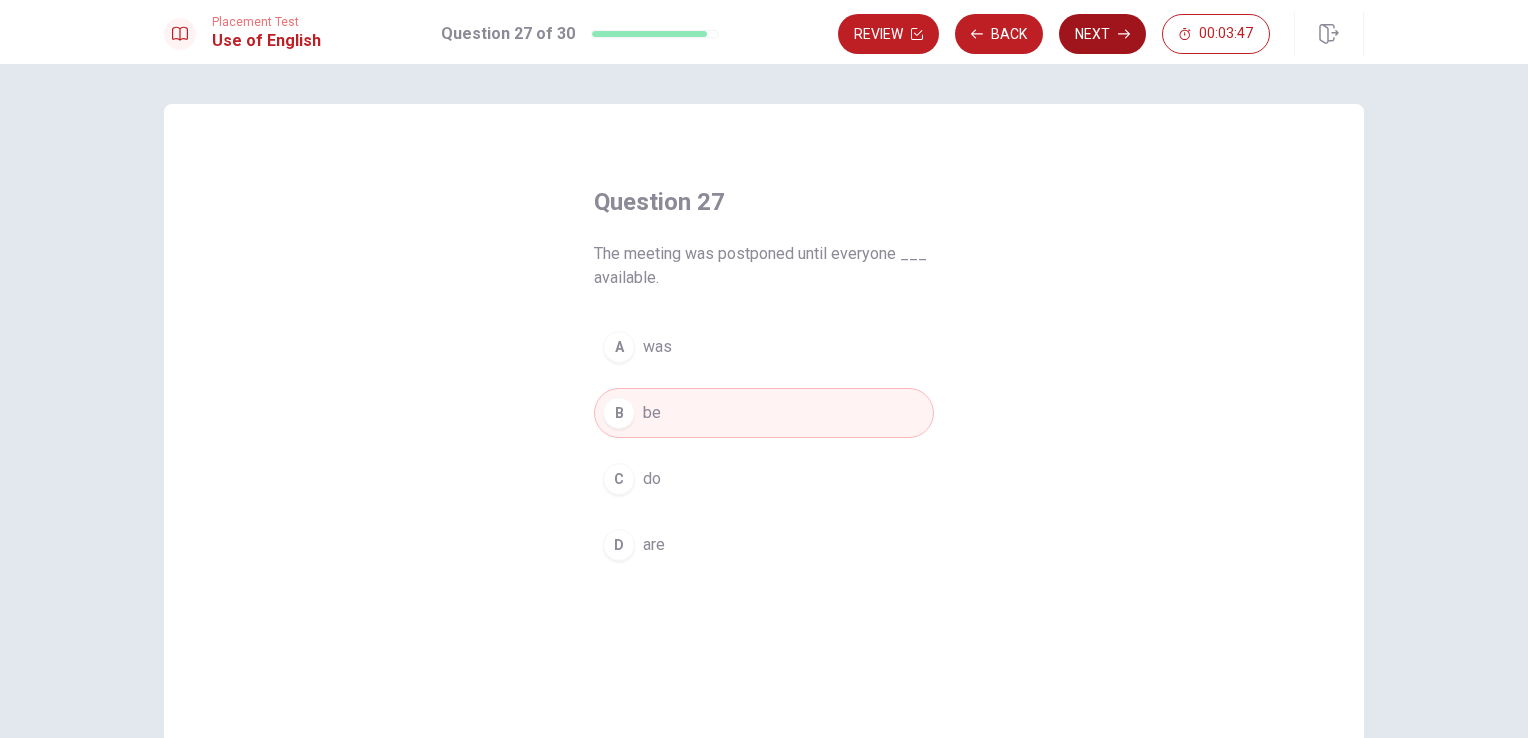 click on "Next" at bounding box center [1102, 34] 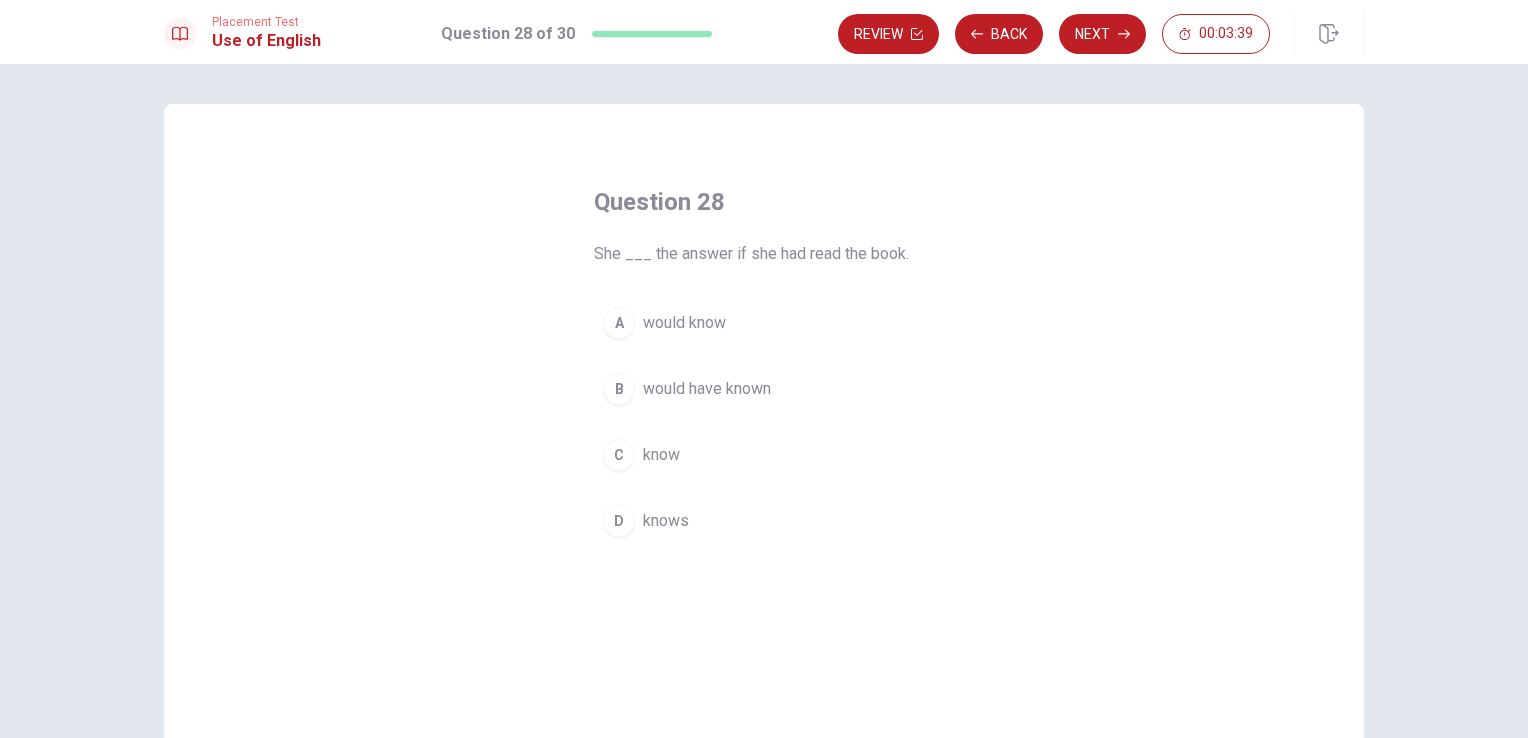 click on "would have known" at bounding box center (707, 389) 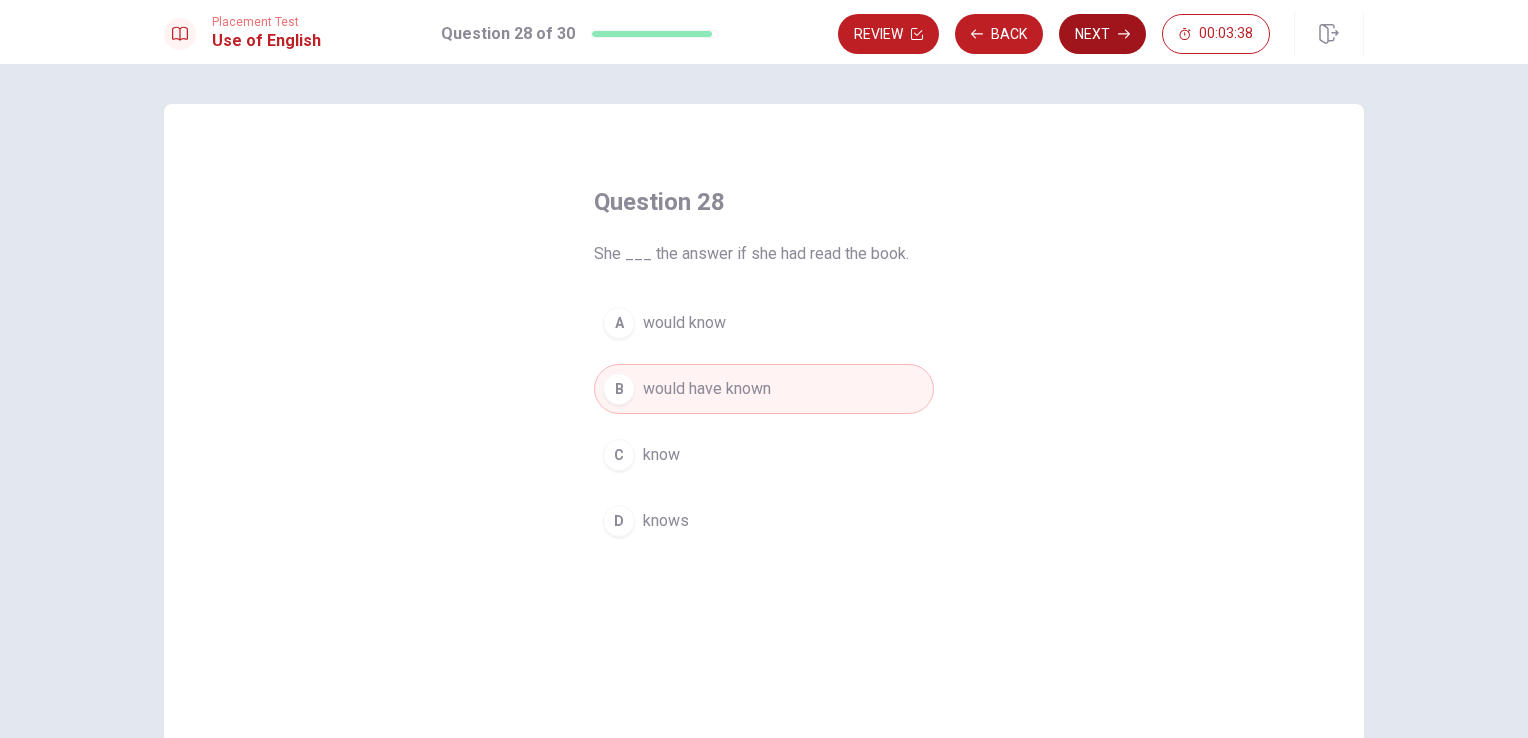click on "Next" at bounding box center (1102, 34) 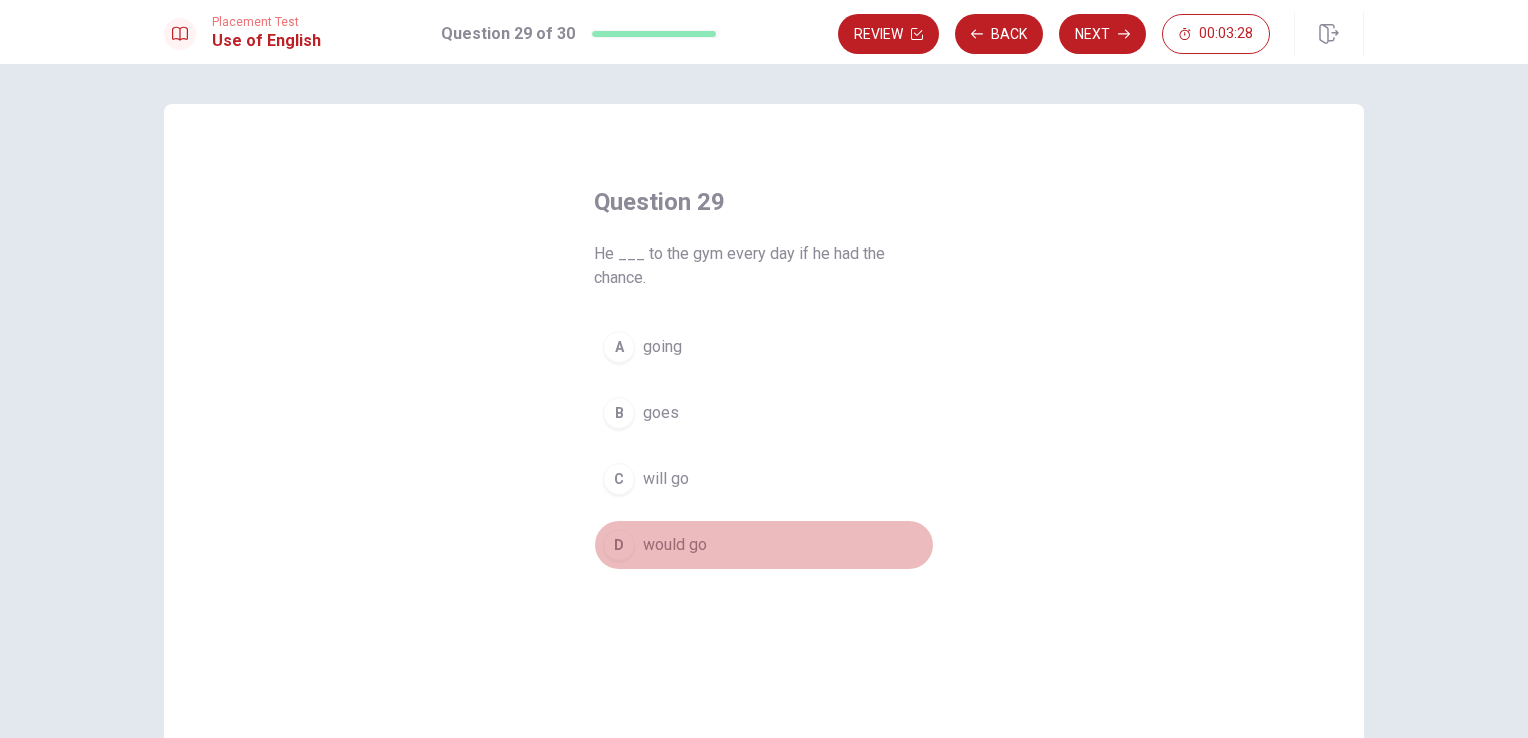 click on "would go" at bounding box center [675, 545] 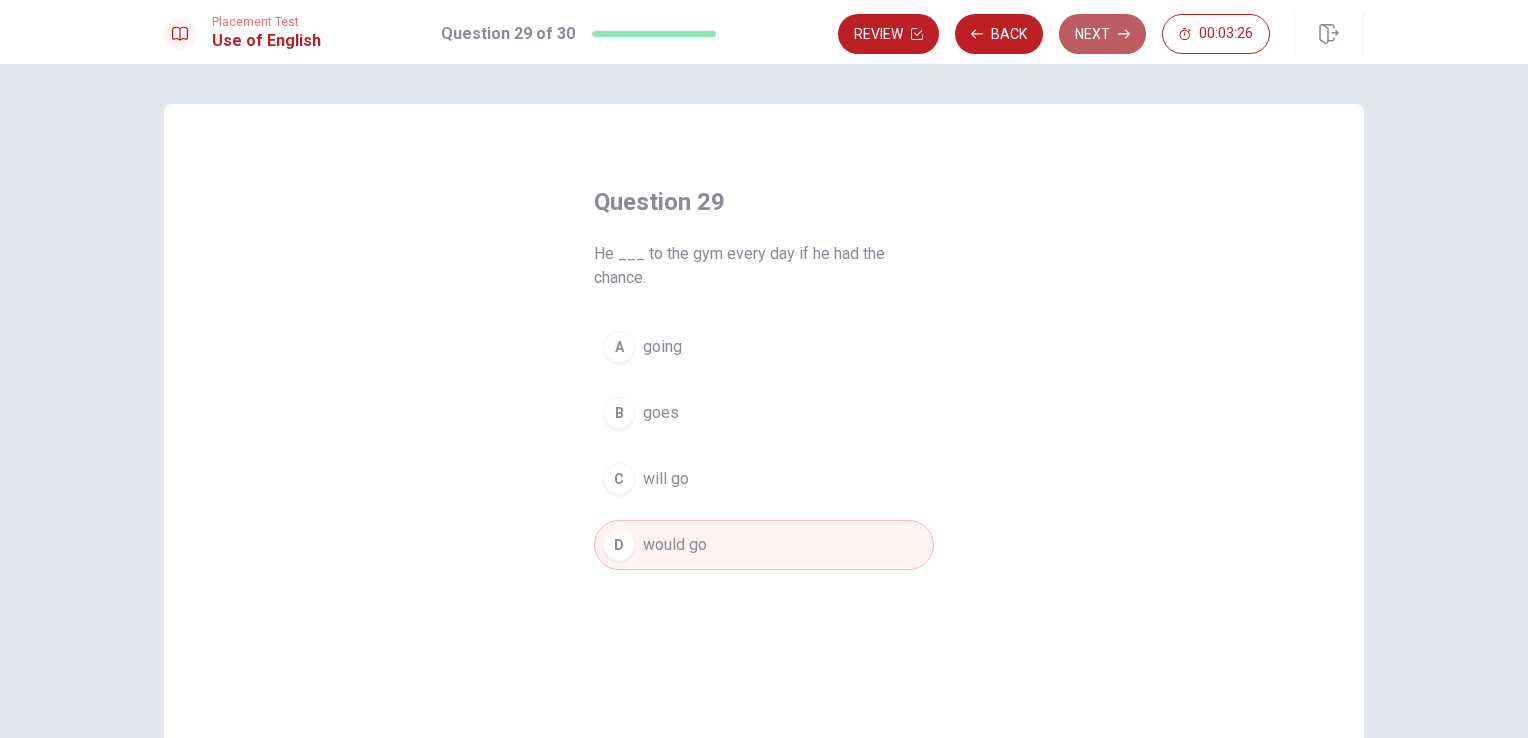 click on "Next" at bounding box center [1102, 34] 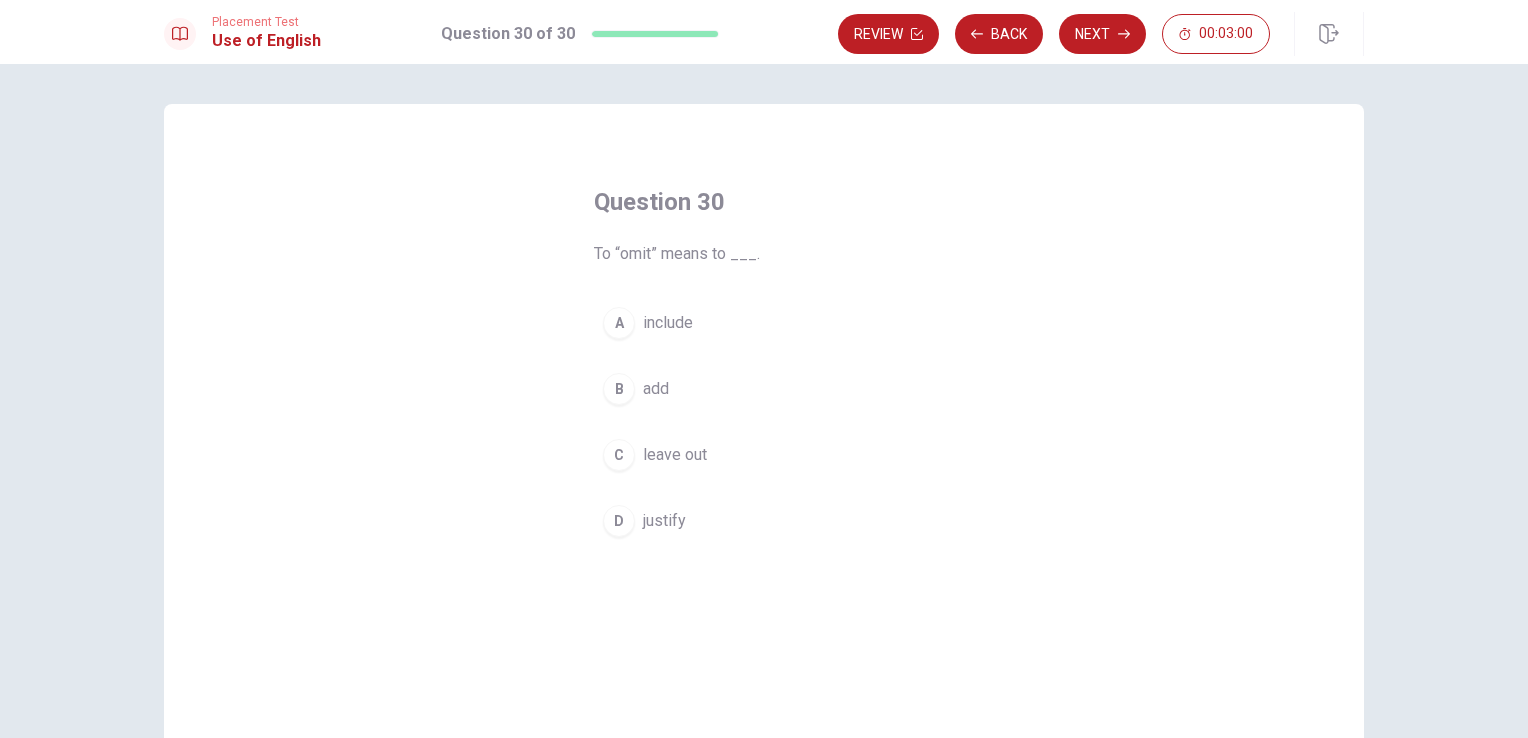 click on "C leave out" at bounding box center (764, 455) 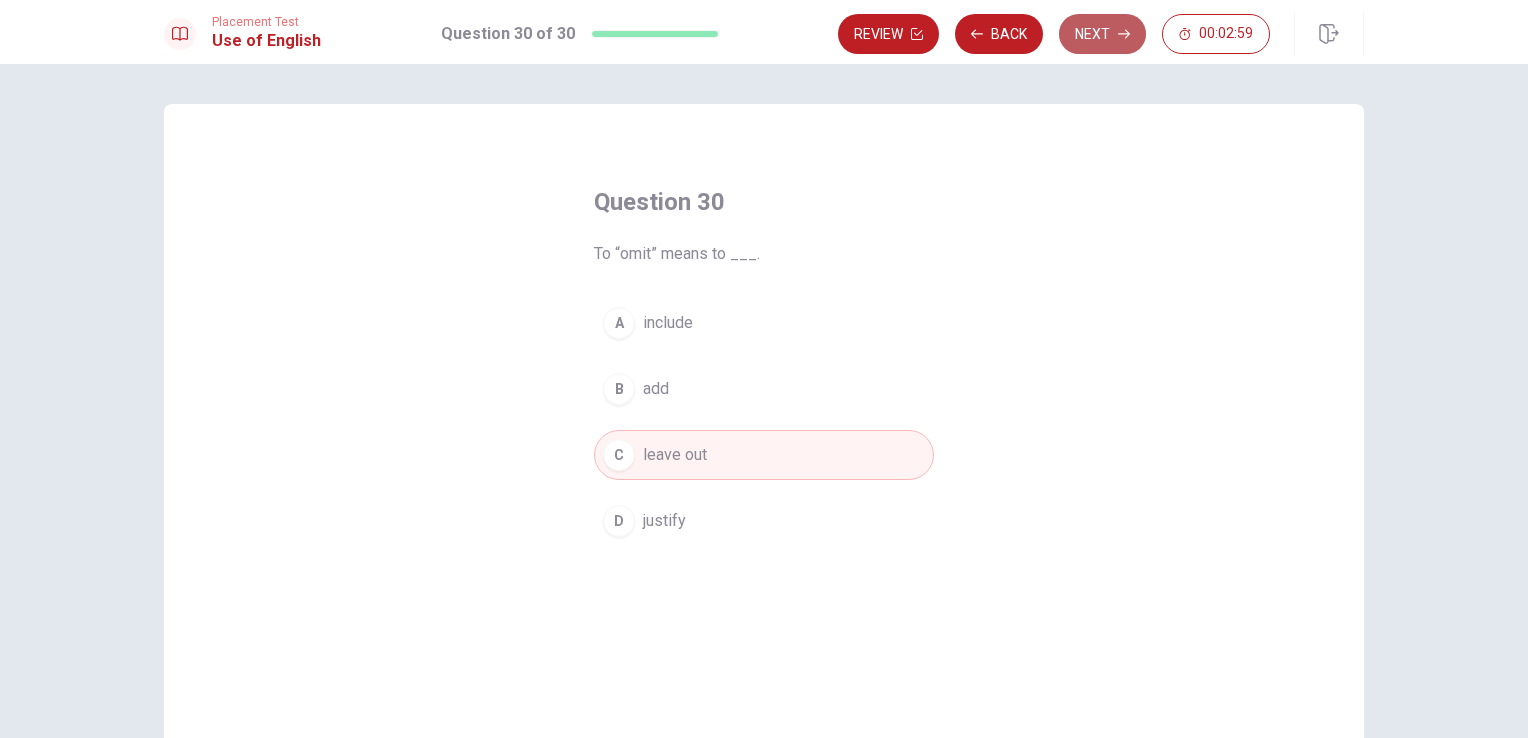 click on "Next" at bounding box center [1102, 34] 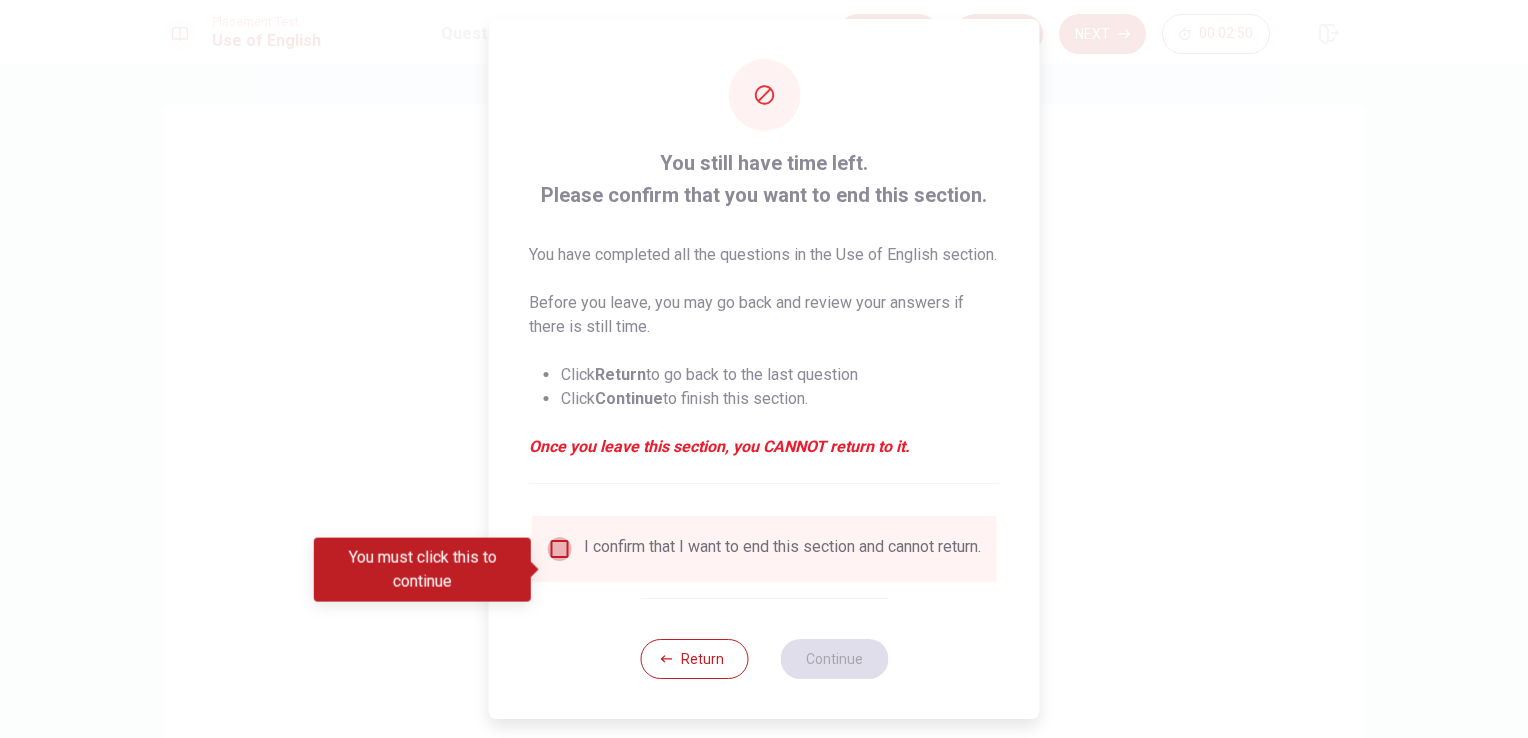click at bounding box center (560, 549) 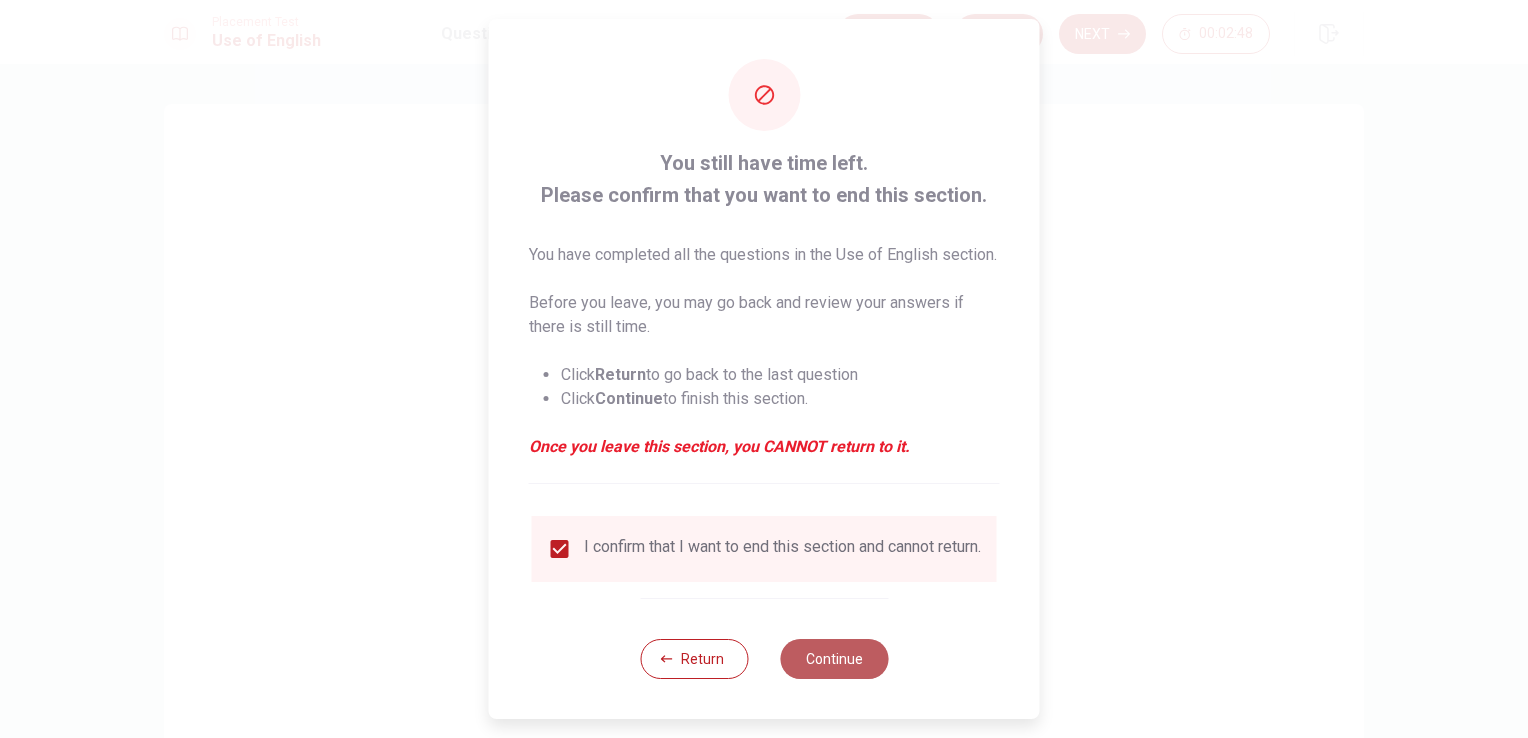 click on "Continue" at bounding box center [834, 659] 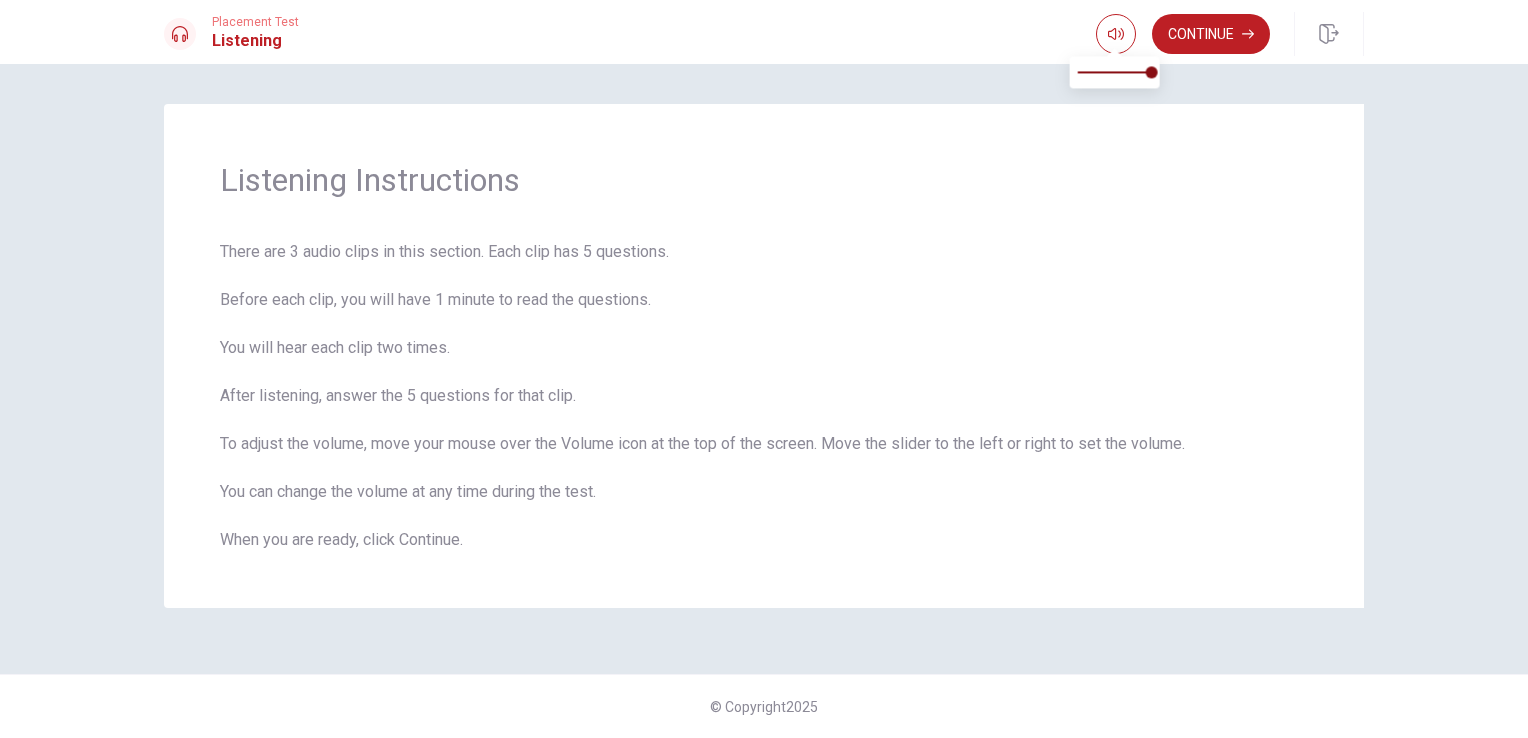 click at bounding box center (1114, 50) 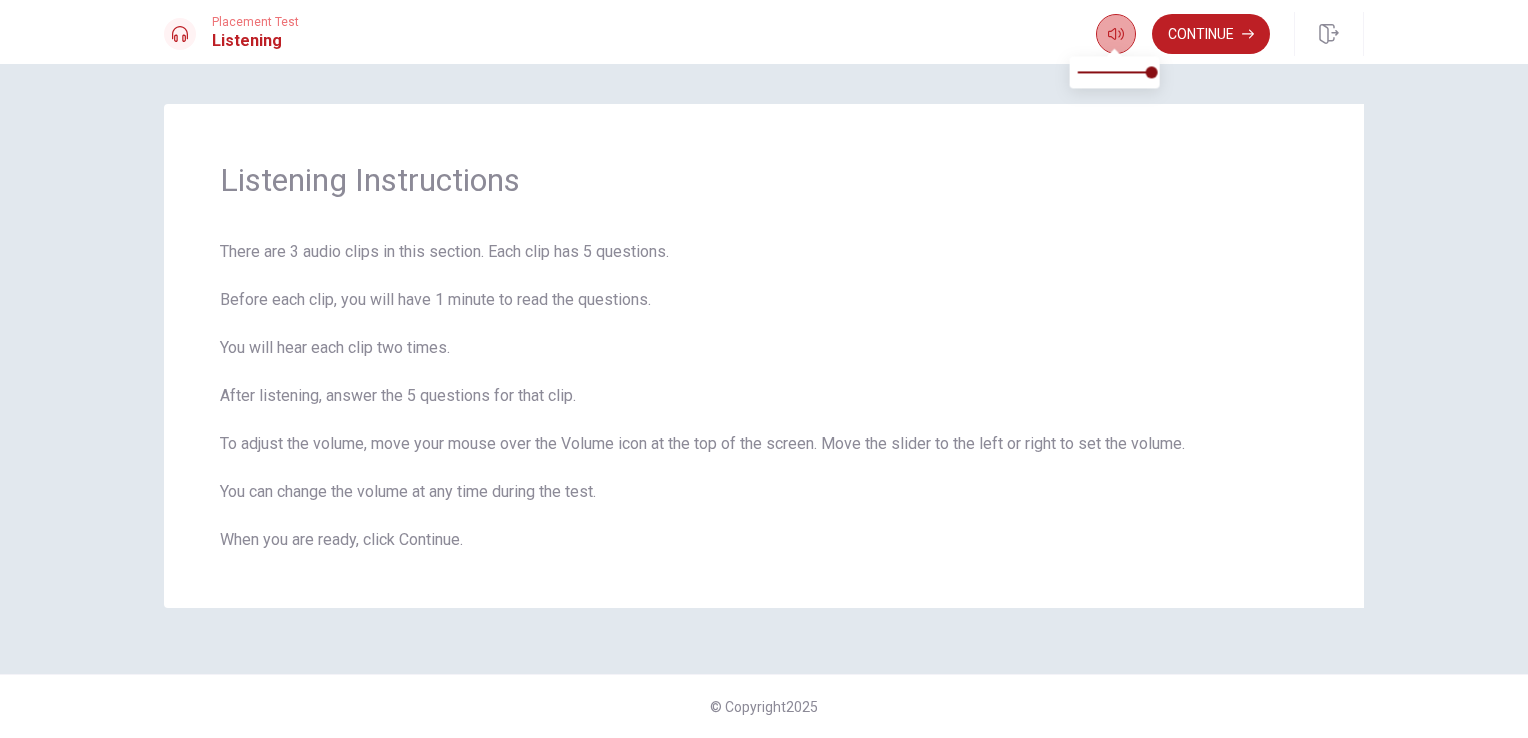click 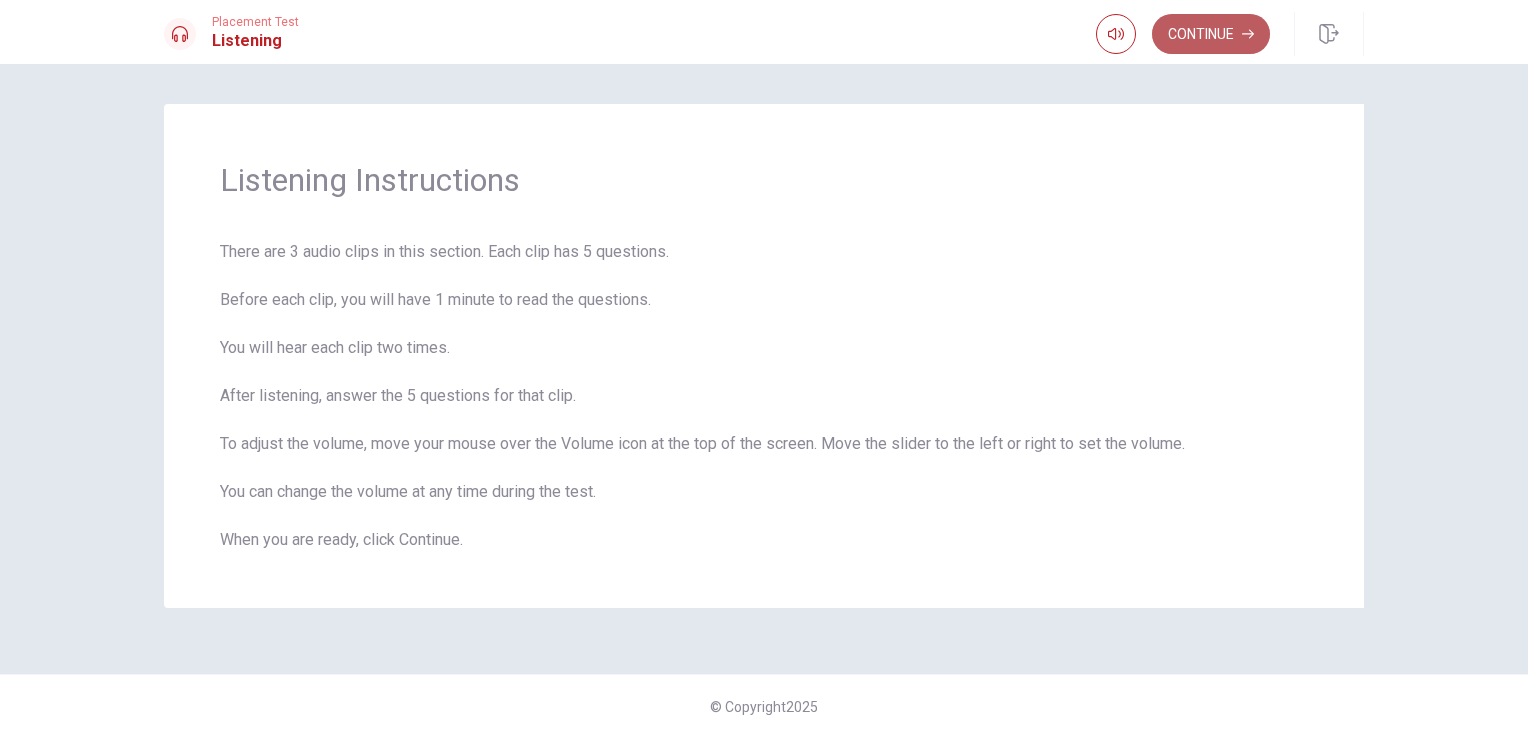 click on "Continue" at bounding box center [1211, 34] 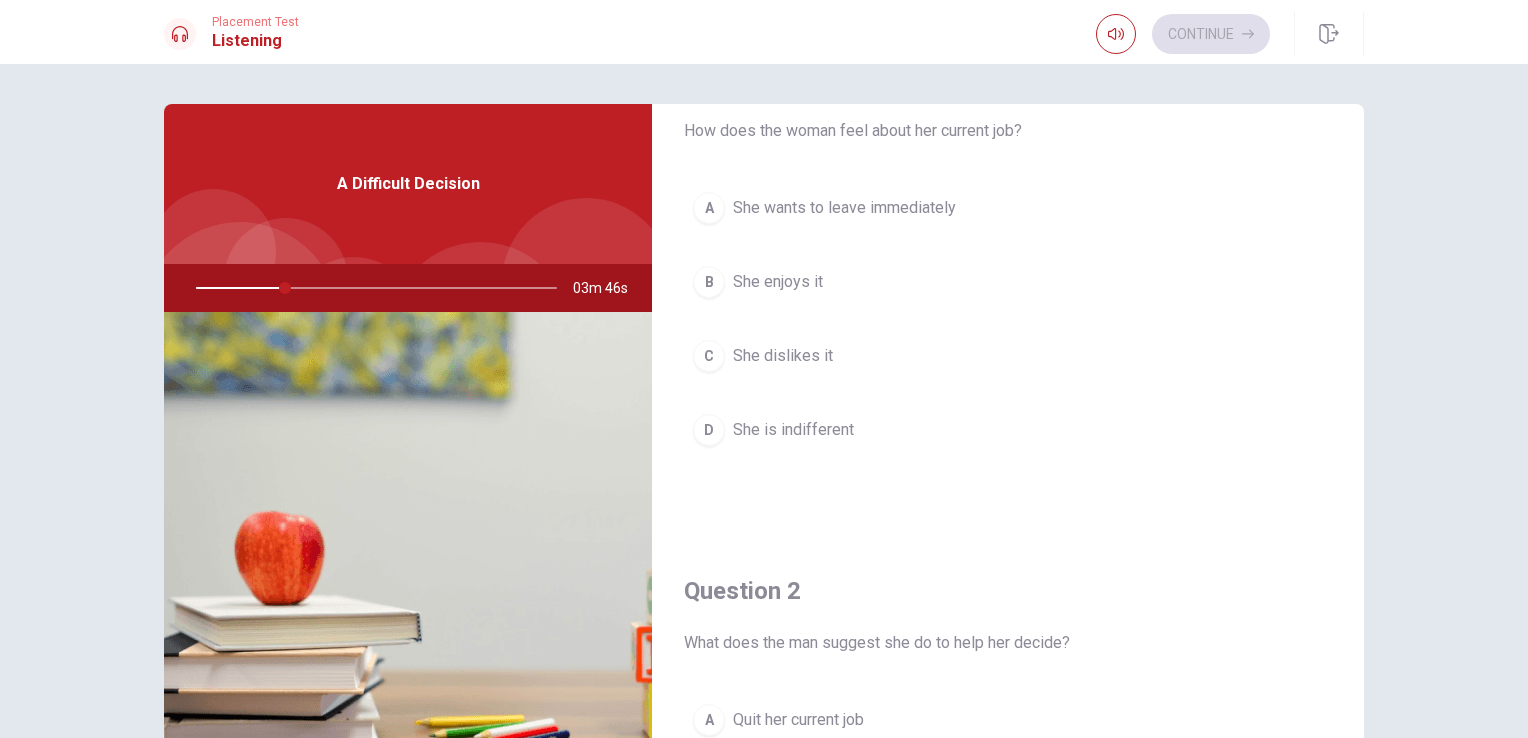 scroll, scrollTop: 0, scrollLeft: 0, axis: both 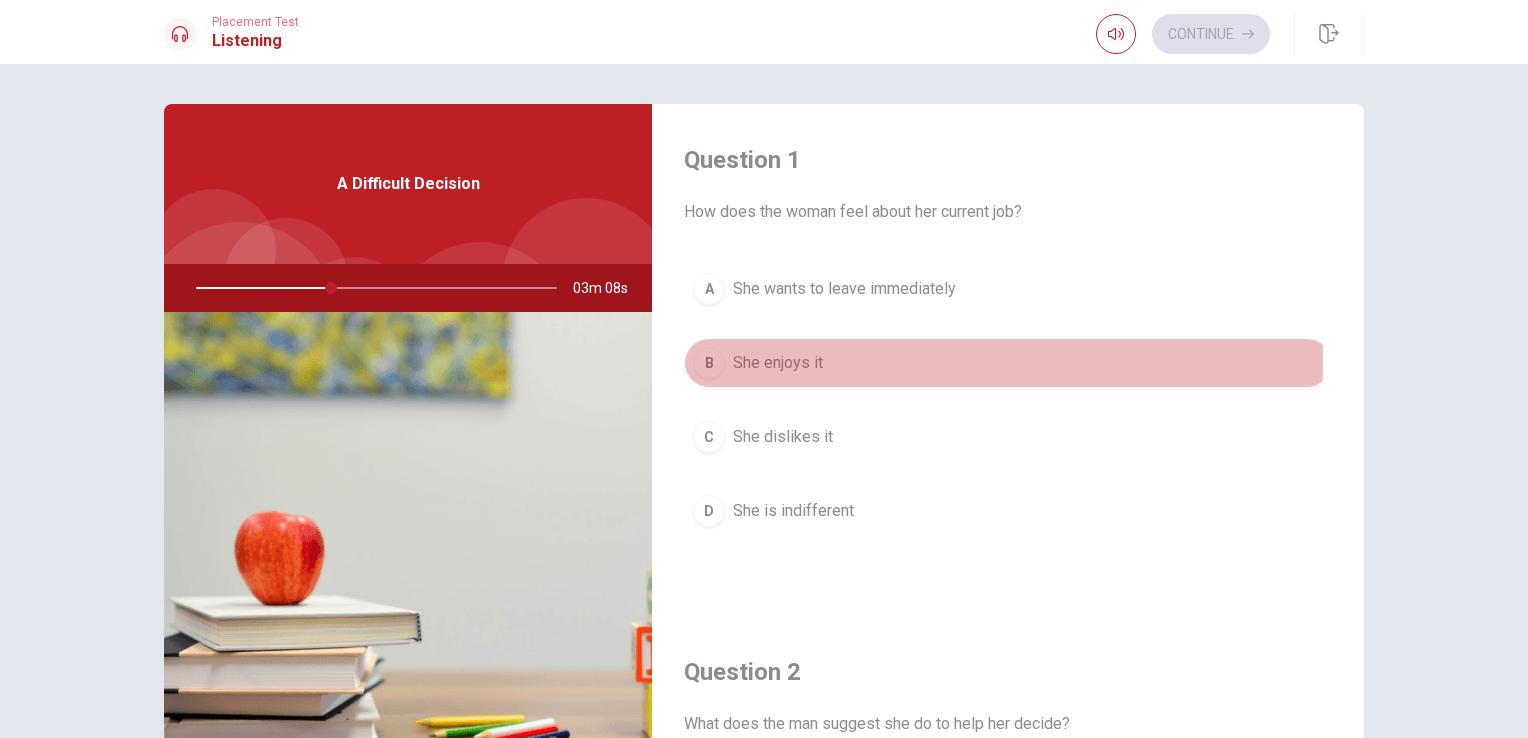 click on "She enjoys it" at bounding box center [778, 363] 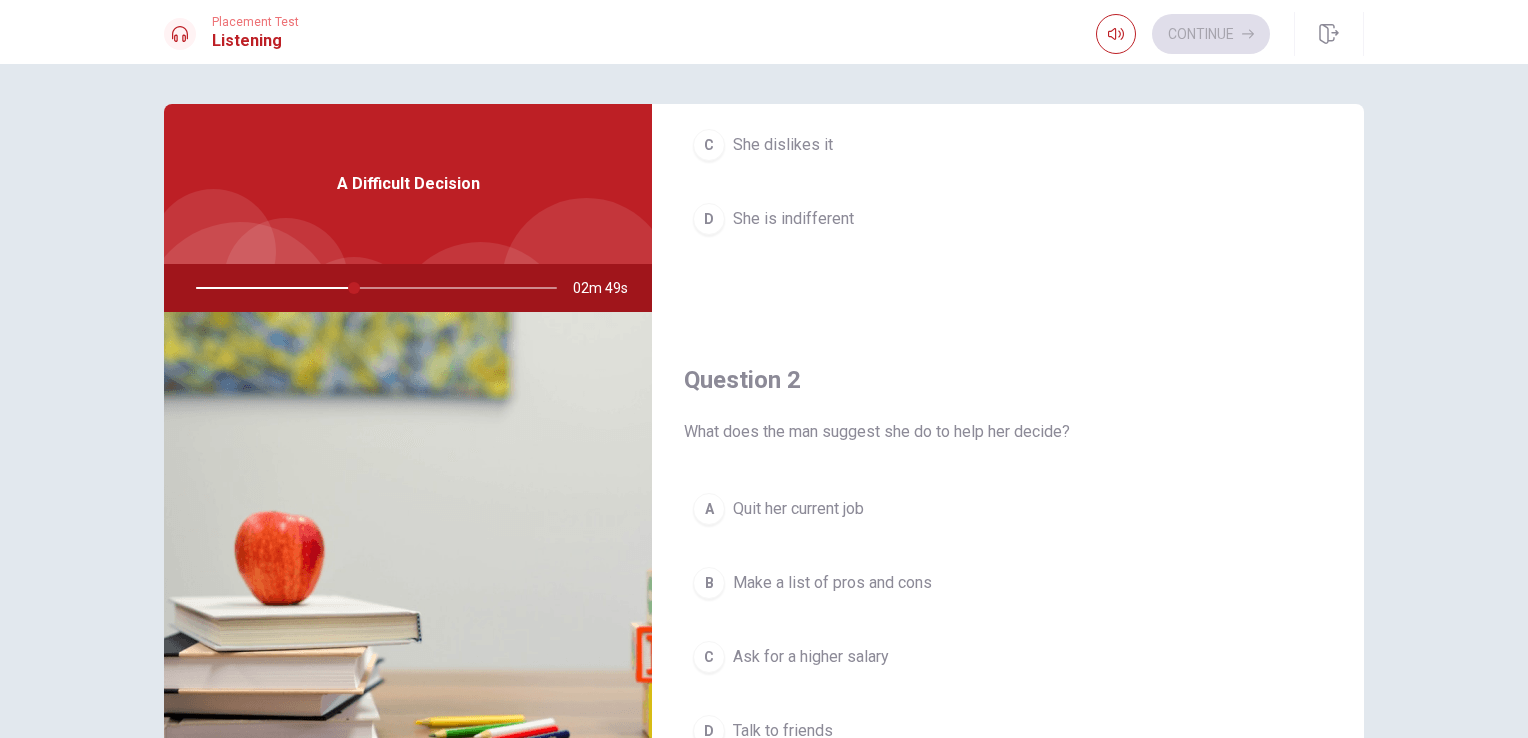 scroll, scrollTop: 302, scrollLeft: 0, axis: vertical 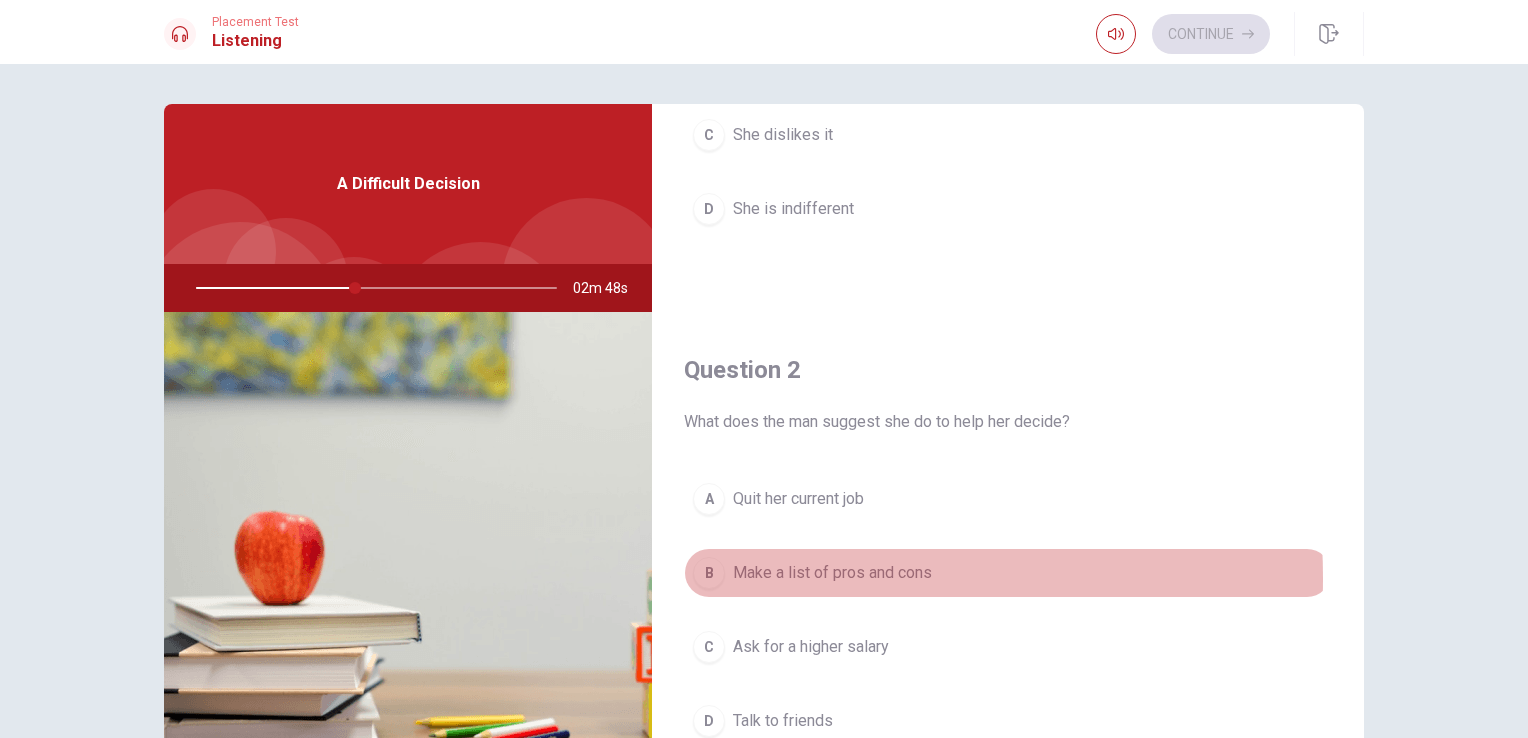 click on "Make a list of pros and cons" at bounding box center (832, 573) 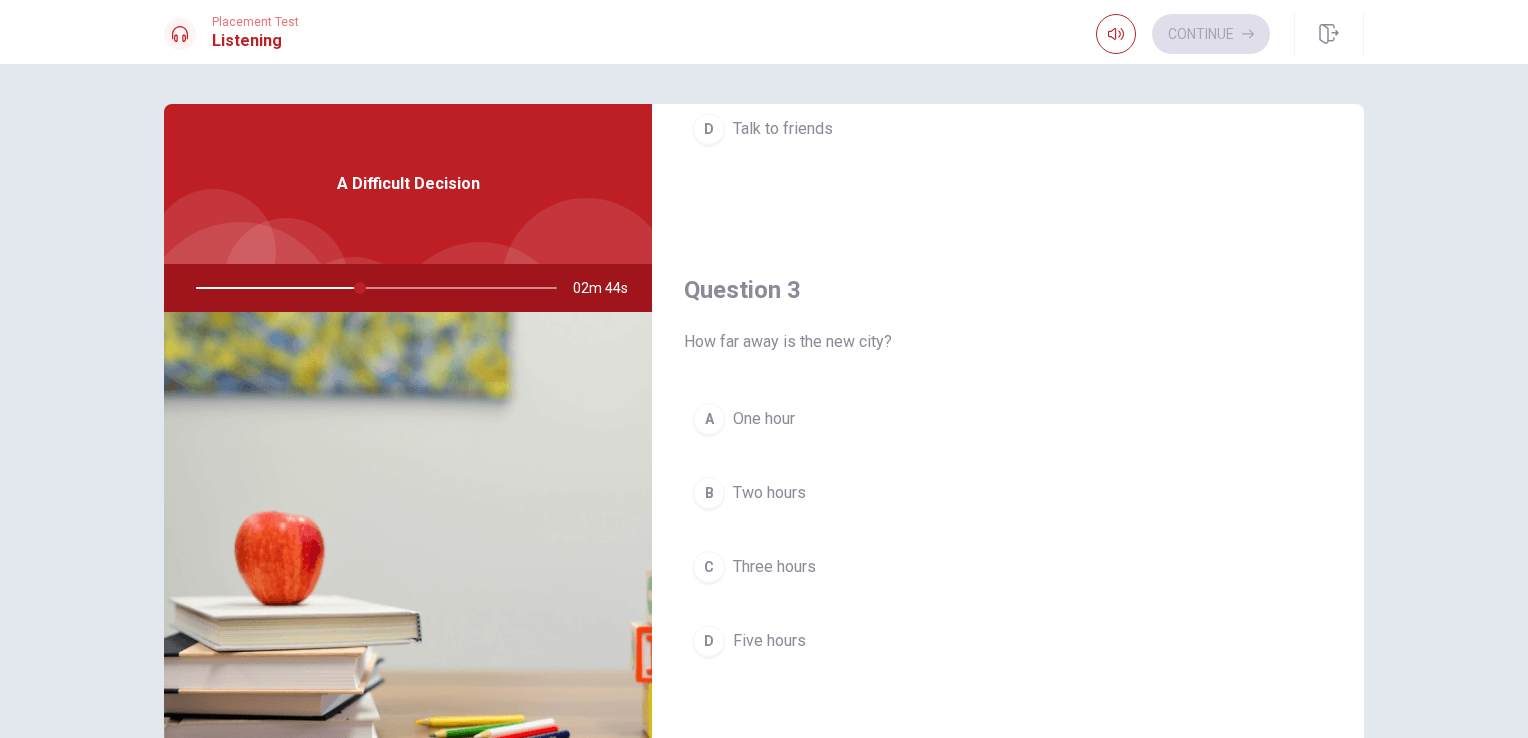 scroll, scrollTop: 896, scrollLeft: 0, axis: vertical 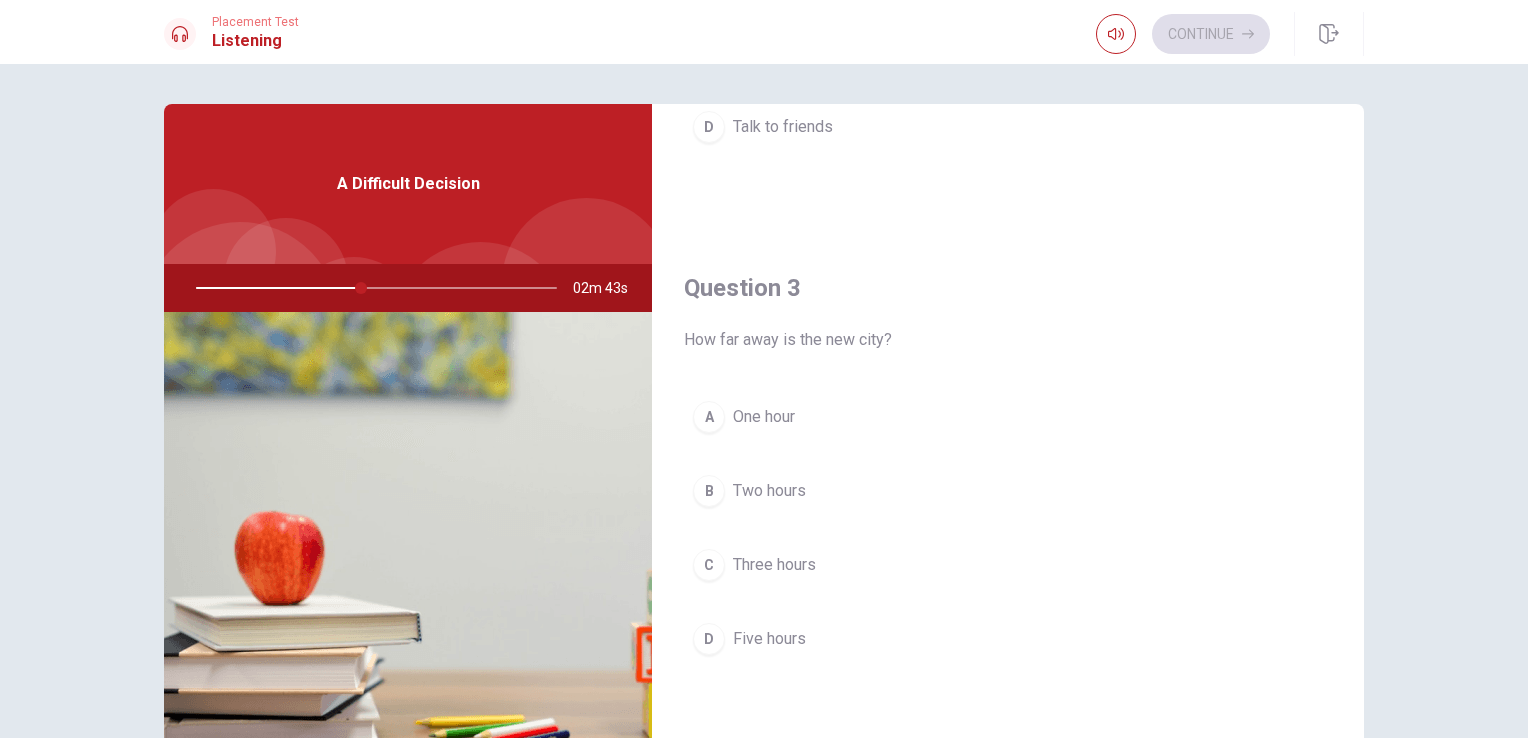 click on "Three hours" at bounding box center (774, 565) 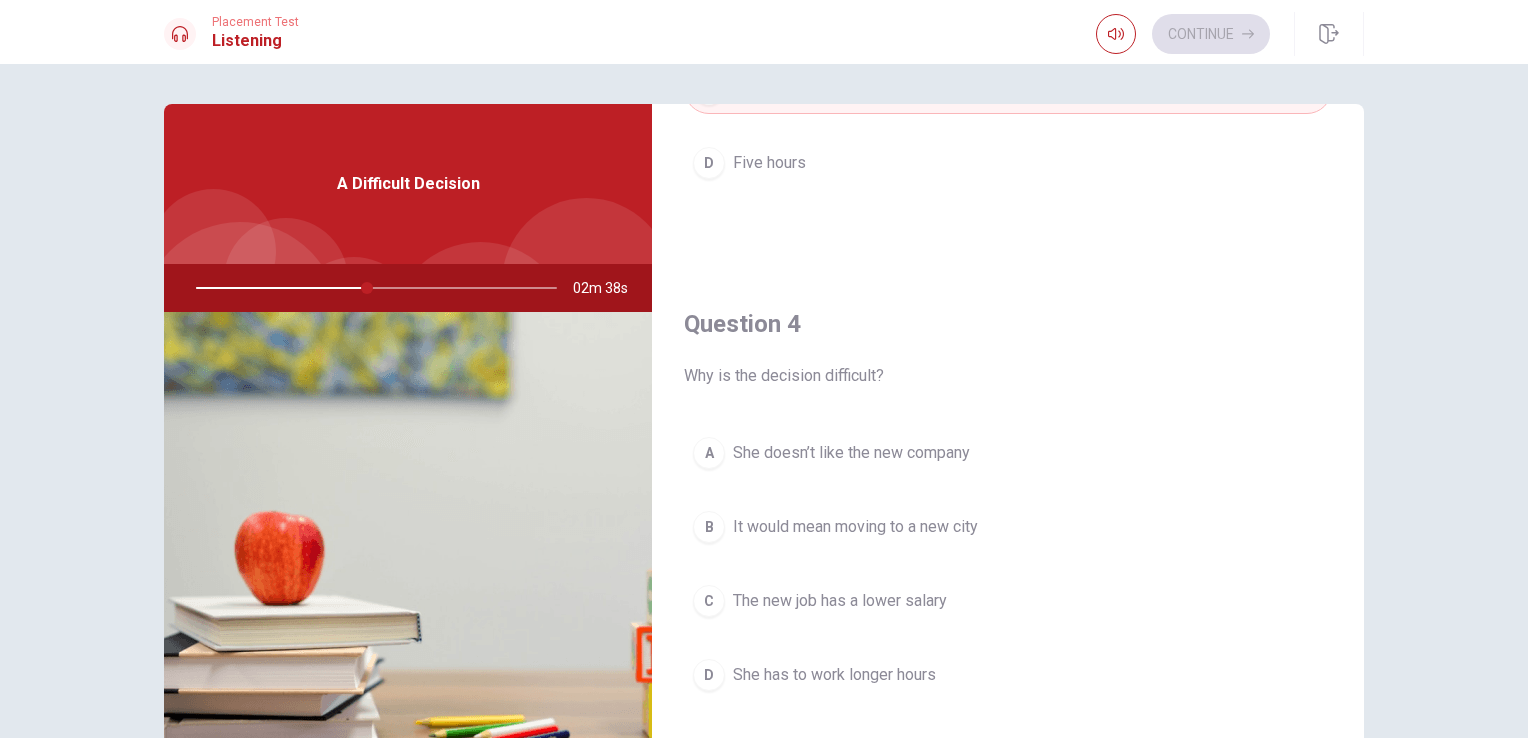 scroll, scrollTop: 1374, scrollLeft: 0, axis: vertical 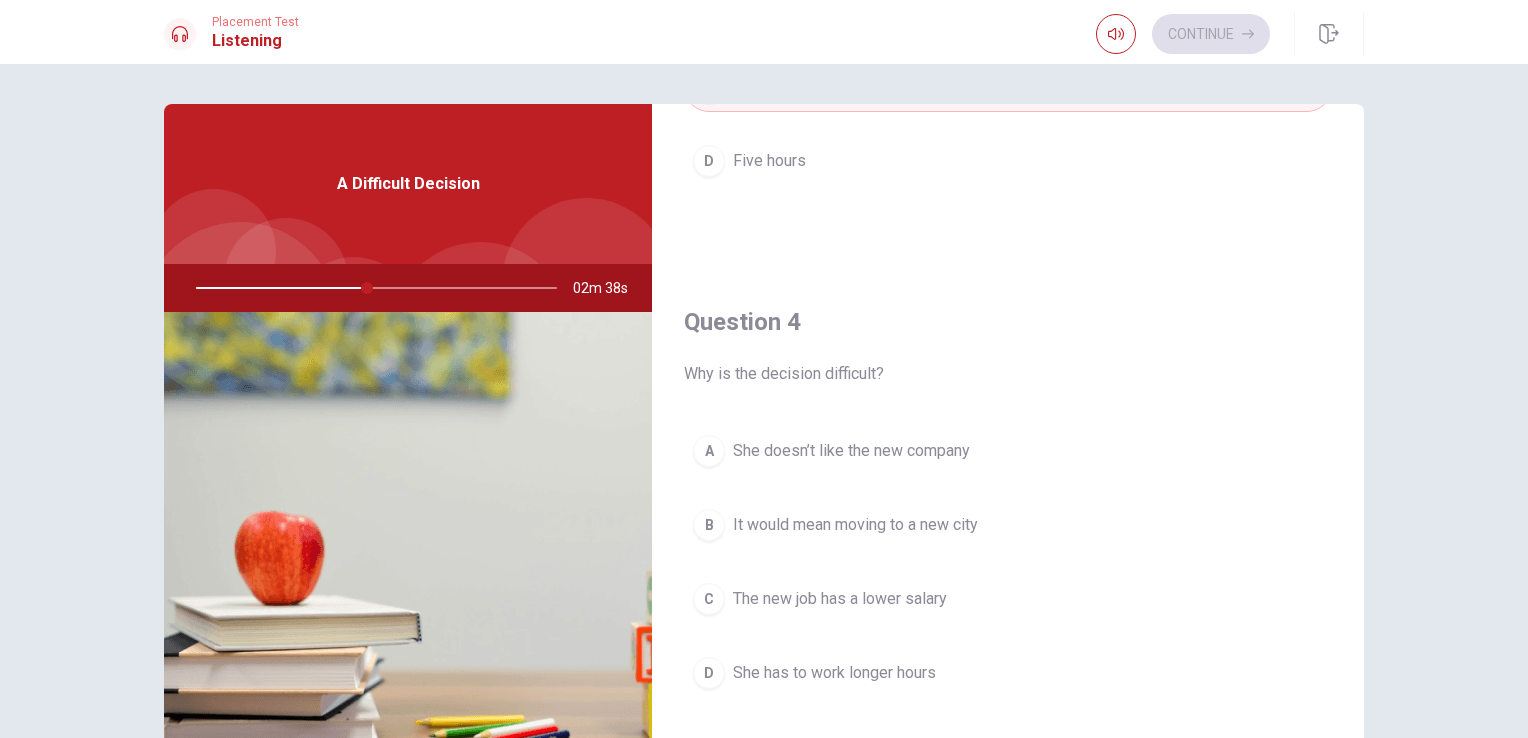 click on "It would mean moving to a new city" at bounding box center [855, 525] 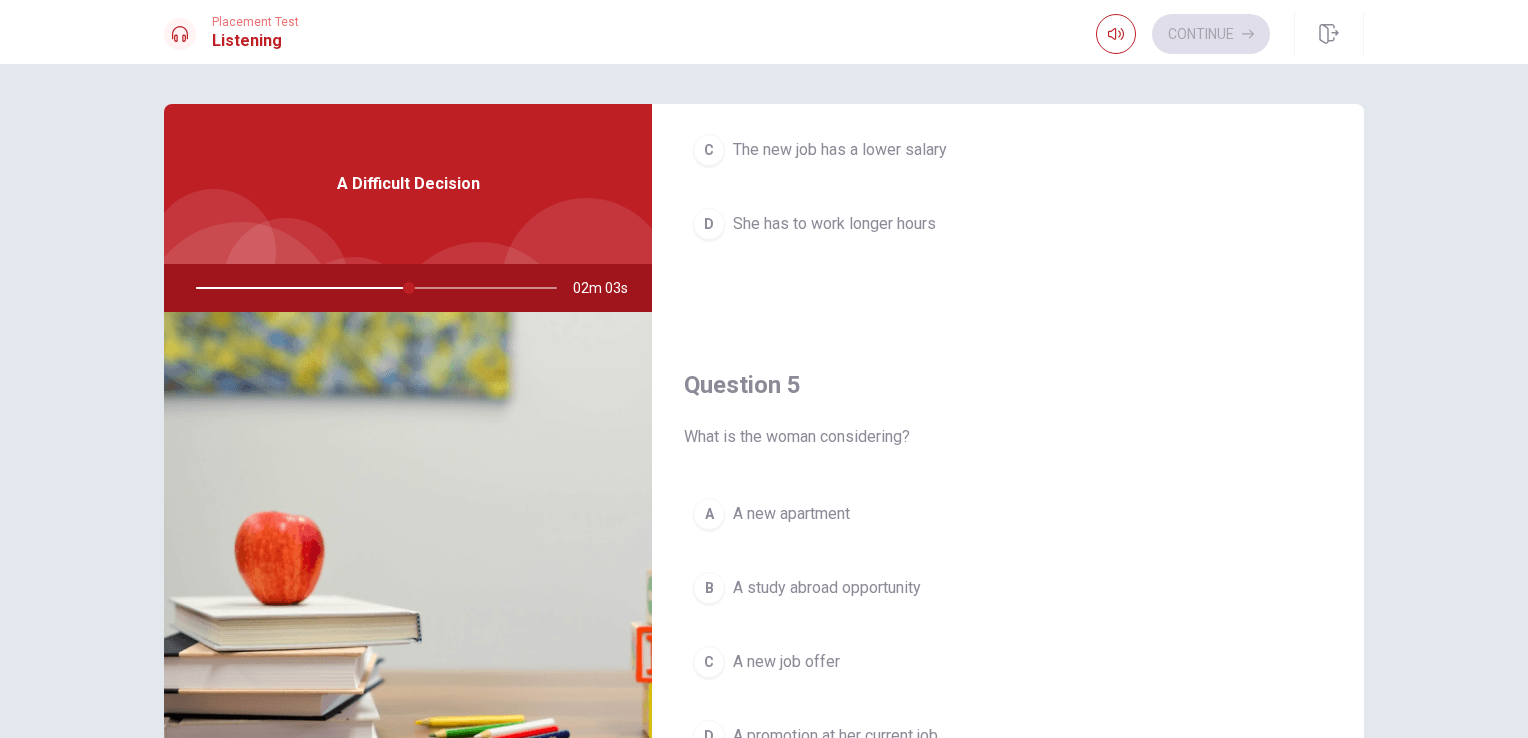 scroll, scrollTop: 1856, scrollLeft: 0, axis: vertical 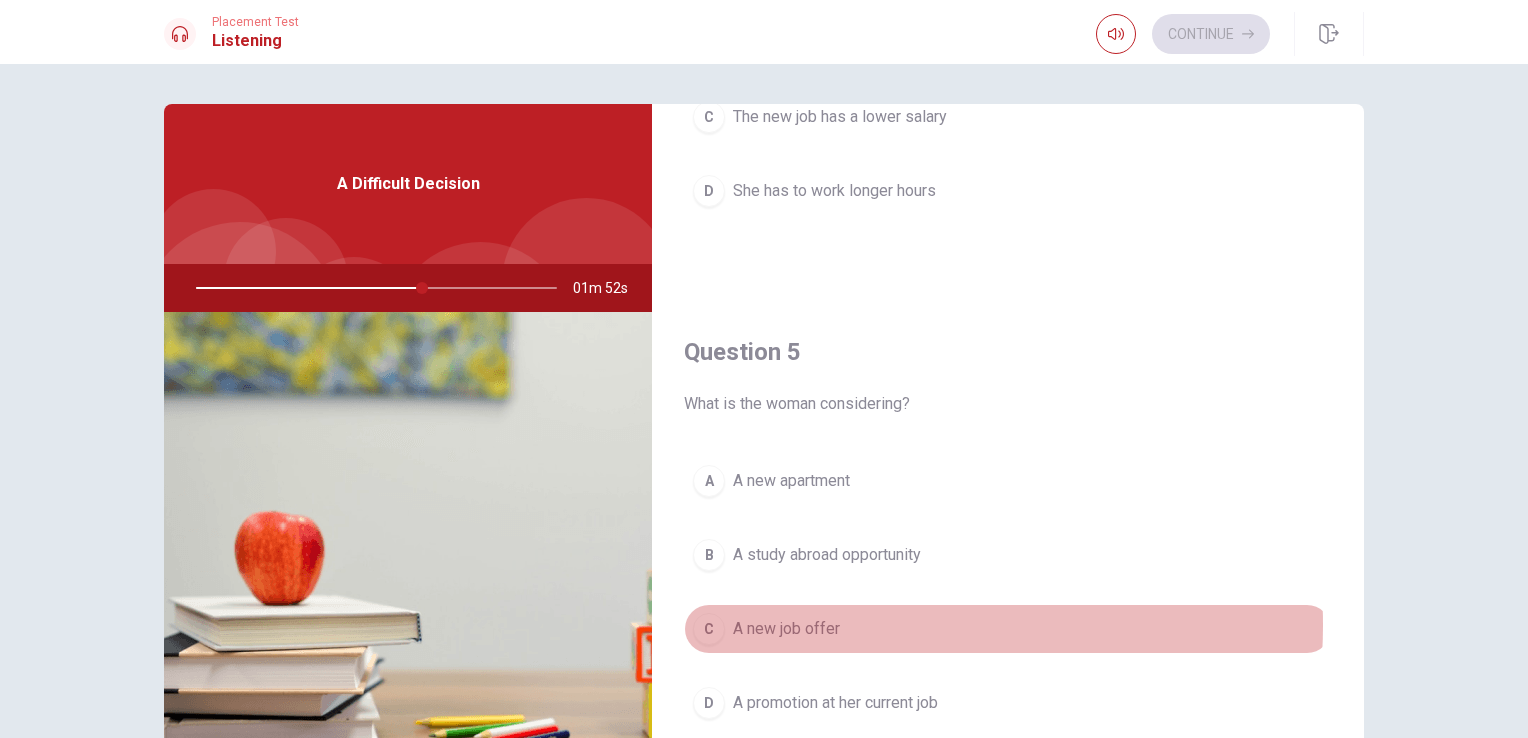 click on "C A new job offer" at bounding box center (1008, 629) 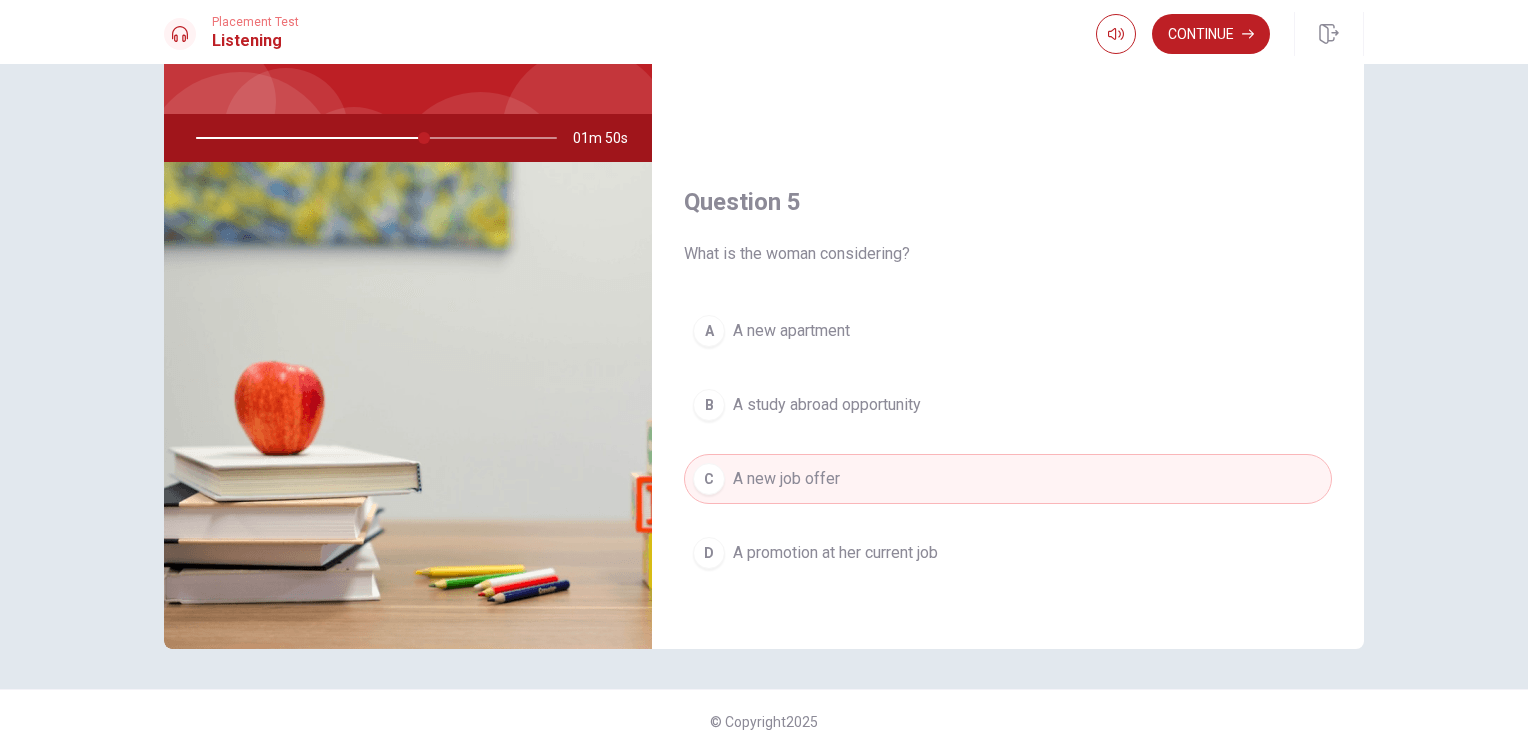 scroll, scrollTop: 164, scrollLeft: 0, axis: vertical 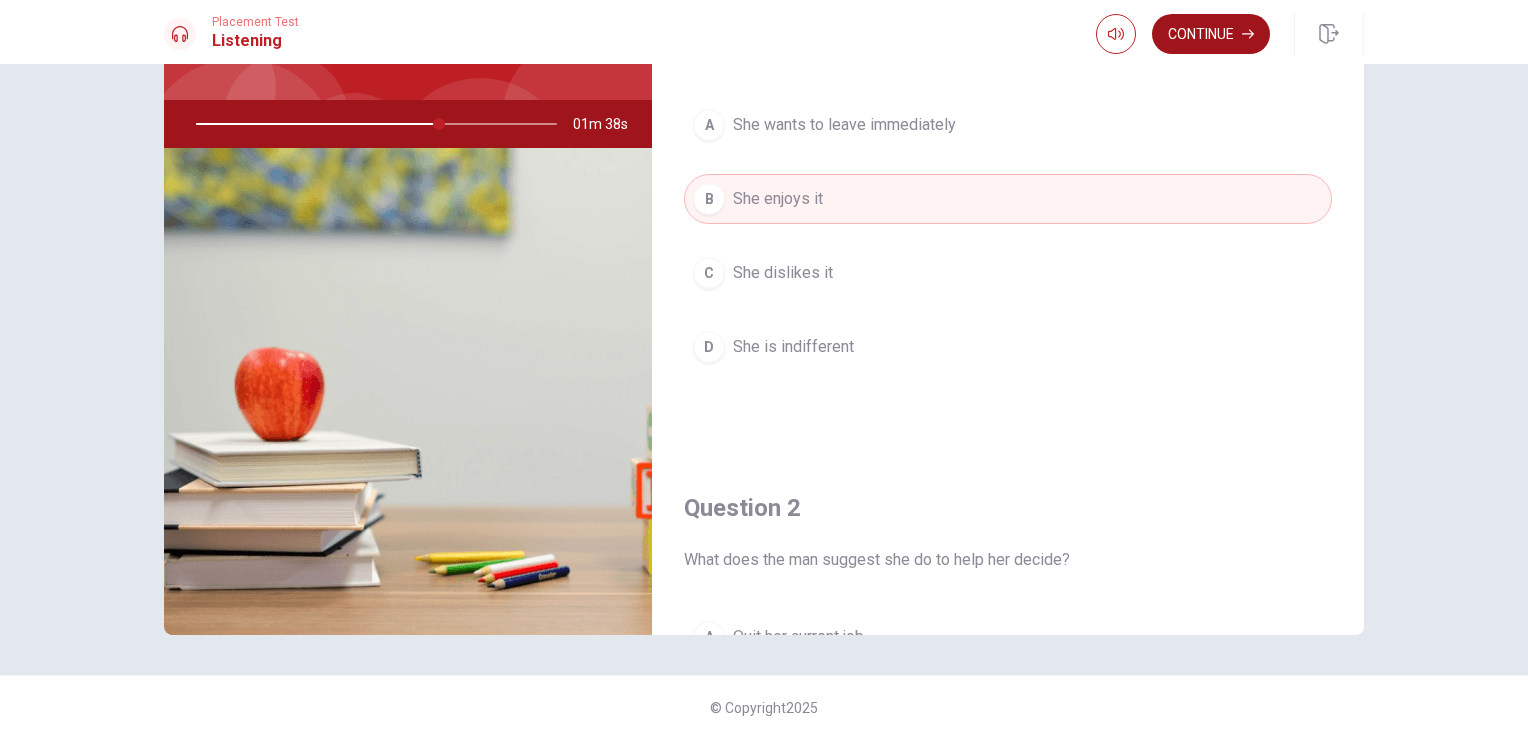 click on "Continue" at bounding box center (1211, 34) 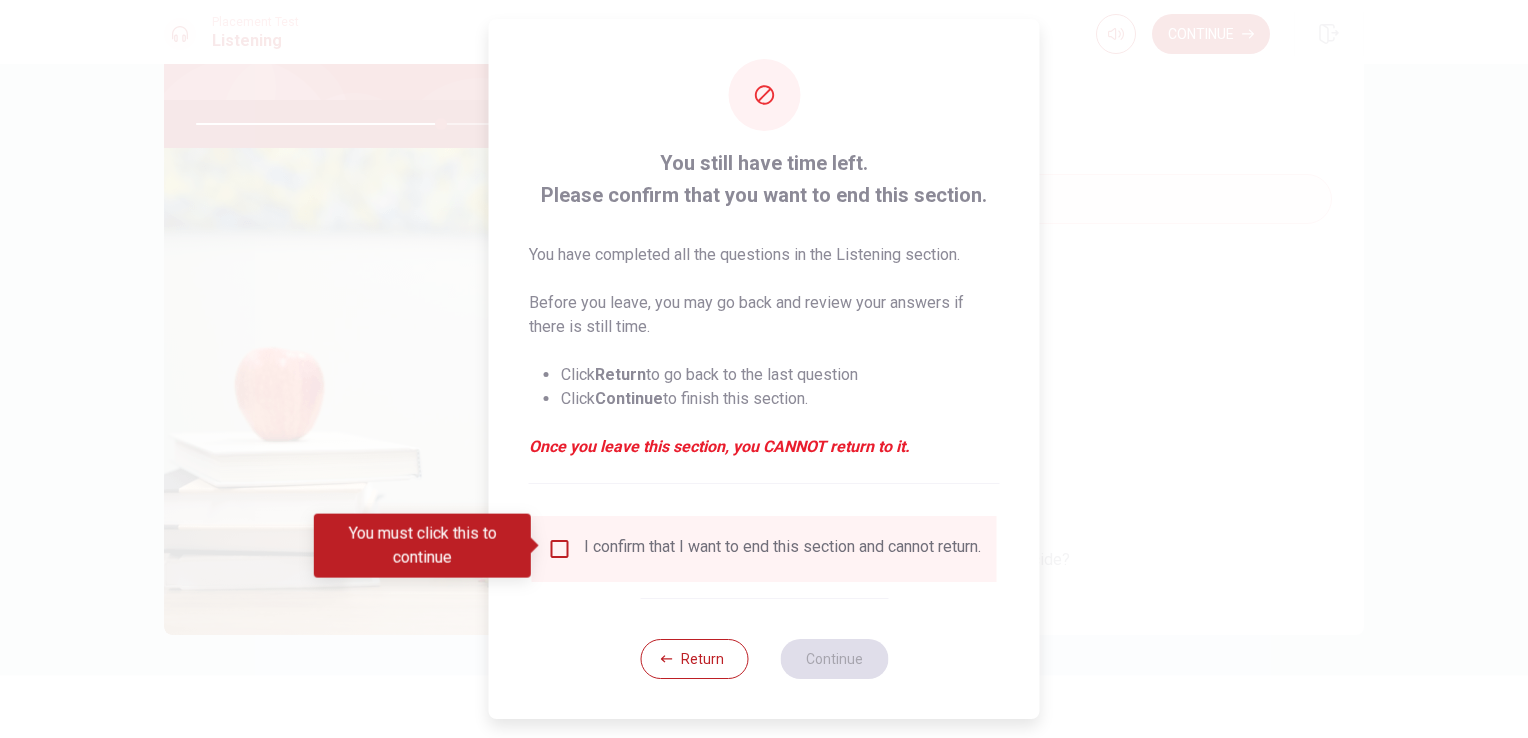 click at bounding box center (560, 549) 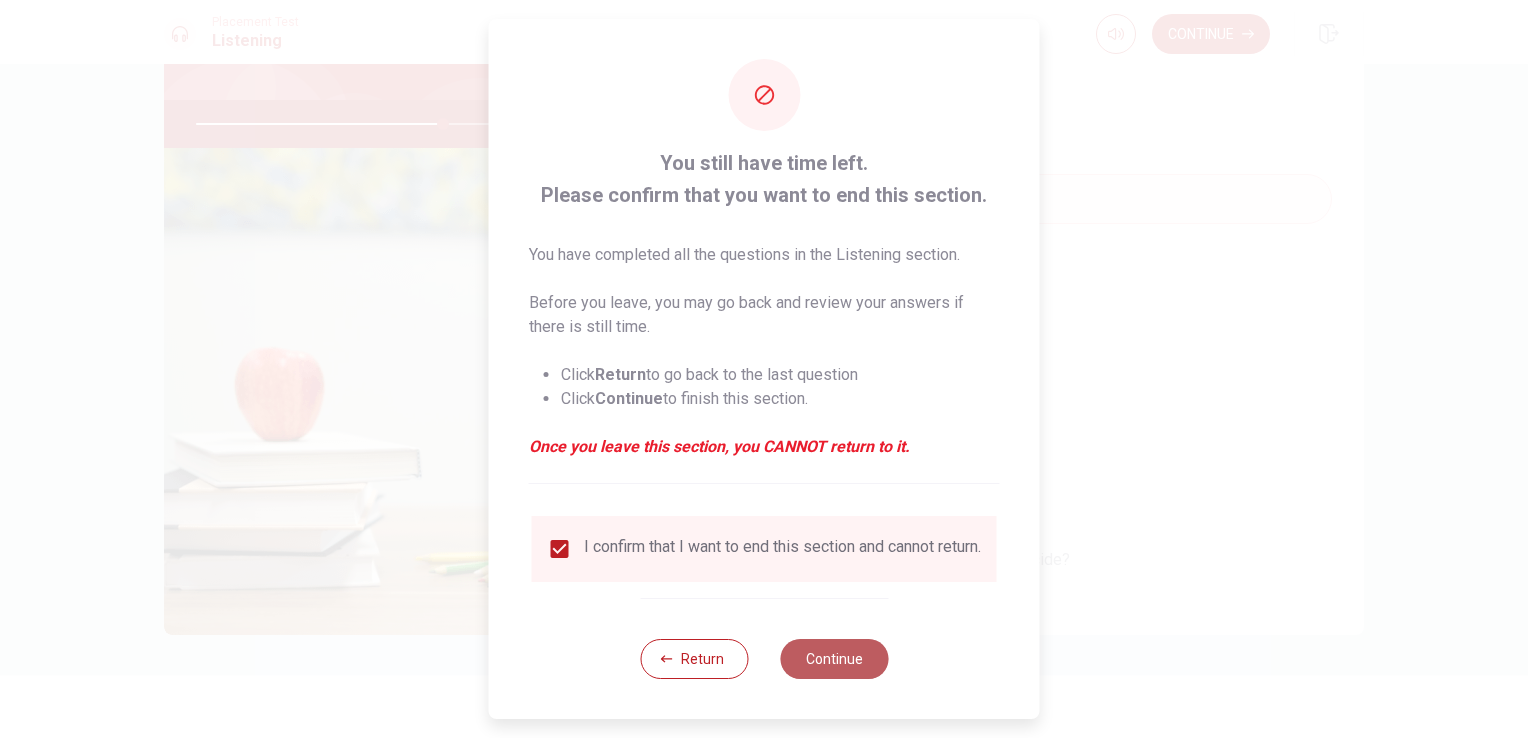 click on "Continue" at bounding box center (834, 659) 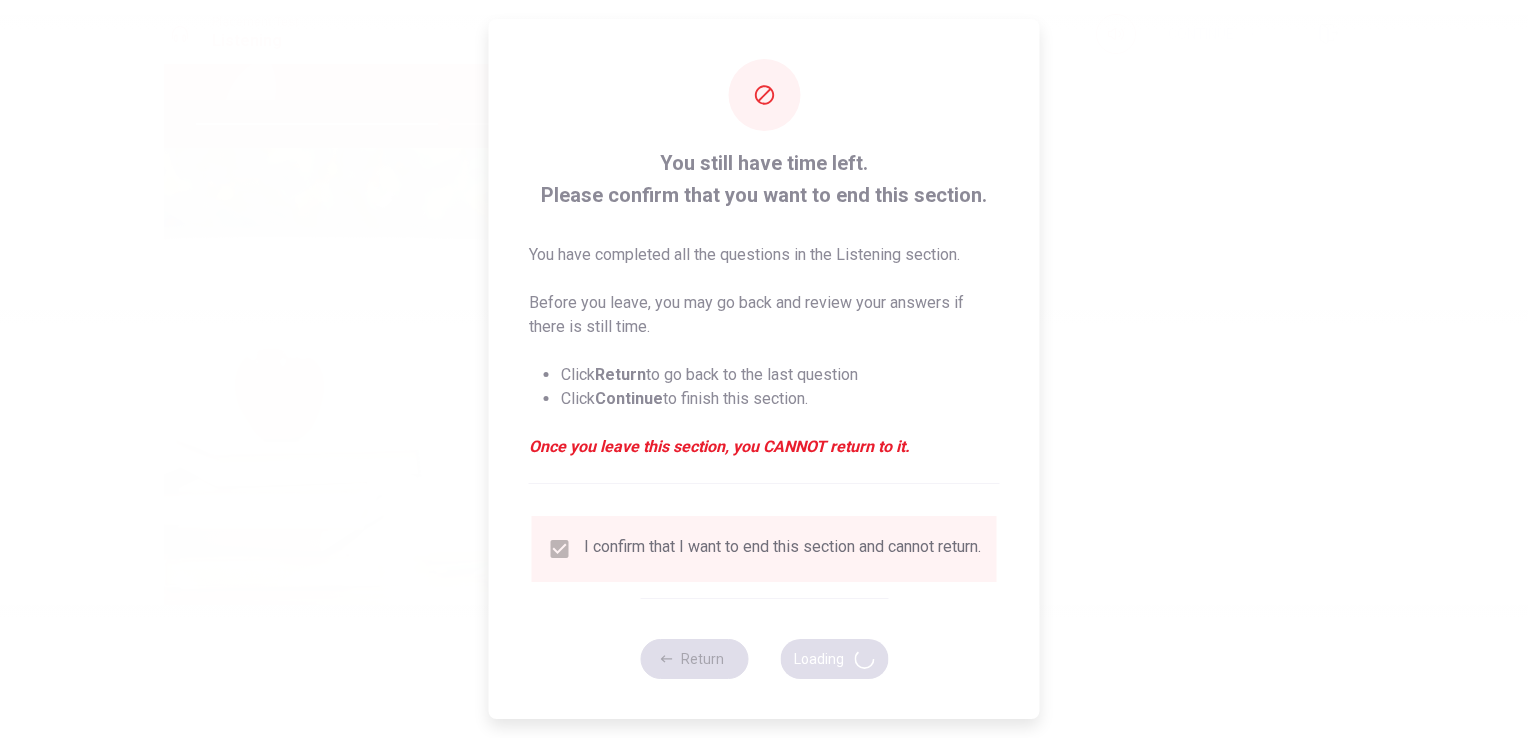 type on "69" 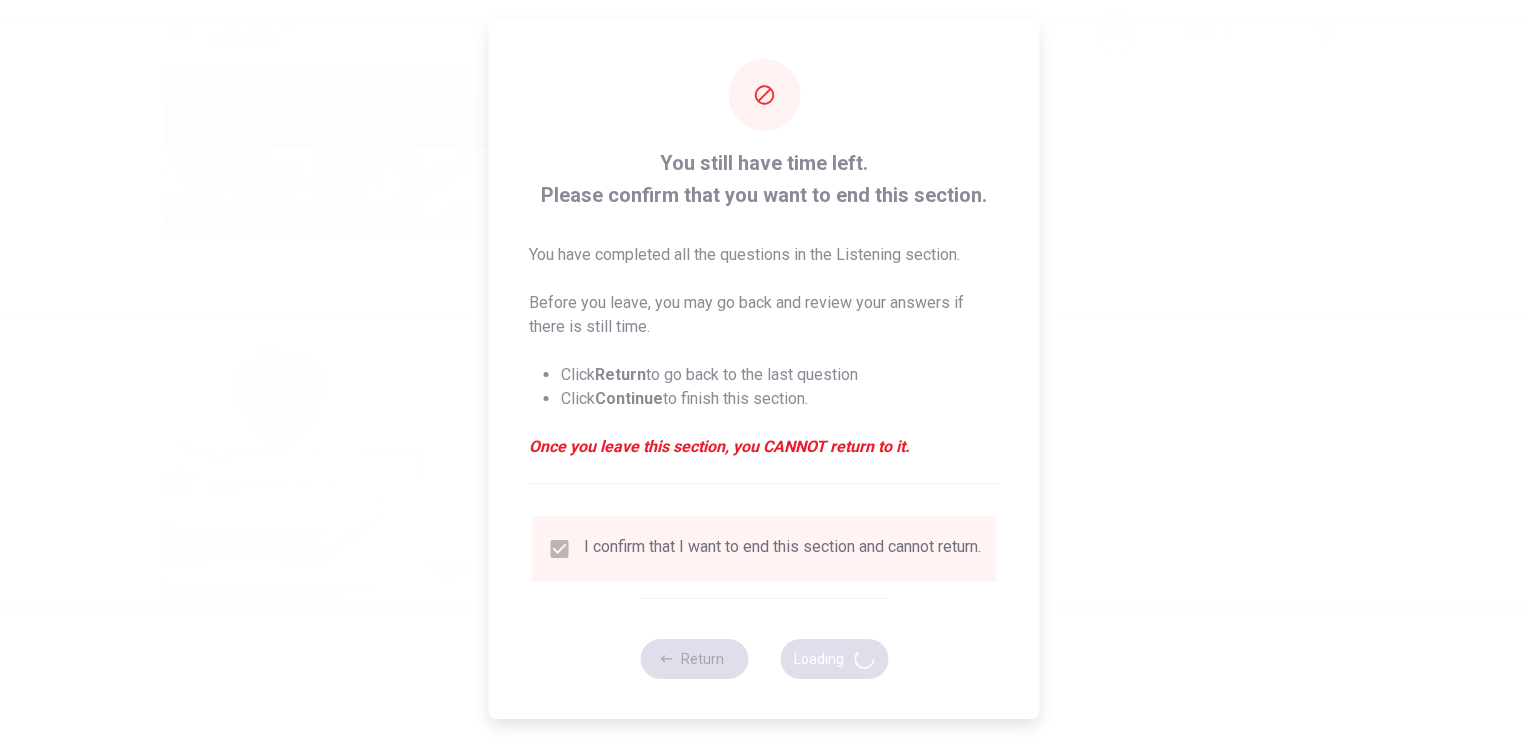 scroll, scrollTop: 0, scrollLeft: 0, axis: both 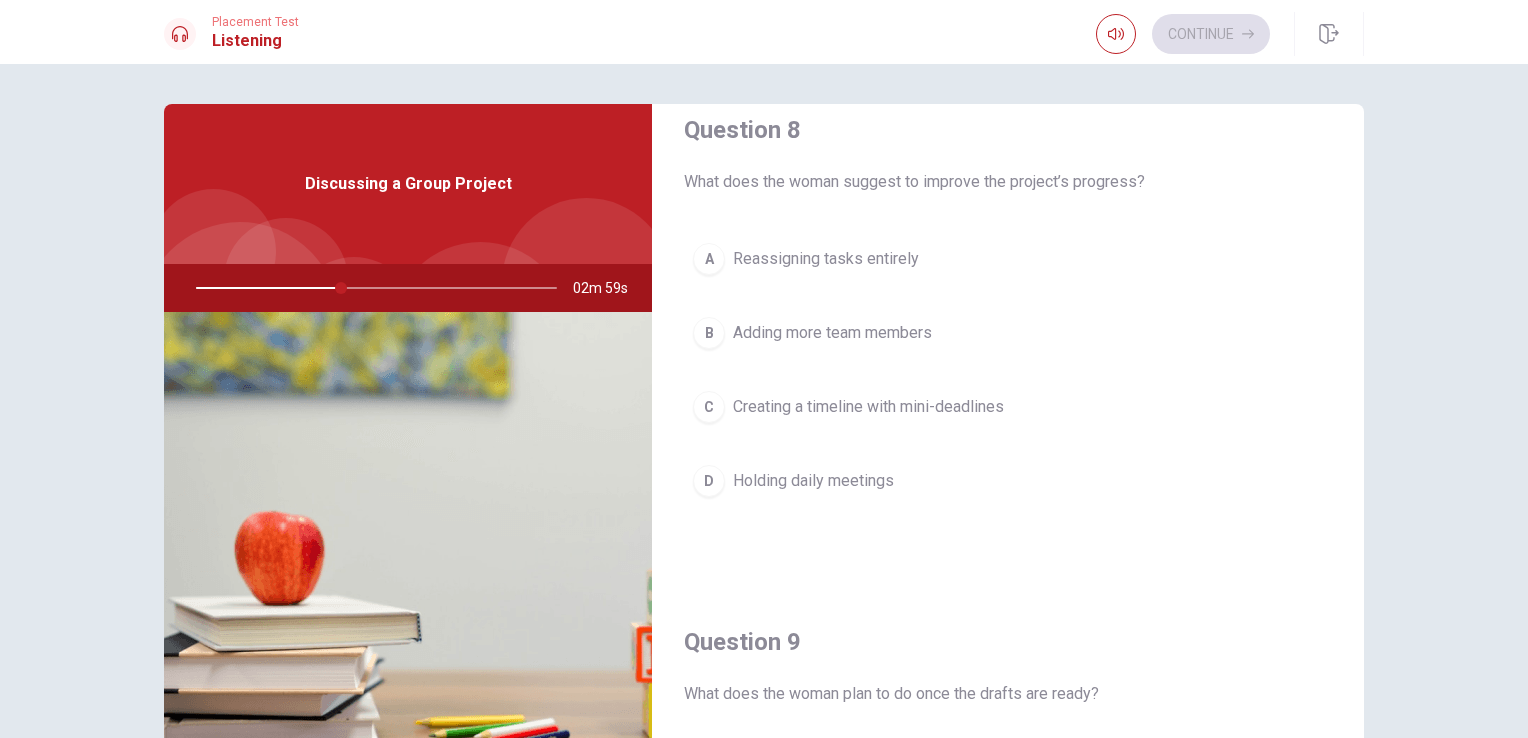 click on "Creating a timeline with mini-deadlines" at bounding box center [868, 407] 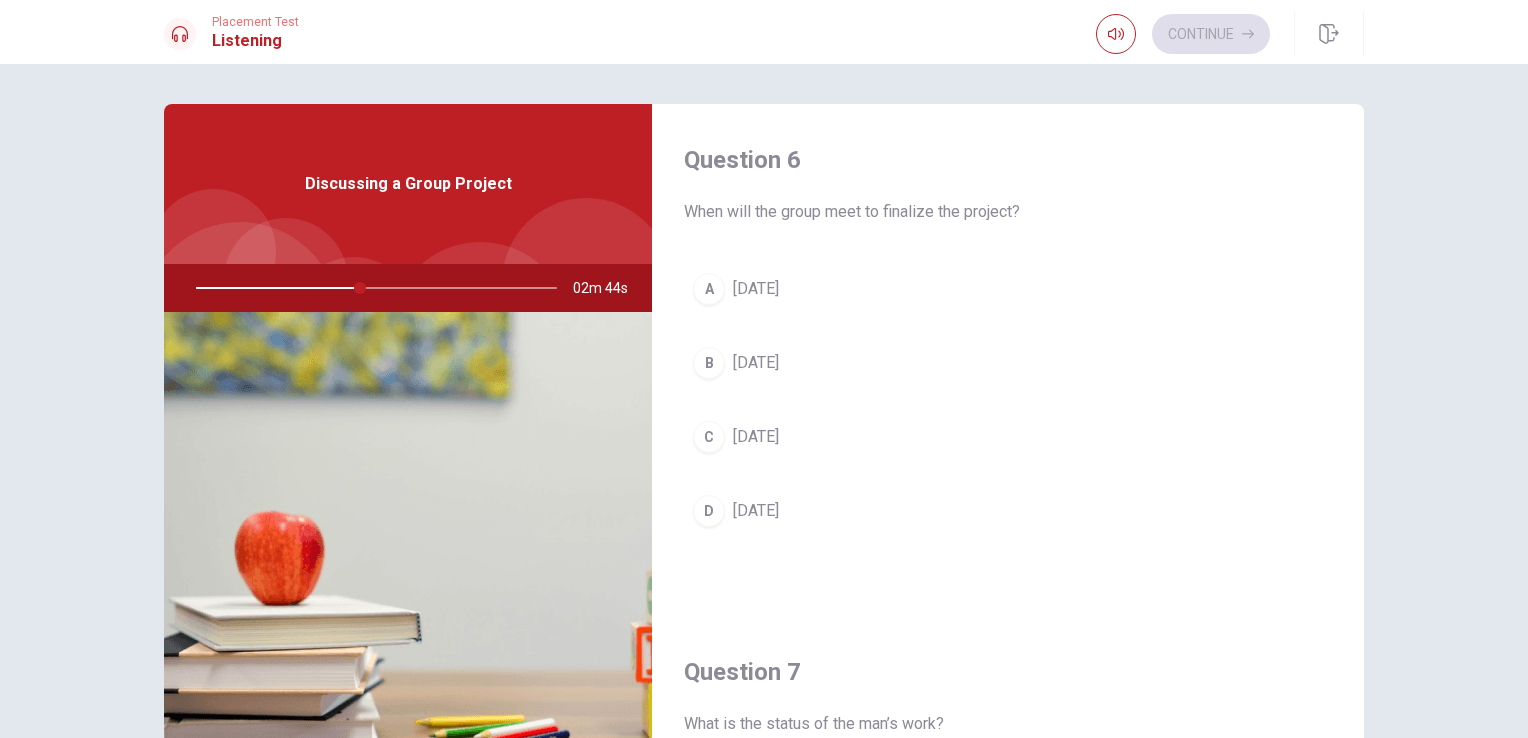 scroll, scrollTop: 68, scrollLeft: 0, axis: vertical 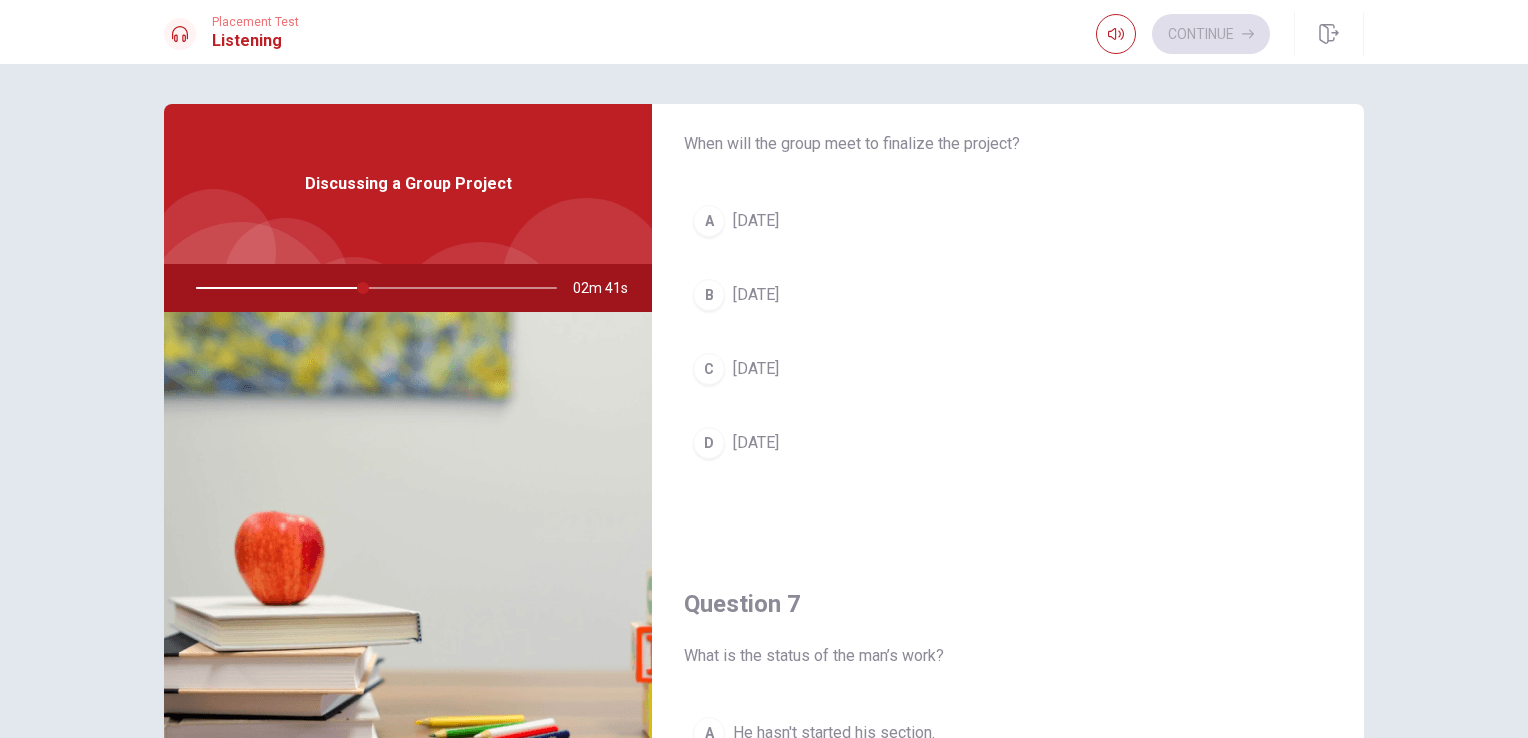 click on "C [DATE]" at bounding box center (1008, 369) 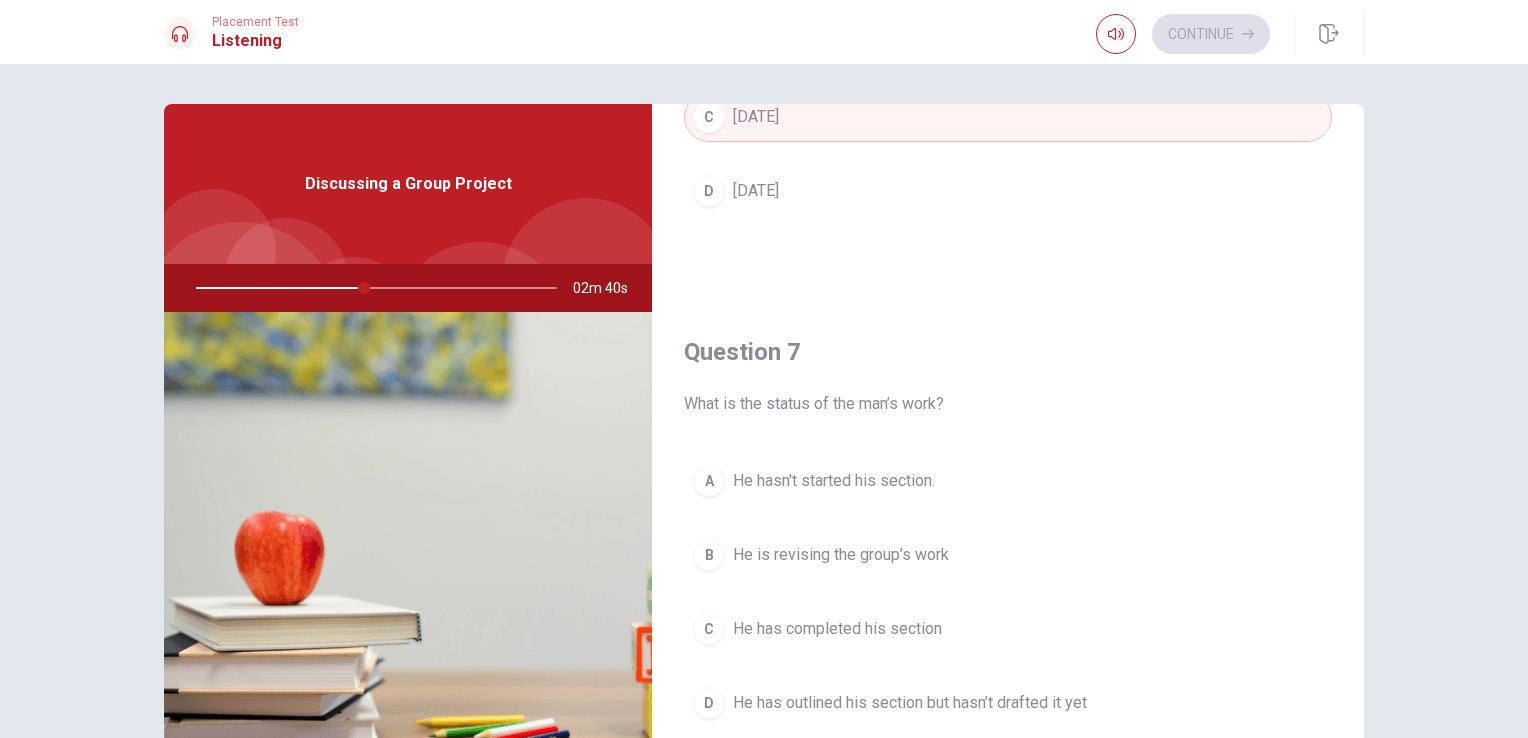scroll, scrollTop: 507, scrollLeft: 0, axis: vertical 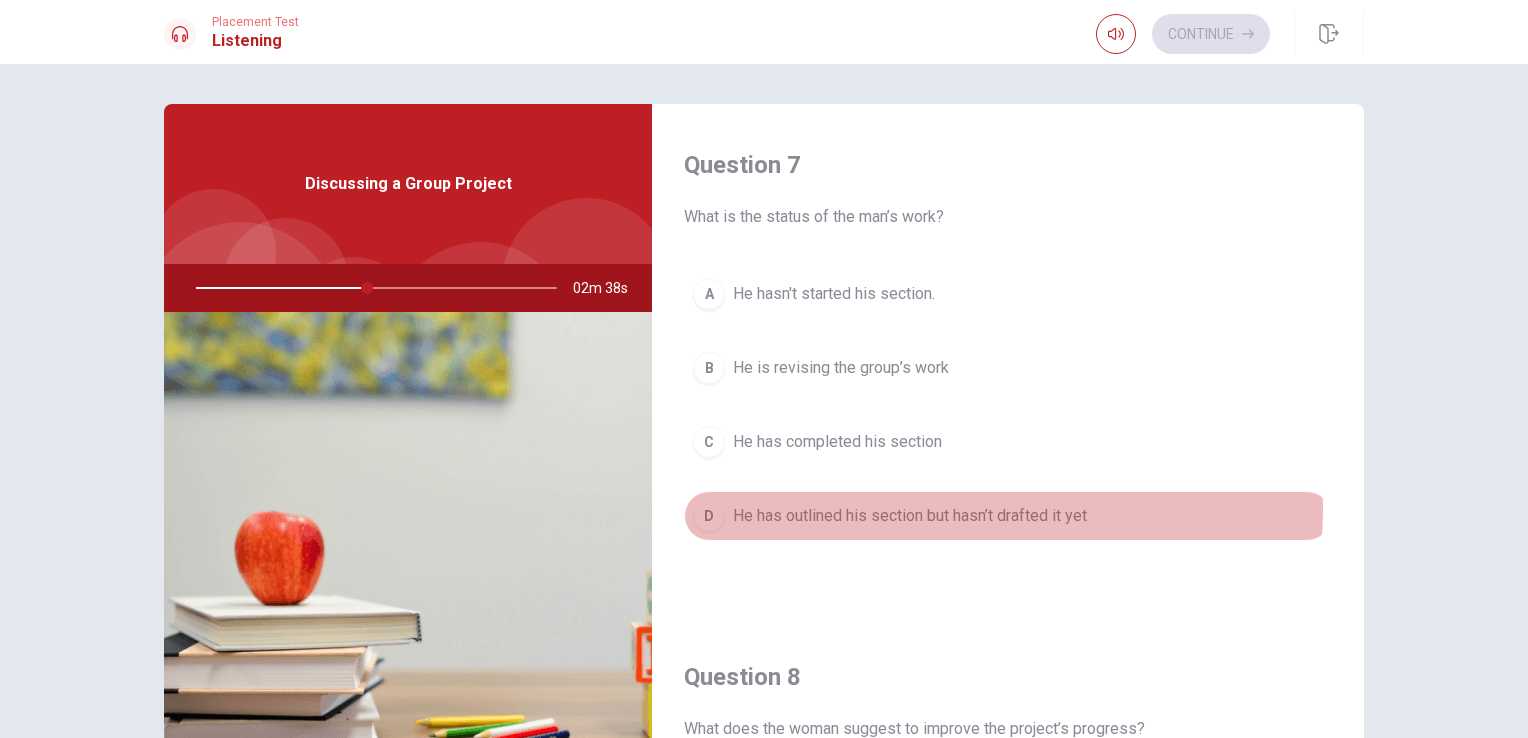 click on "He has outlined his section but hasn’t drafted it yet" at bounding box center (910, 516) 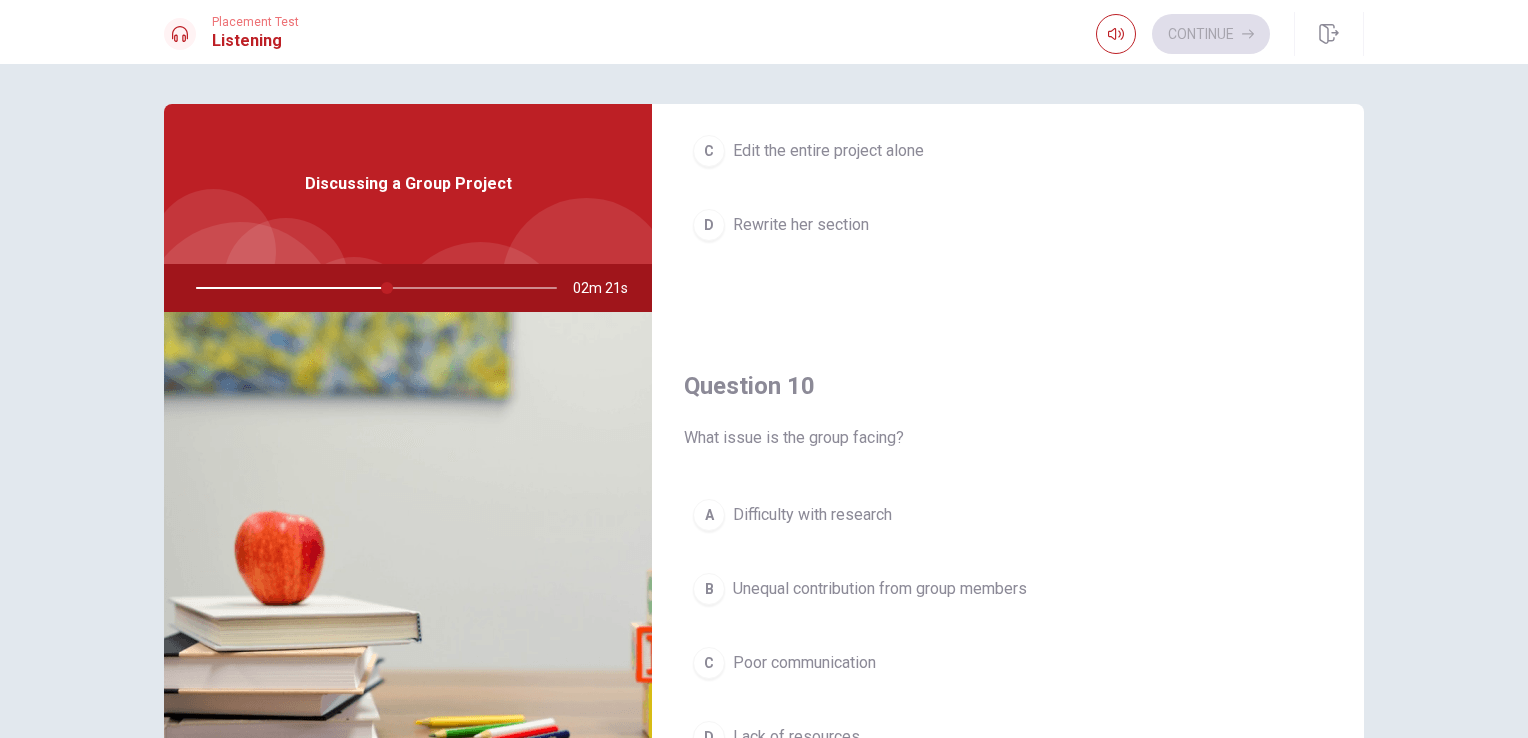 scroll, scrollTop: 1856, scrollLeft: 0, axis: vertical 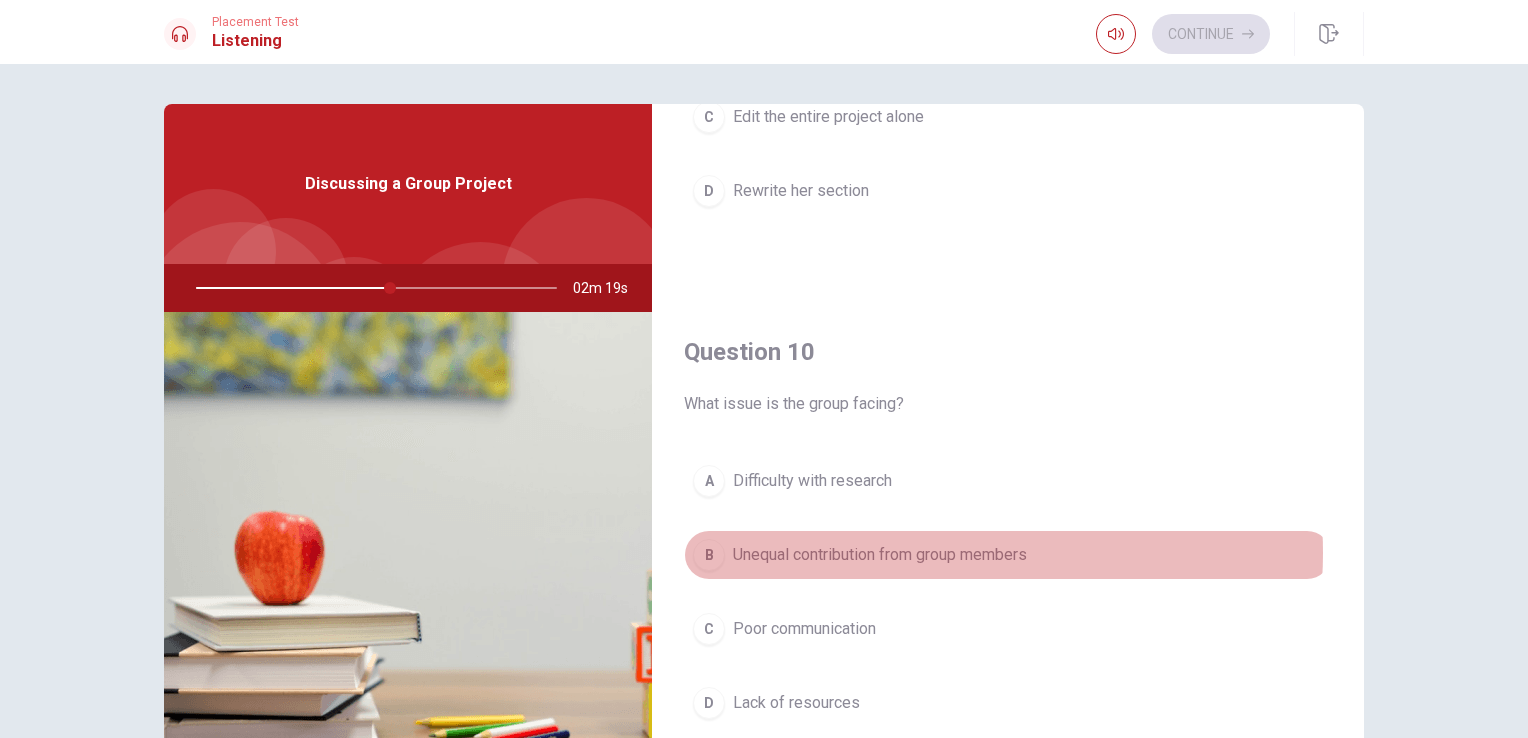 click on "Unequal contribution from group members" at bounding box center [880, 555] 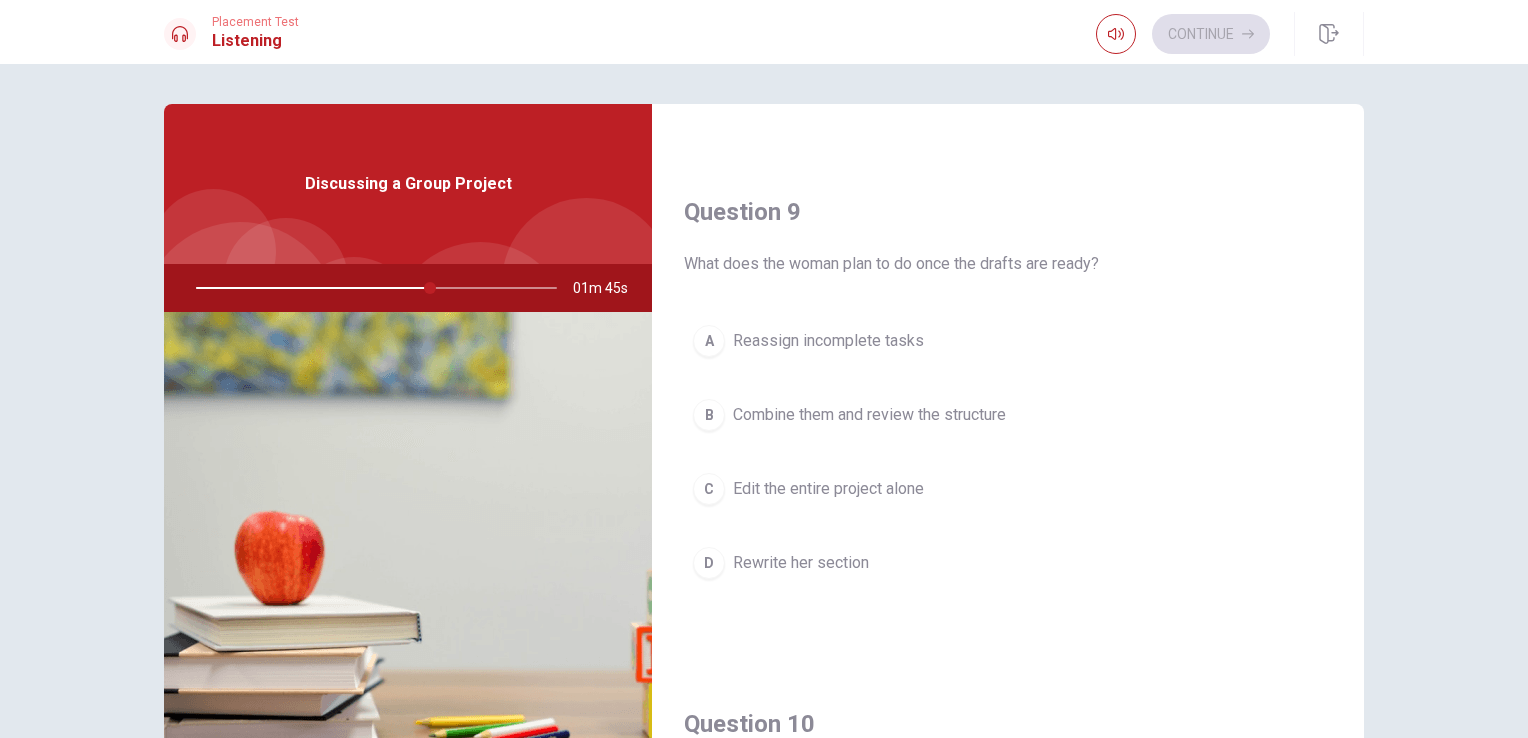 scroll, scrollTop: 1480, scrollLeft: 0, axis: vertical 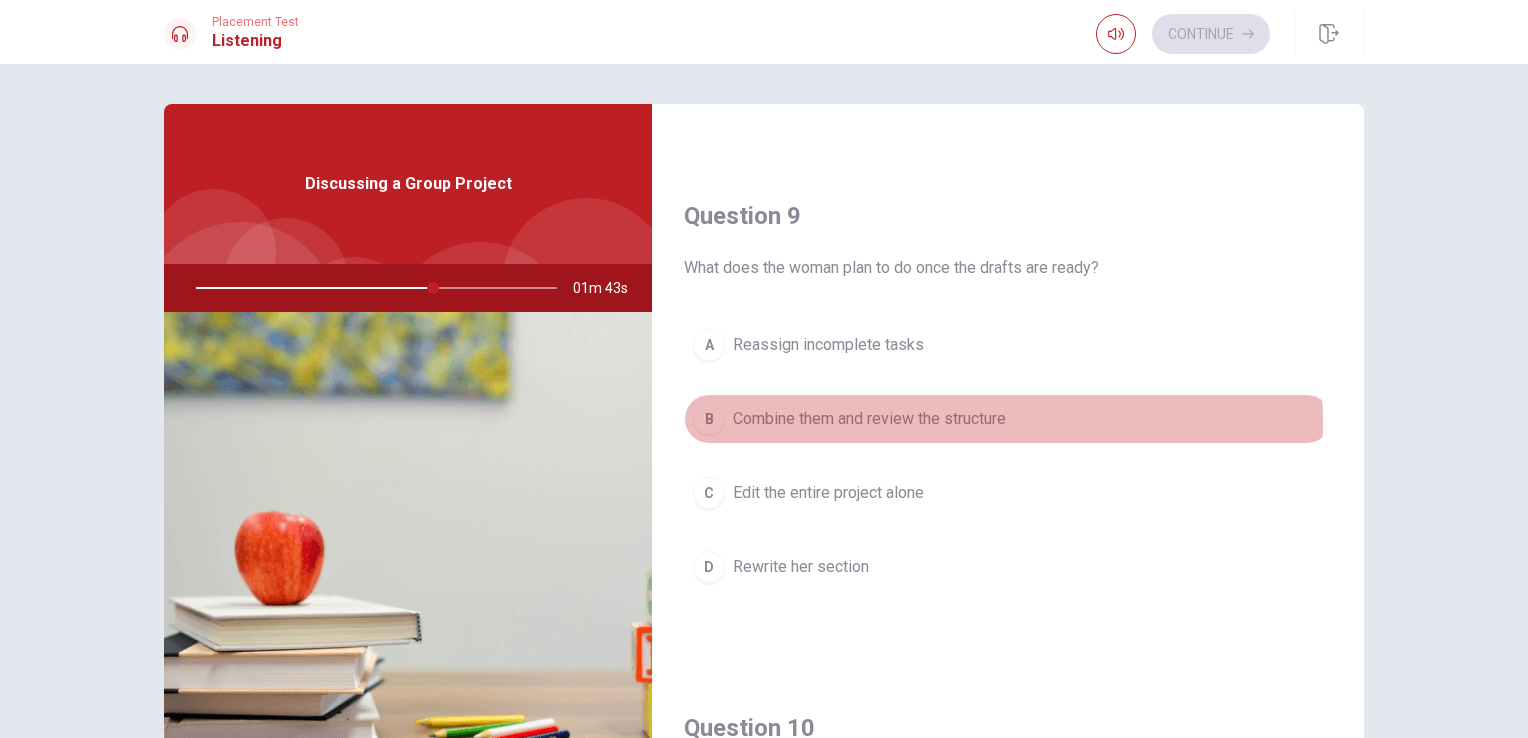 click on "Combine them and review the structure" at bounding box center [869, 419] 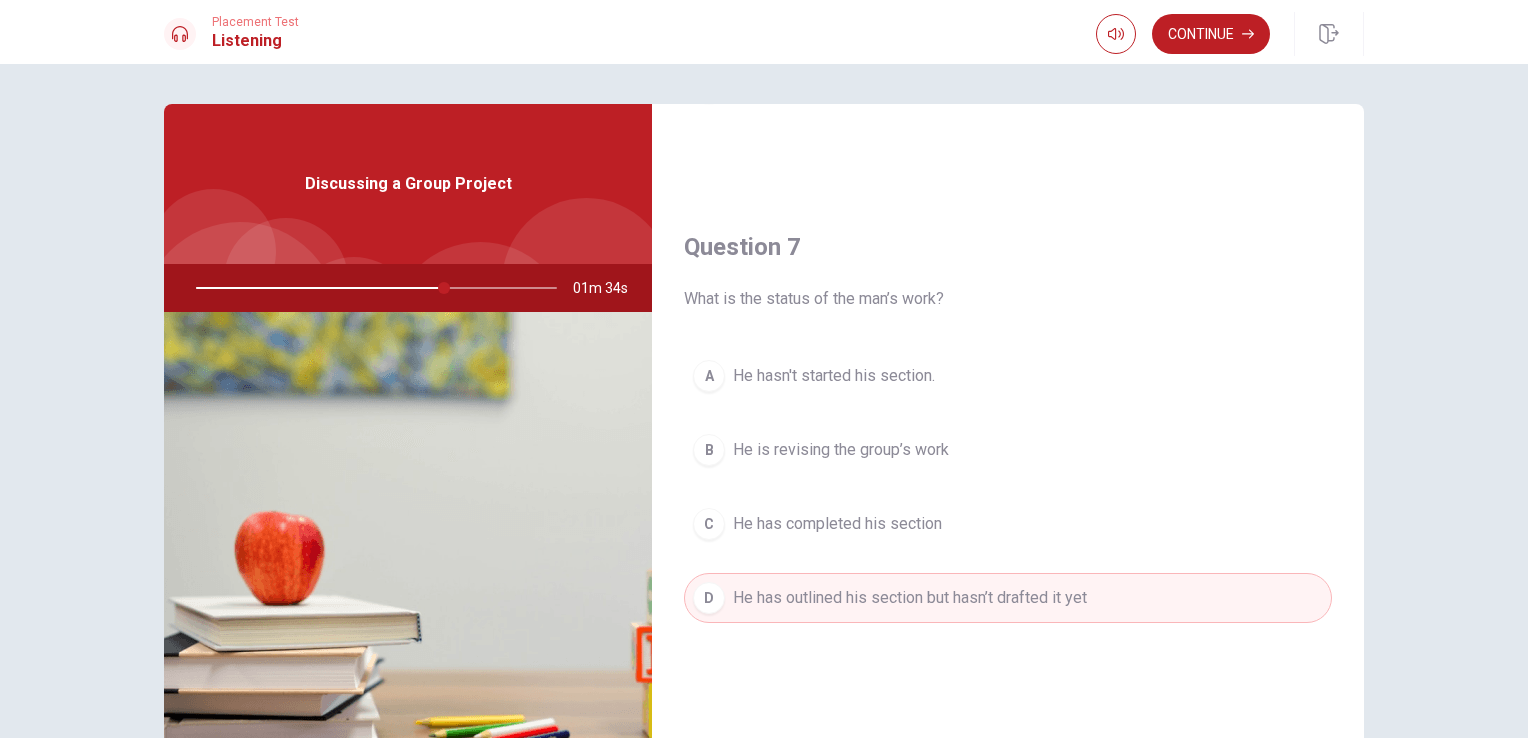 scroll, scrollTop: 424, scrollLeft: 0, axis: vertical 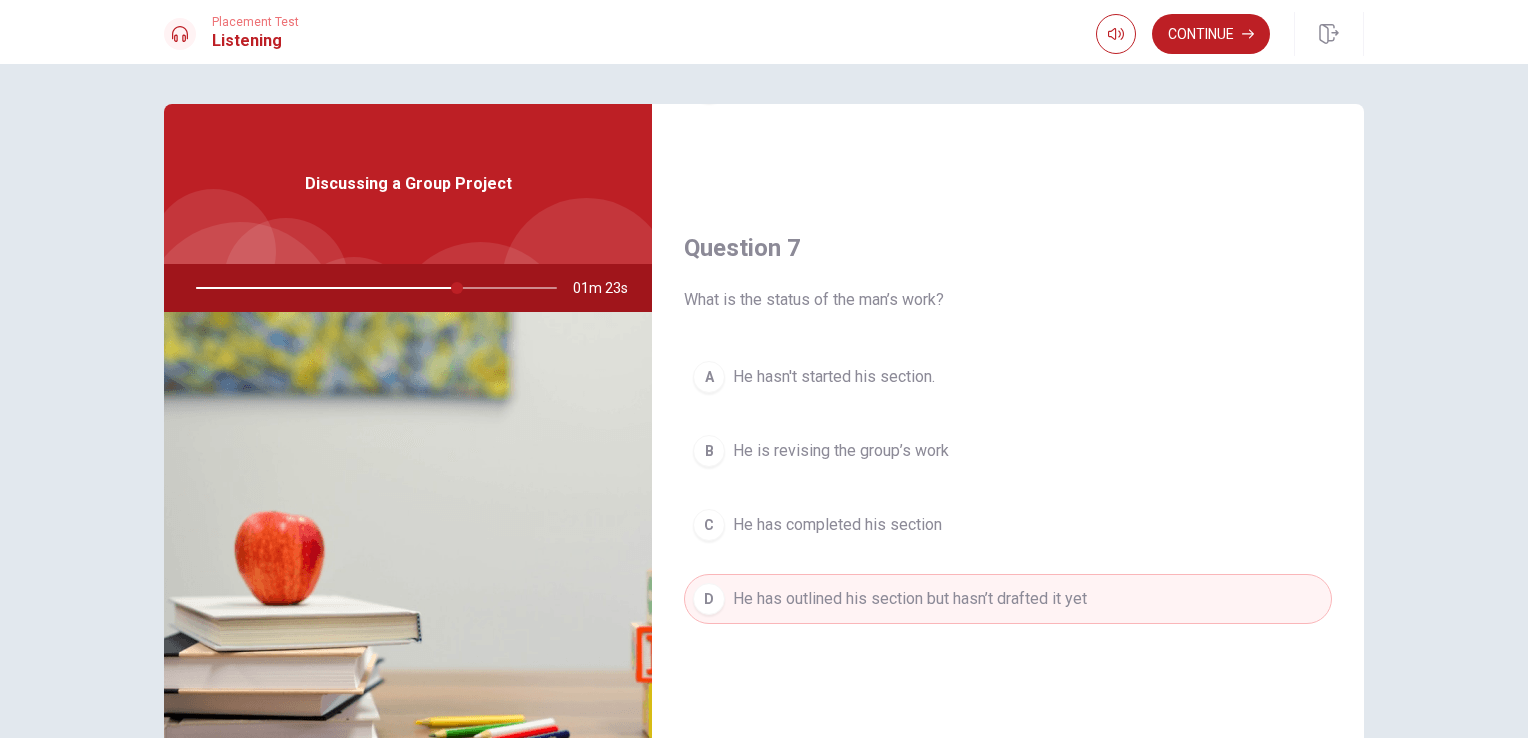 click on "A He hasn't started his section. B He is revising the group’s work C He has completed his section D He has outlined his section but hasn’t drafted it yet" at bounding box center (1008, 508) 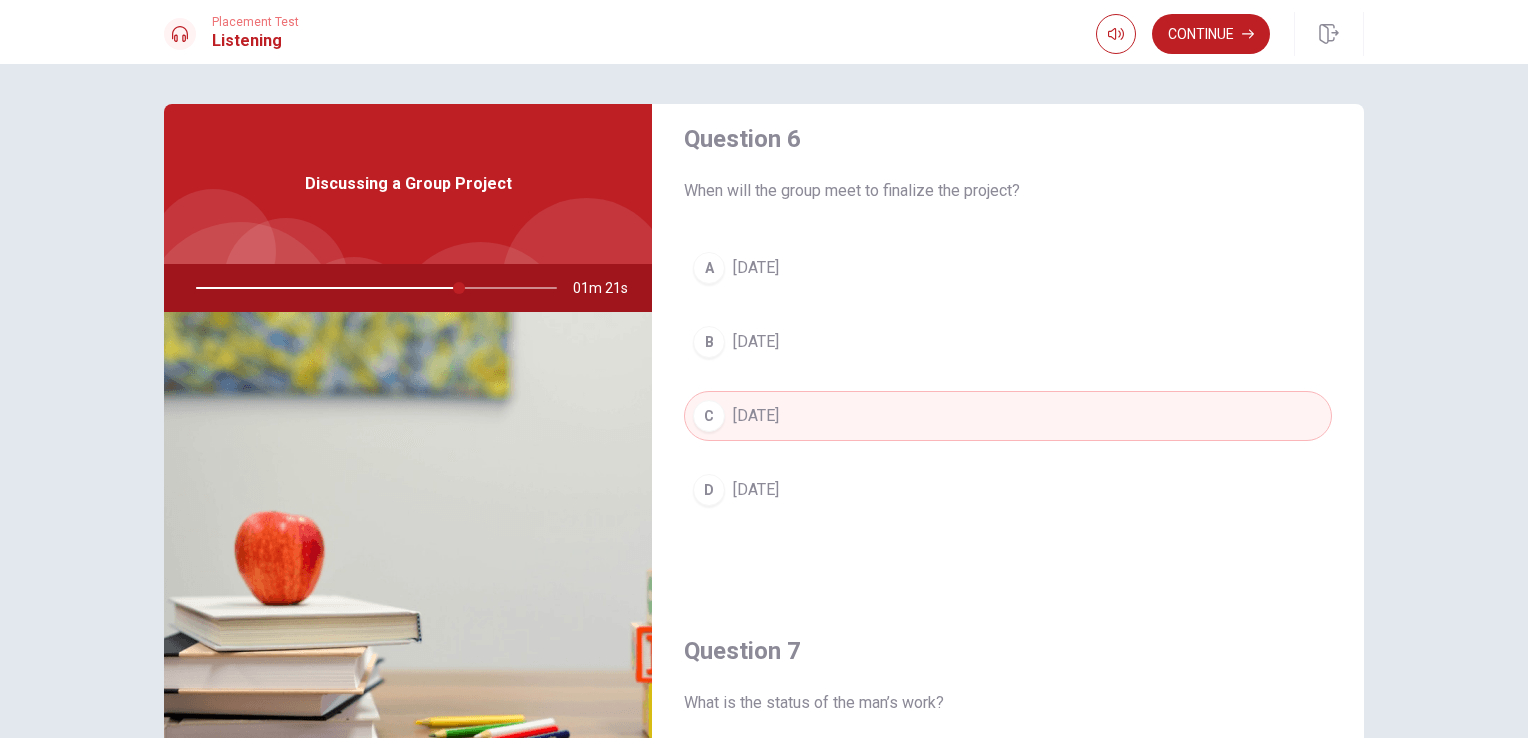 scroll, scrollTop: 0, scrollLeft: 0, axis: both 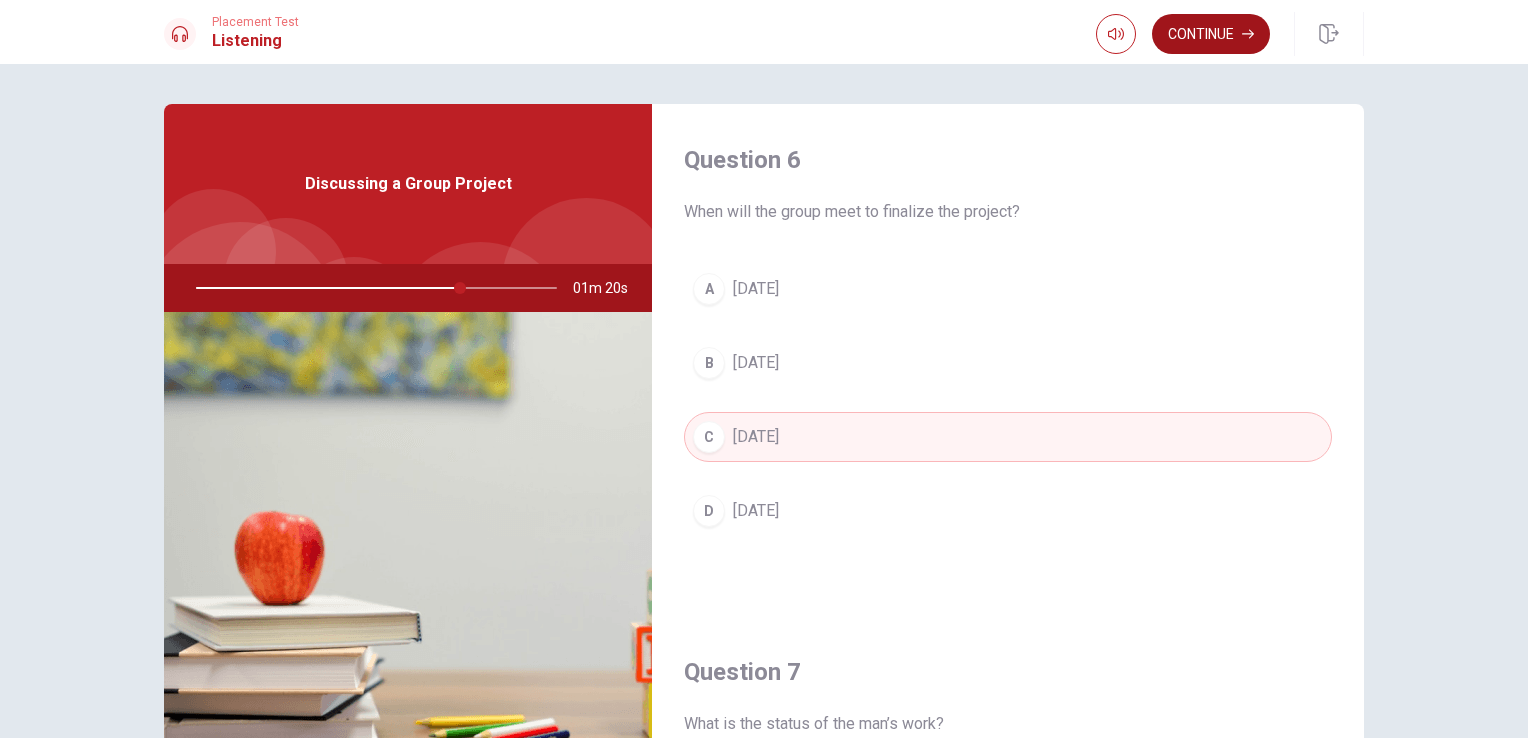 click on "Continue" at bounding box center [1211, 34] 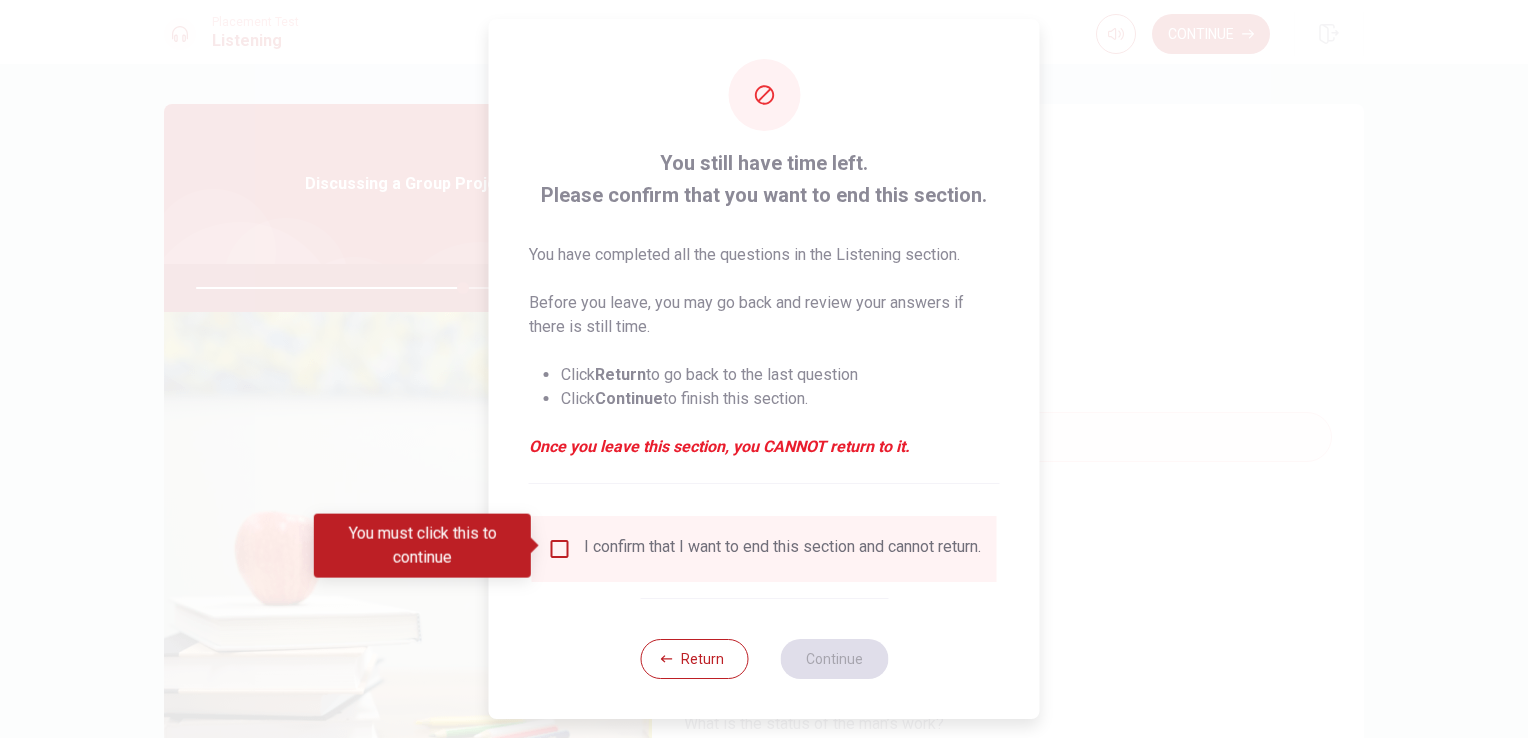 click at bounding box center [560, 549] 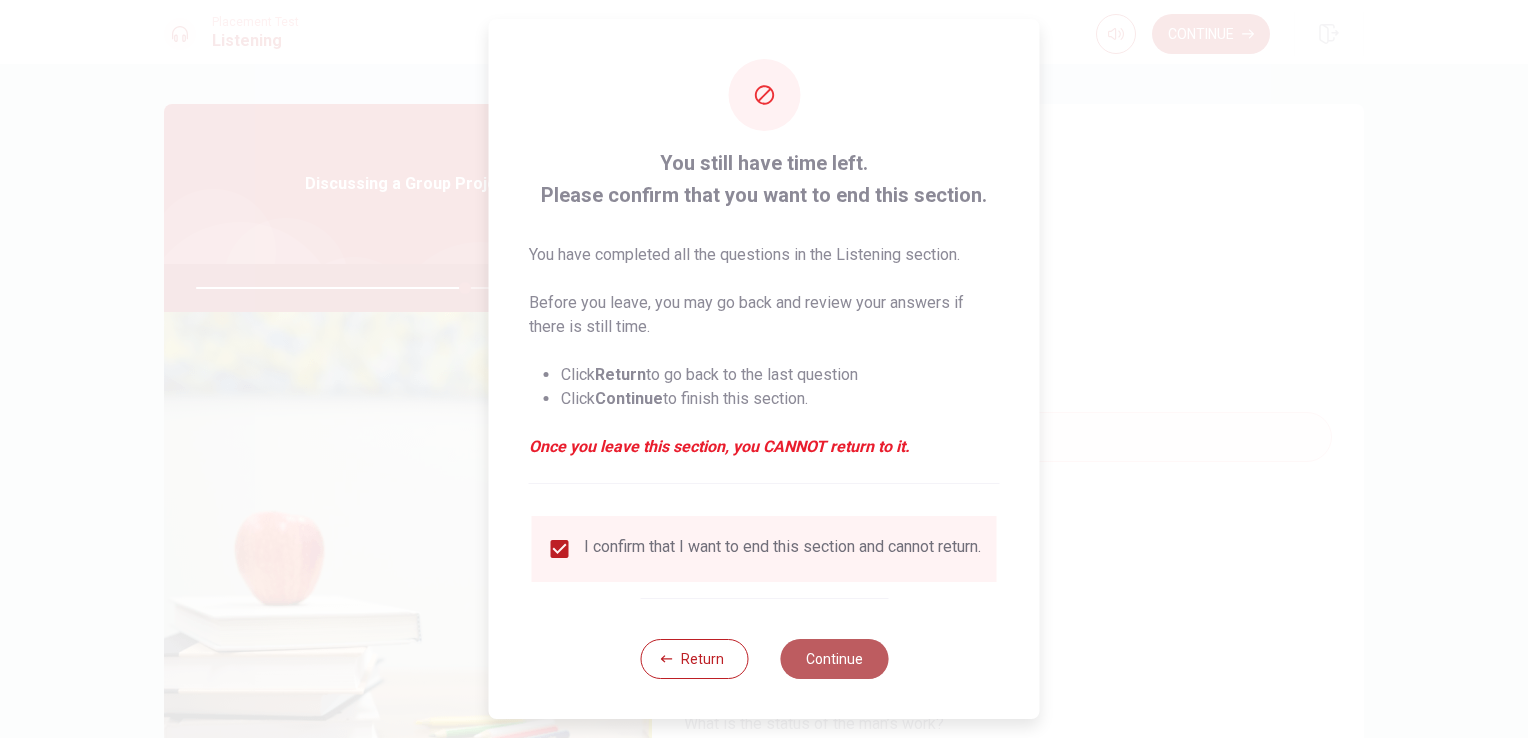 click on "Continue" at bounding box center [834, 659] 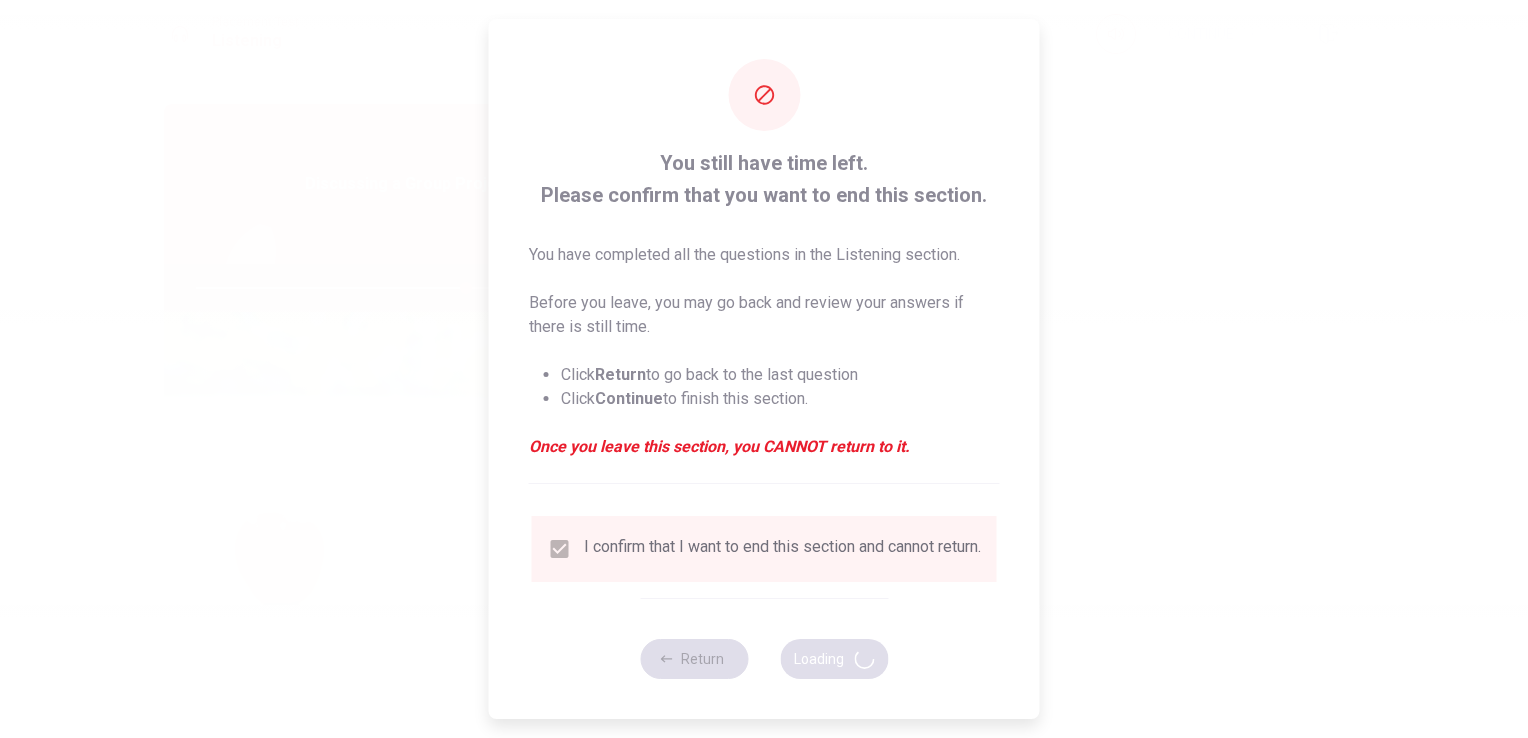 type on "75" 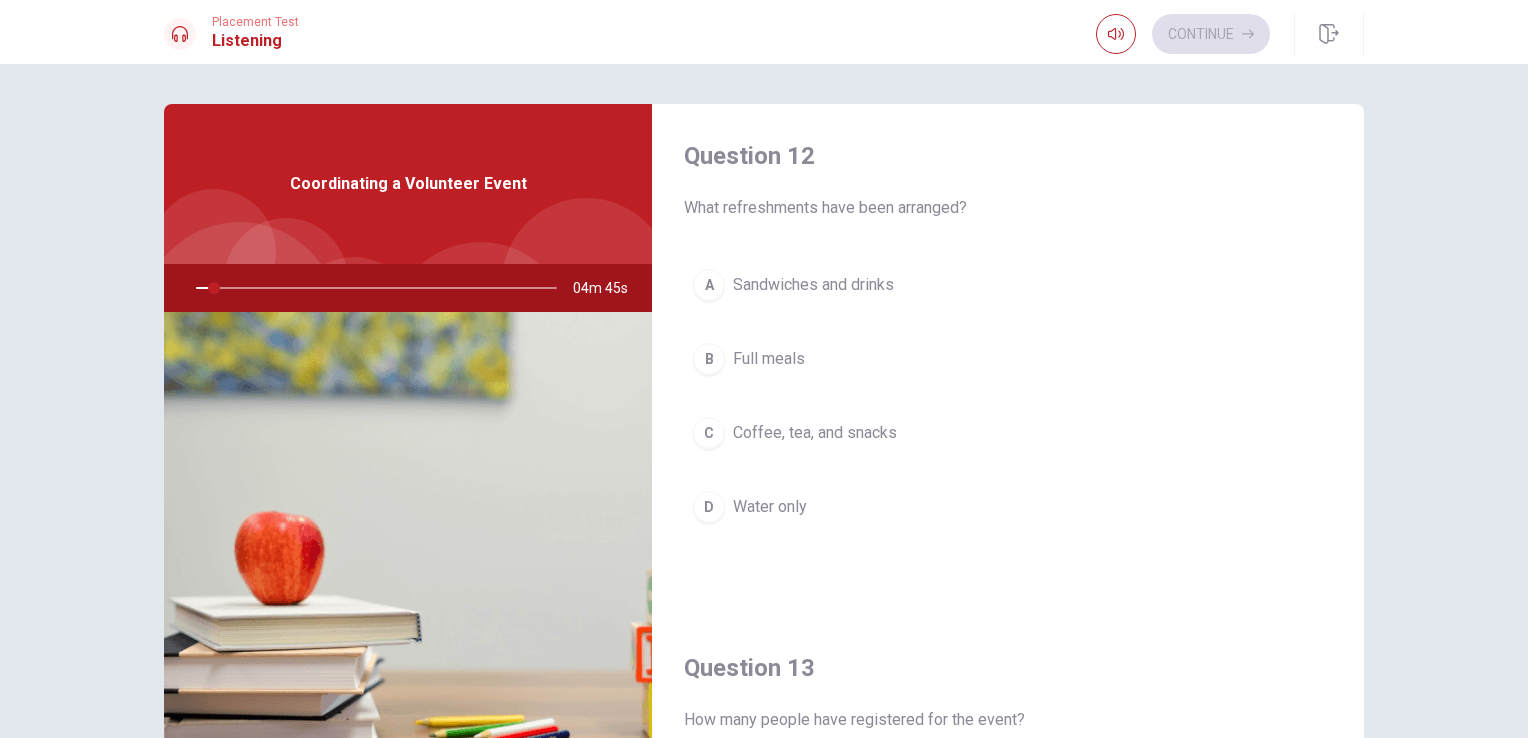 scroll, scrollTop: 518, scrollLeft: 0, axis: vertical 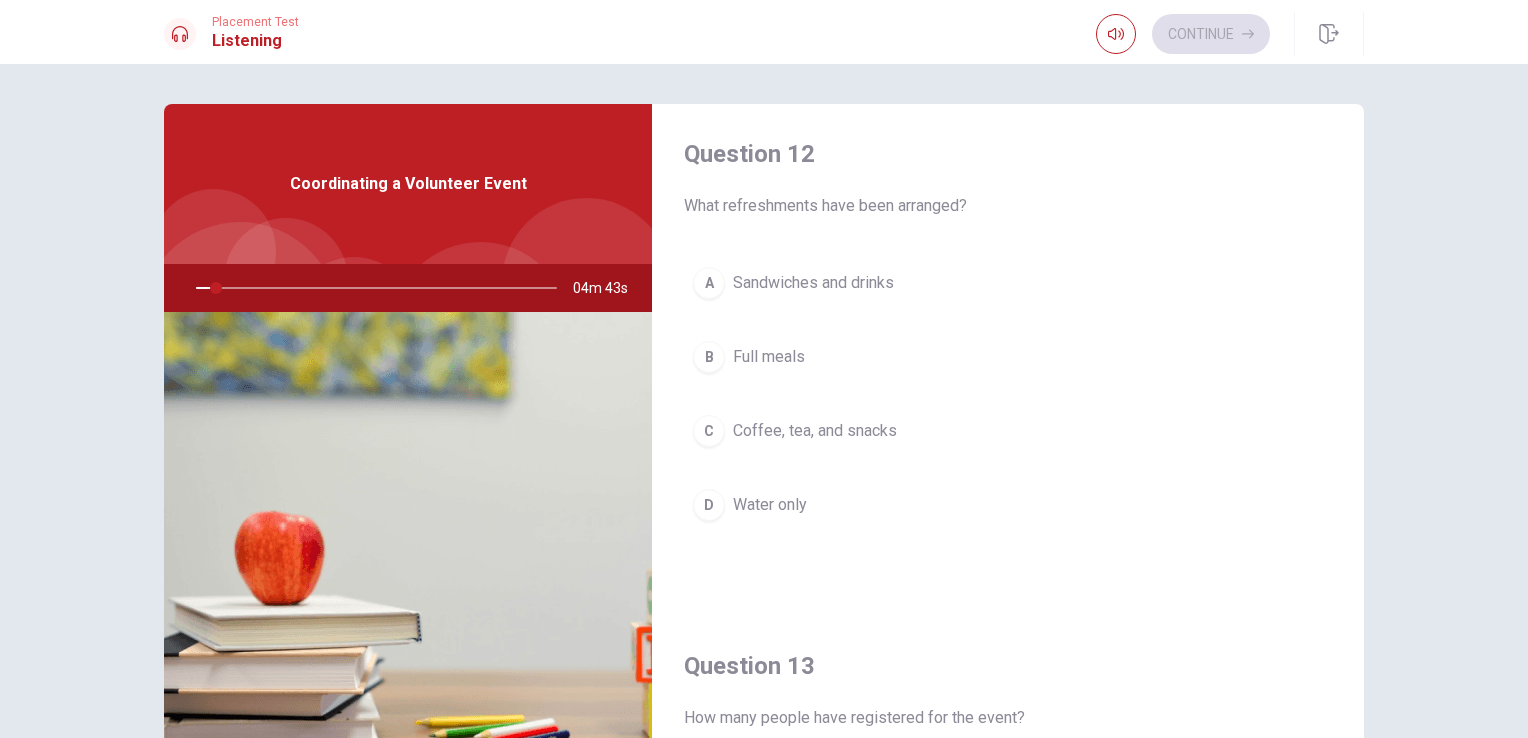 click on "A Sandwiches and drinks B Full meals C Coffee, tea, and snacks D Water only" at bounding box center [1008, 414] 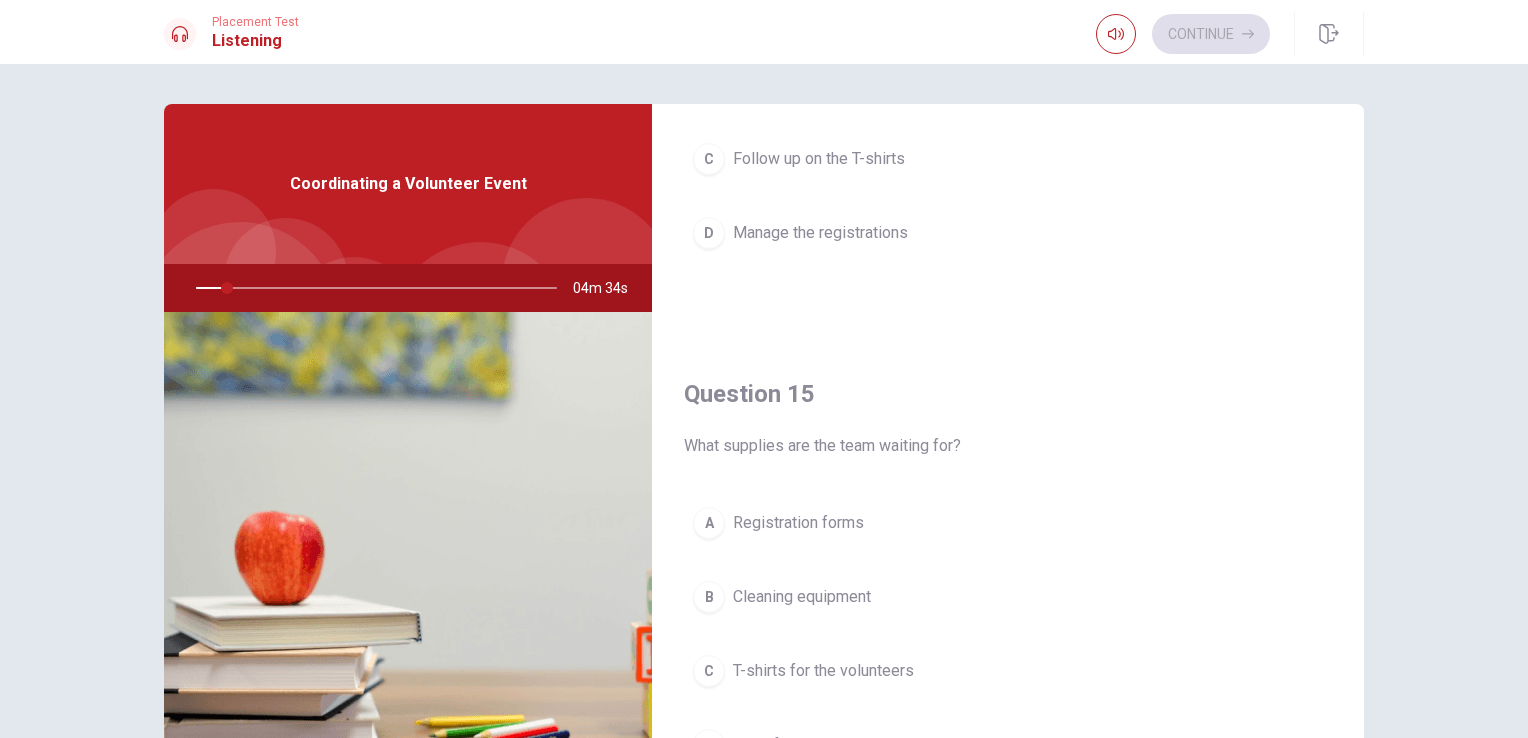 scroll, scrollTop: 1856, scrollLeft: 0, axis: vertical 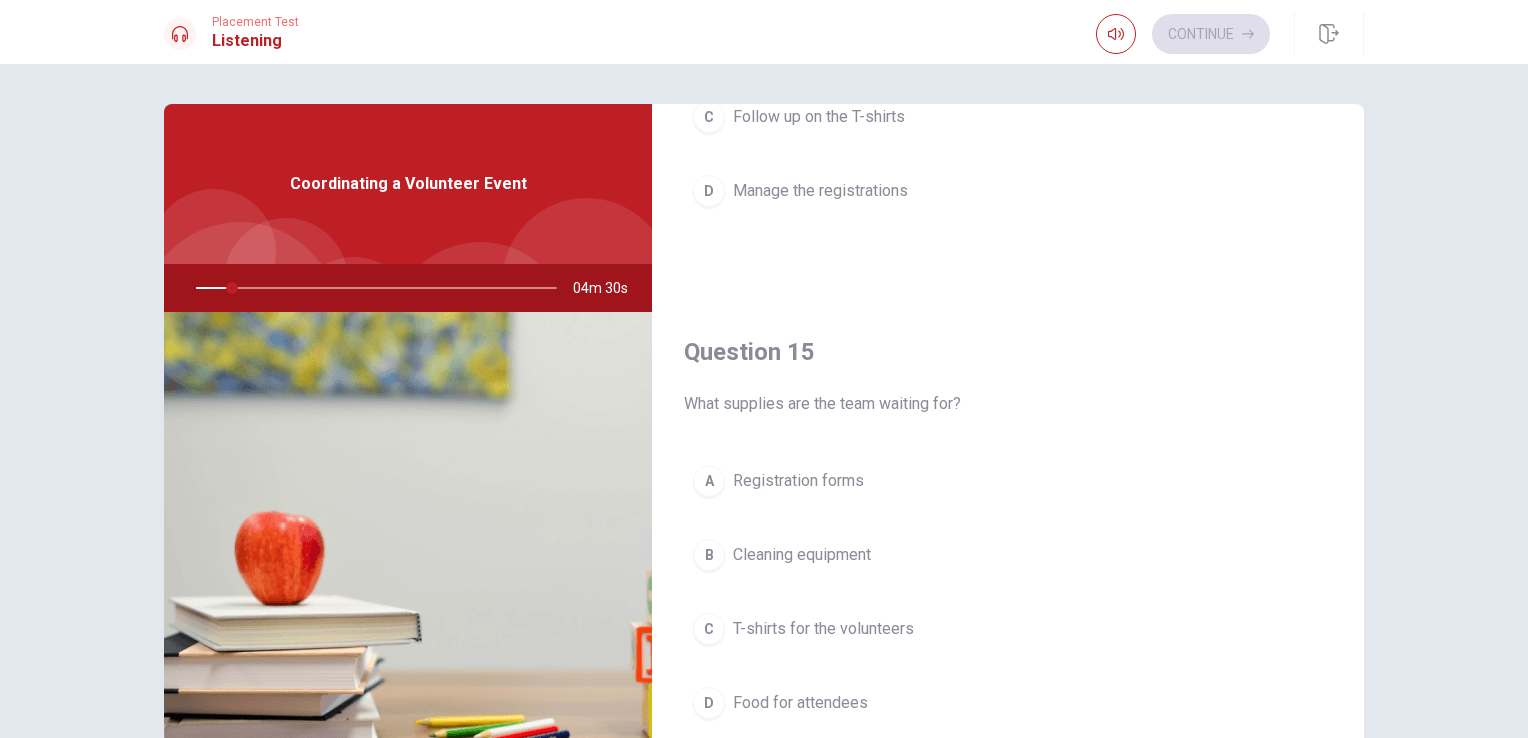 click on "What supplies are the team waiting for?" at bounding box center [1008, 404] 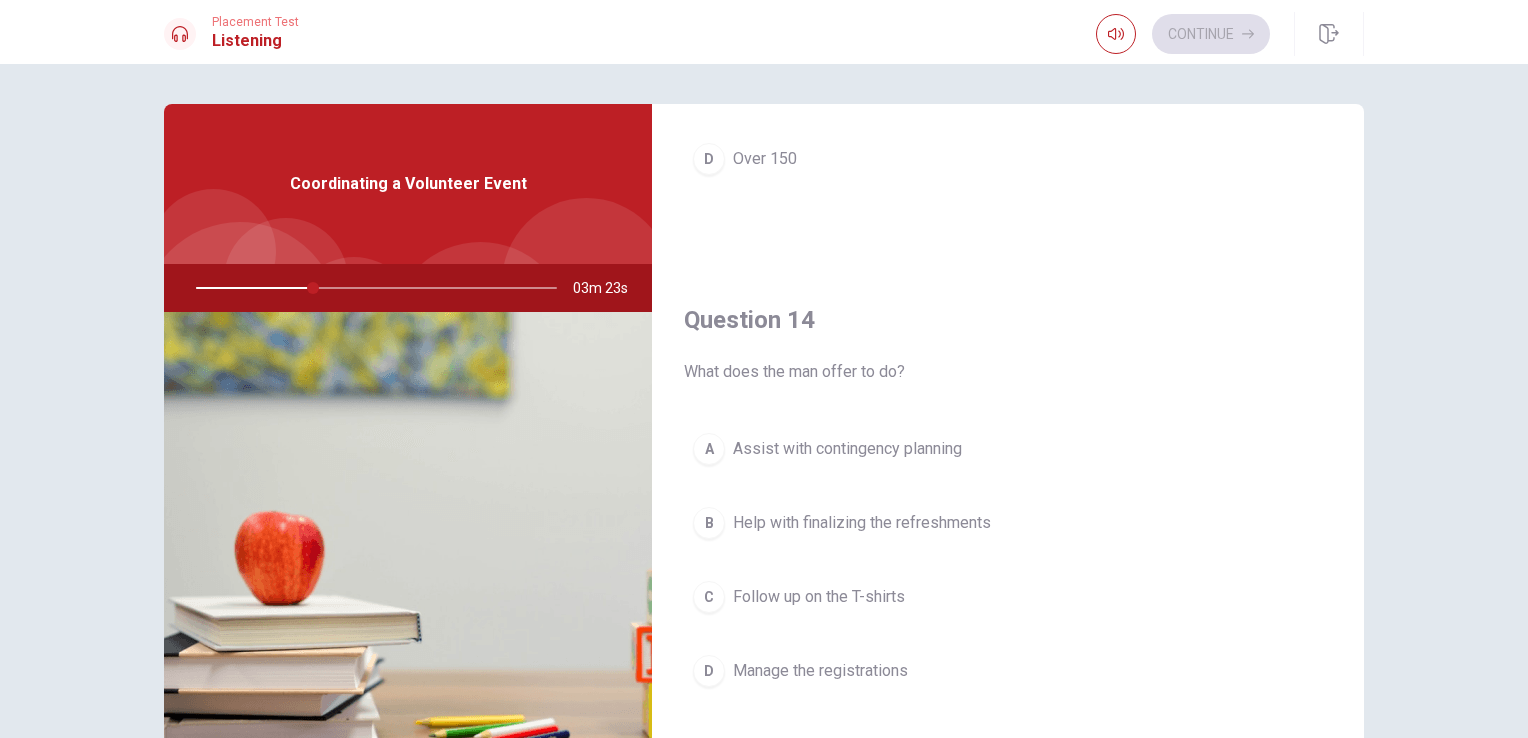 scroll, scrollTop: 1856, scrollLeft: 0, axis: vertical 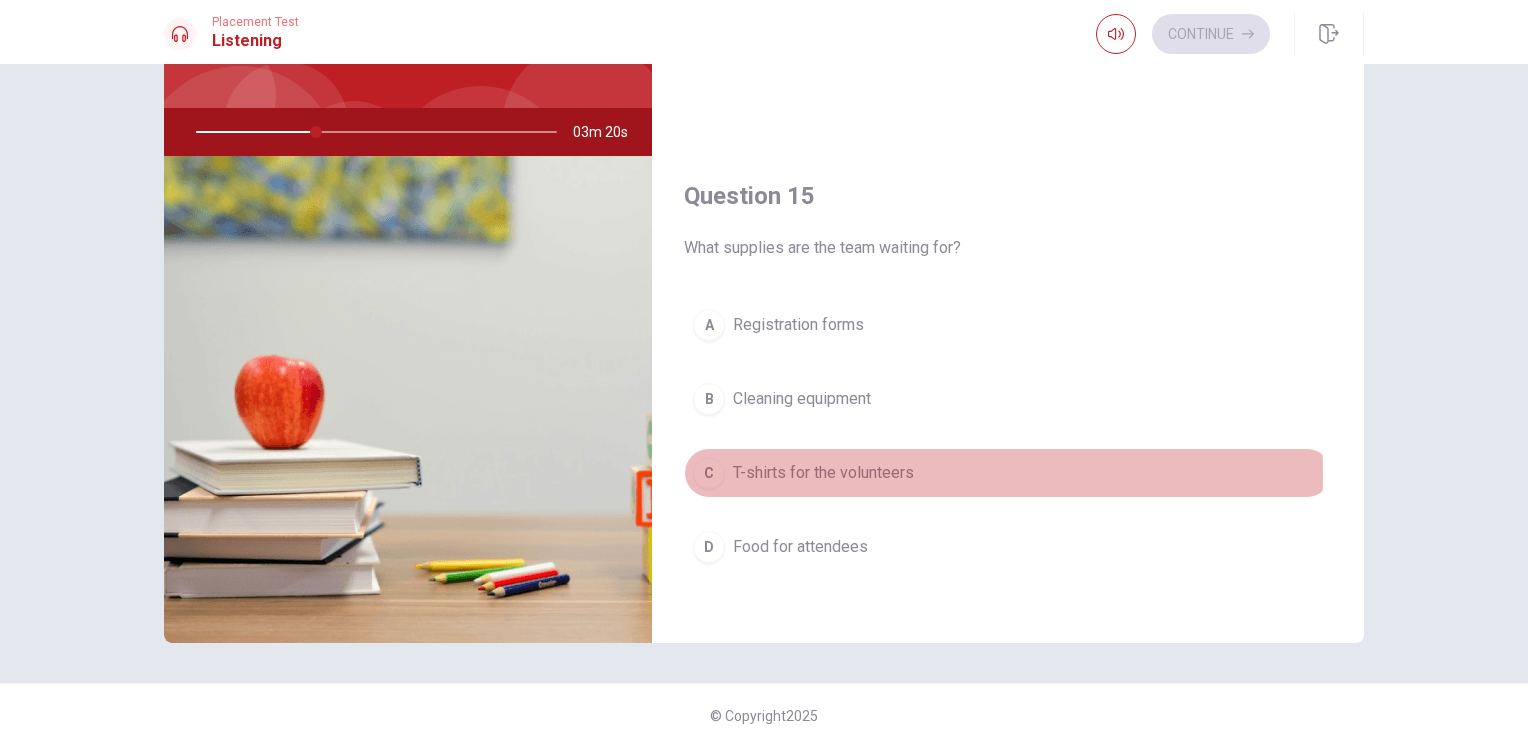 click on "T-shirts for the volunteers" at bounding box center [823, 473] 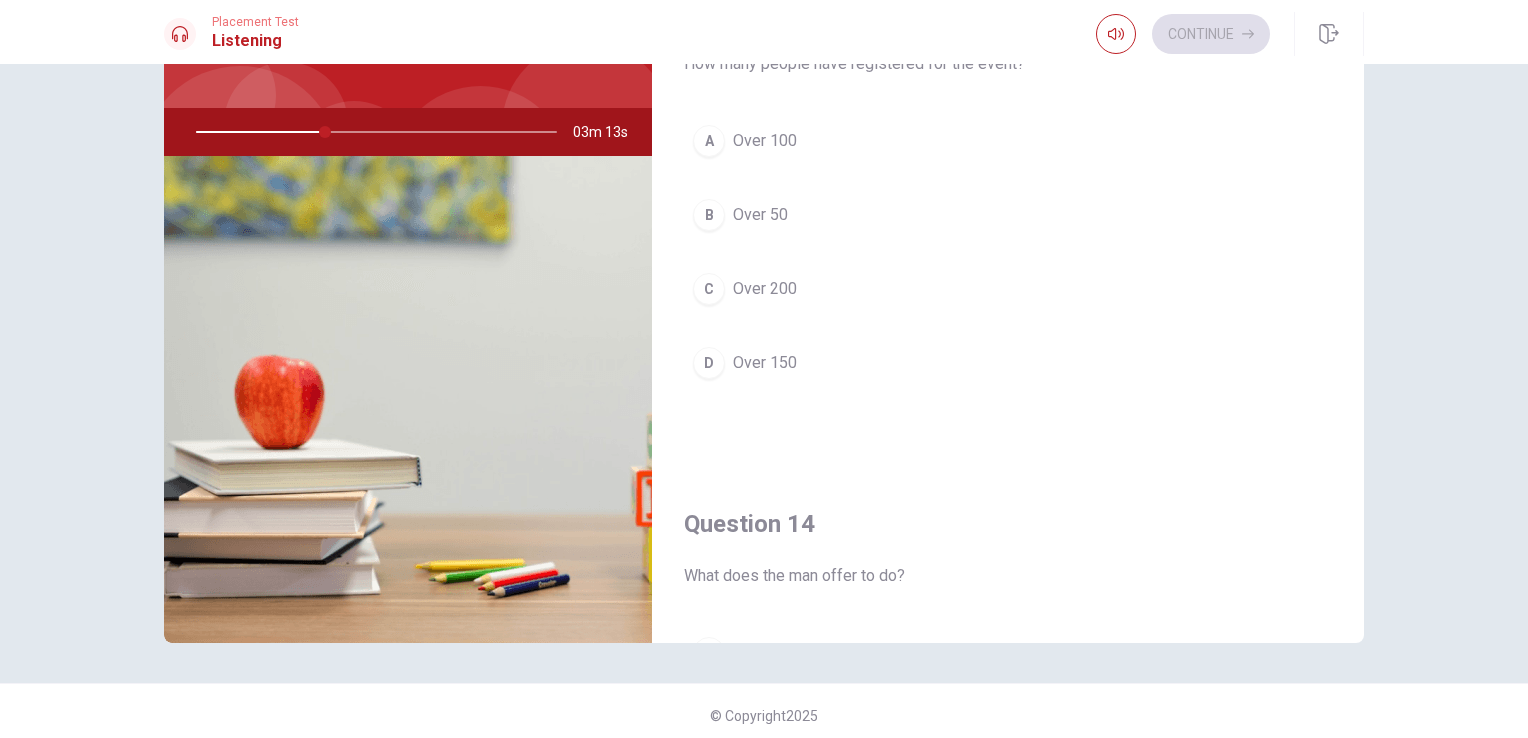 scroll, scrollTop: 836, scrollLeft: 0, axis: vertical 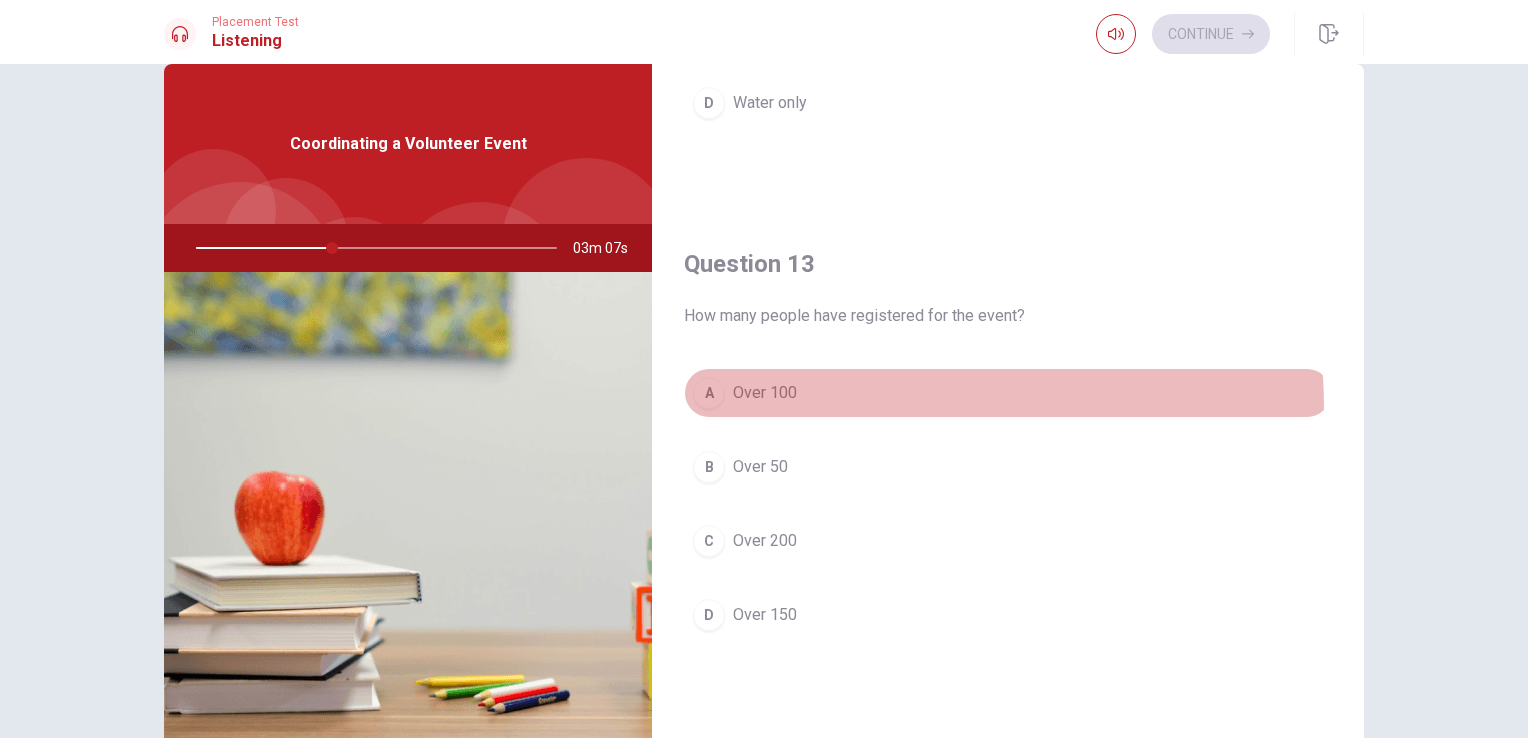 click on "A Over 100" at bounding box center [1008, 393] 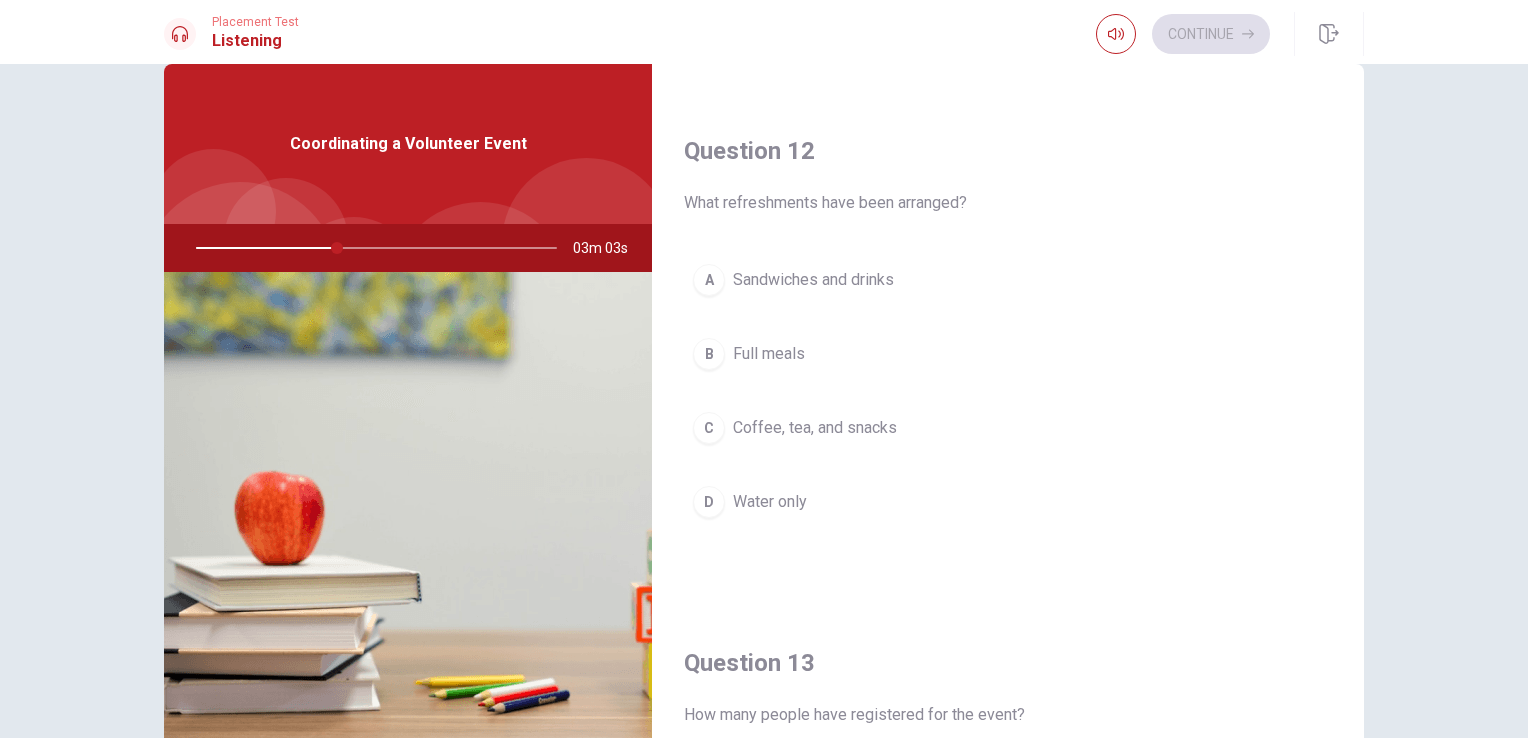 scroll, scrollTop: 480, scrollLeft: 0, axis: vertical 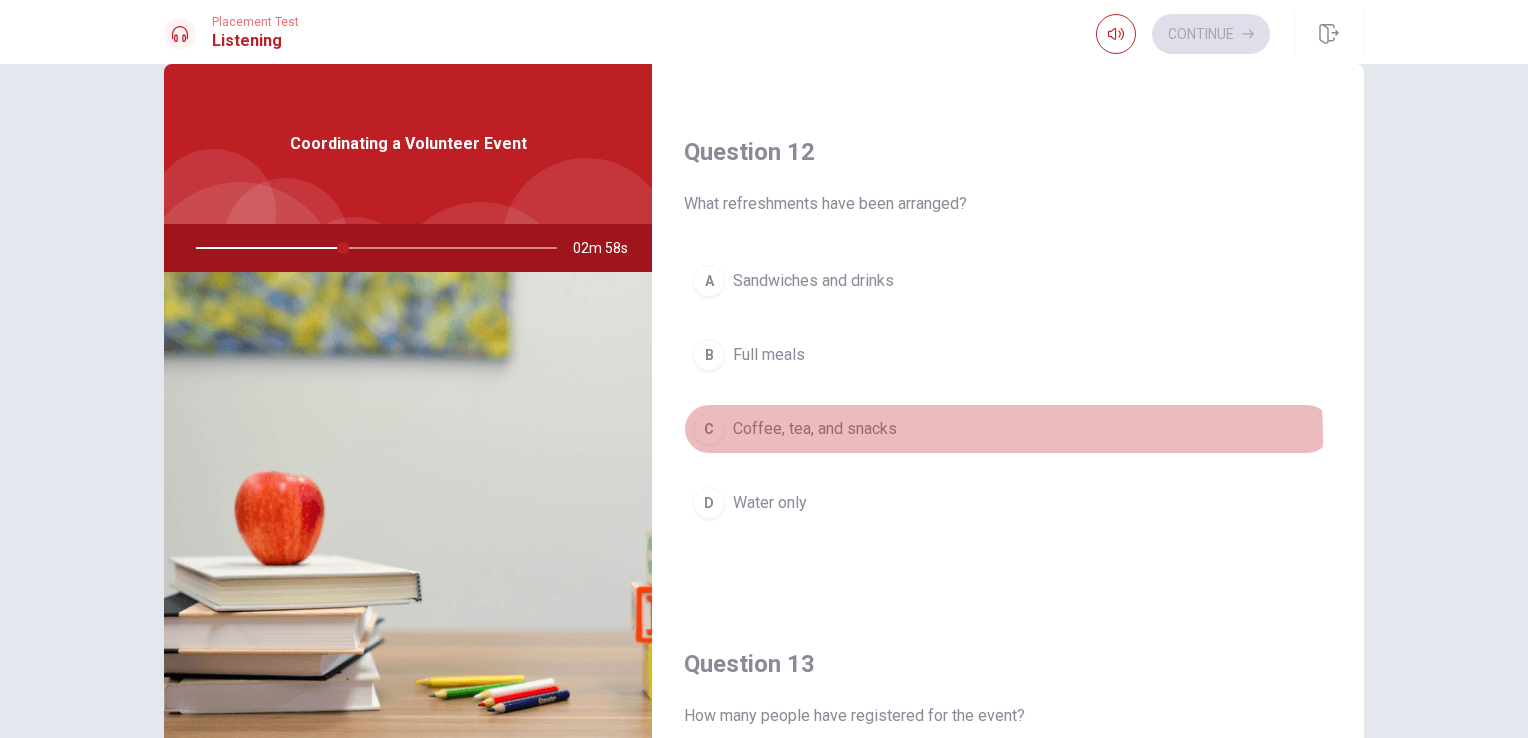 click on "Coffee, tea, and snacks" at bounding box center (815, 429) 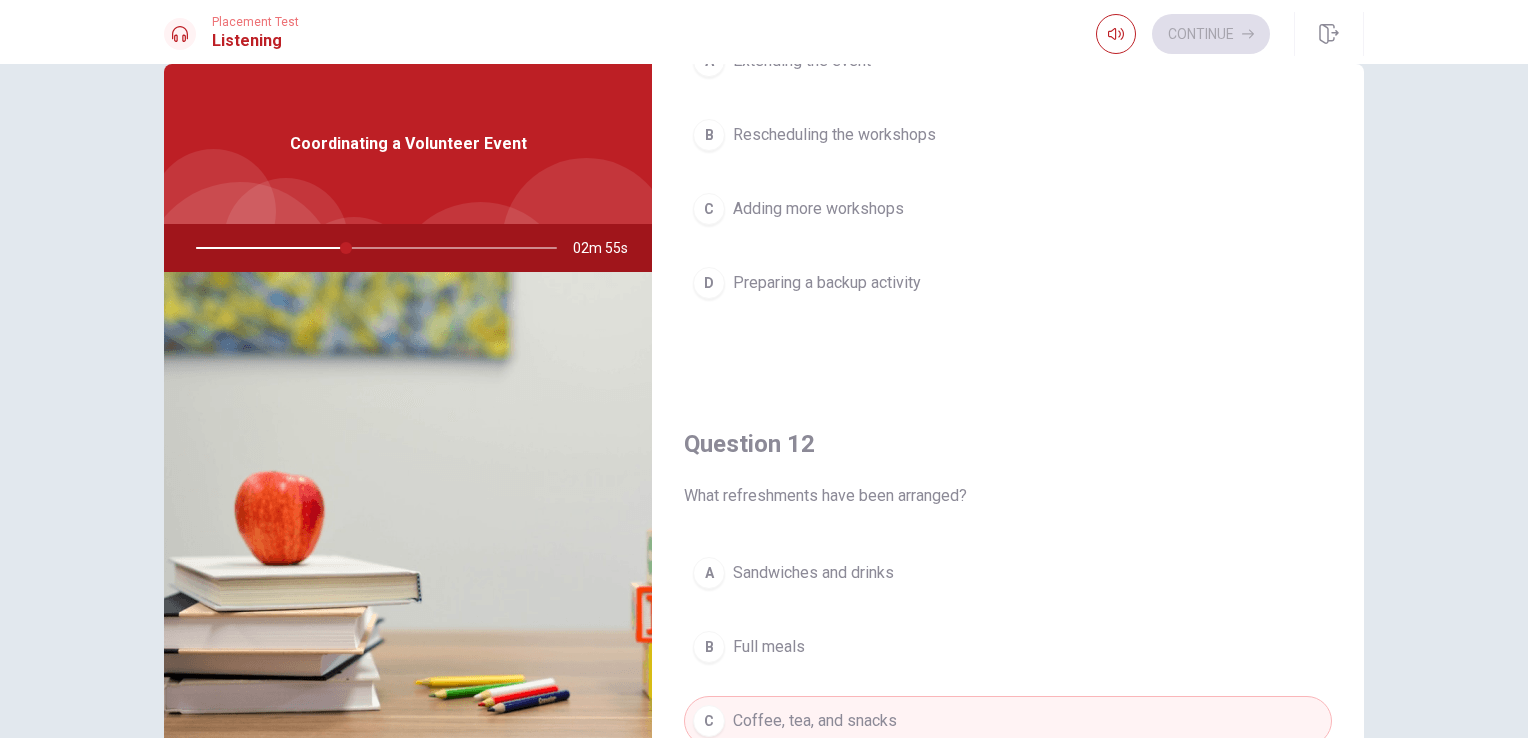 scroll, scrollTop: 0, scrollLeft: 0, axis: both 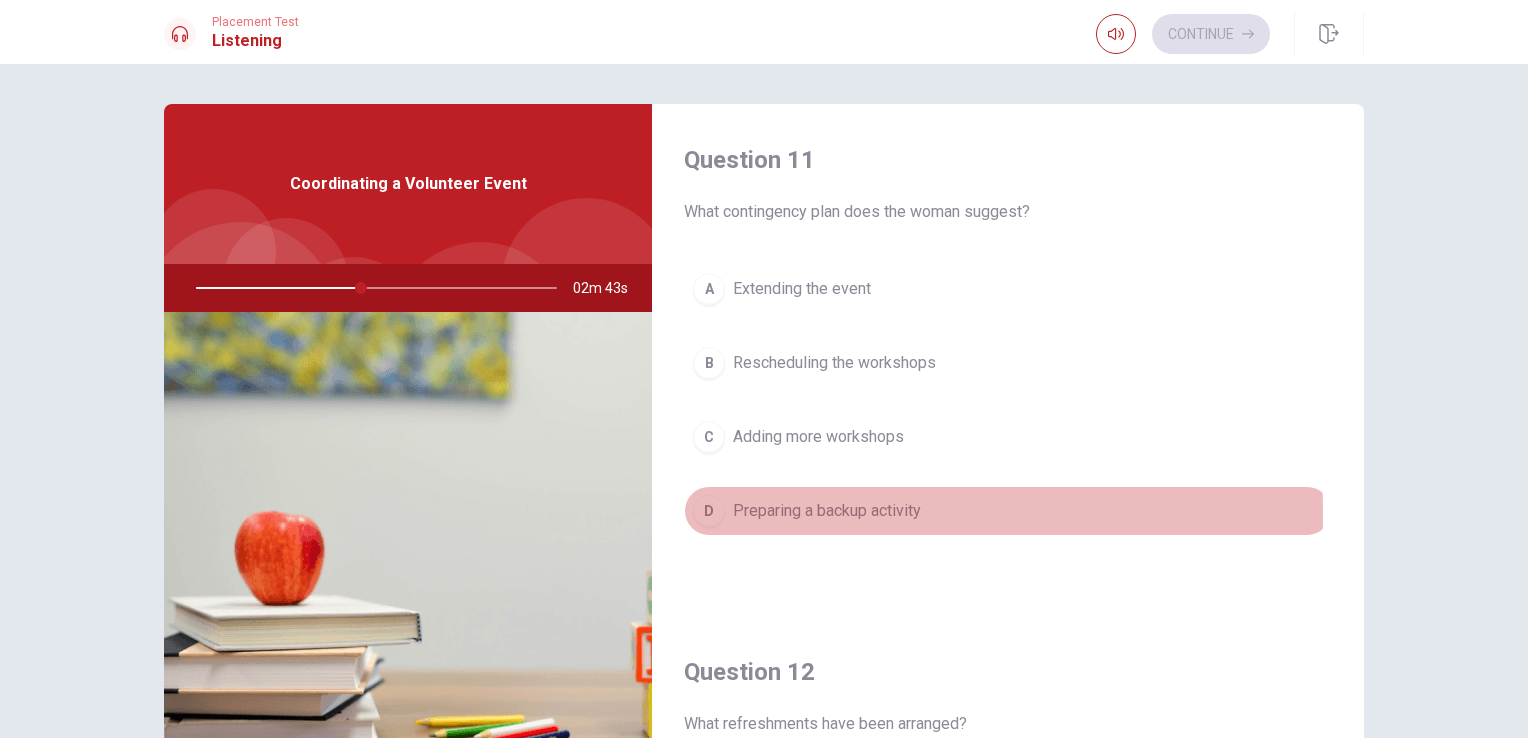click on "Preparing a backup activity" at bounding box center [827, 511] 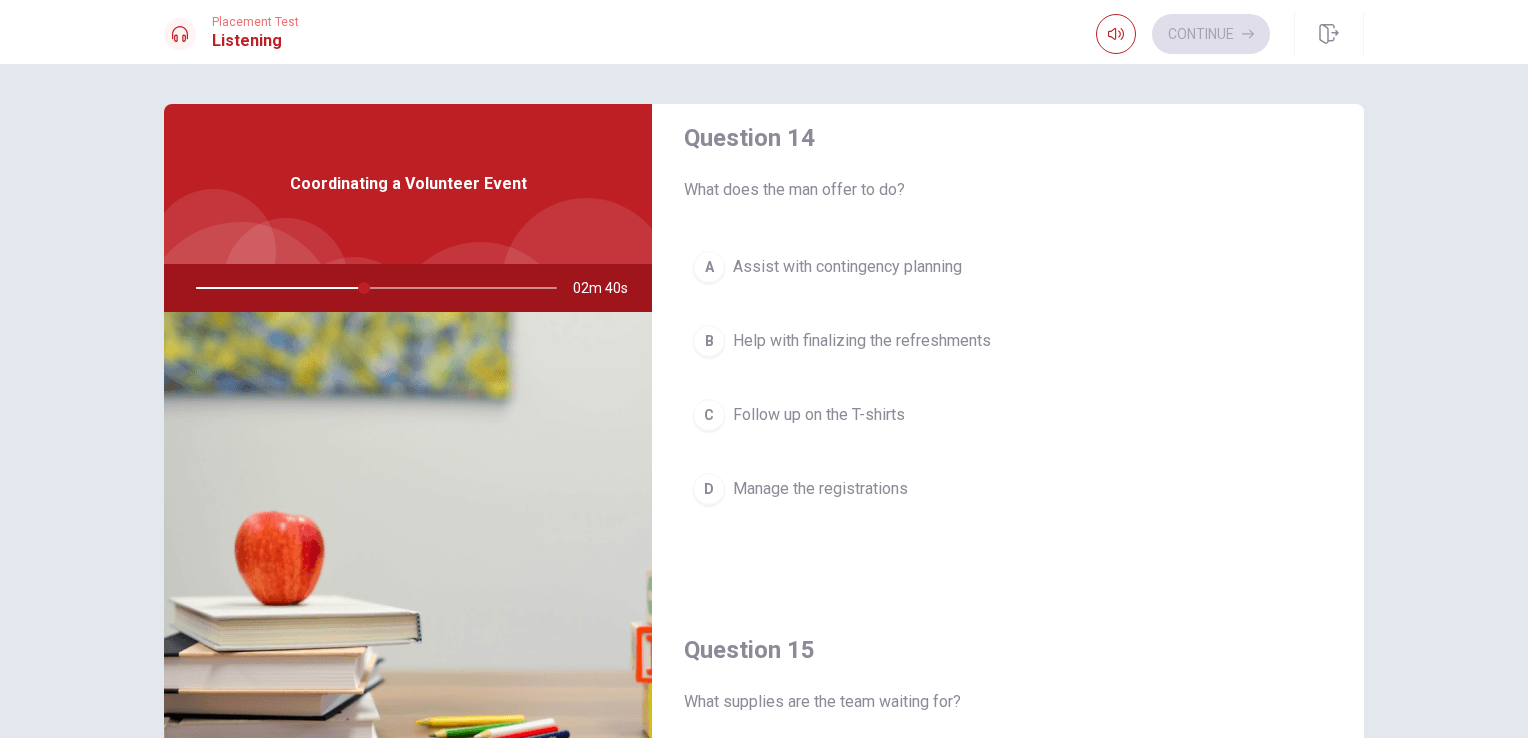scroll, scrollTop: 1556, scrollLeft: 0, axis: vertical 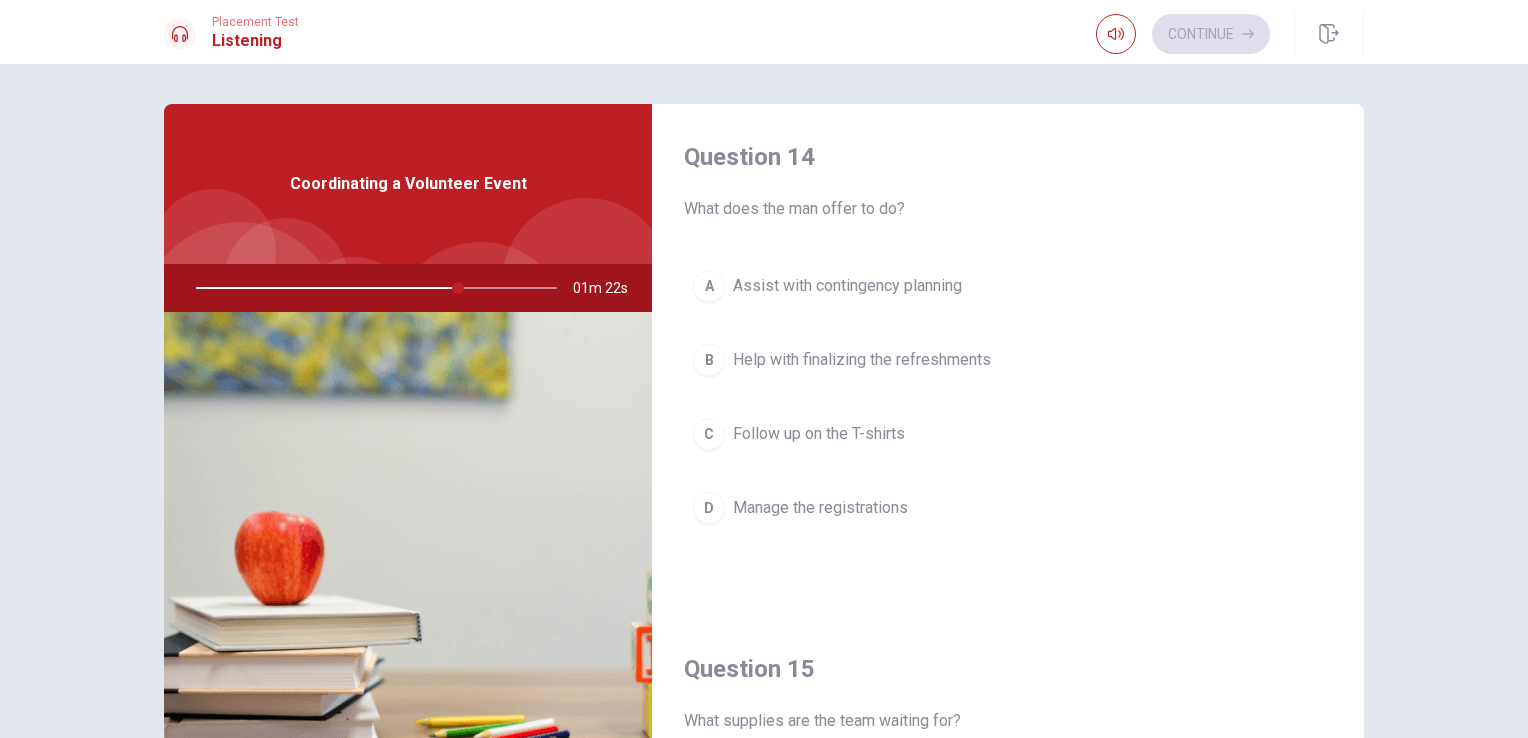 click on "Assist with contingency planning" at bounding box center (847, 286) 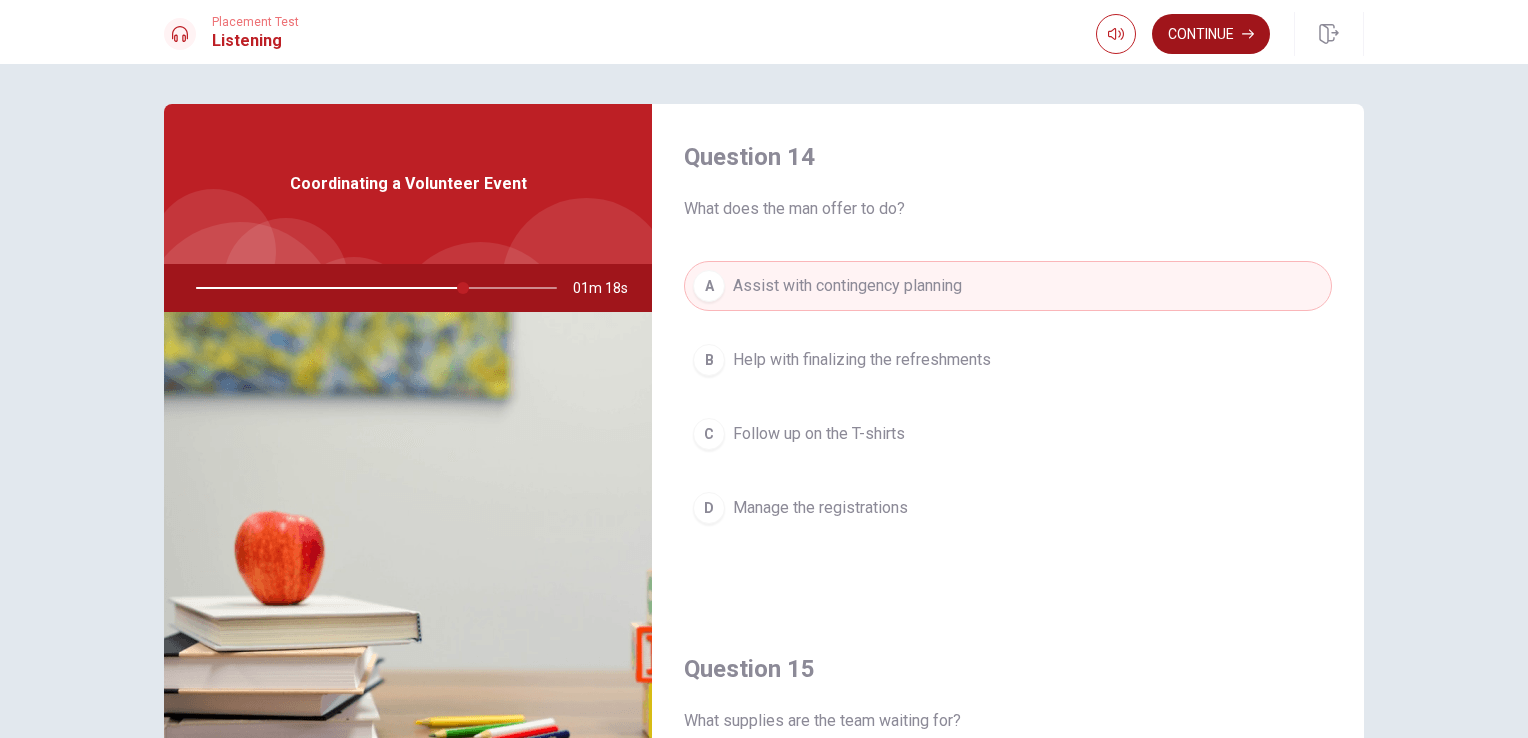 click on "Continue" at bounding box center [1211, 34] 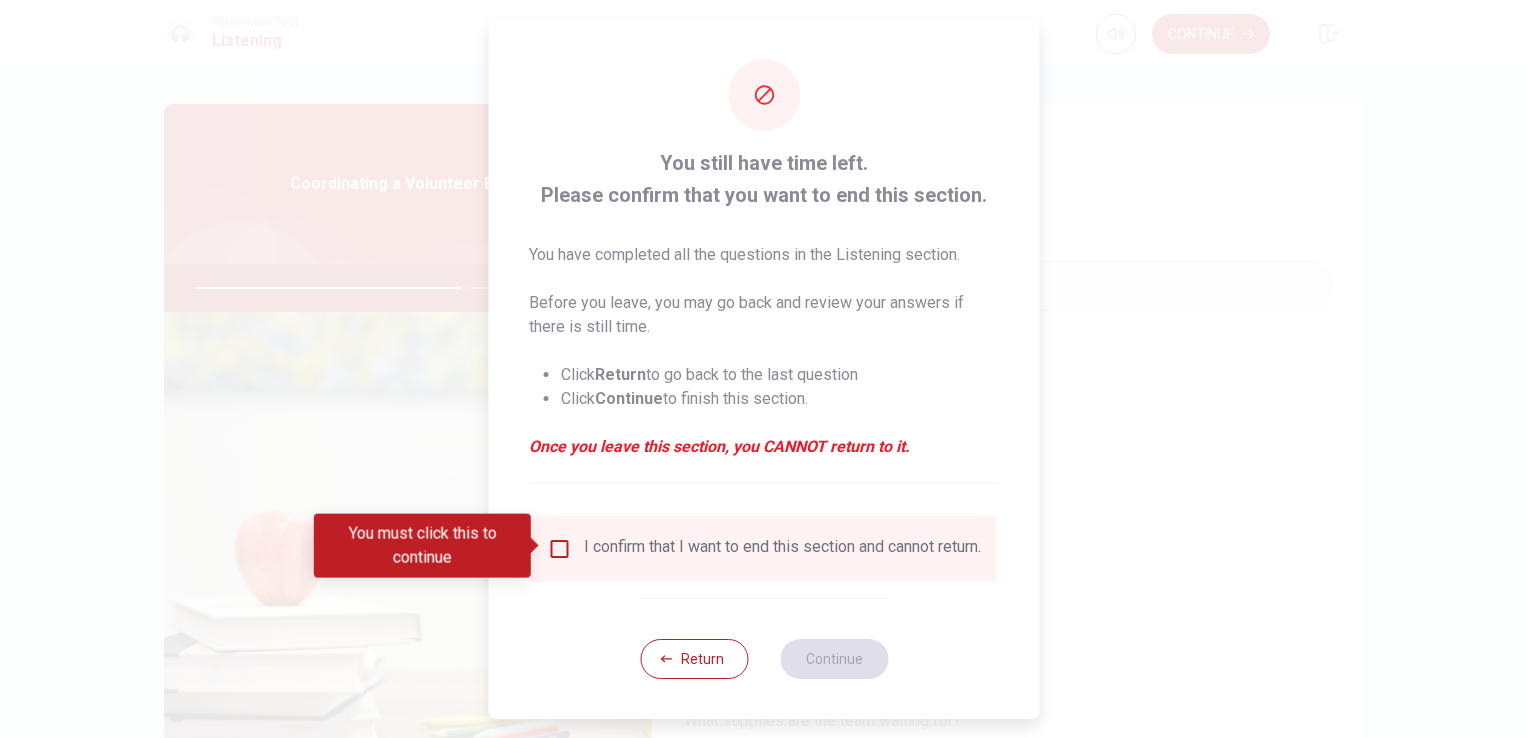 click at bounding box center [560, 549] 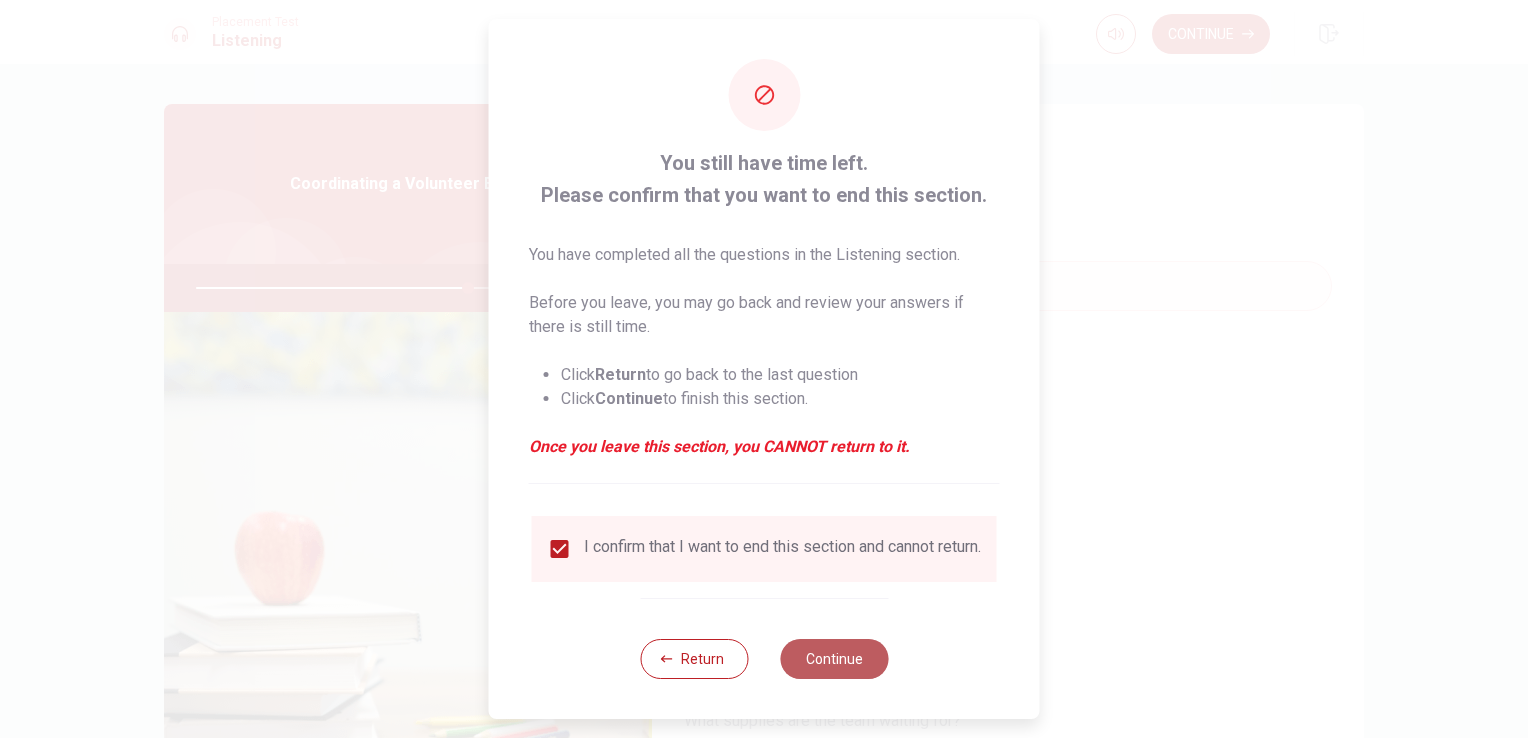 click on "Continue" at bounding box center [834, 659] 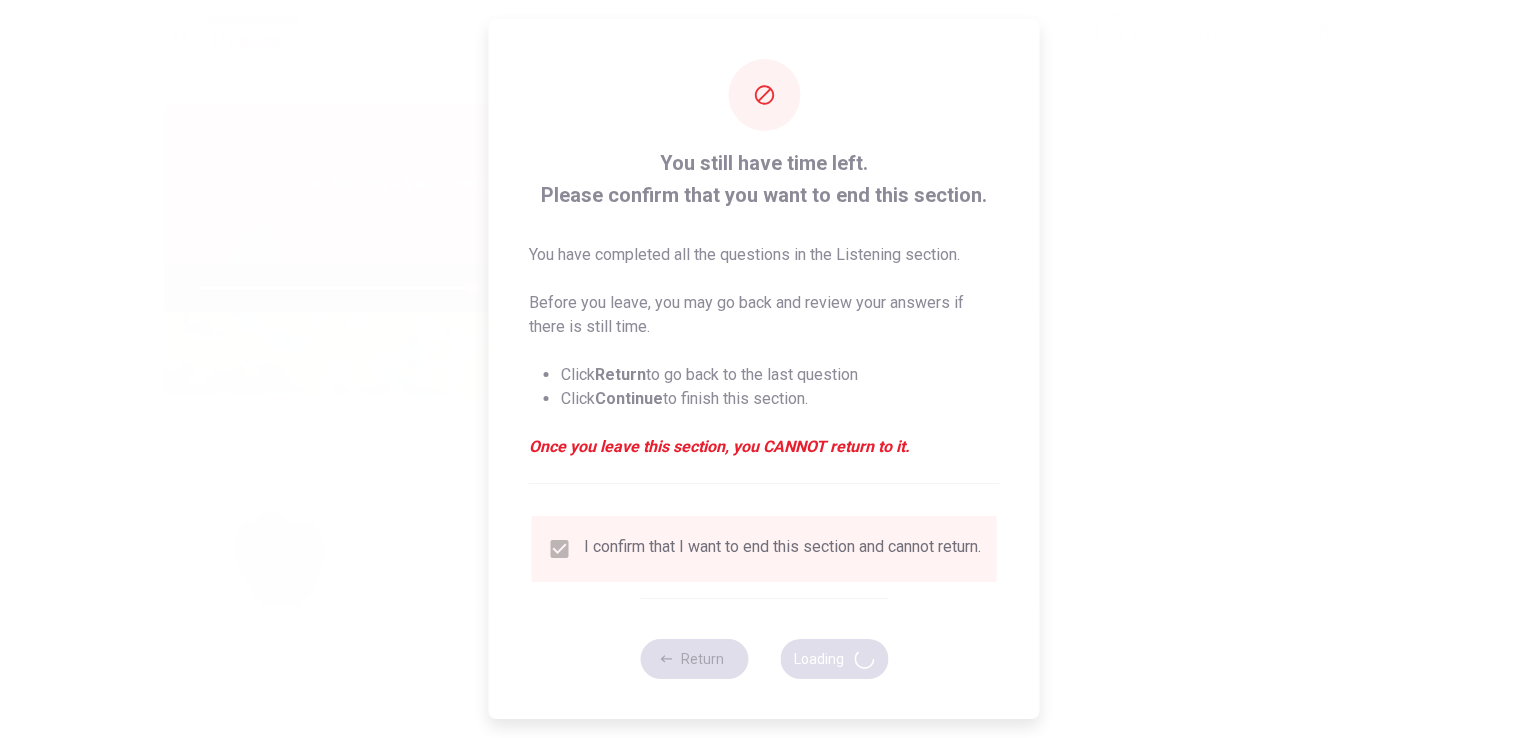 type on "77" 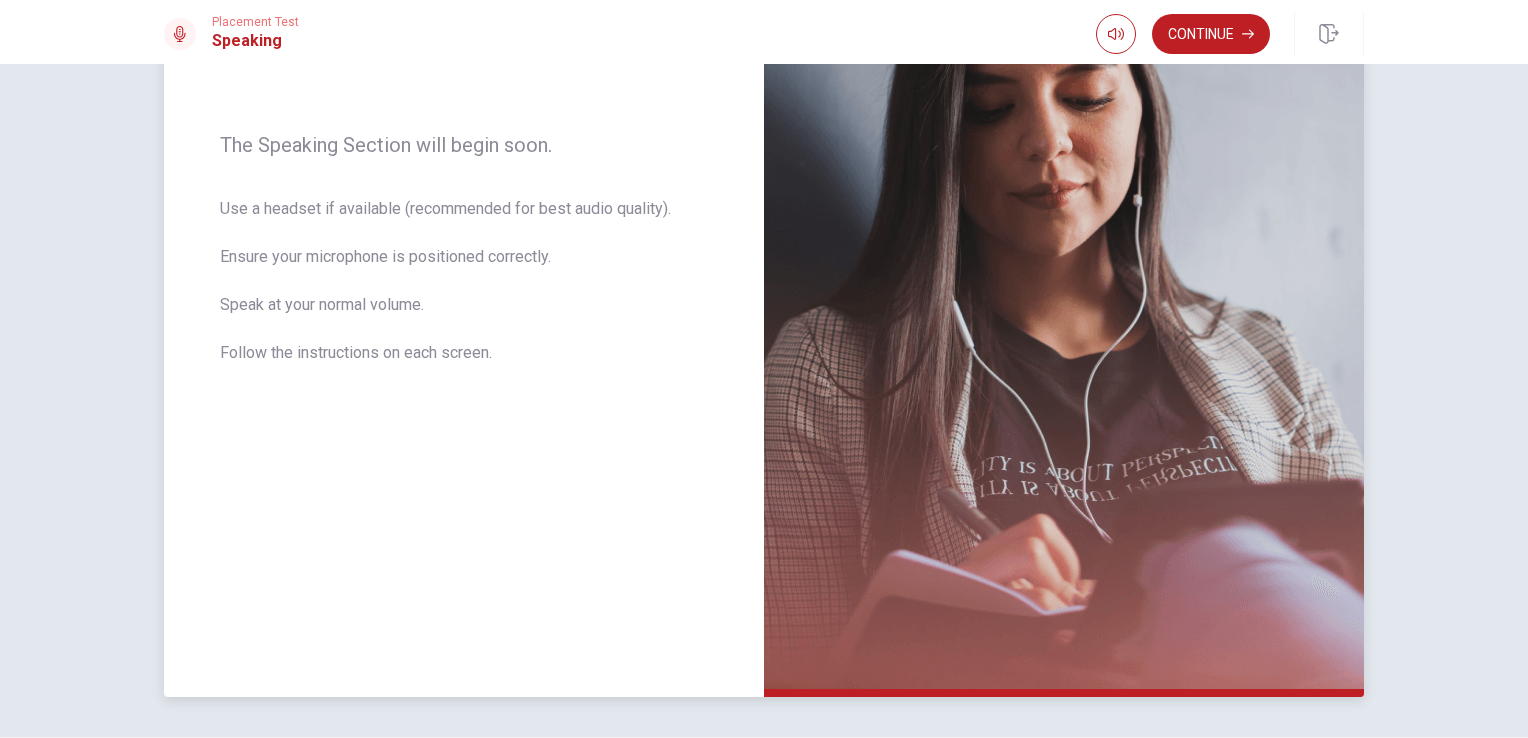 scroll, scrollTop: 284, scrollLeft: 0, axis: vertical 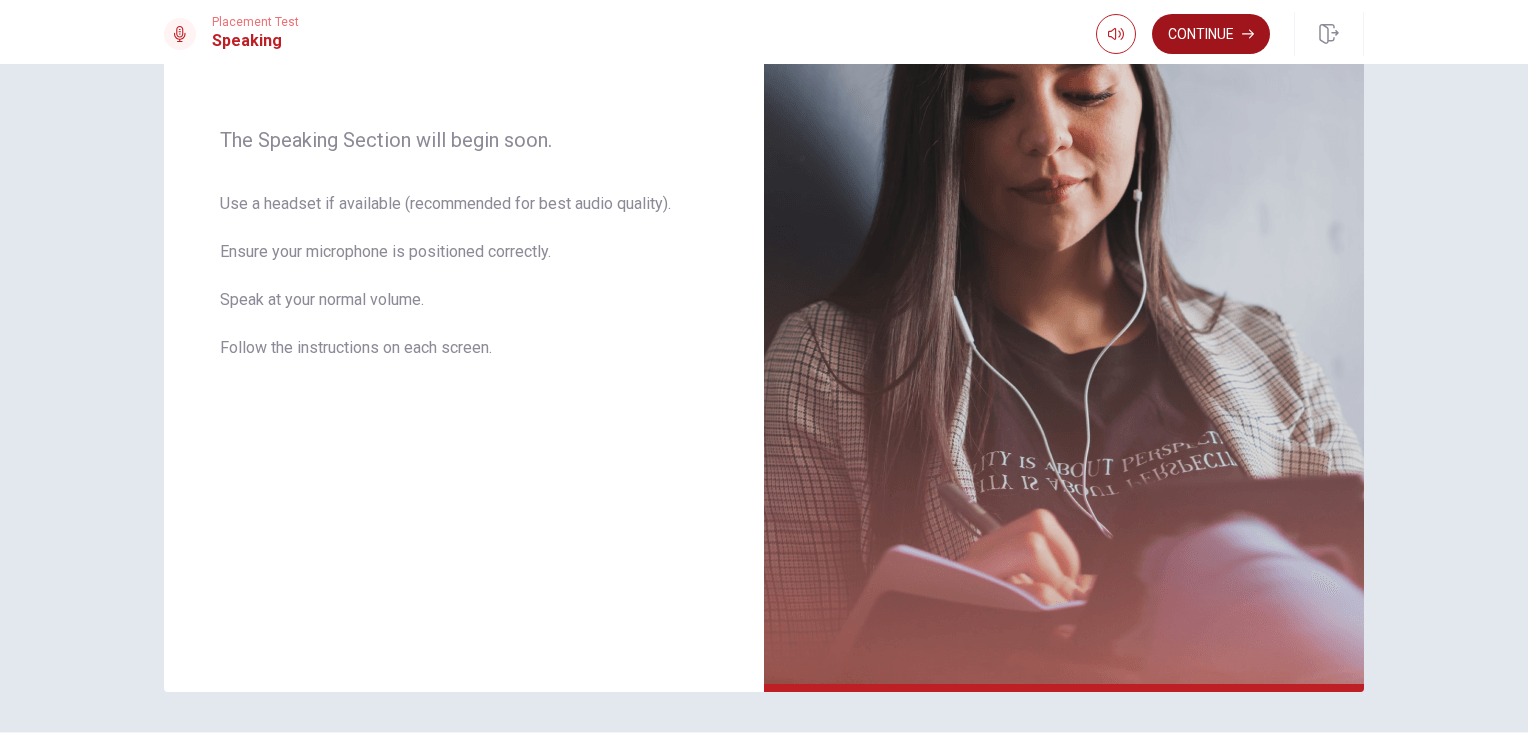 click on "Continue" at bounding box center (1211, 34) 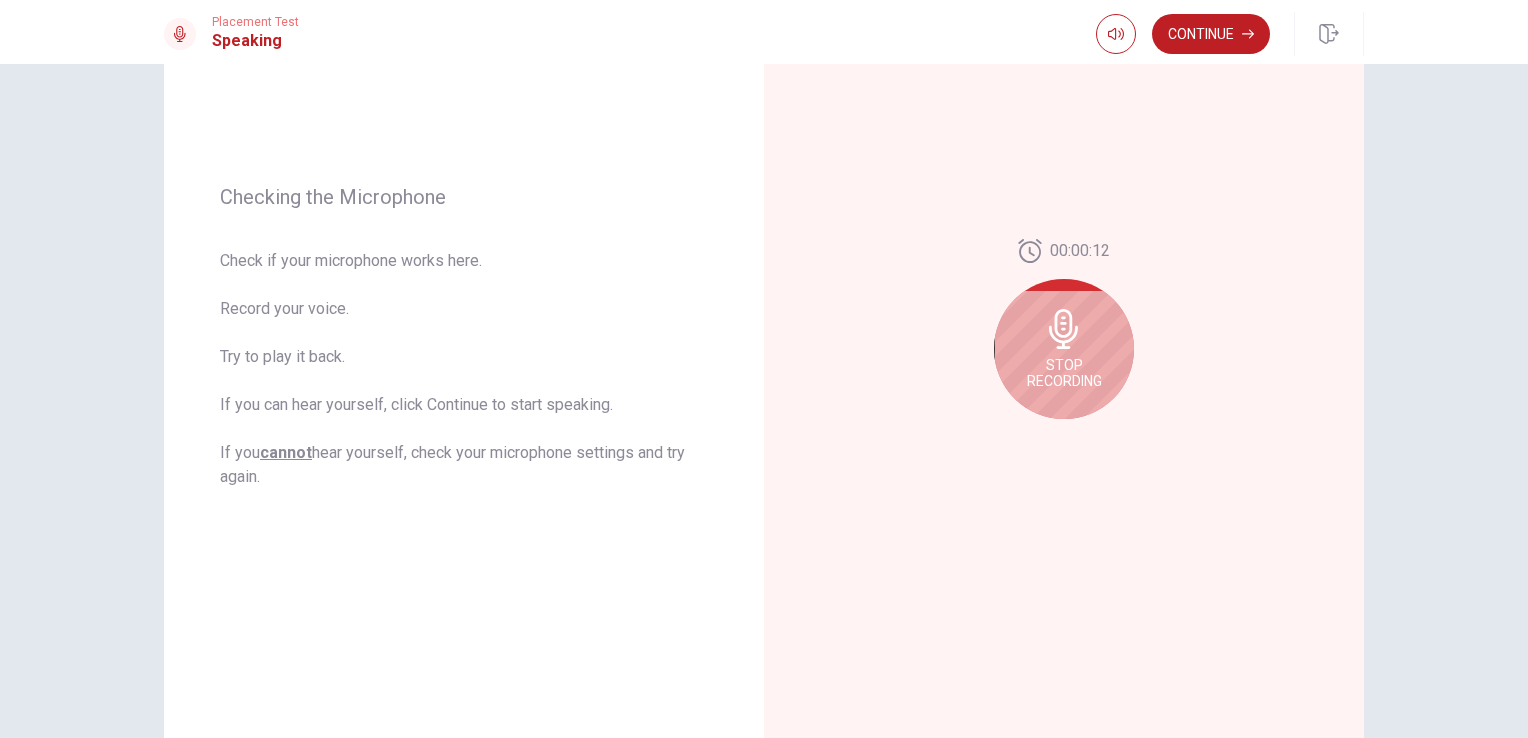 scroll, scrollTop: 202, scrollLeft: 0, axis: vertical 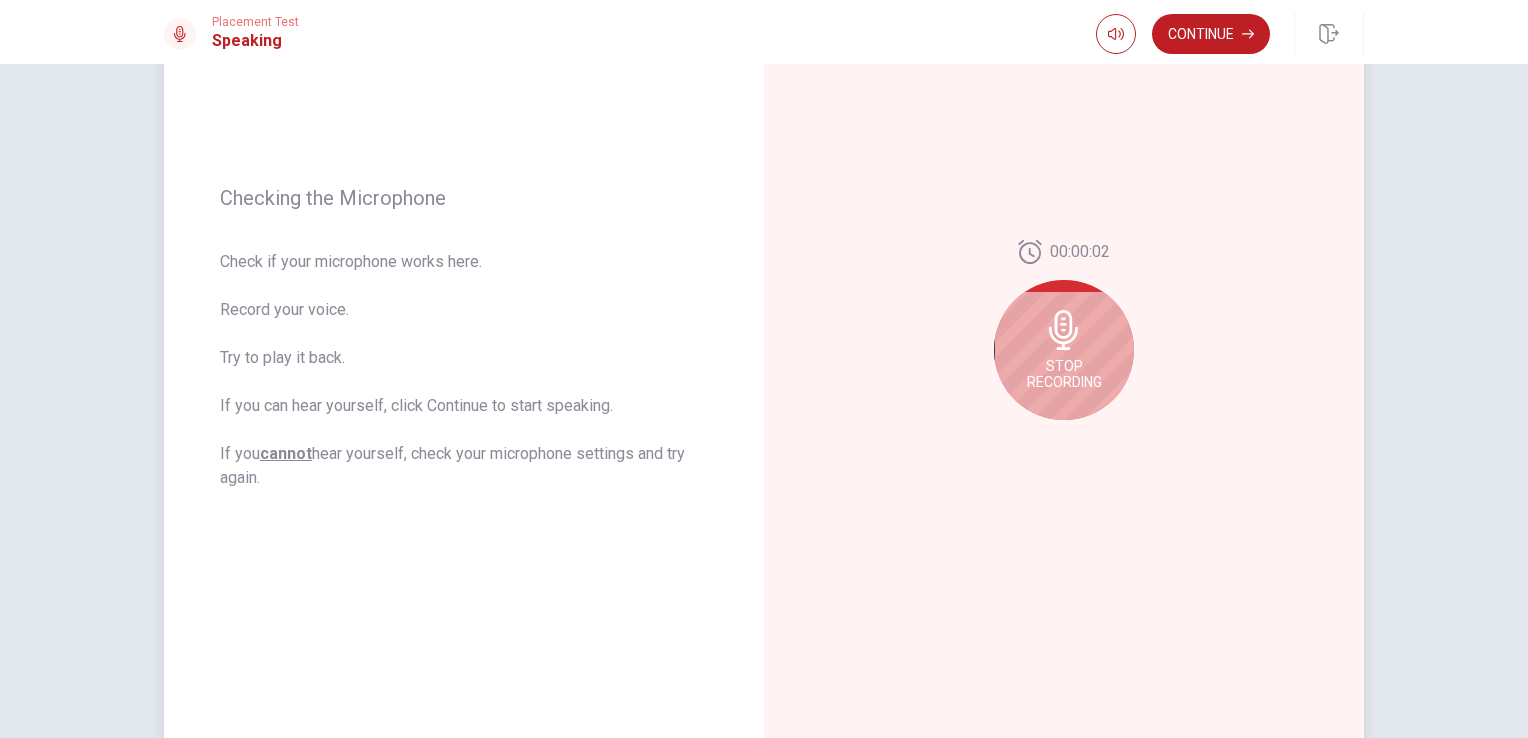 click 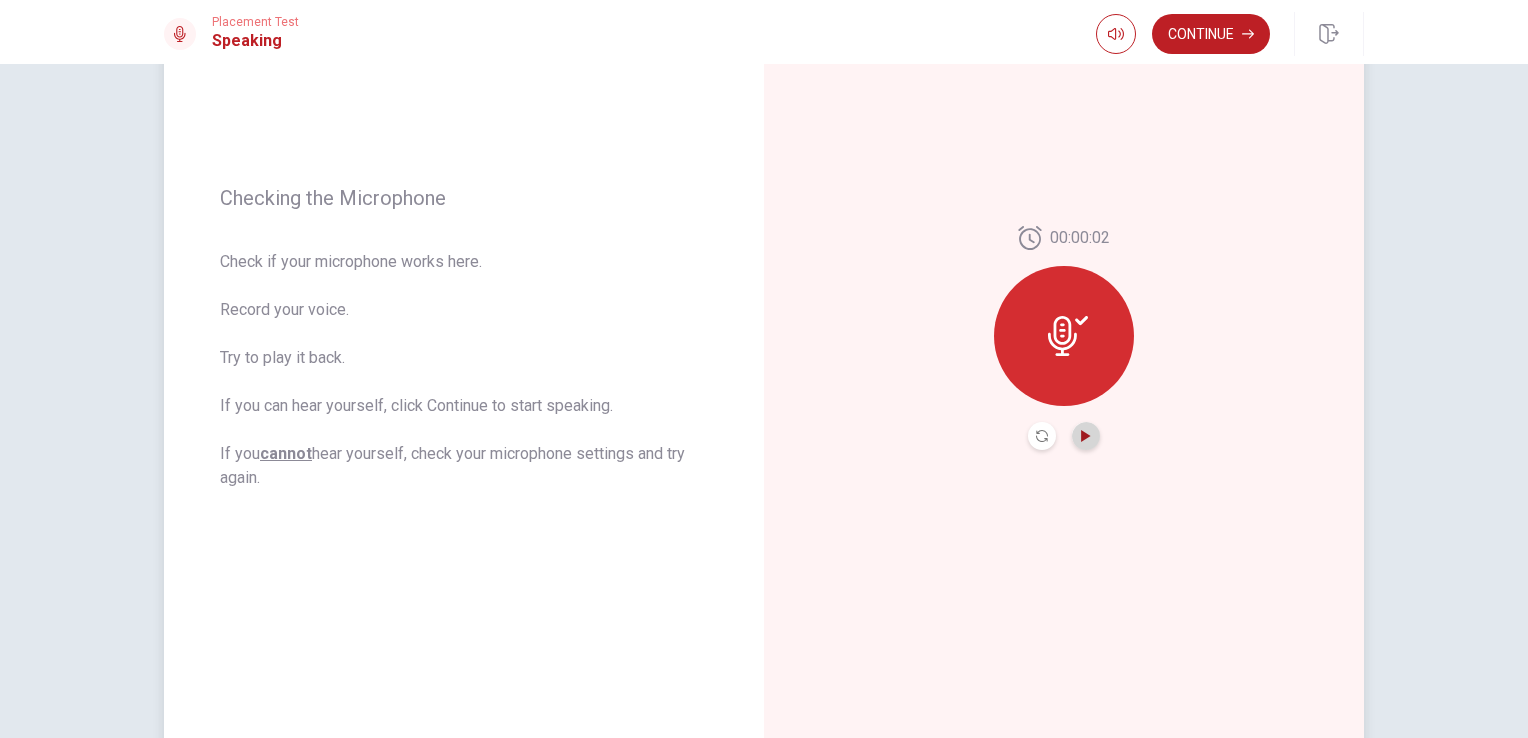 click 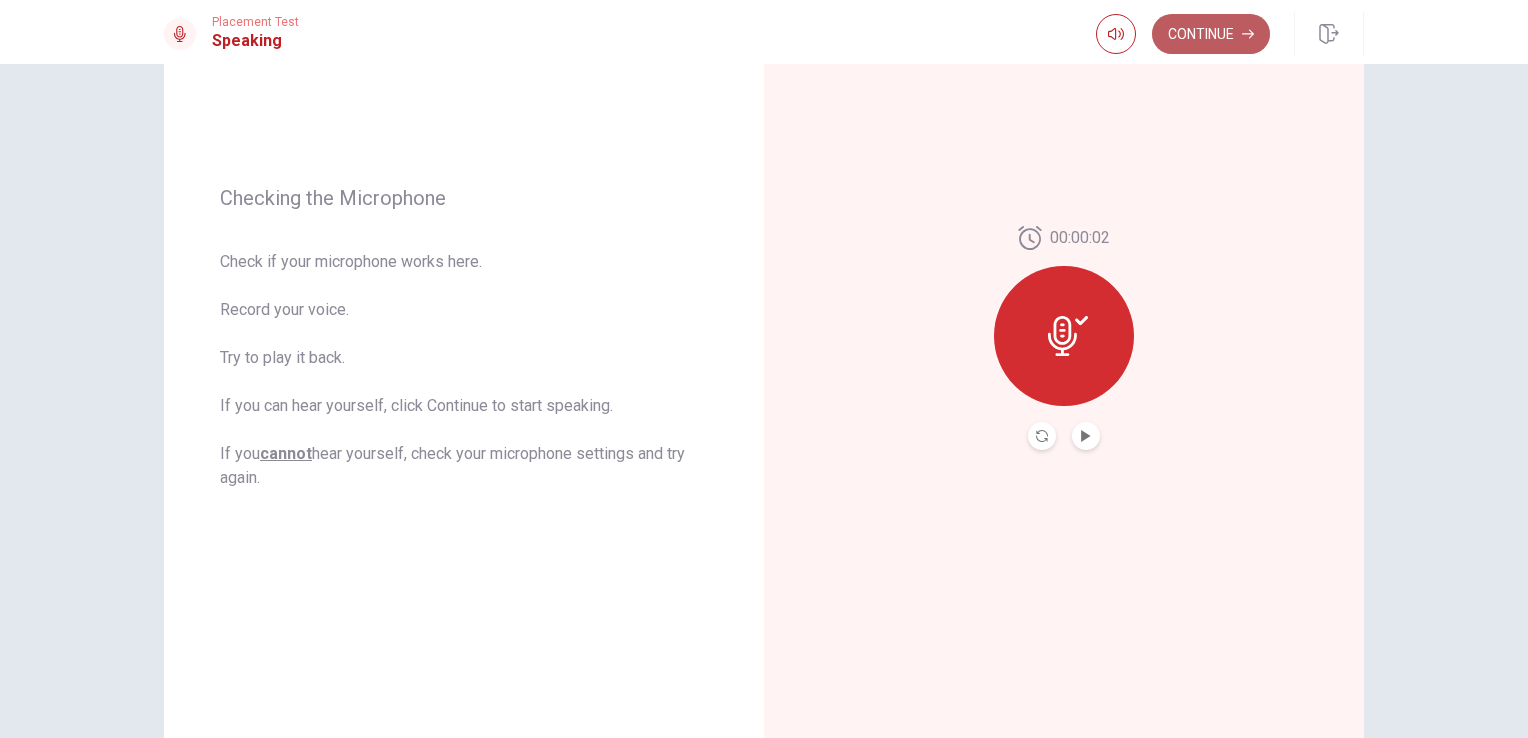 click on "Continue" at bounding box center [1211, 34] 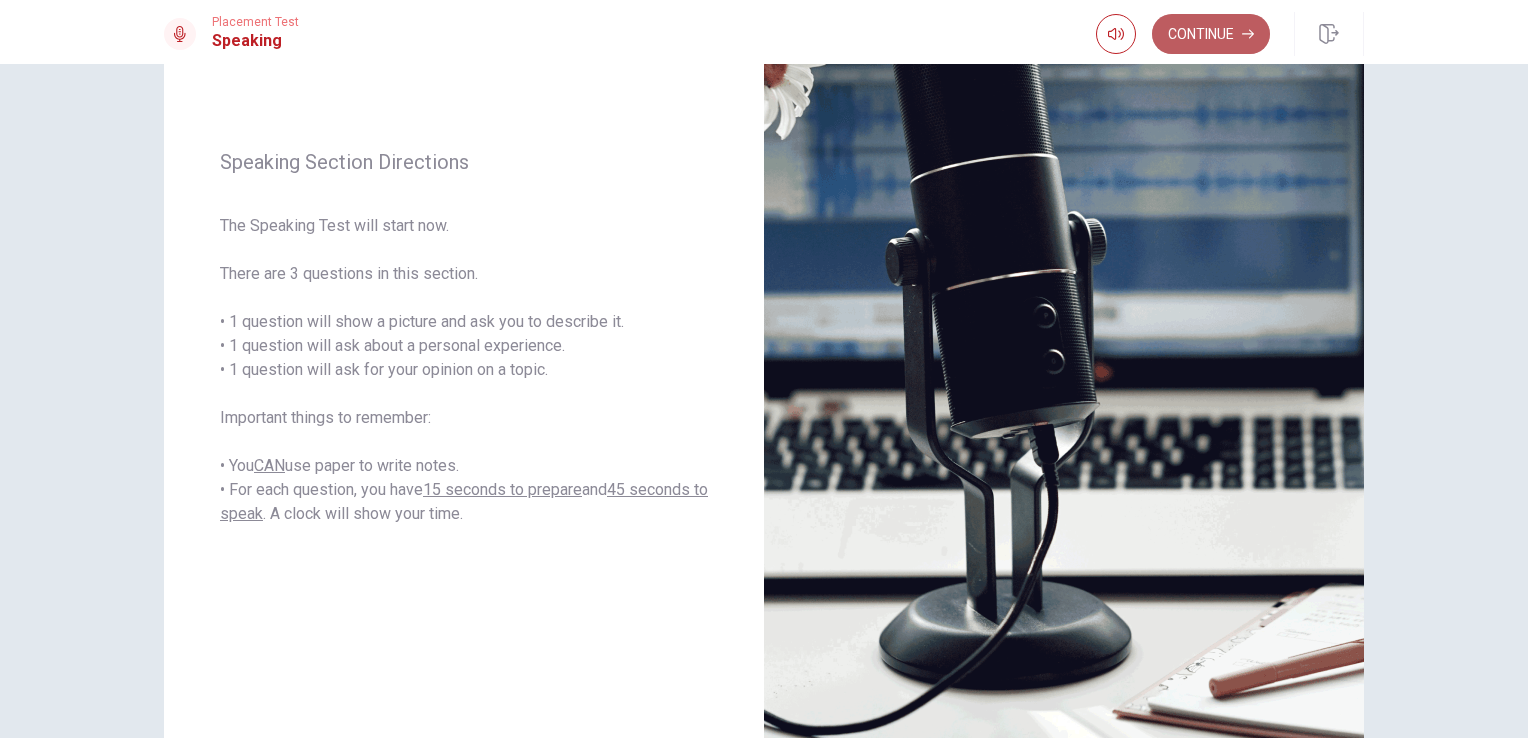 click on "Continue" at bounding box center [1211, 34] 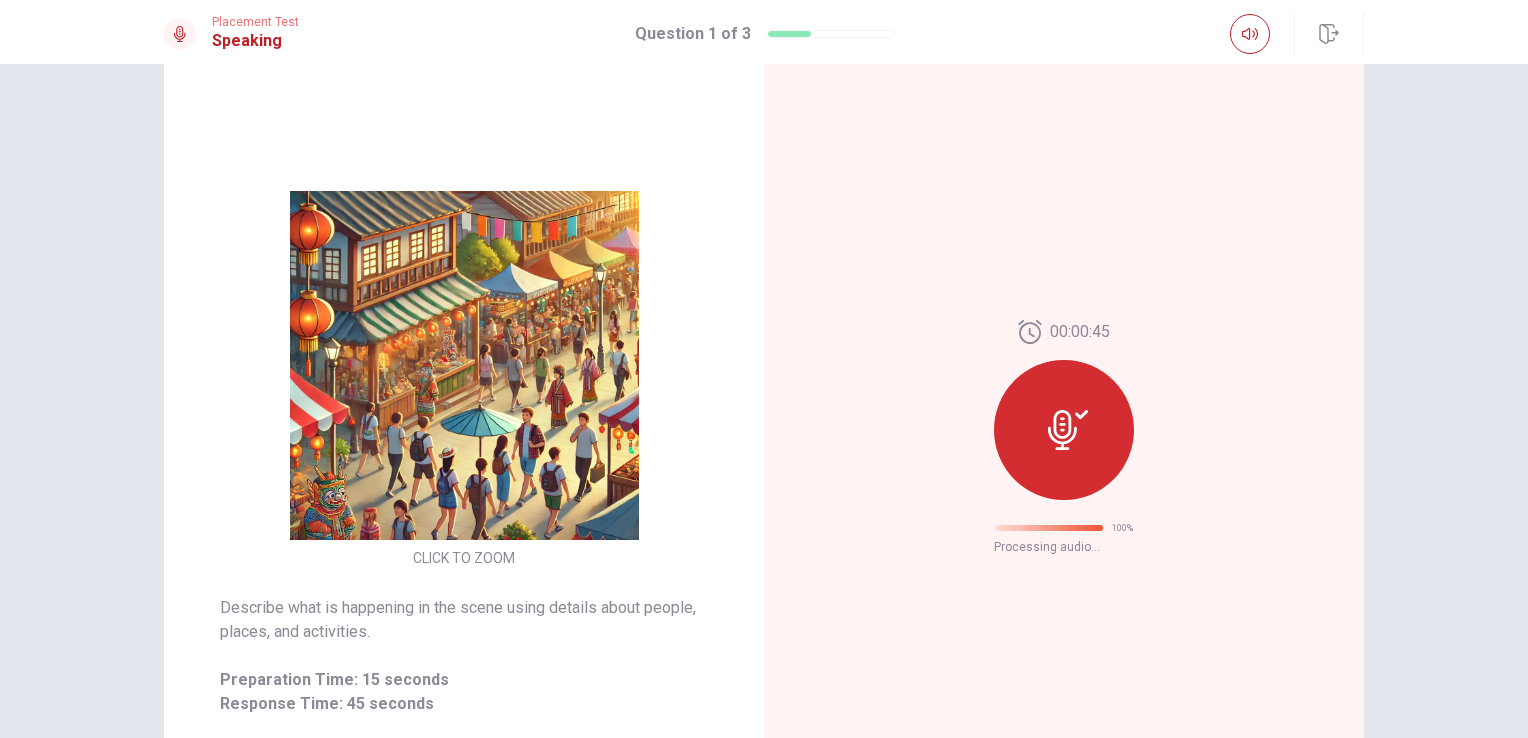 scroll, scrollTop: 0, scrollLeft: 0, axis: both 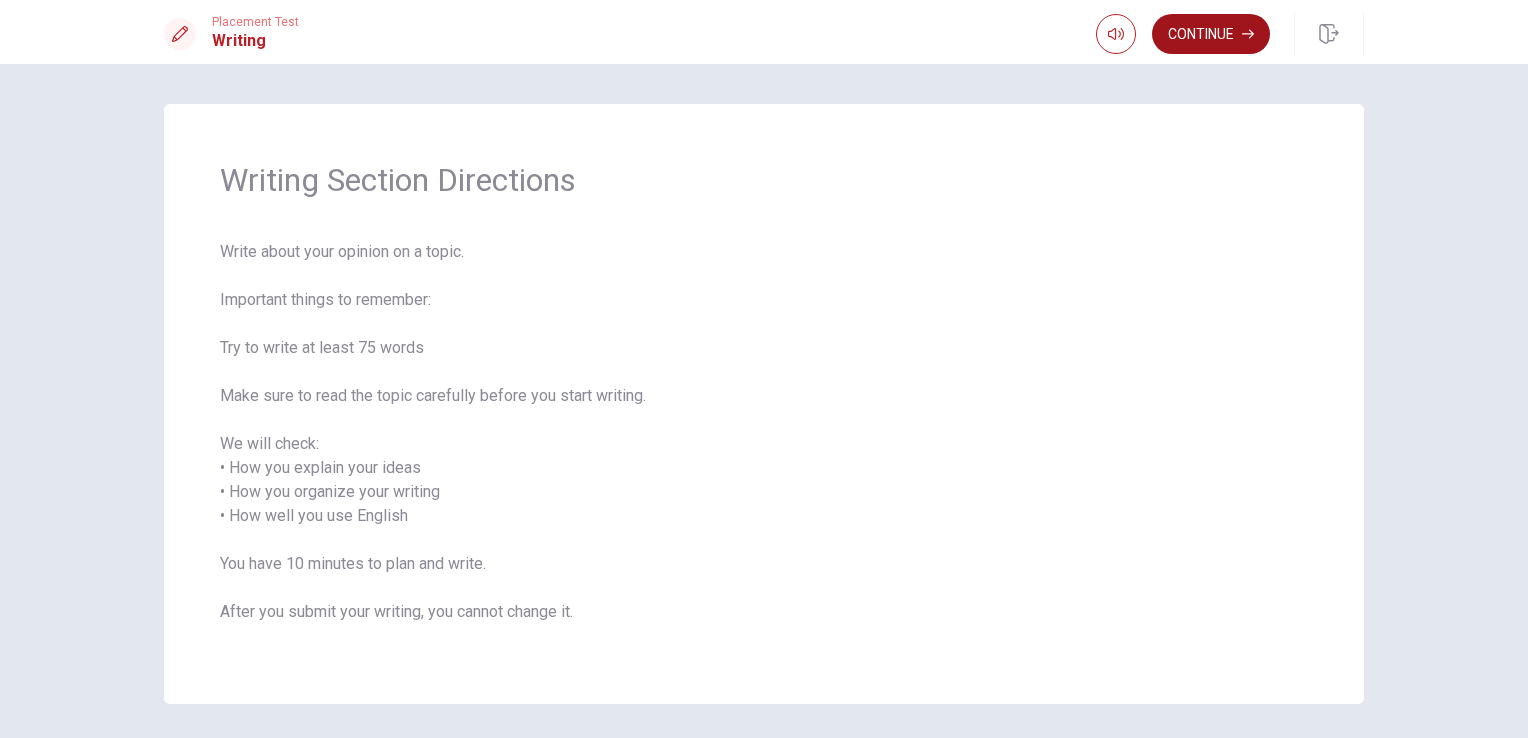 click on "Continue" at bounding box center [1211, 34] 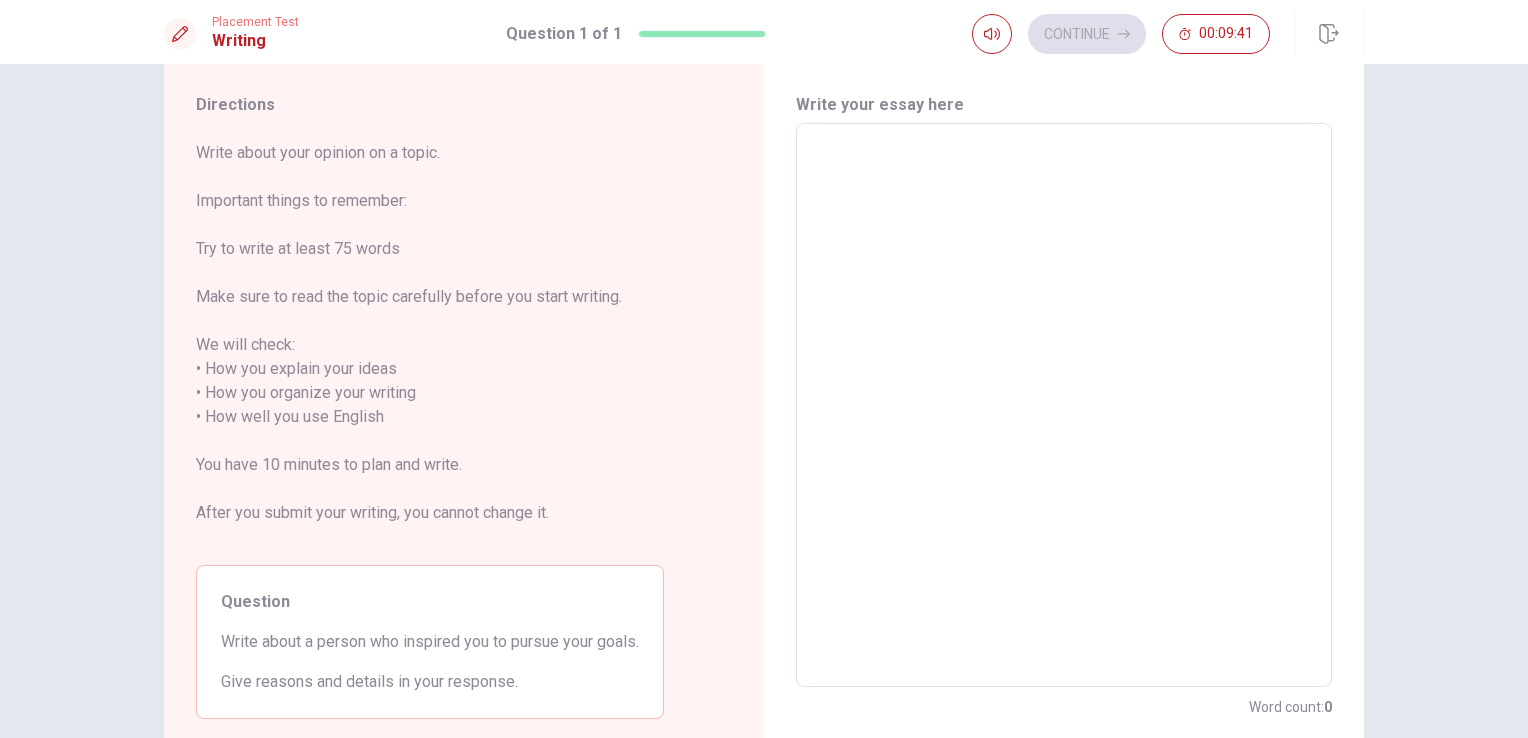 scroll, scrollTop: 48, scrollLeft: 0, axis: vertical 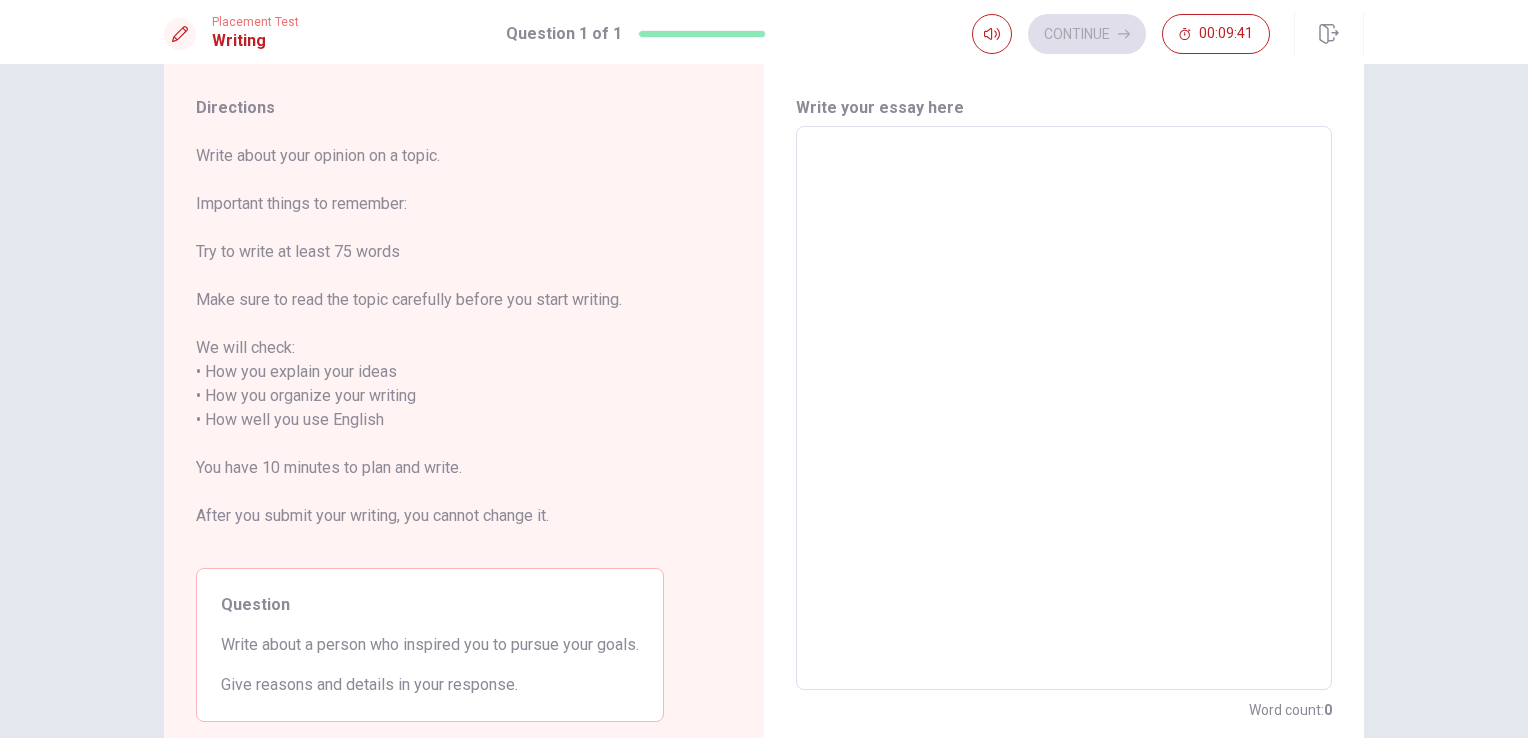 click at bounding box center [1064, 408] 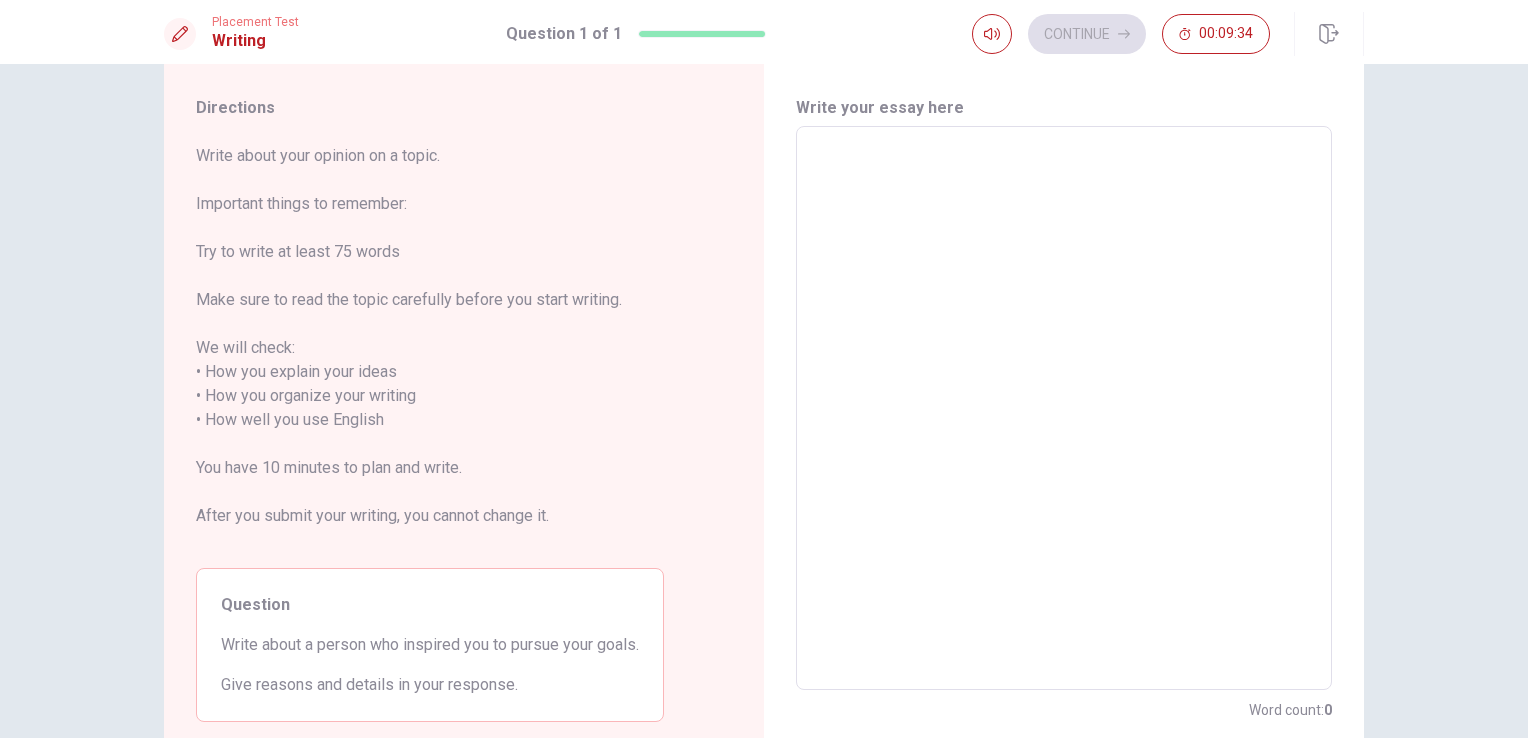 type on "M" 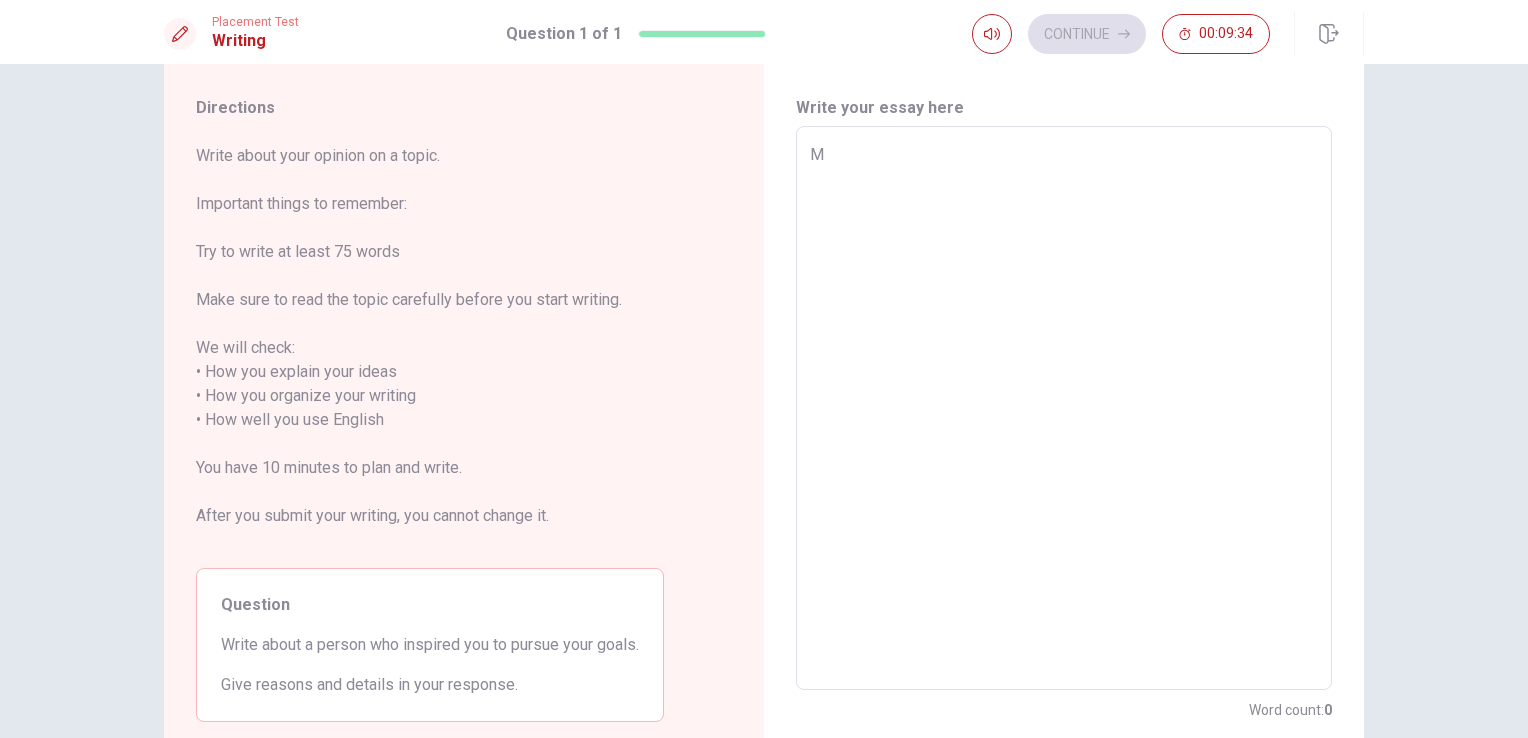 type on "x" 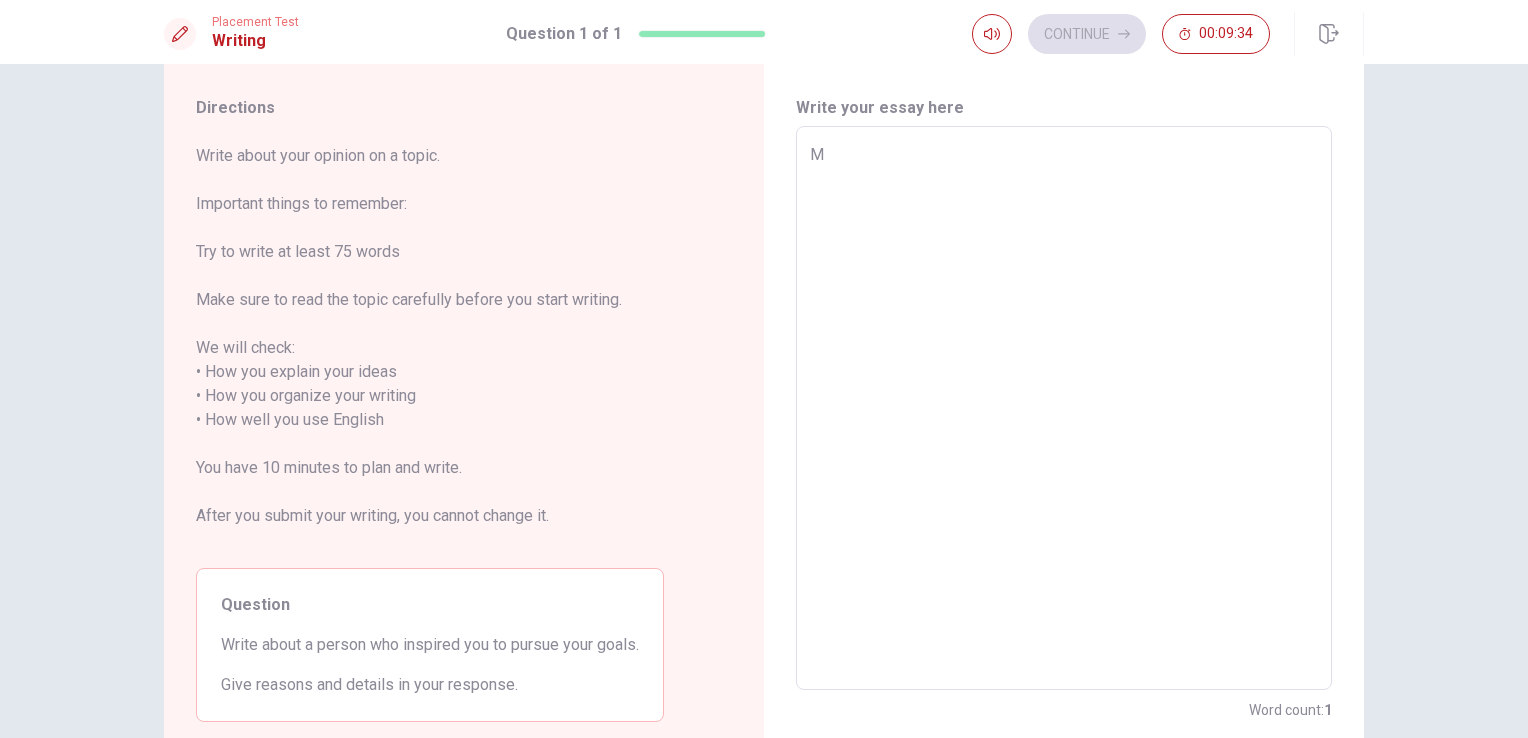 type on "My" 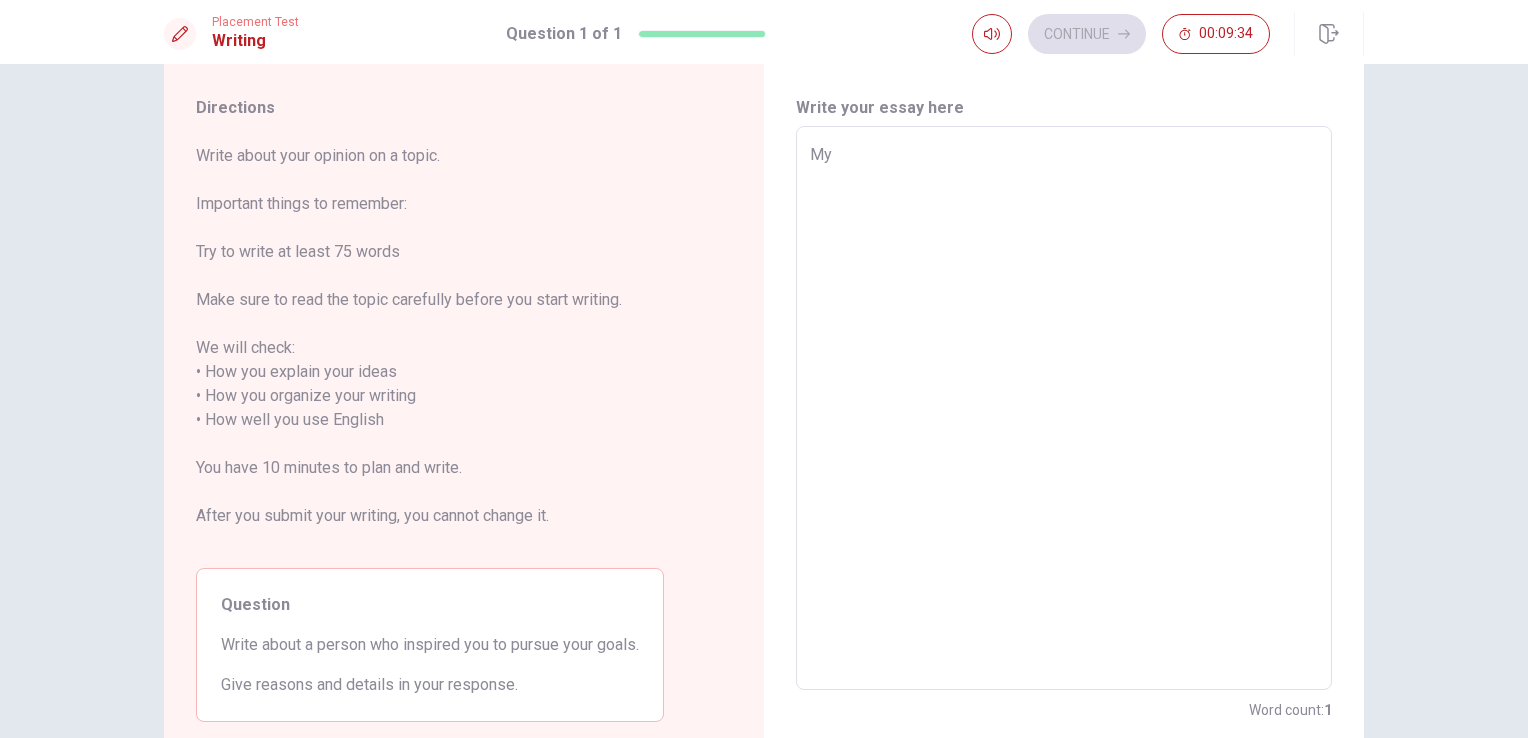 type on "x" 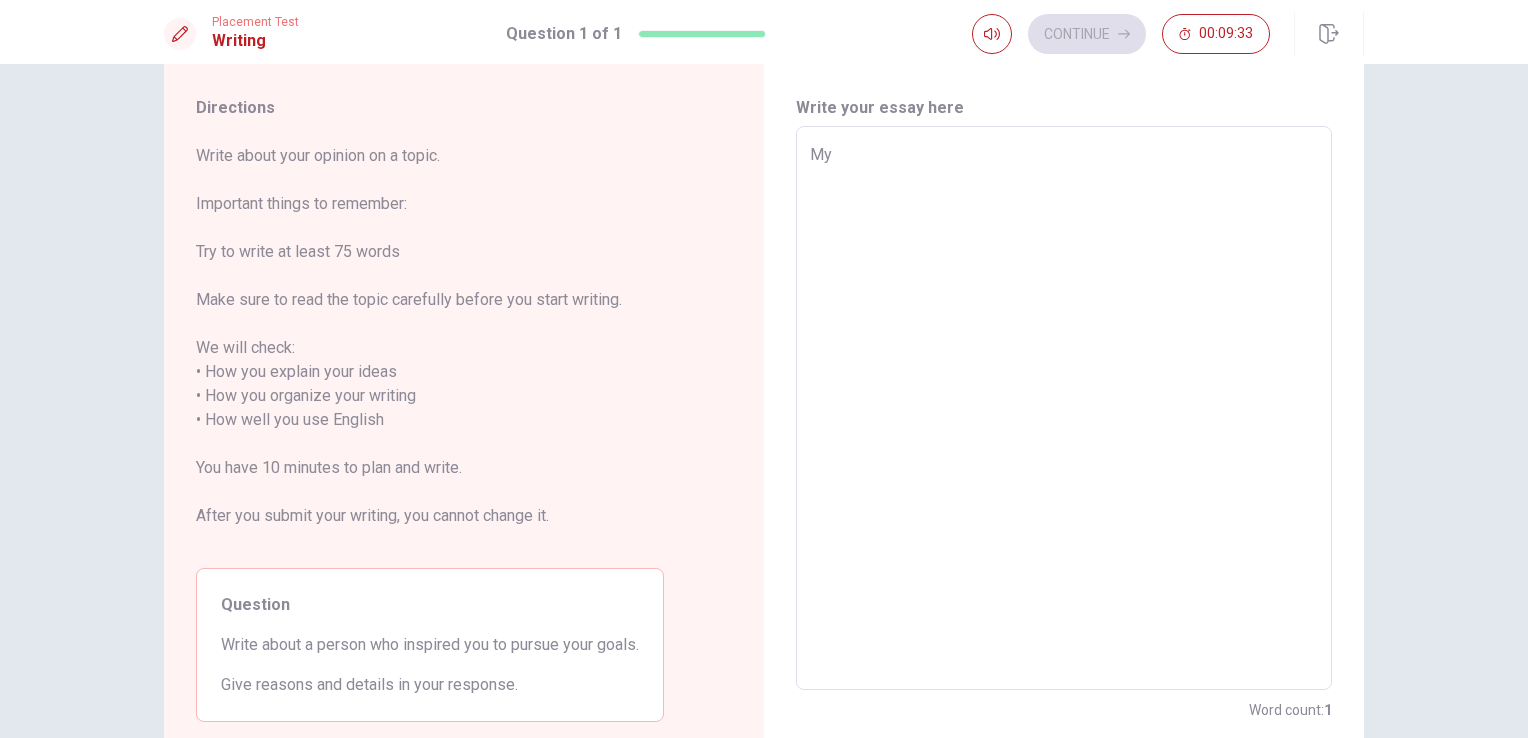 type on "My d" 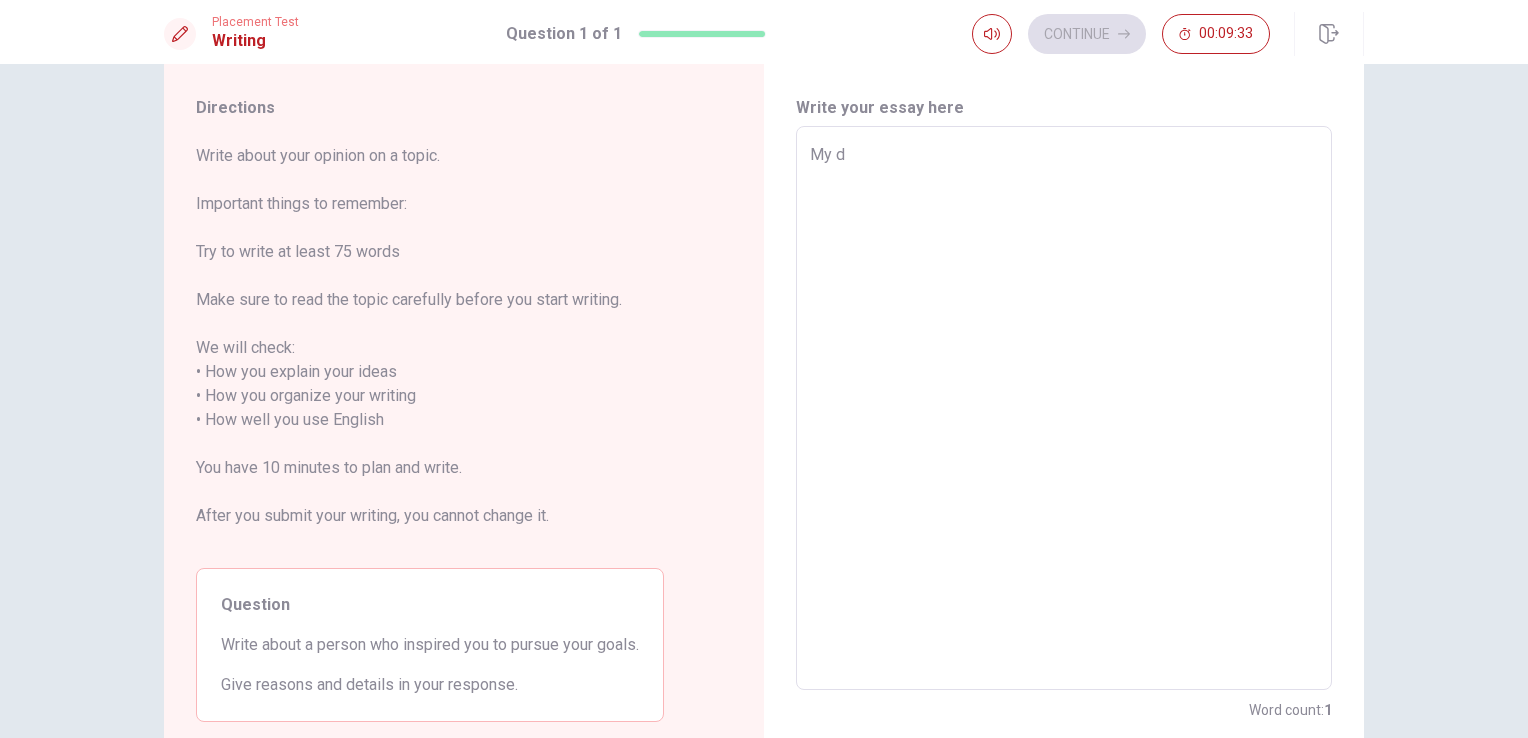 type on "x" 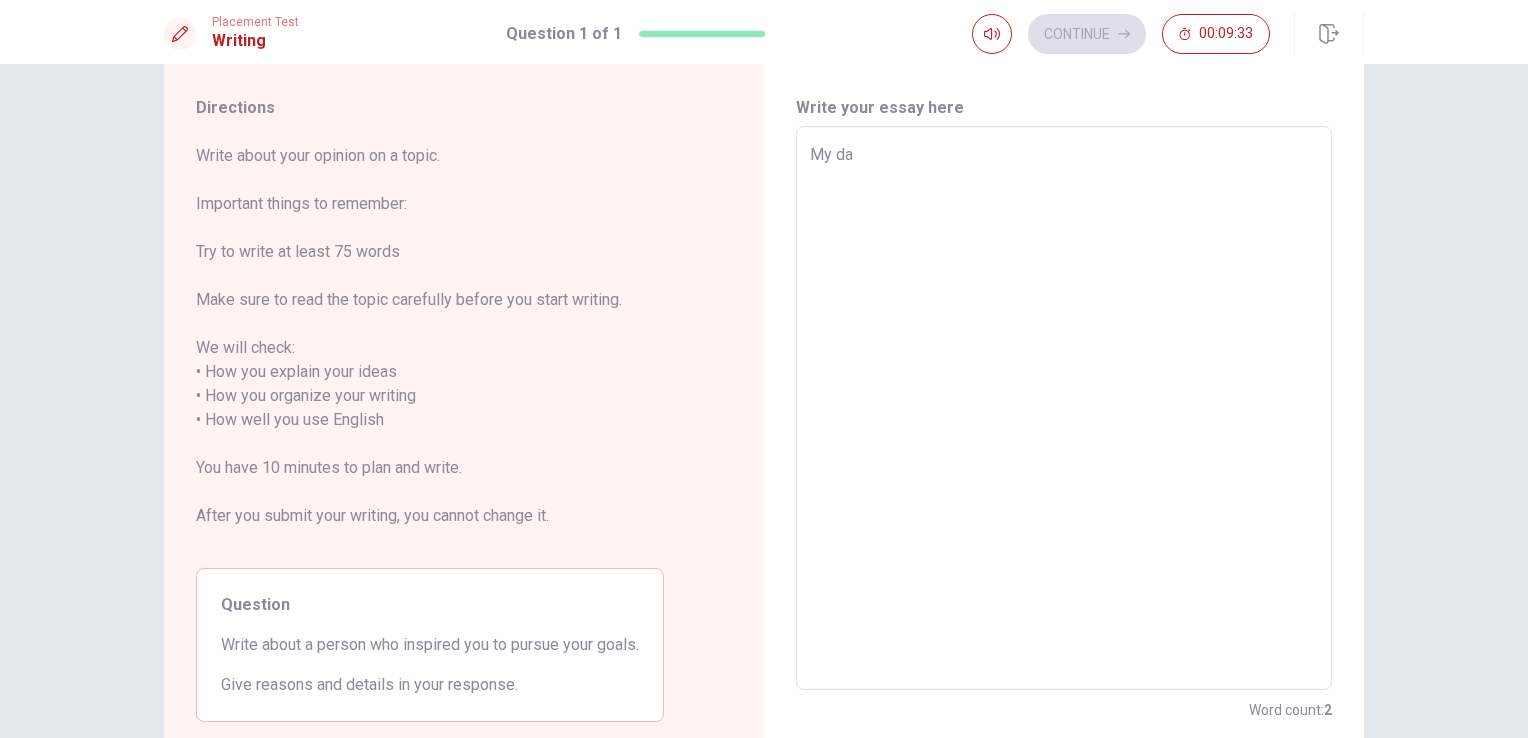 type on "x" 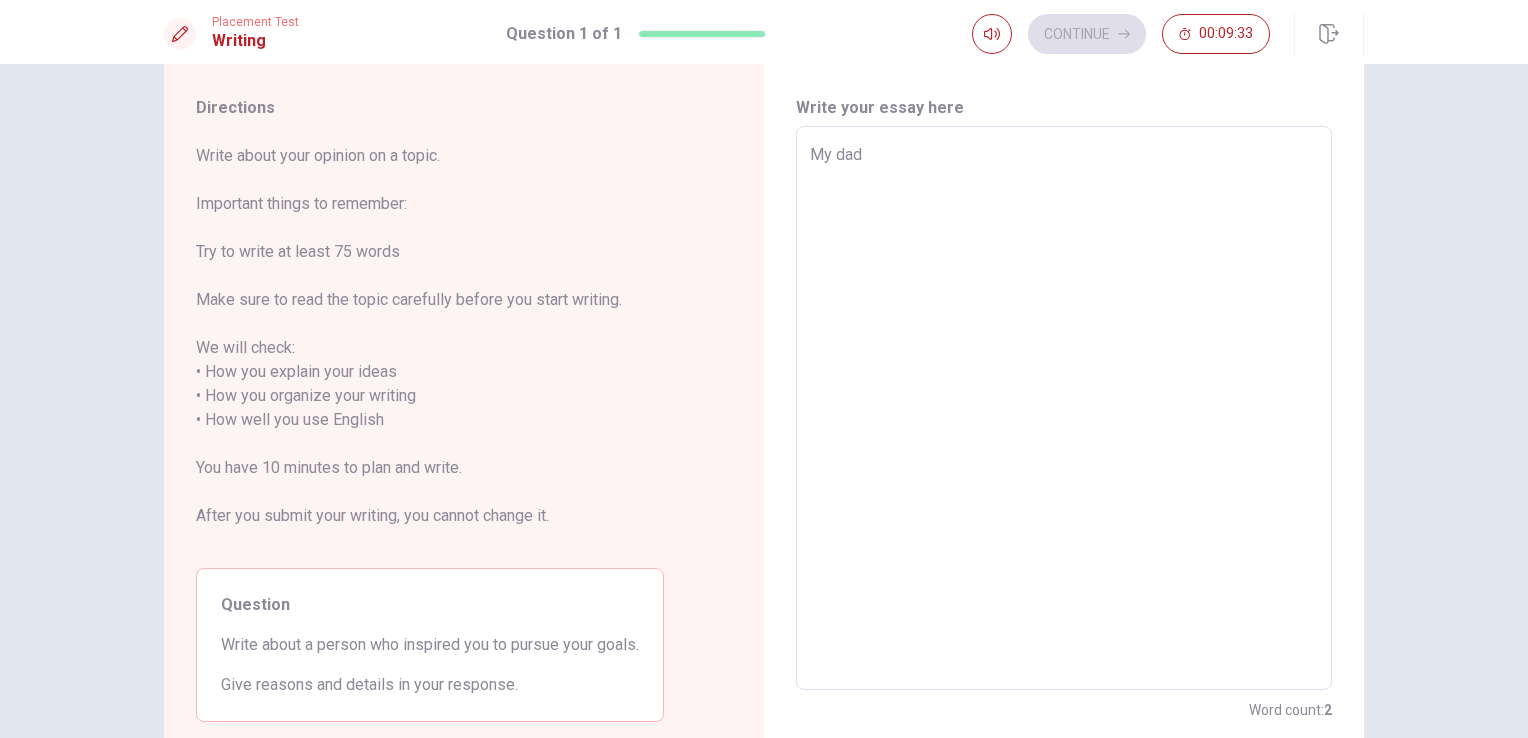 type on "x" 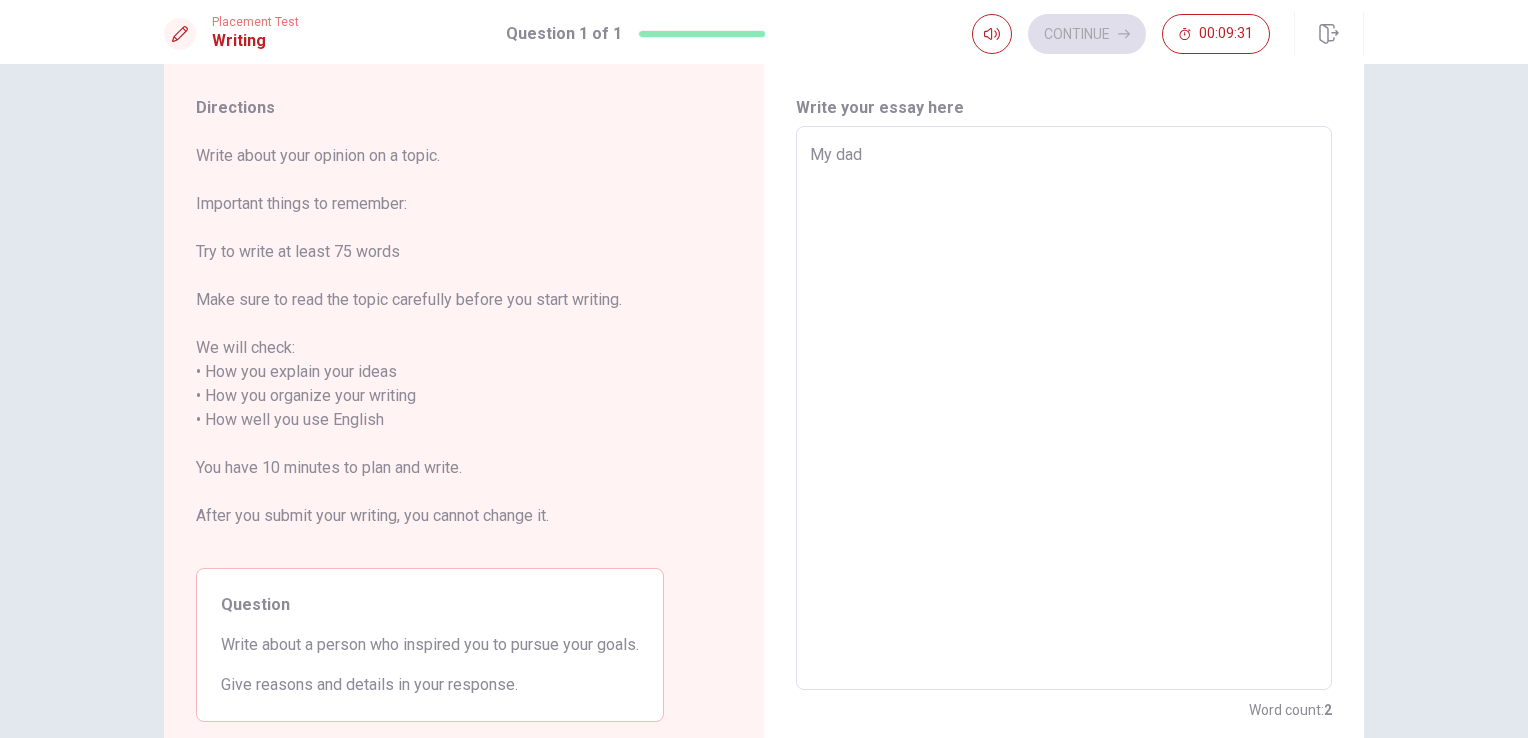 type on "x" 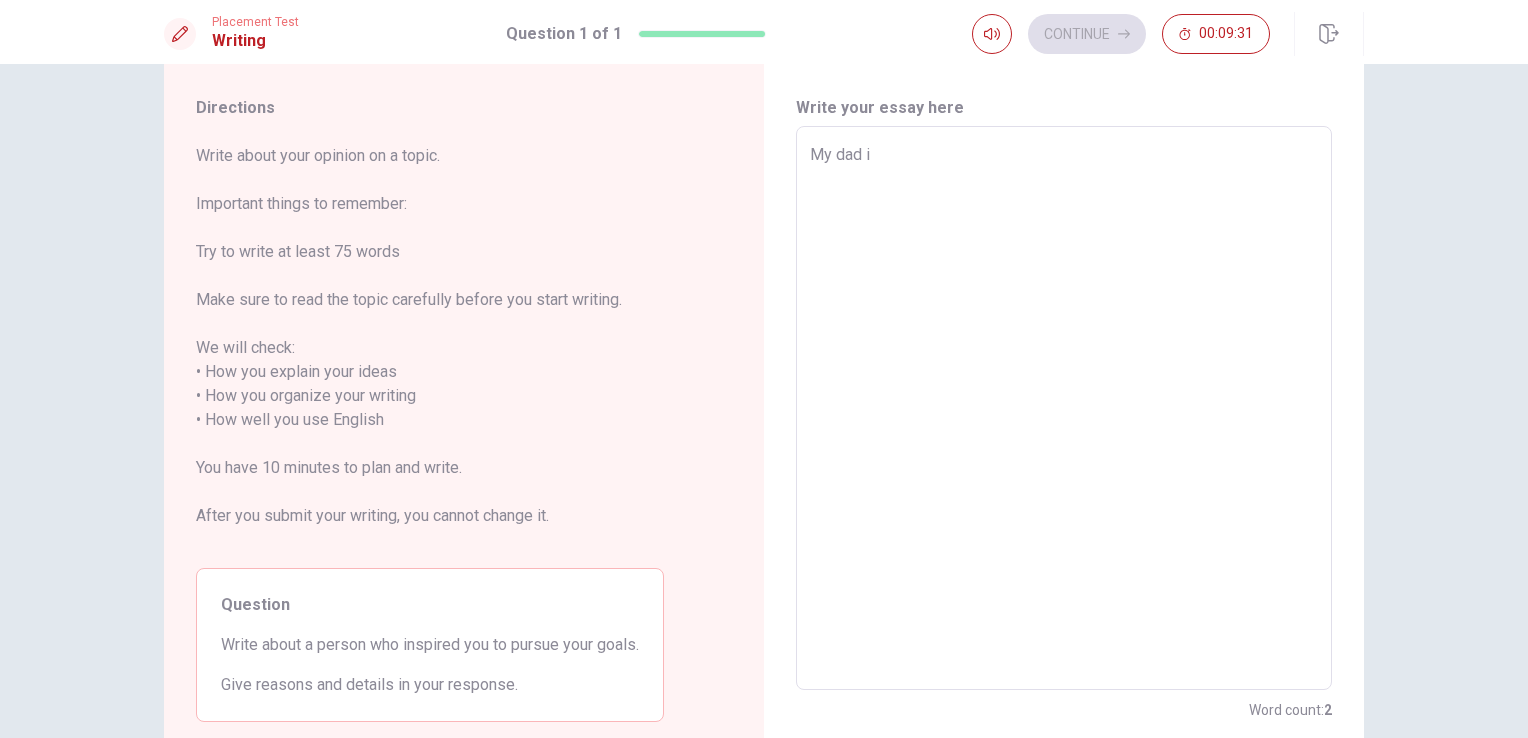 type on "x" 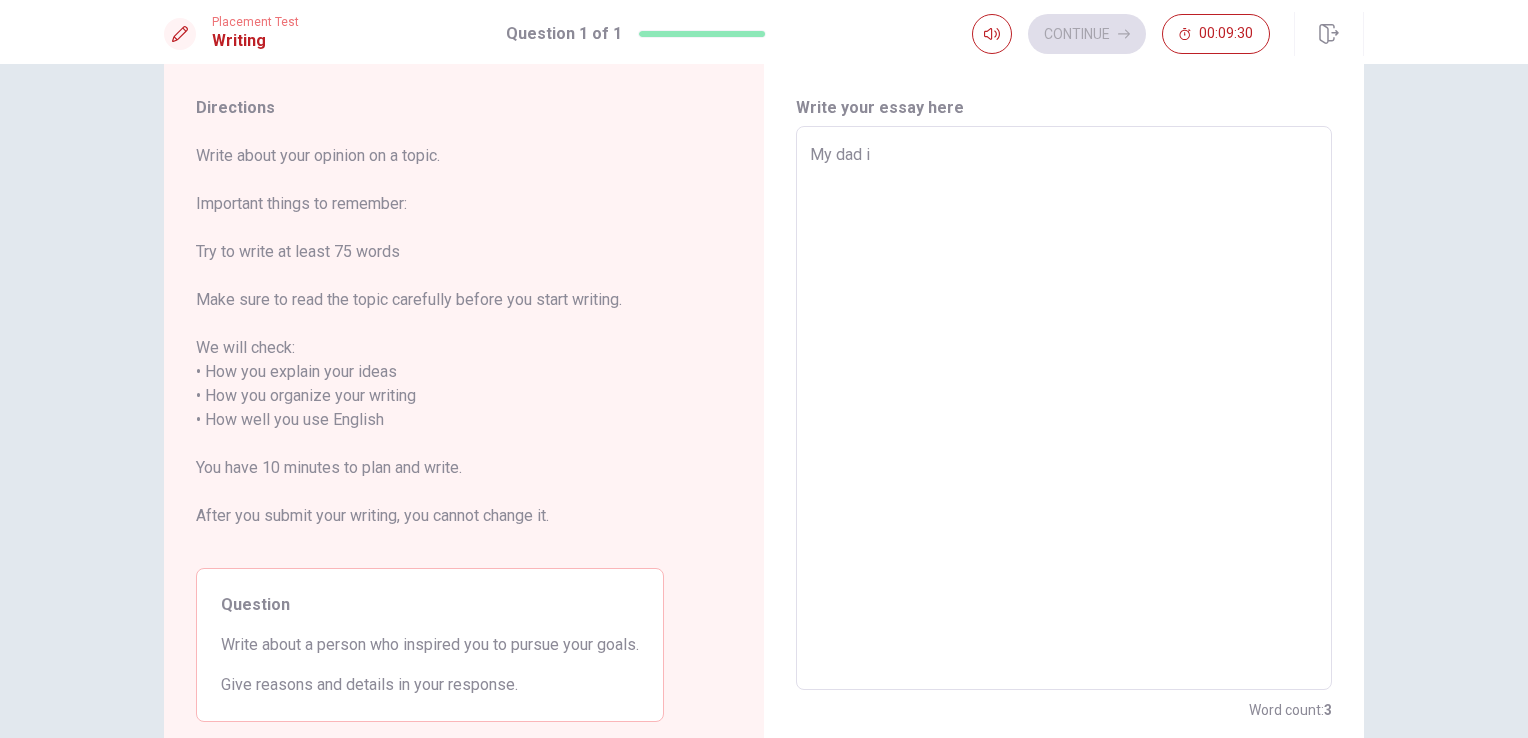 type on "My dad is" 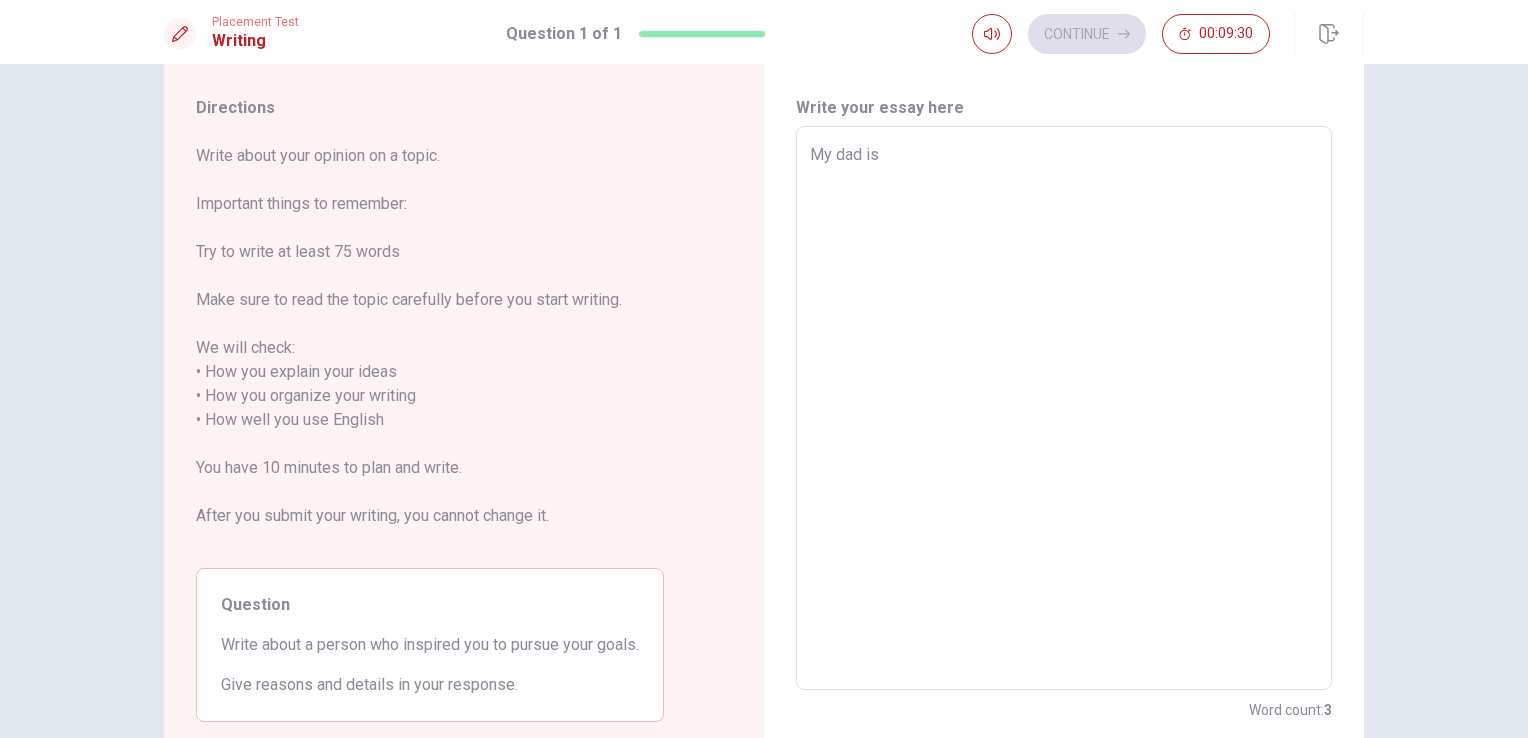 type on "x" 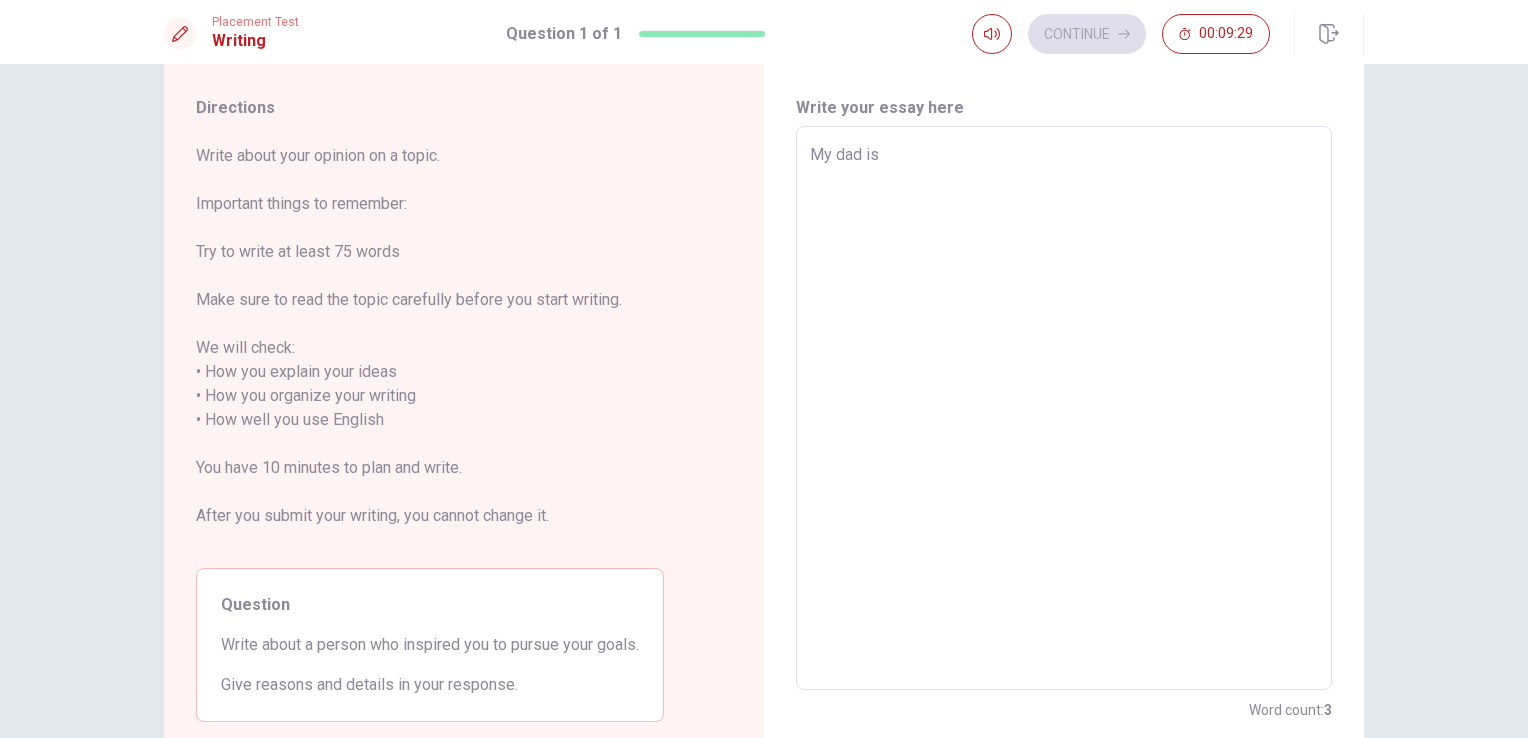 type on "My dad is" 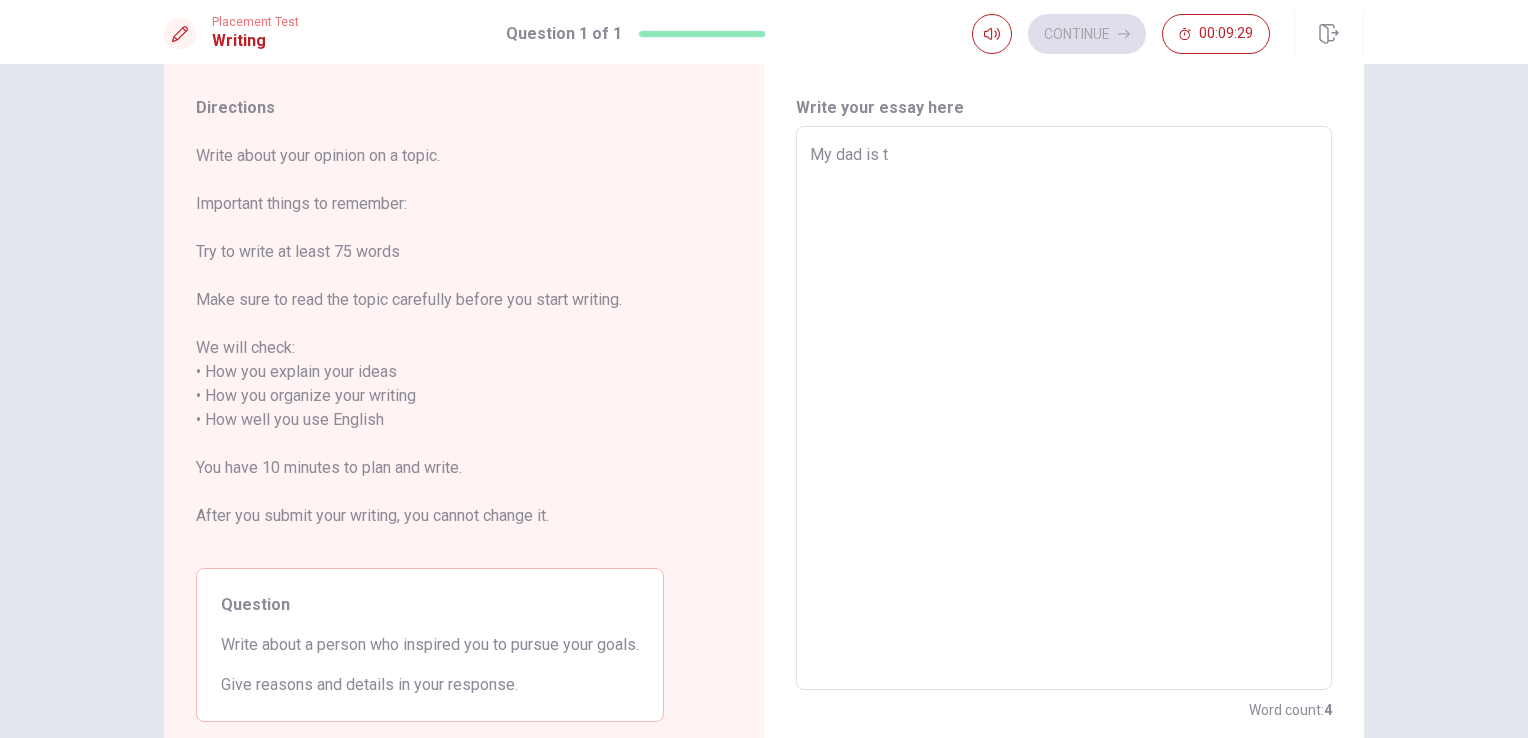 type on "x" 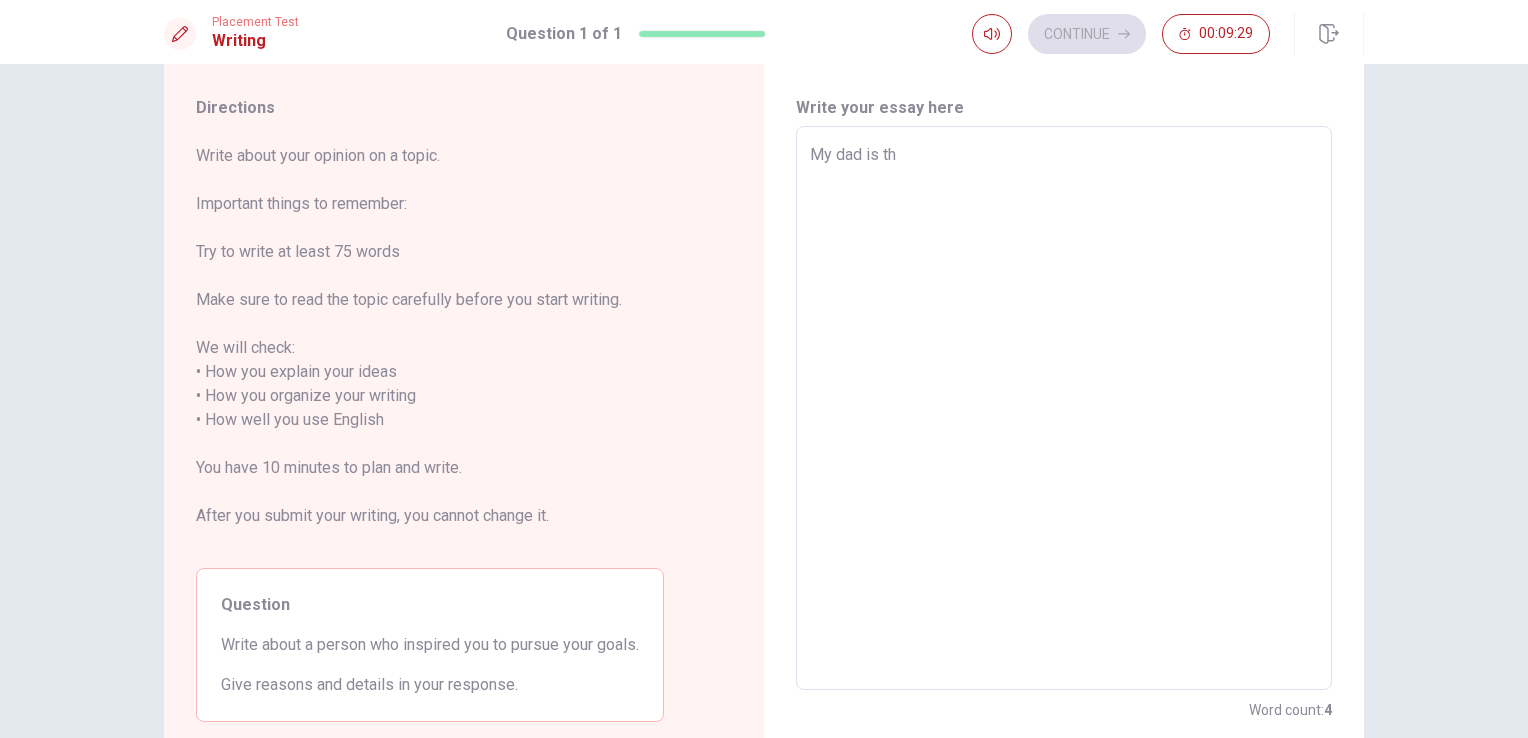 type on "x" 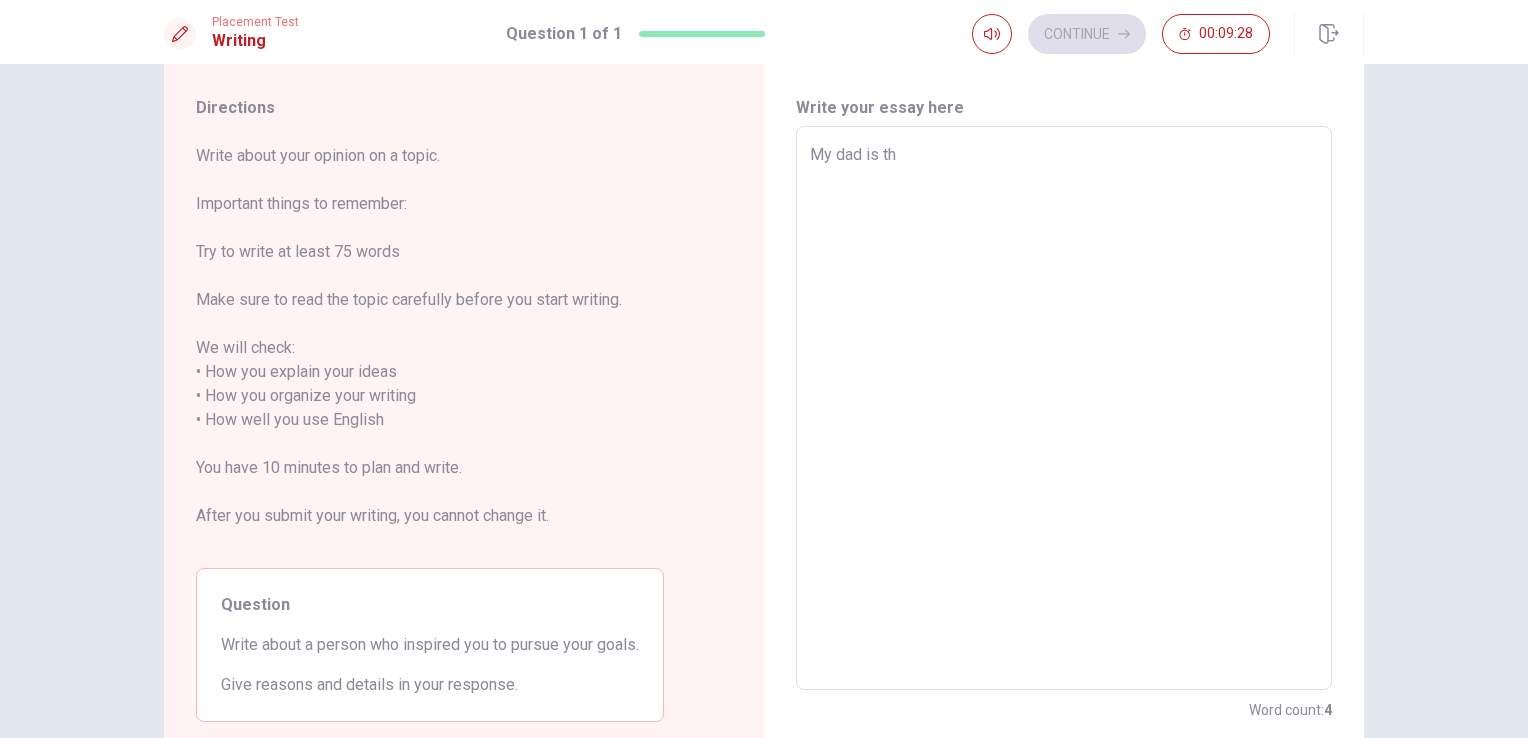 type on "My dad is the" 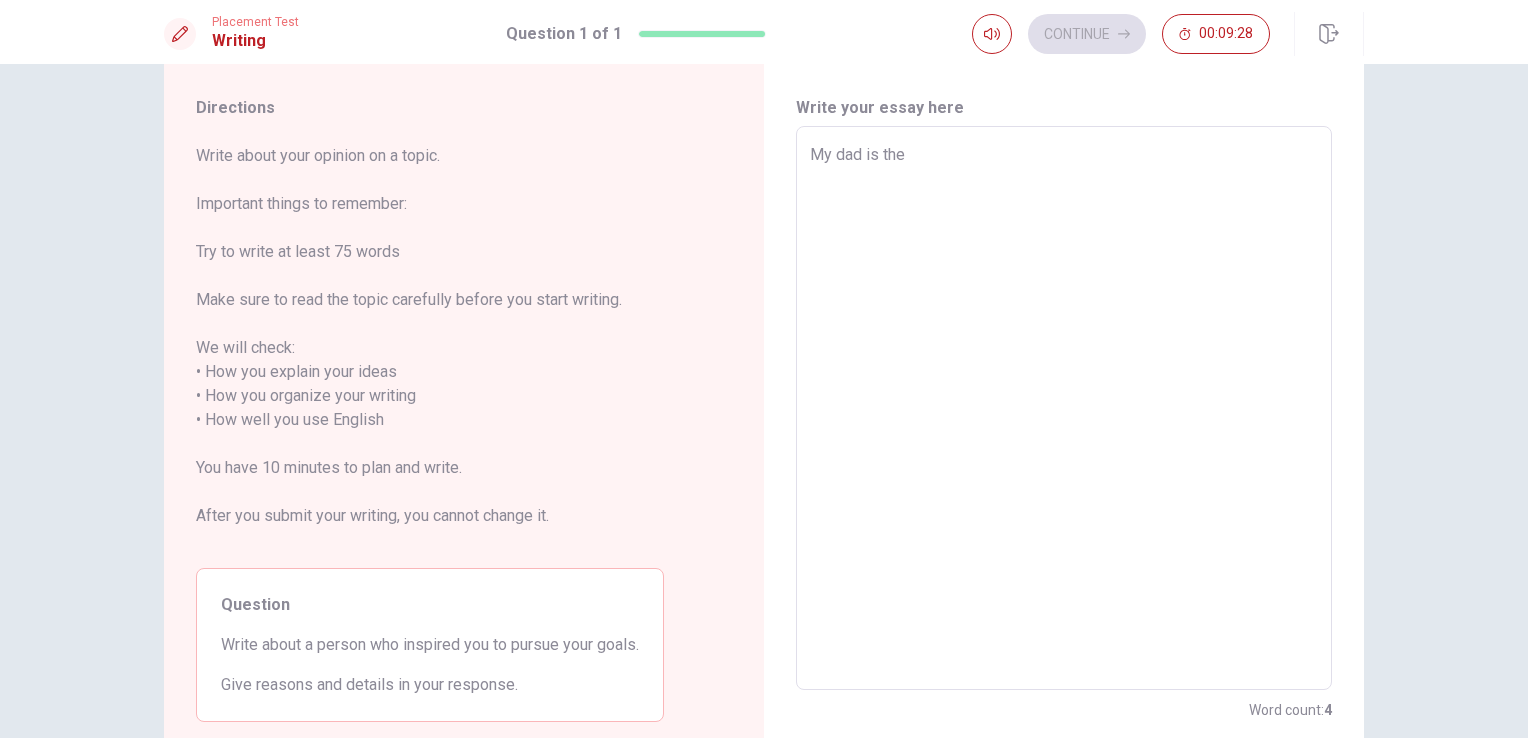 type on "x" 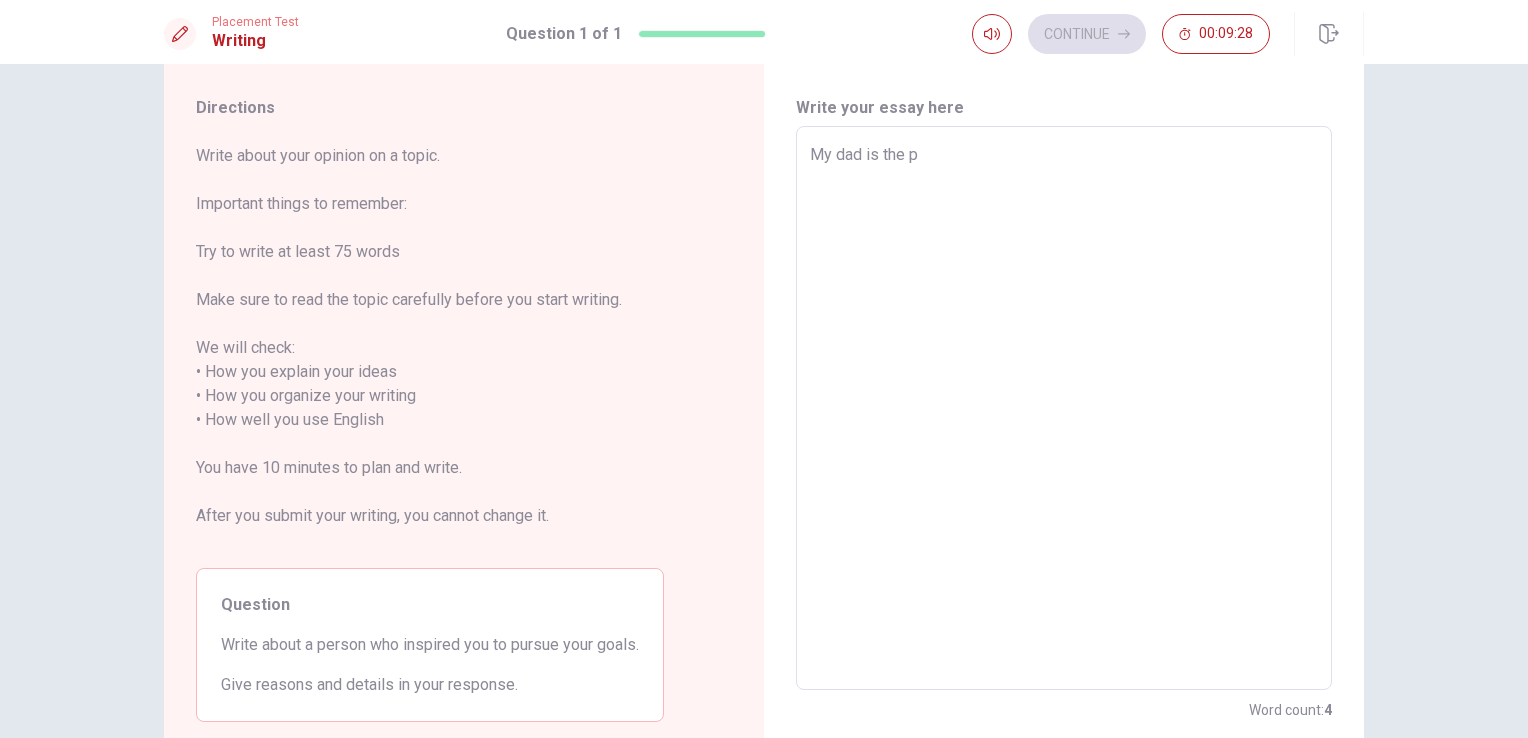 type on "x" 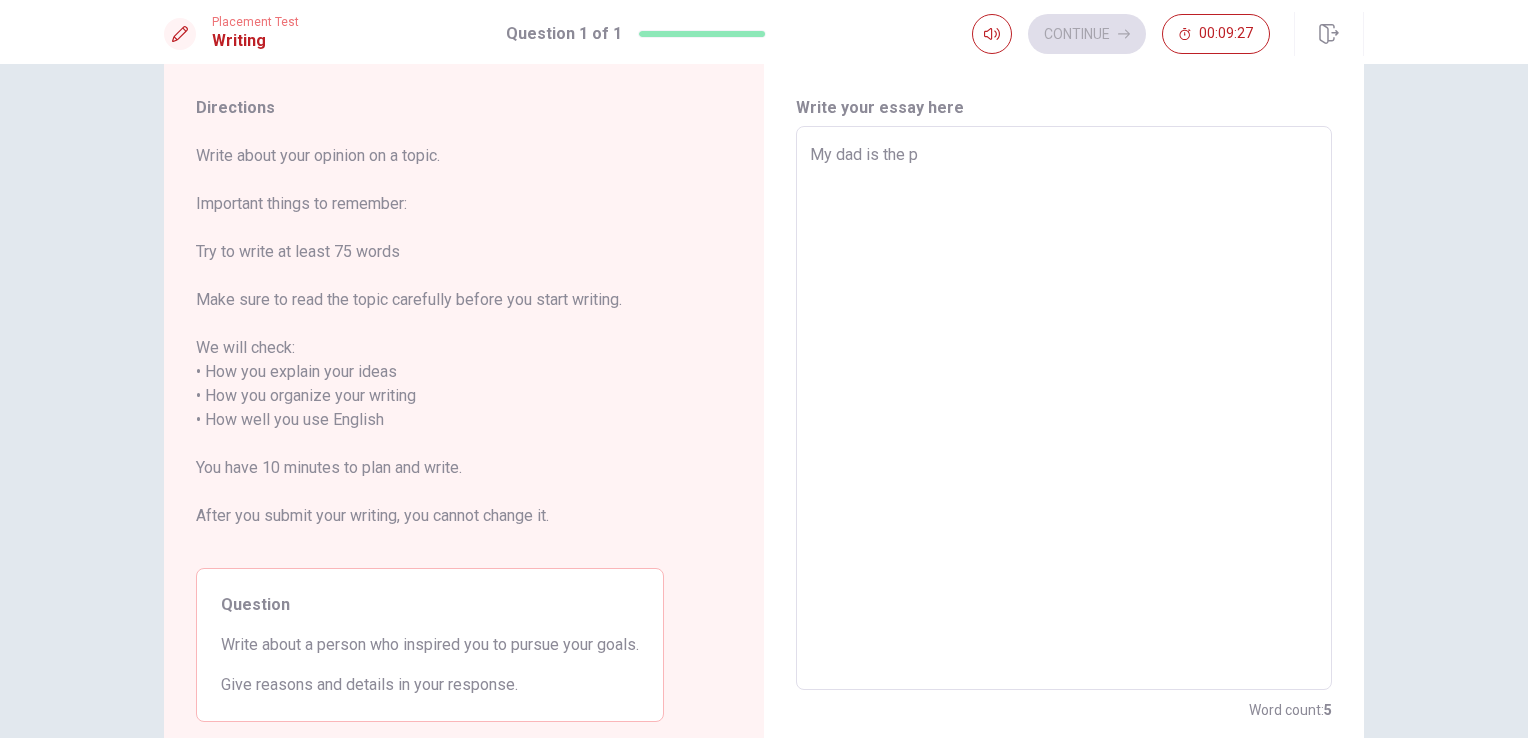 type on "My dad is the pe" 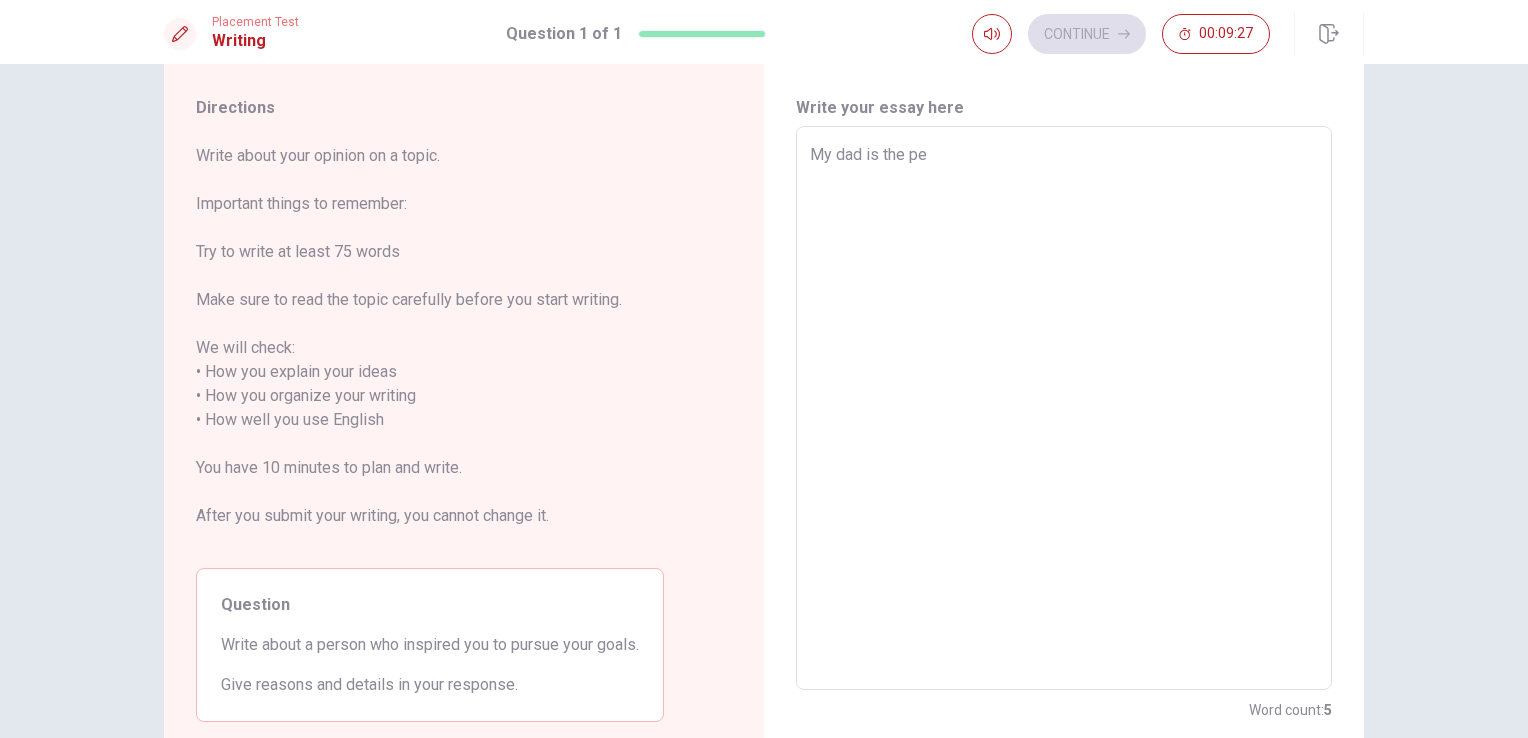 type on "x" 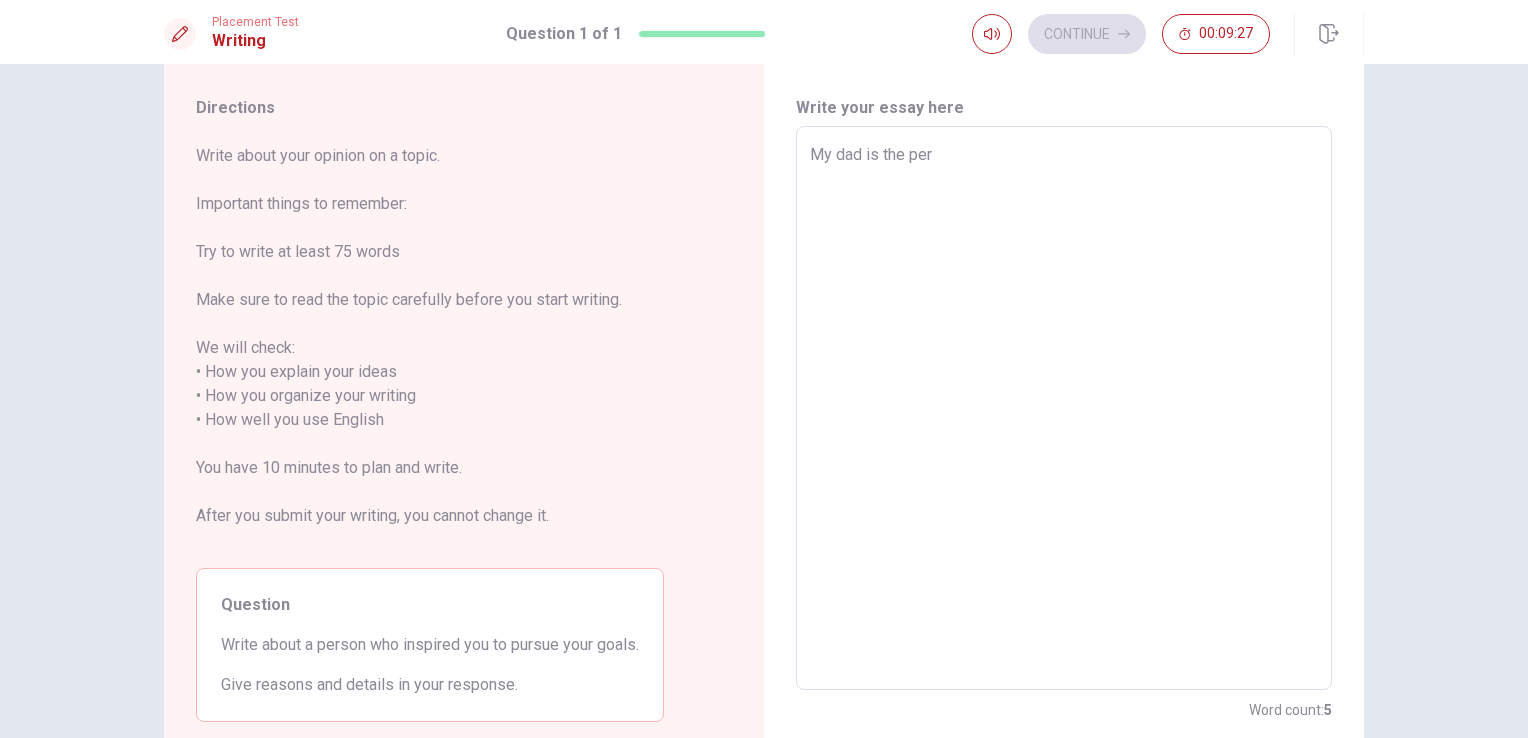 type on "x" 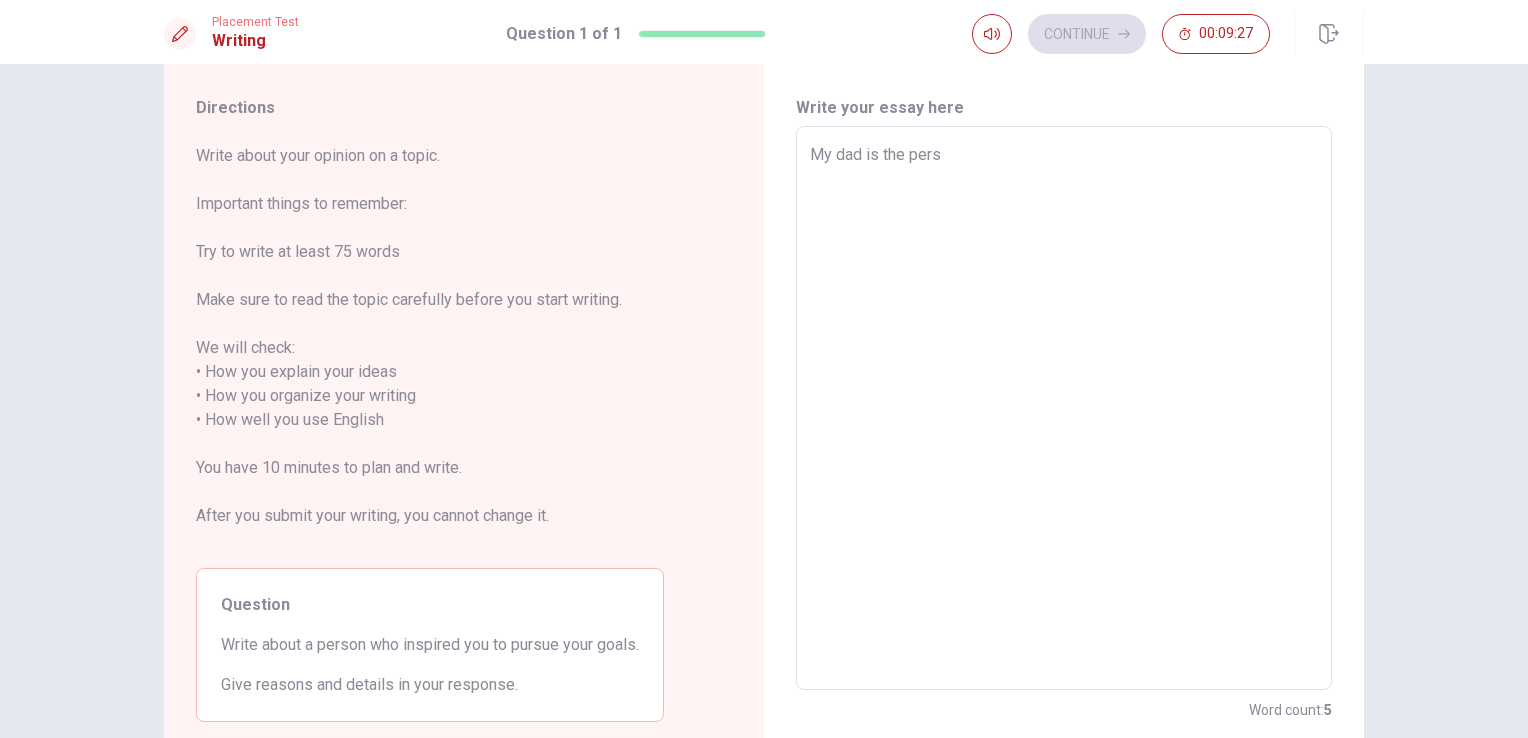 type on "x" 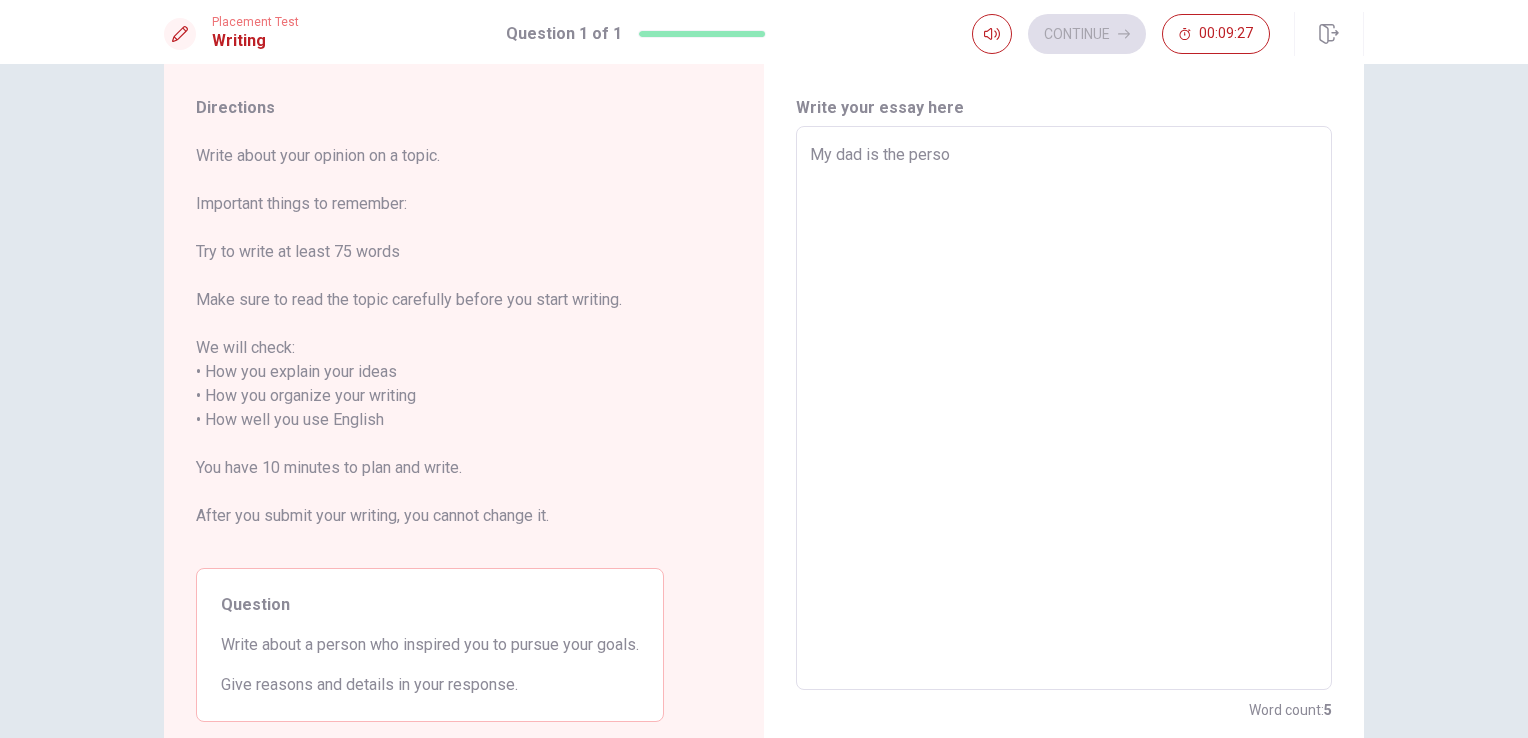 type on "x" 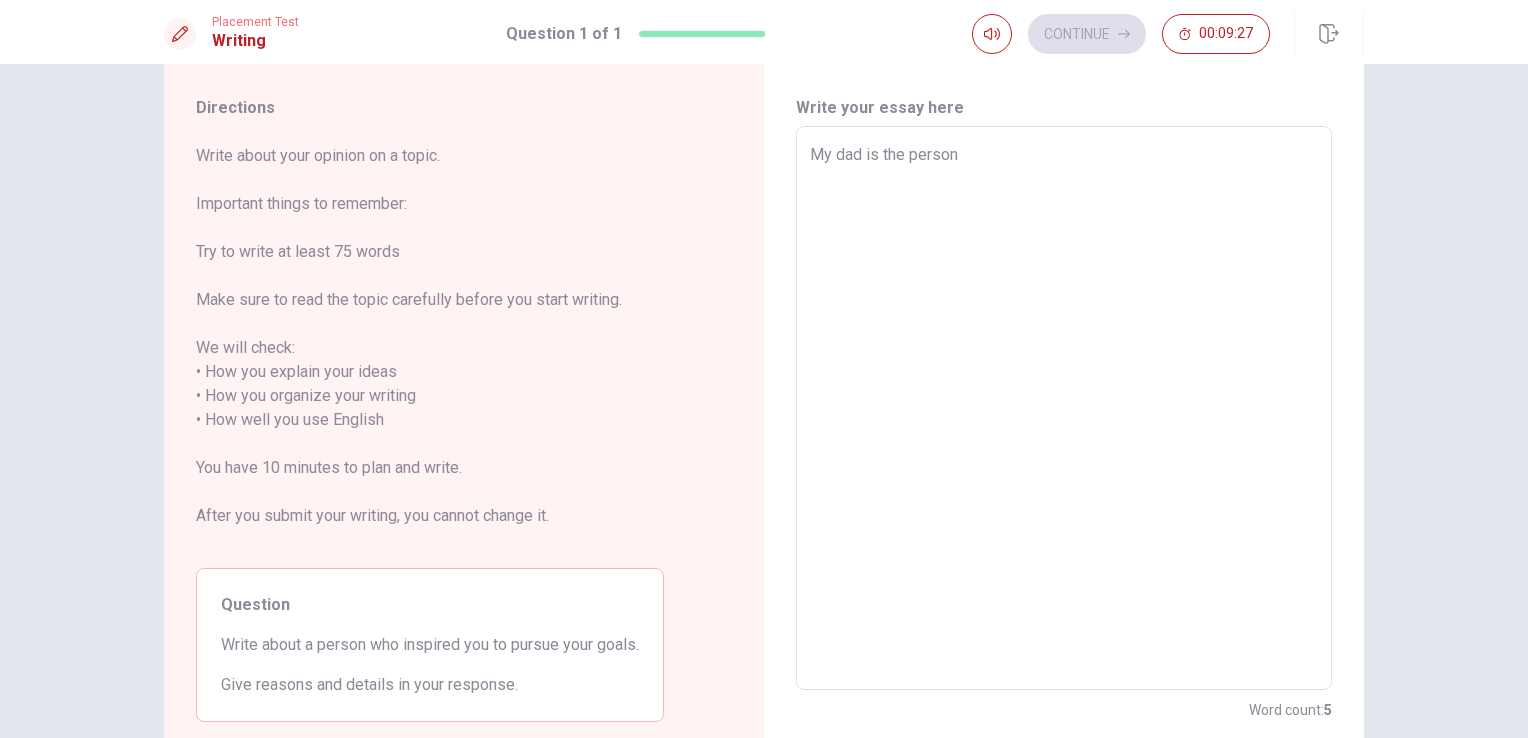 type on "x" 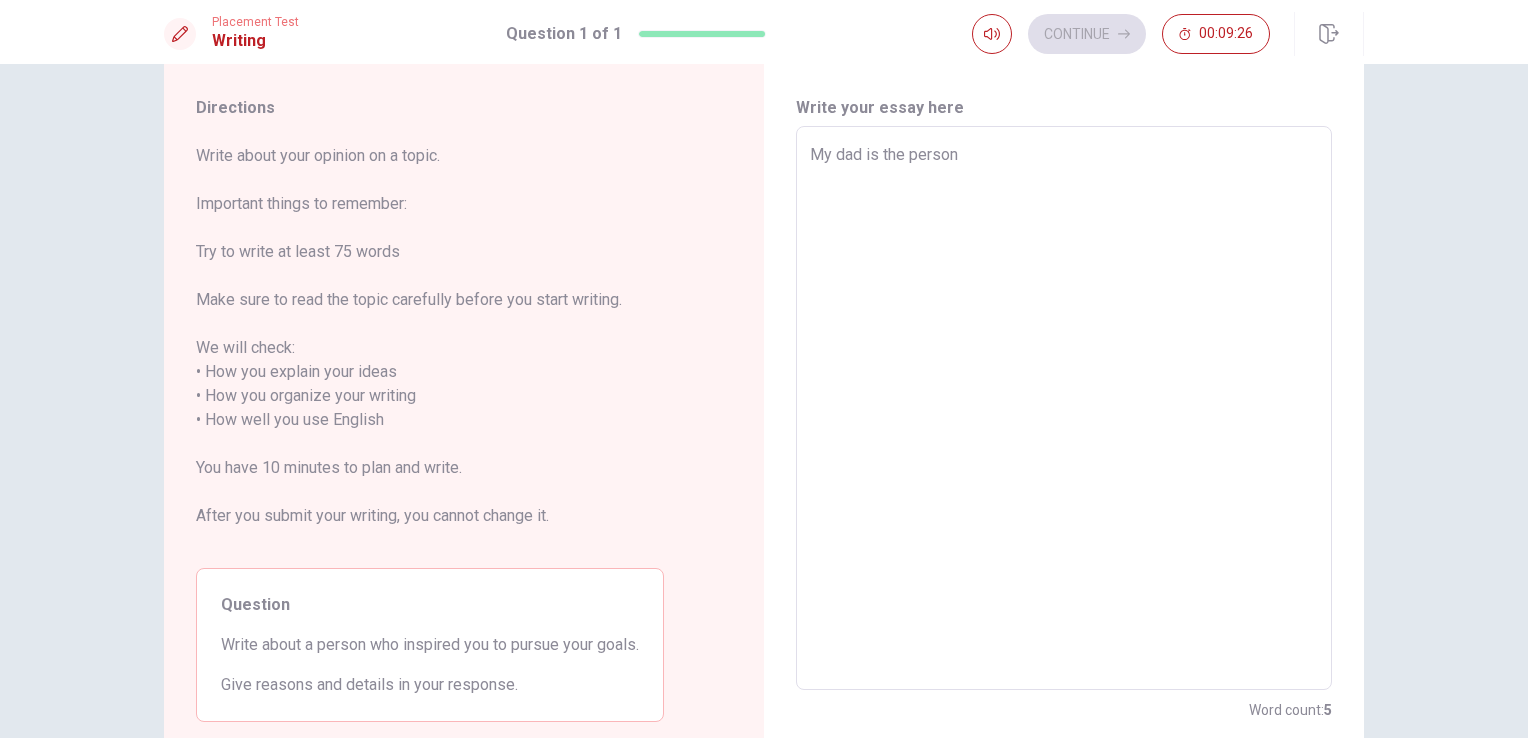 type on "My dad is the person" 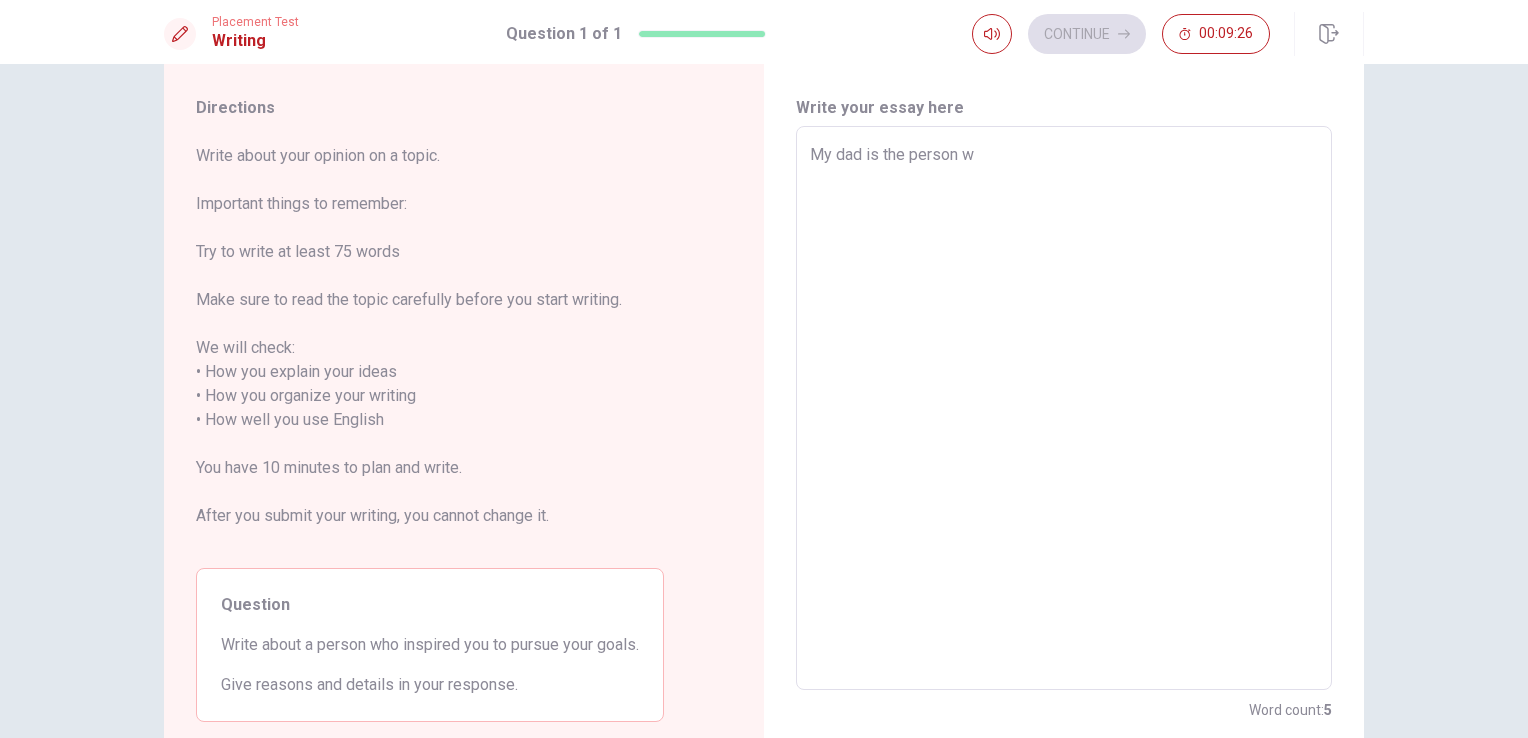 type on "x" 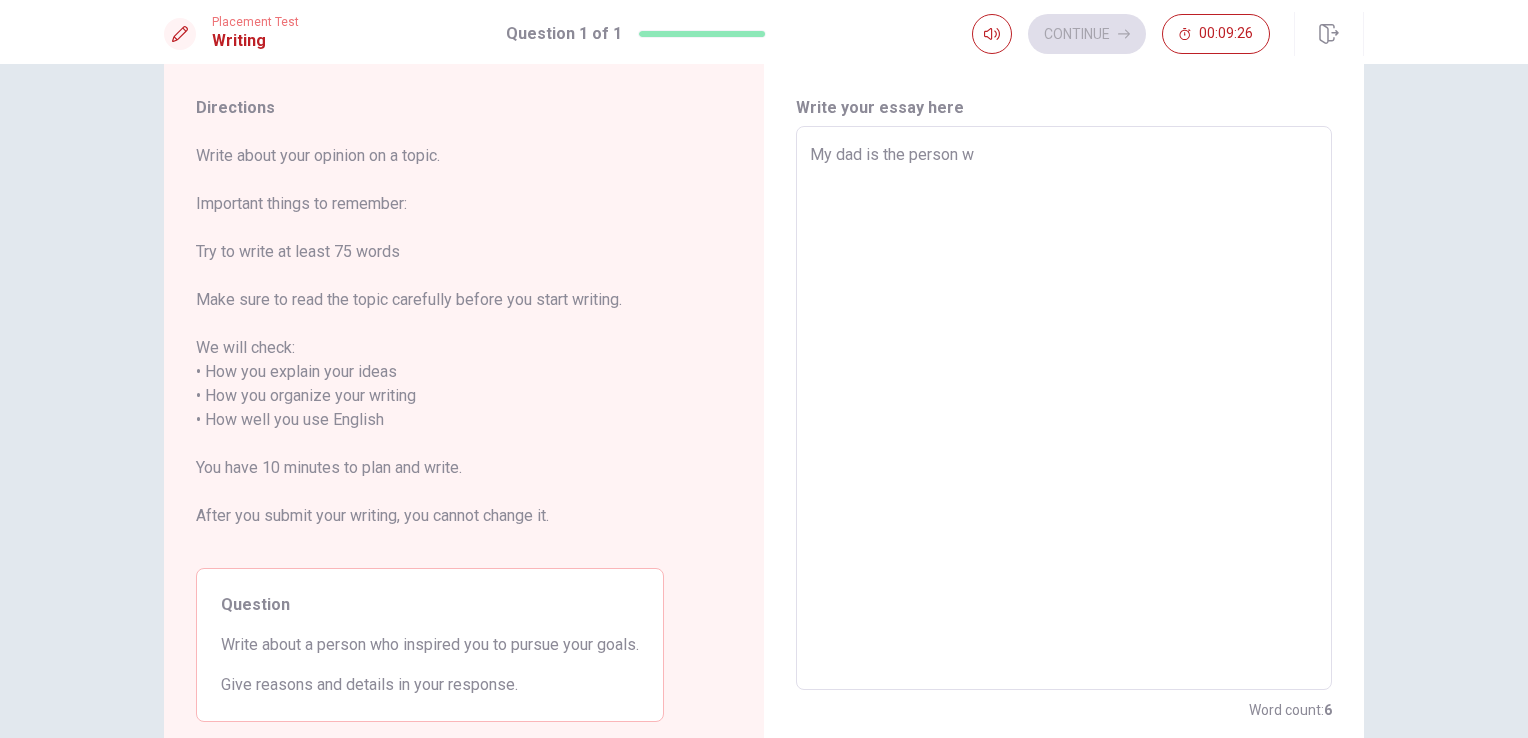 type on "My dad is the person wh" 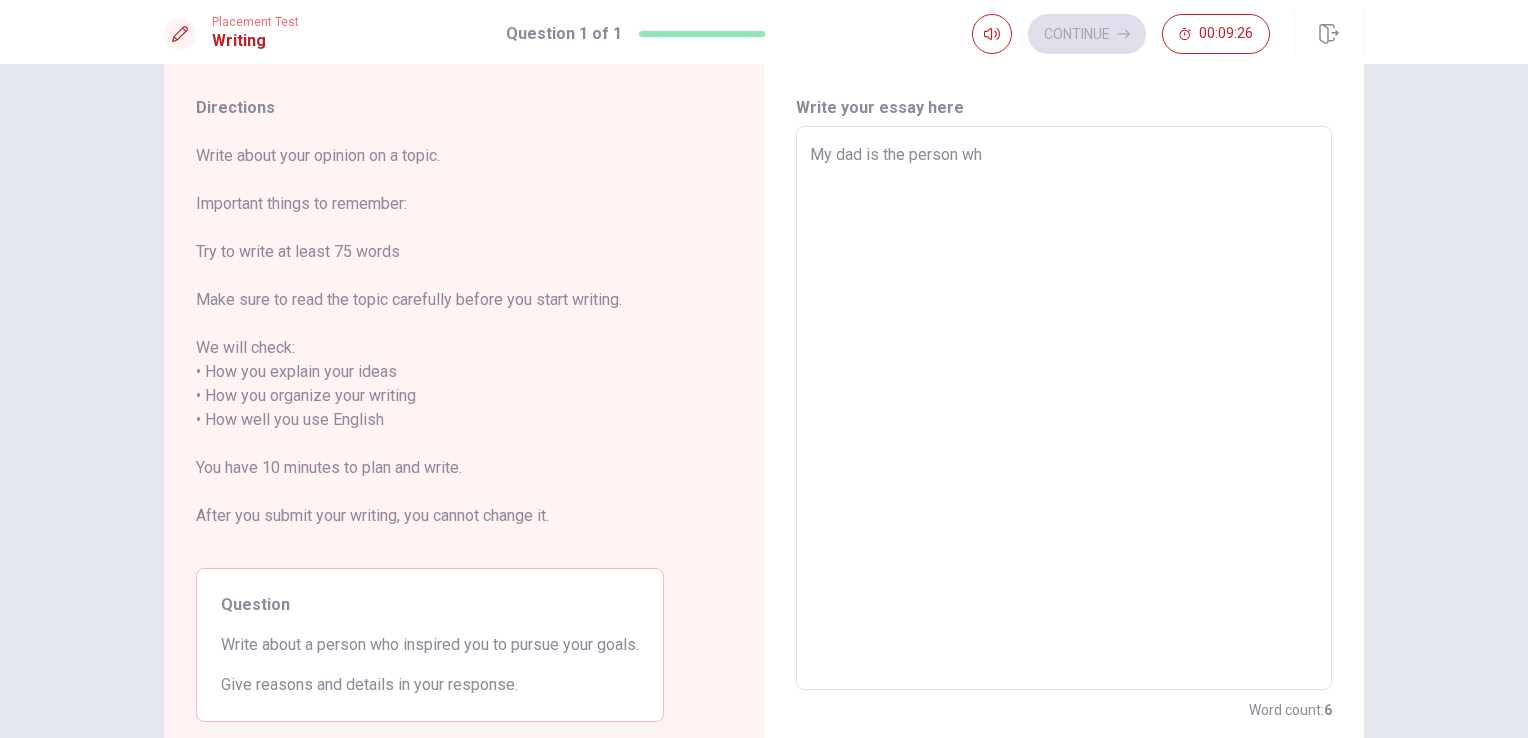 type on "x" 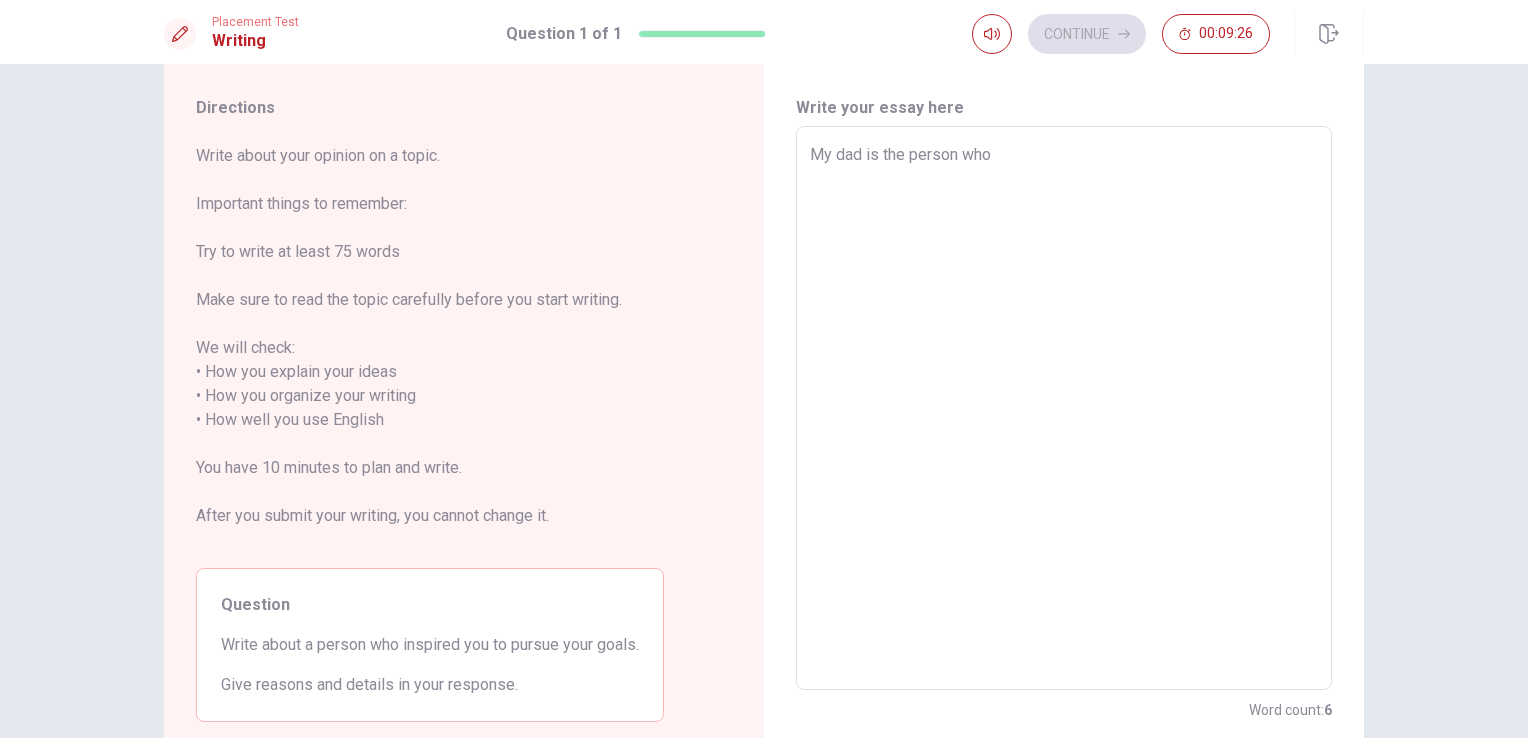 type on "x" 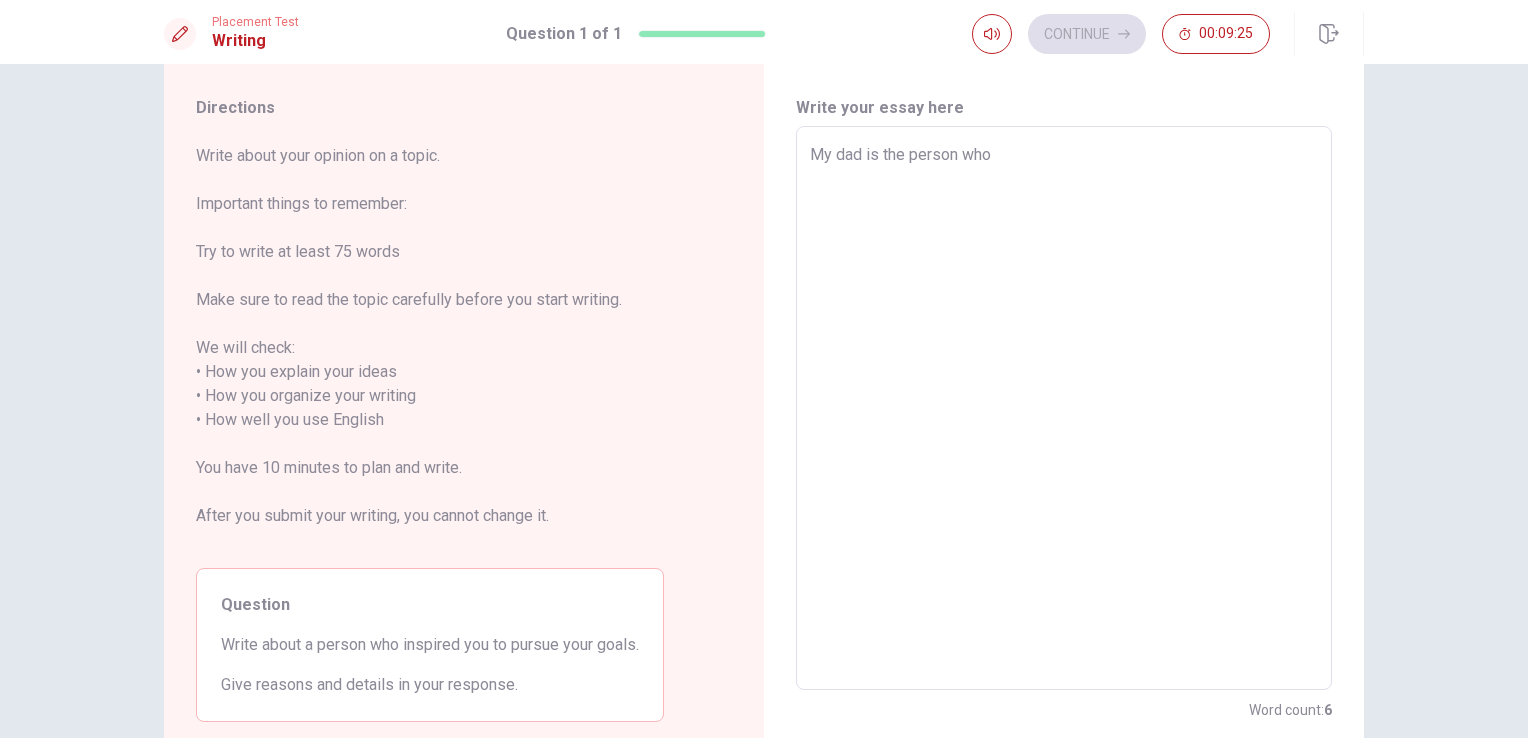 type on "My dad is the person who" 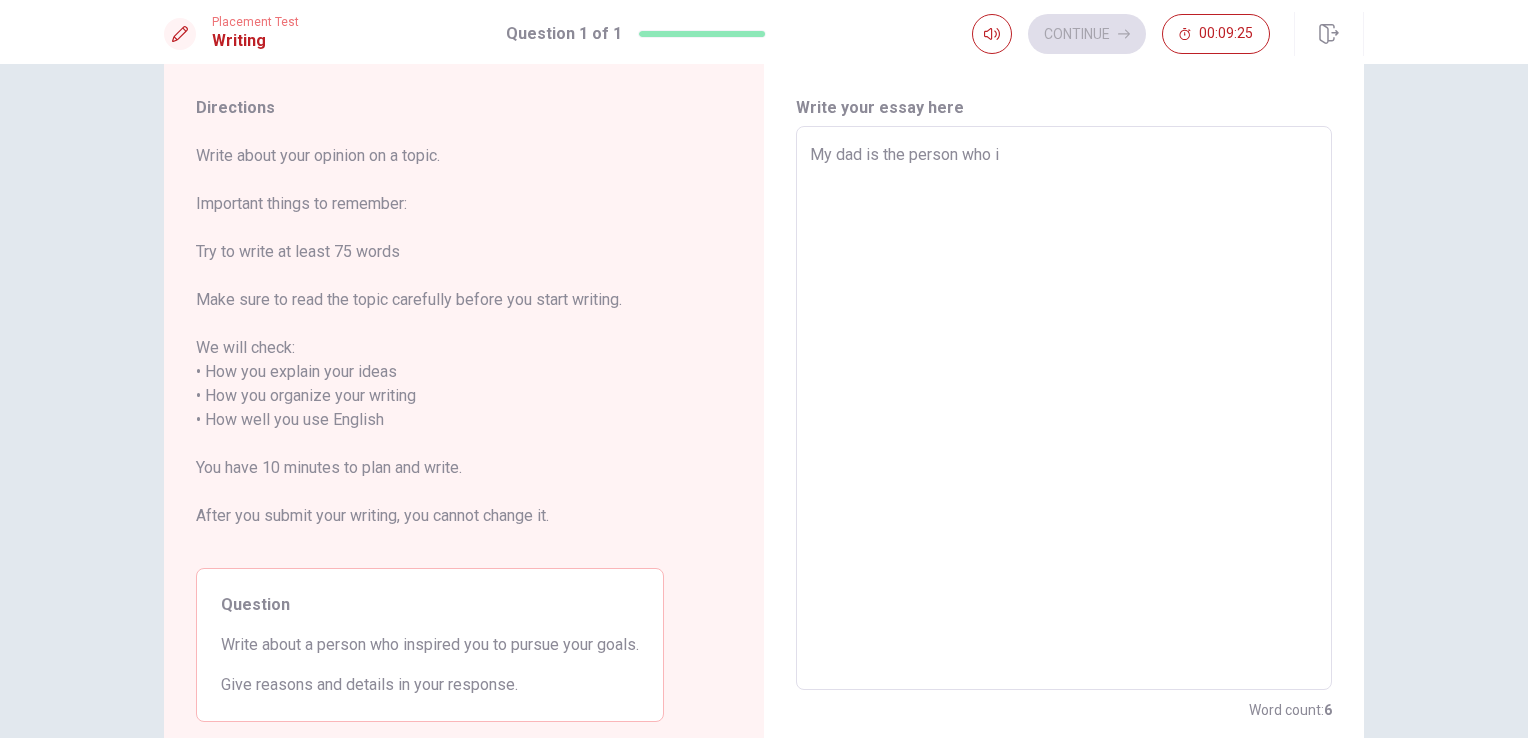 type on "x" 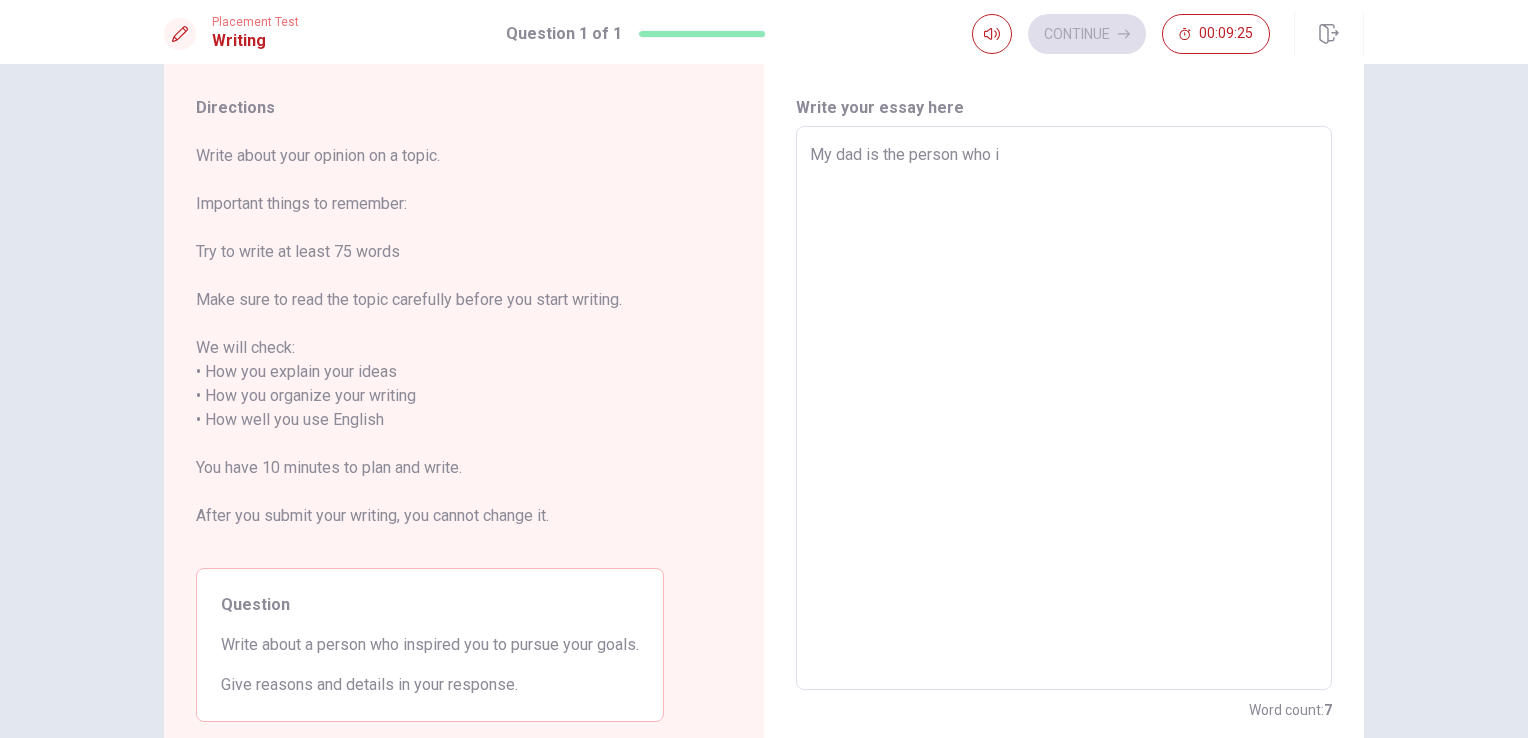 type on "My dad is the person who i" 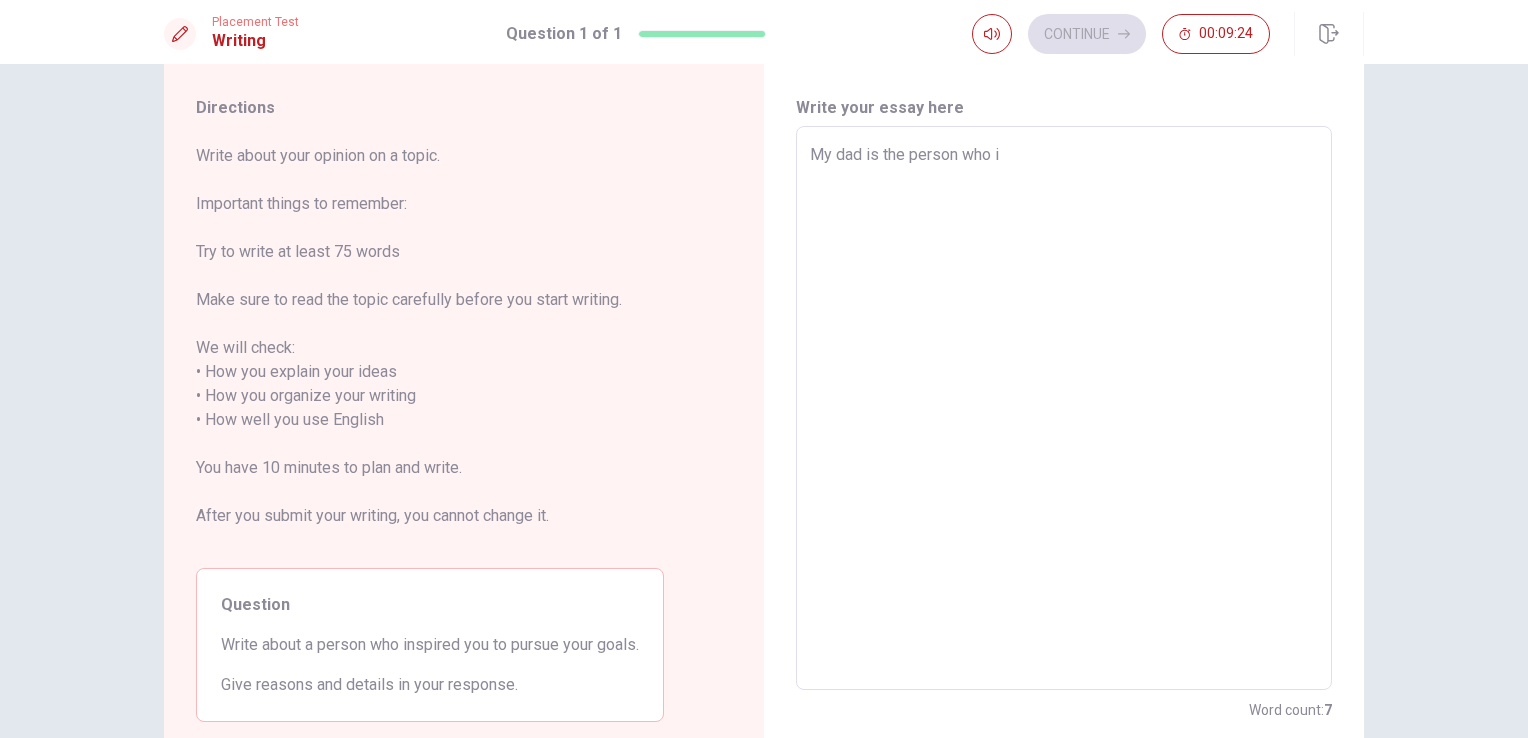 type on "My dad is the person who i a" 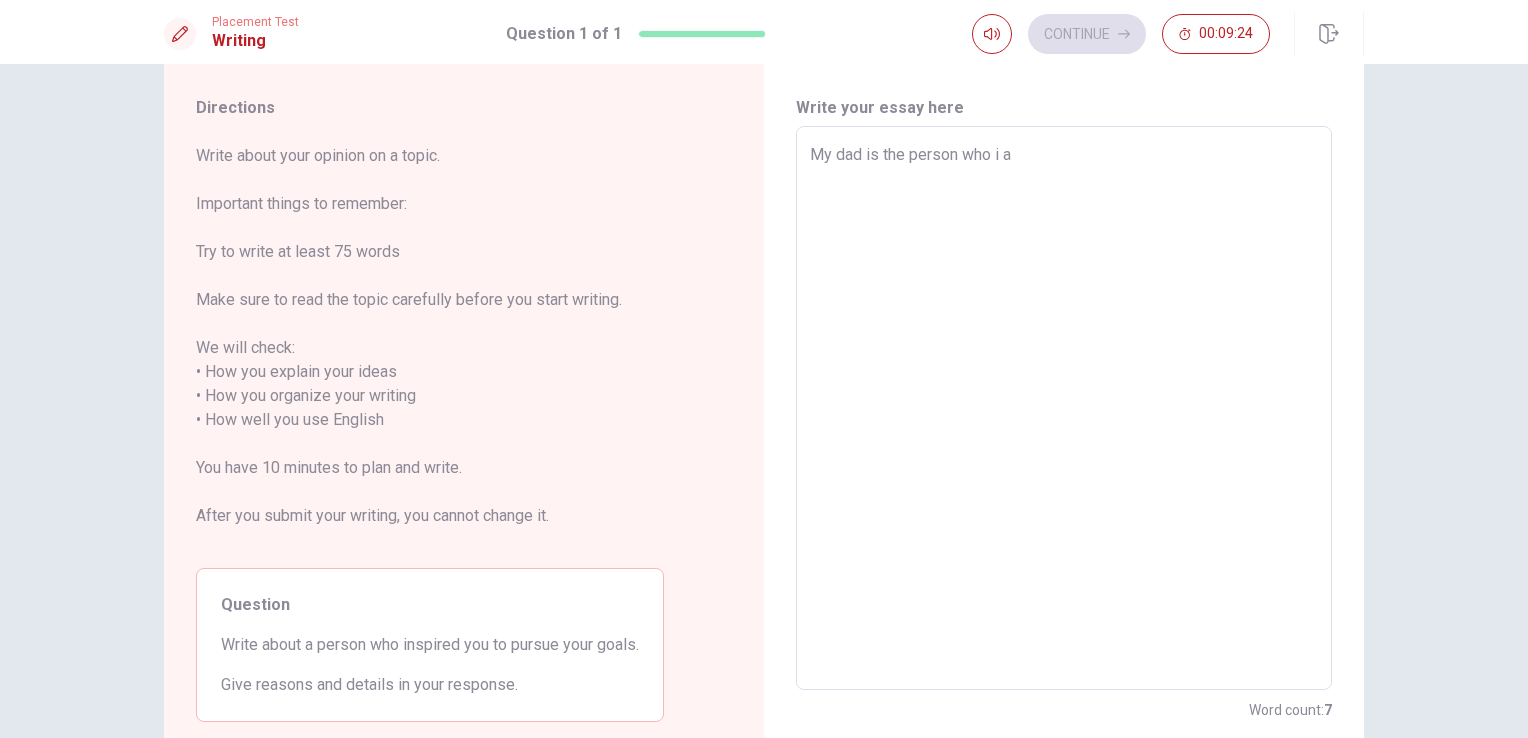 type on "x" 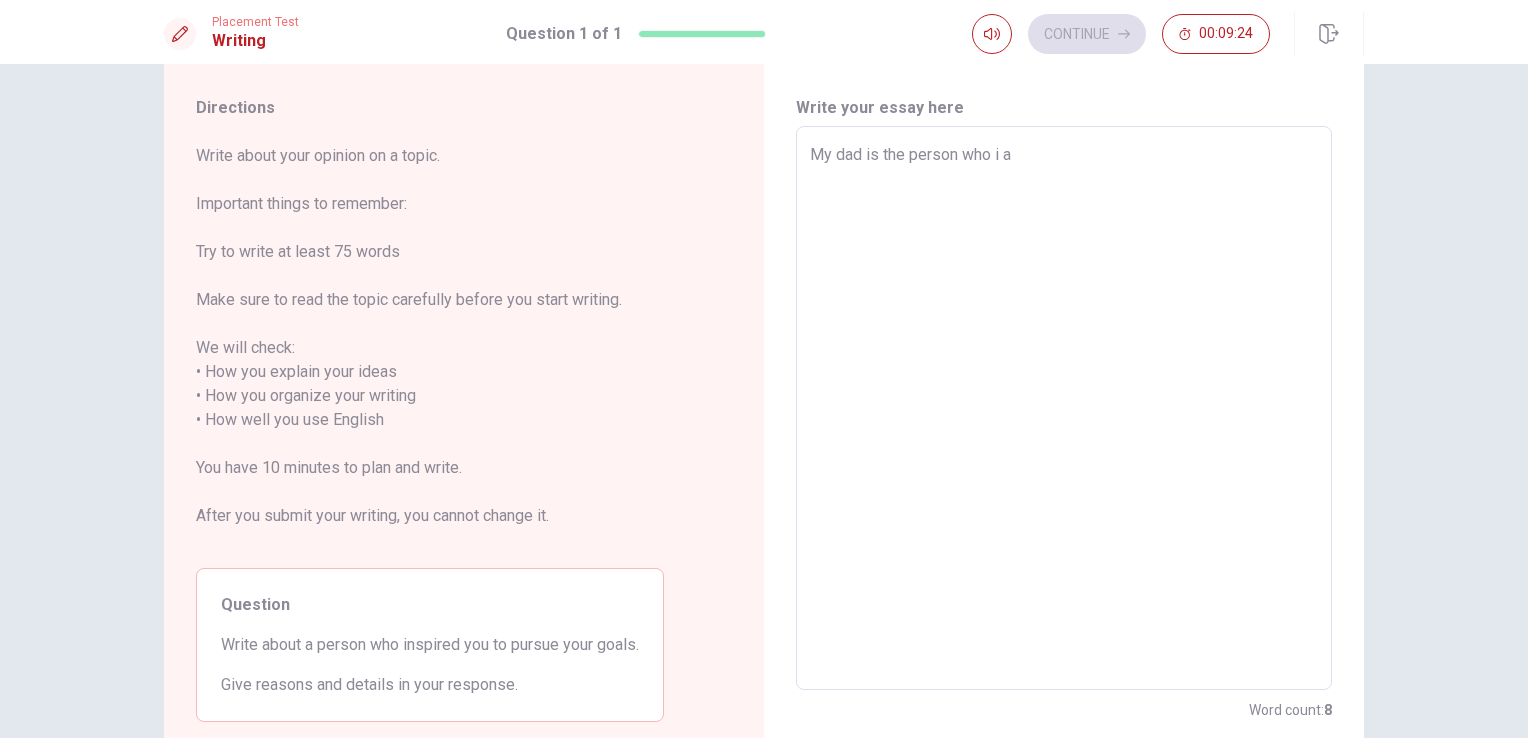type on "My dad is the person who i am" 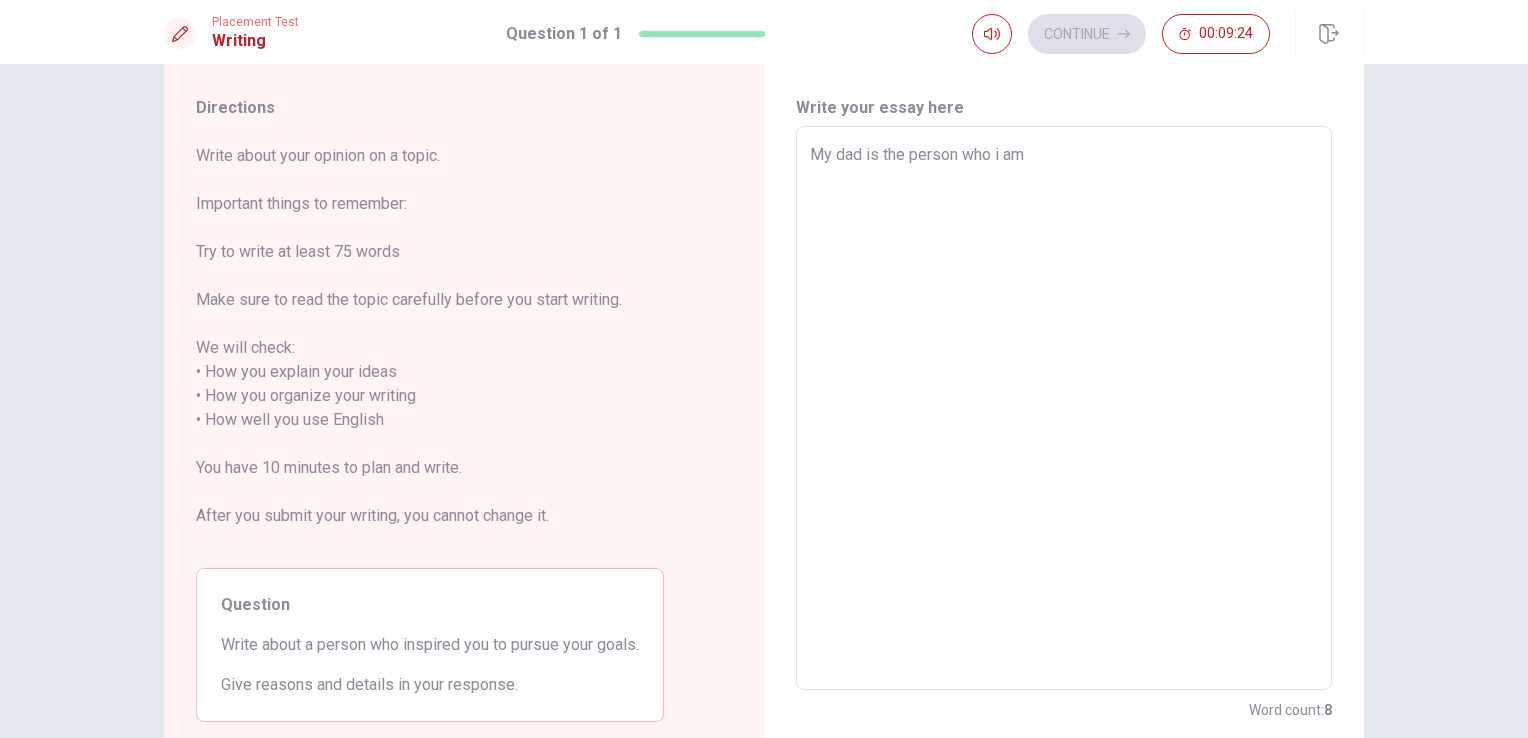 type on "x" 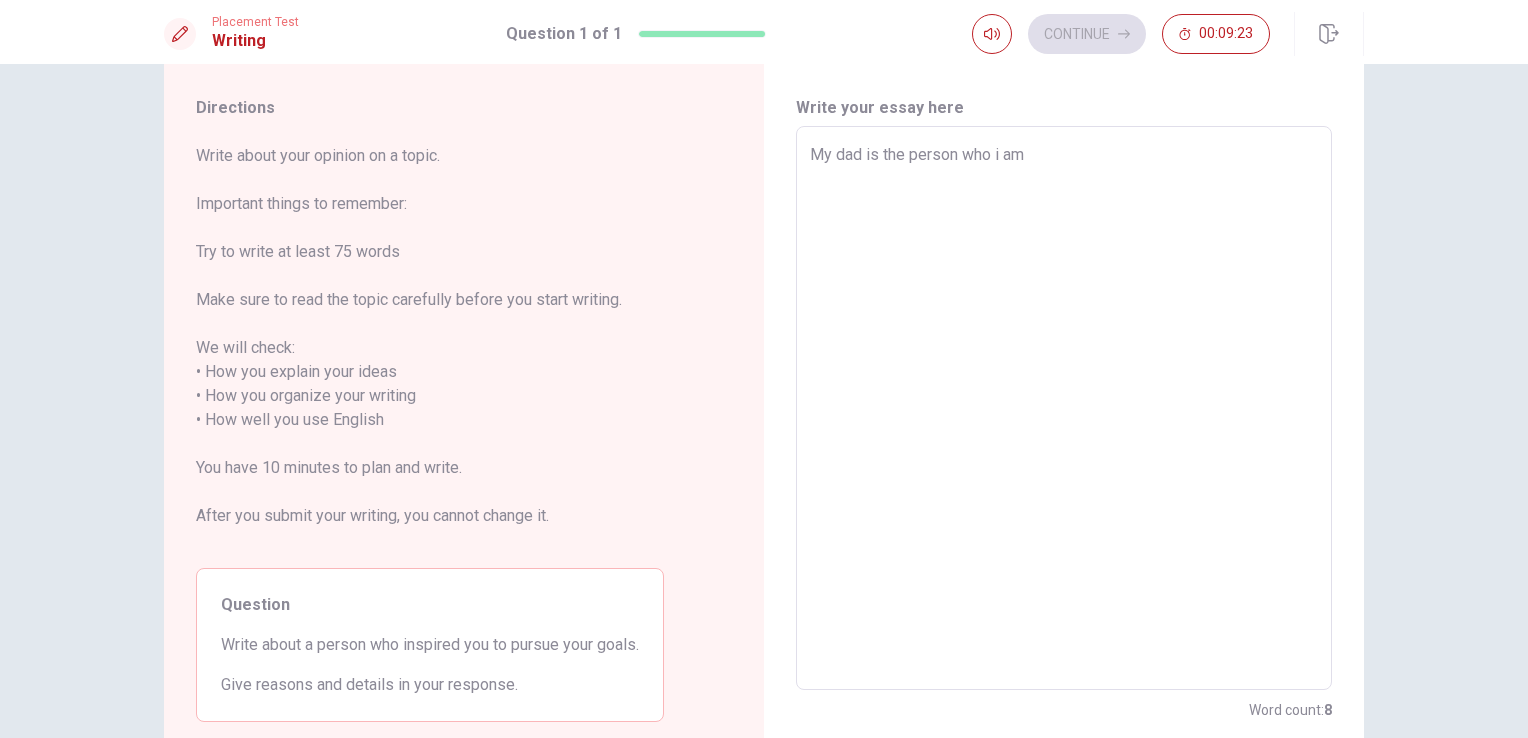 type on "My dad is the person who i am t" 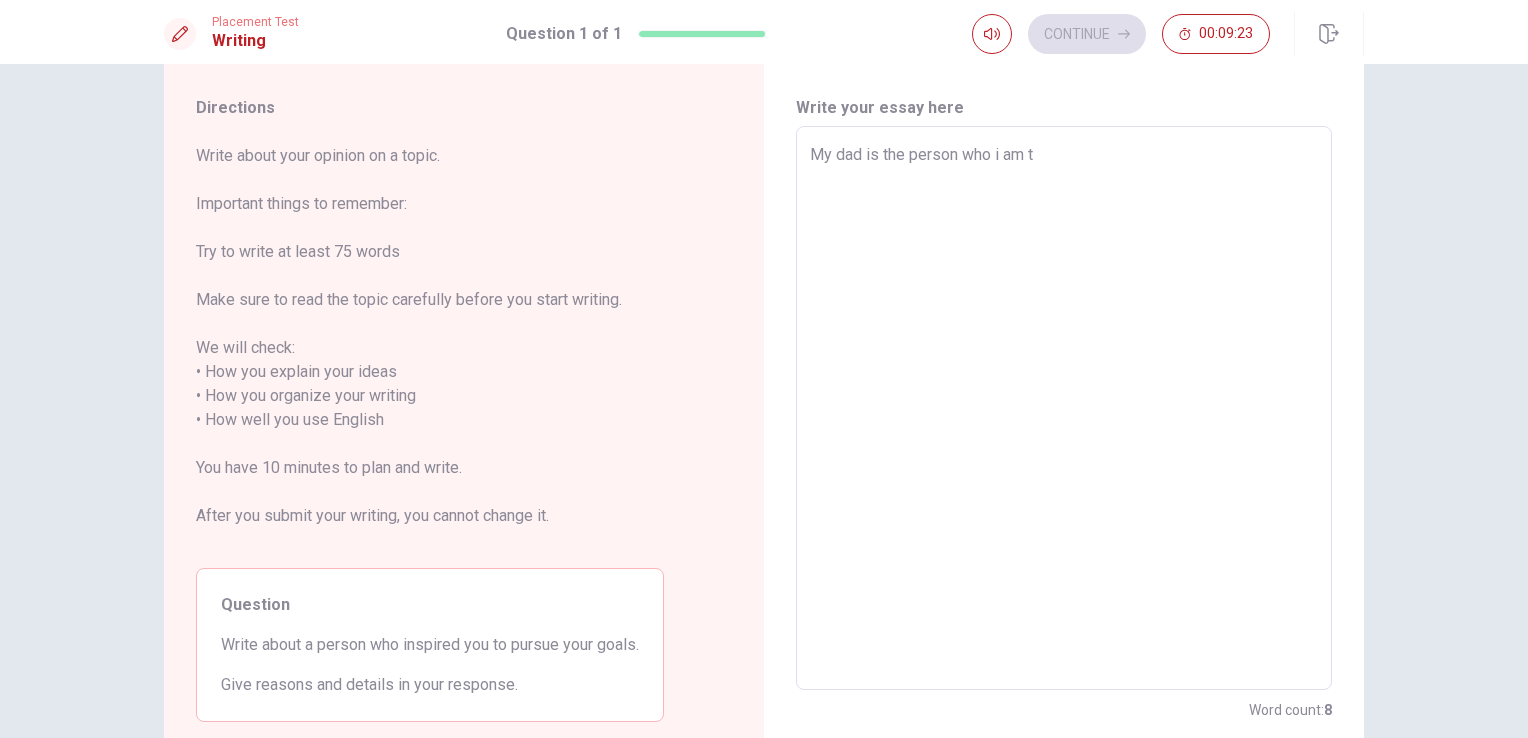 type on "x" 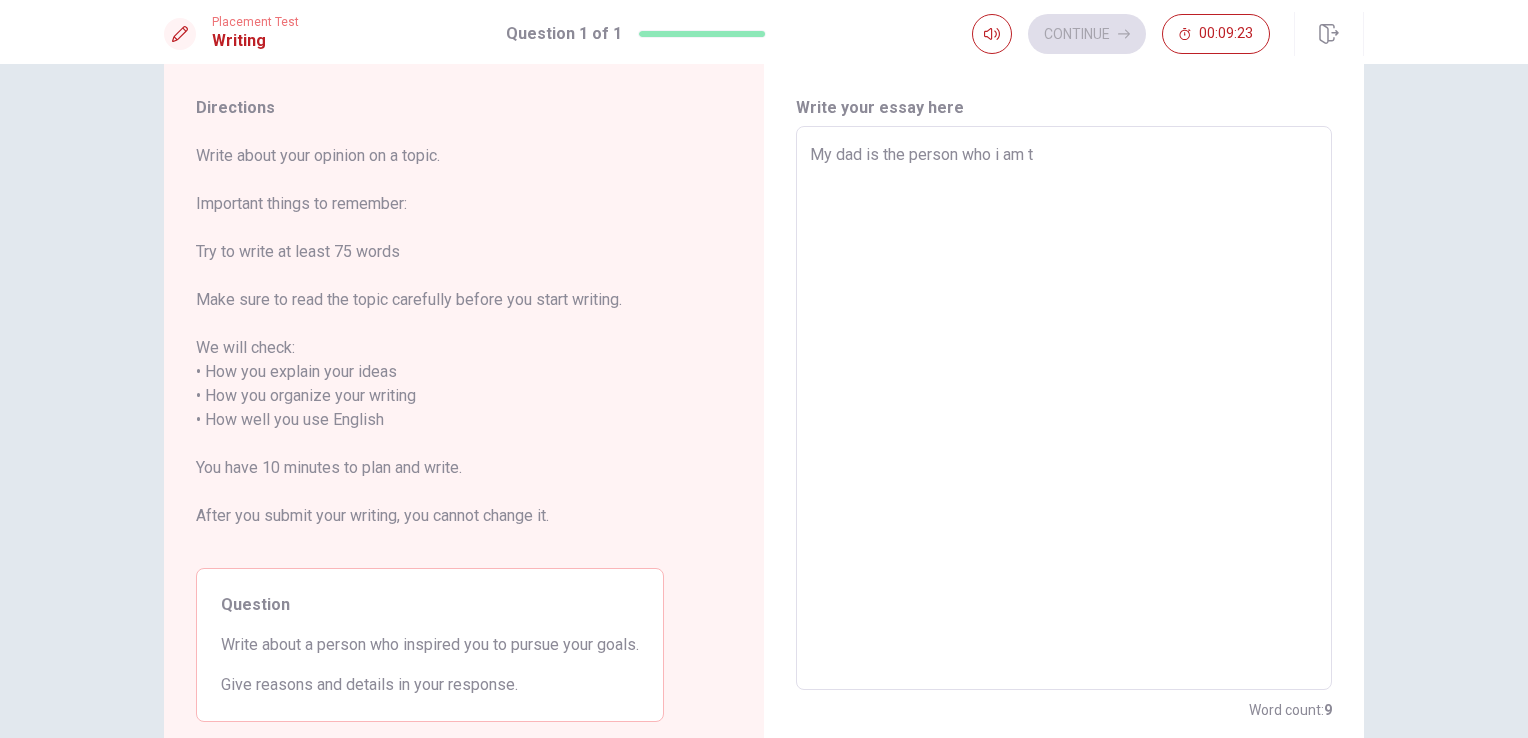 type on "My dad is the person who i am th" 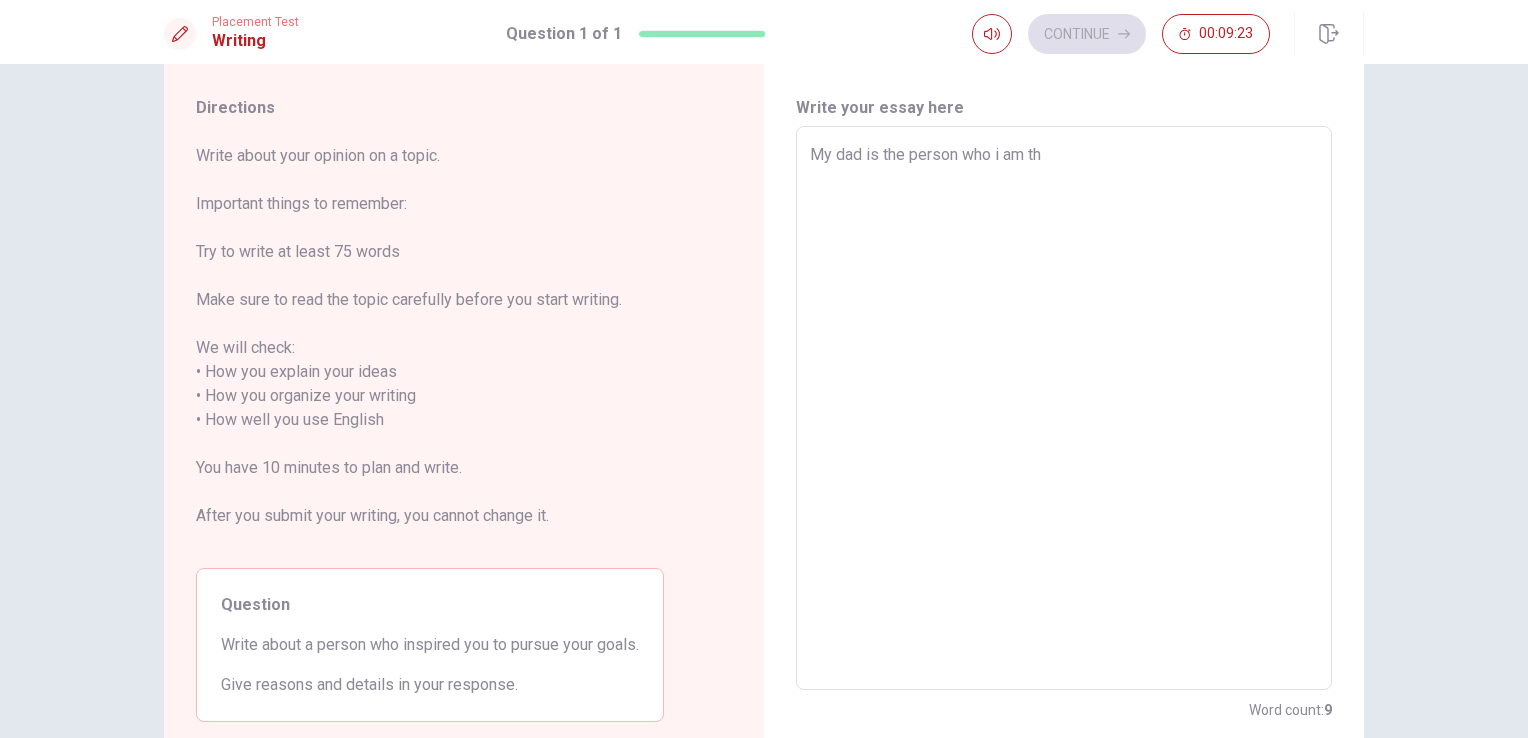 type on "x" 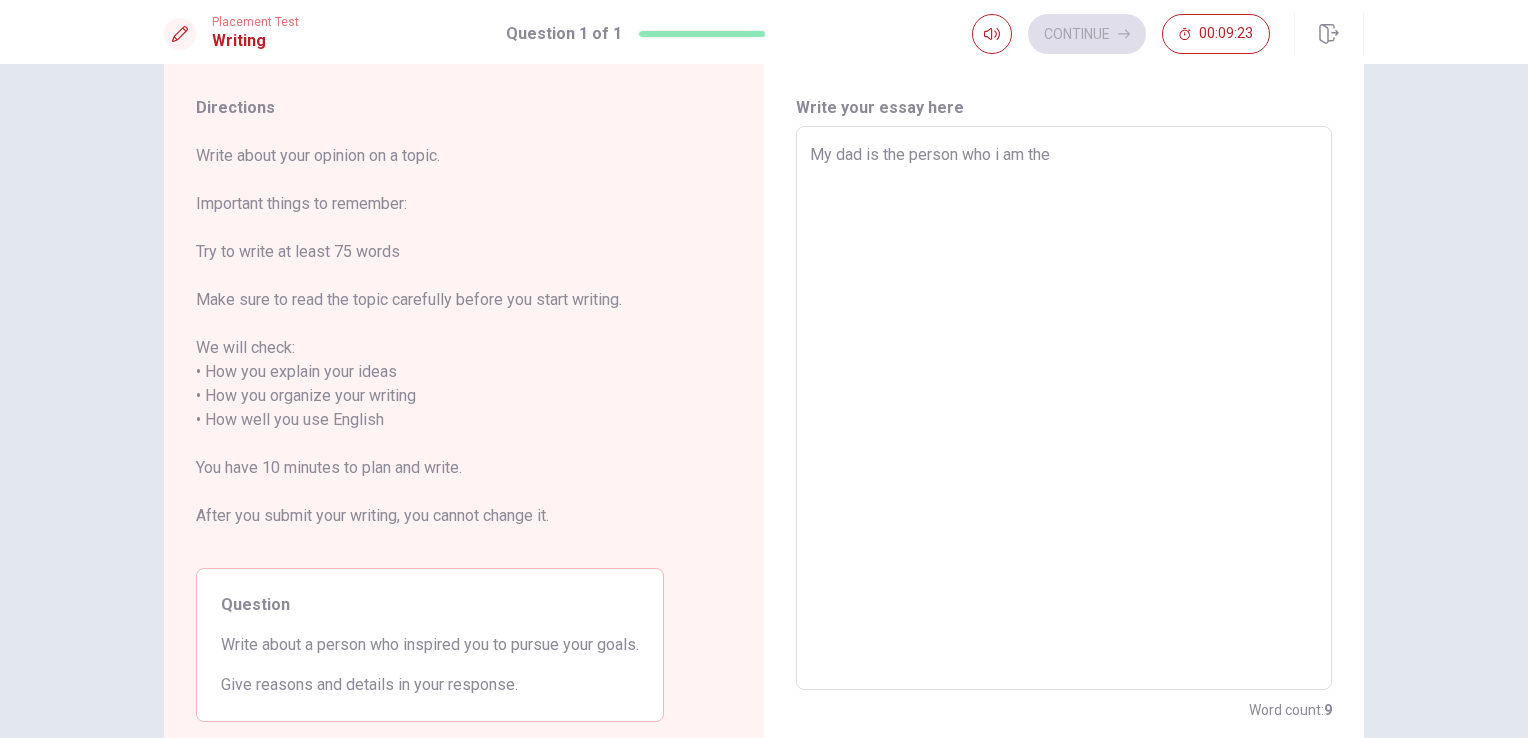 type on "x" 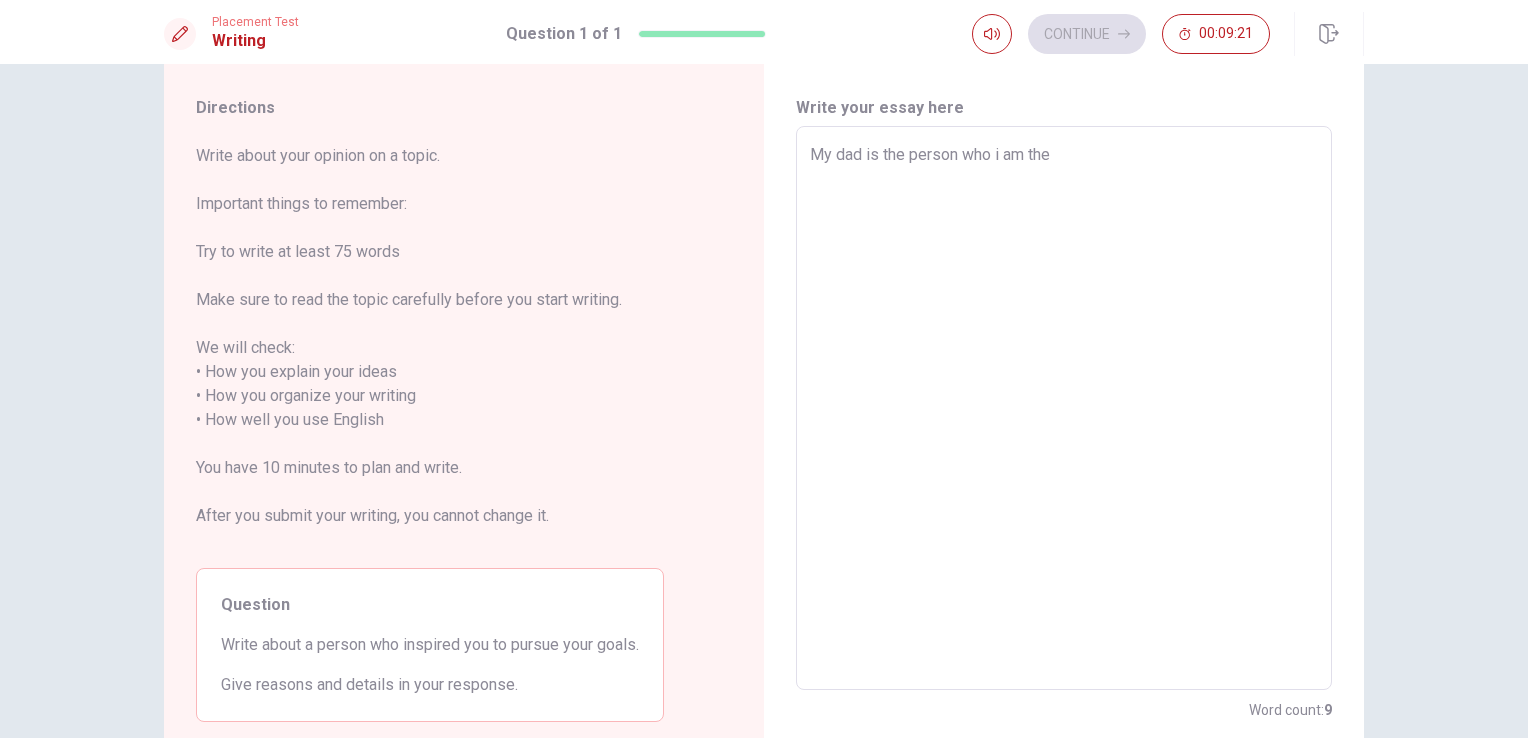 type on "x" 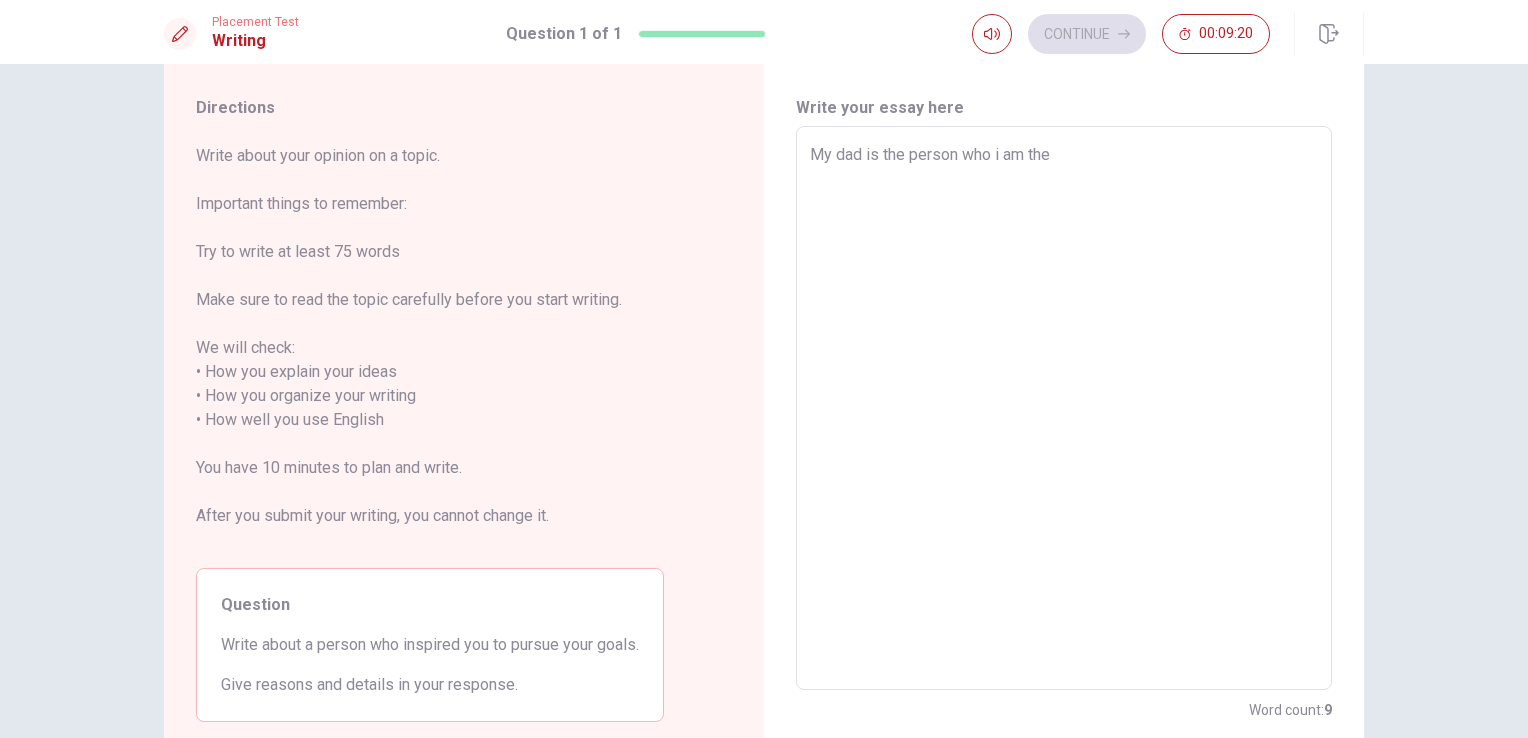 type on "My dad is the person who i am the" 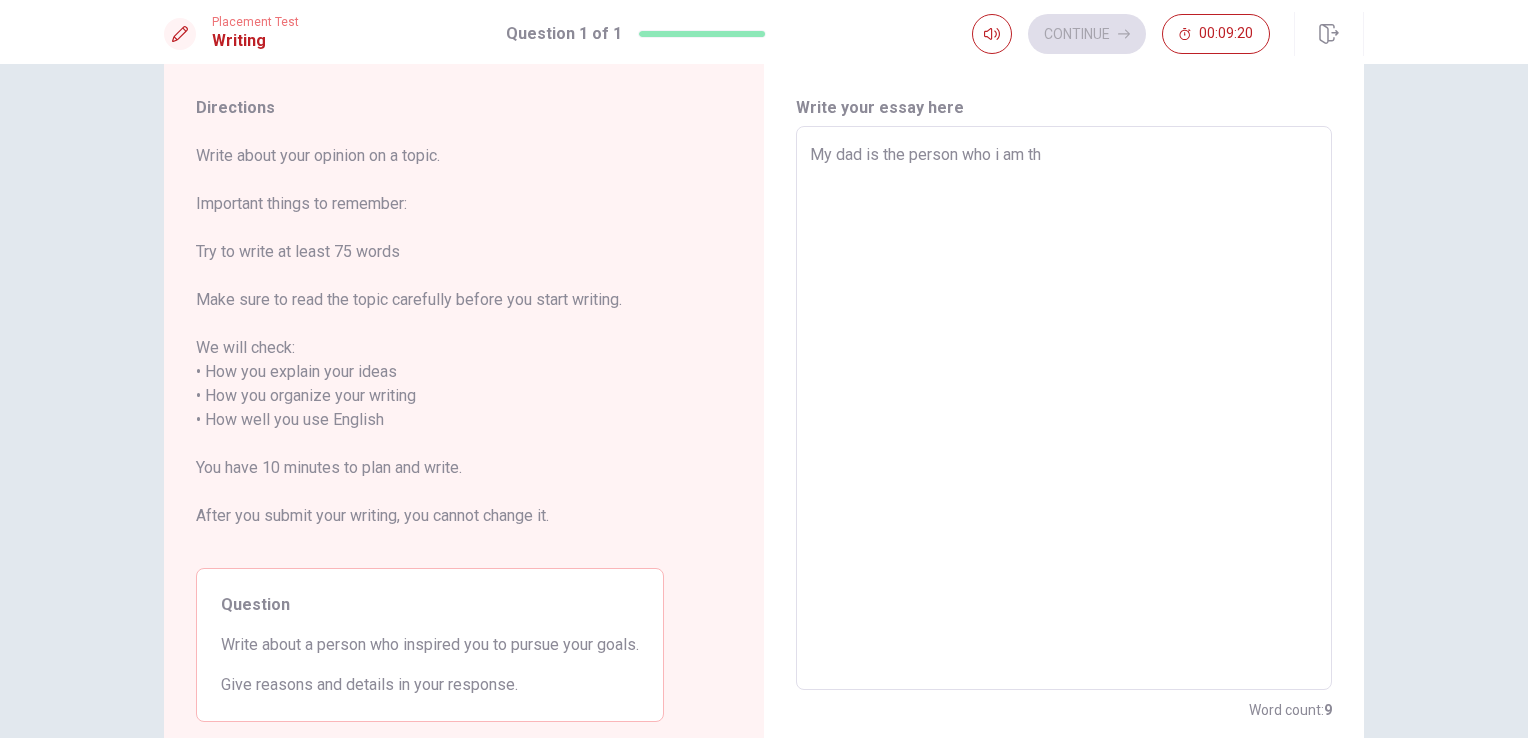 type on "x" 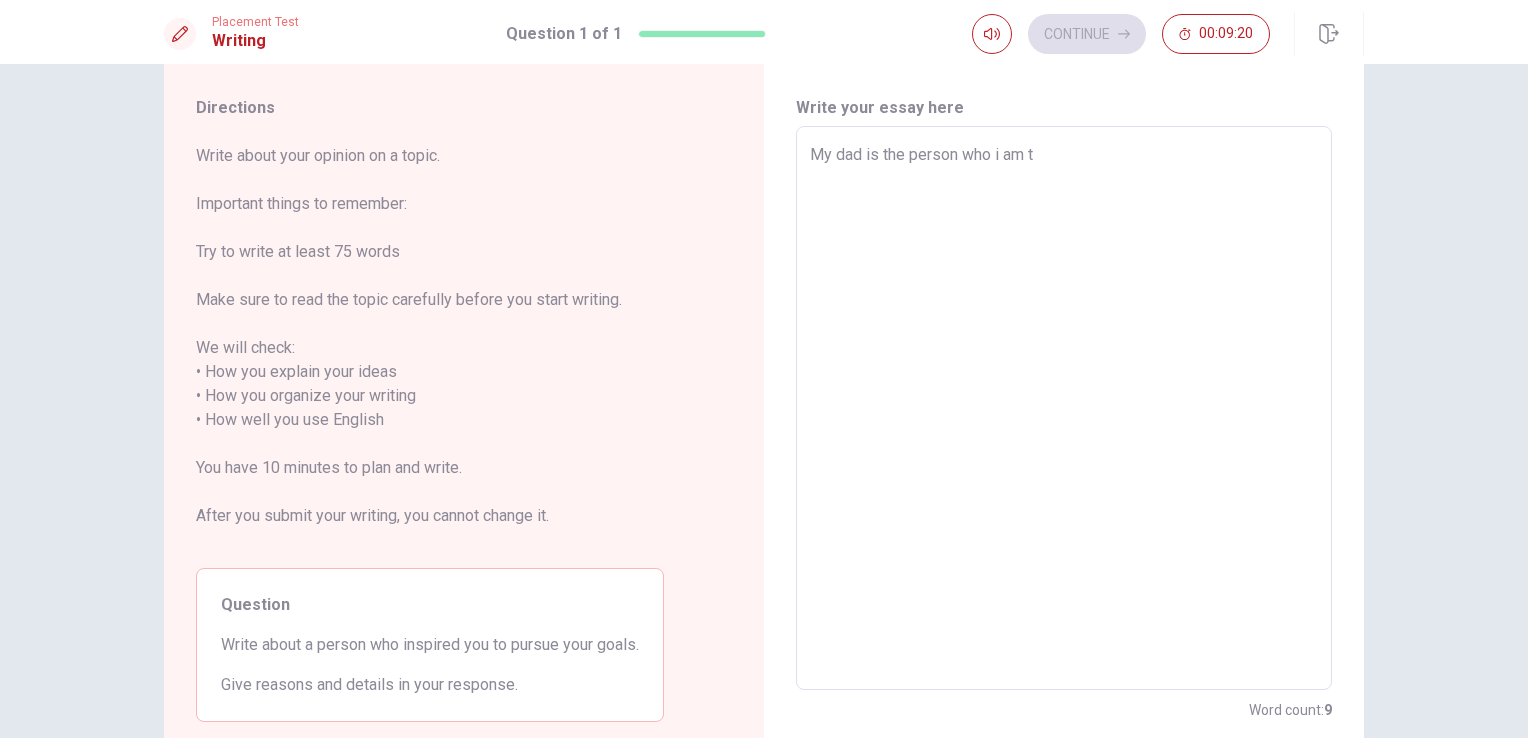 type on "x" 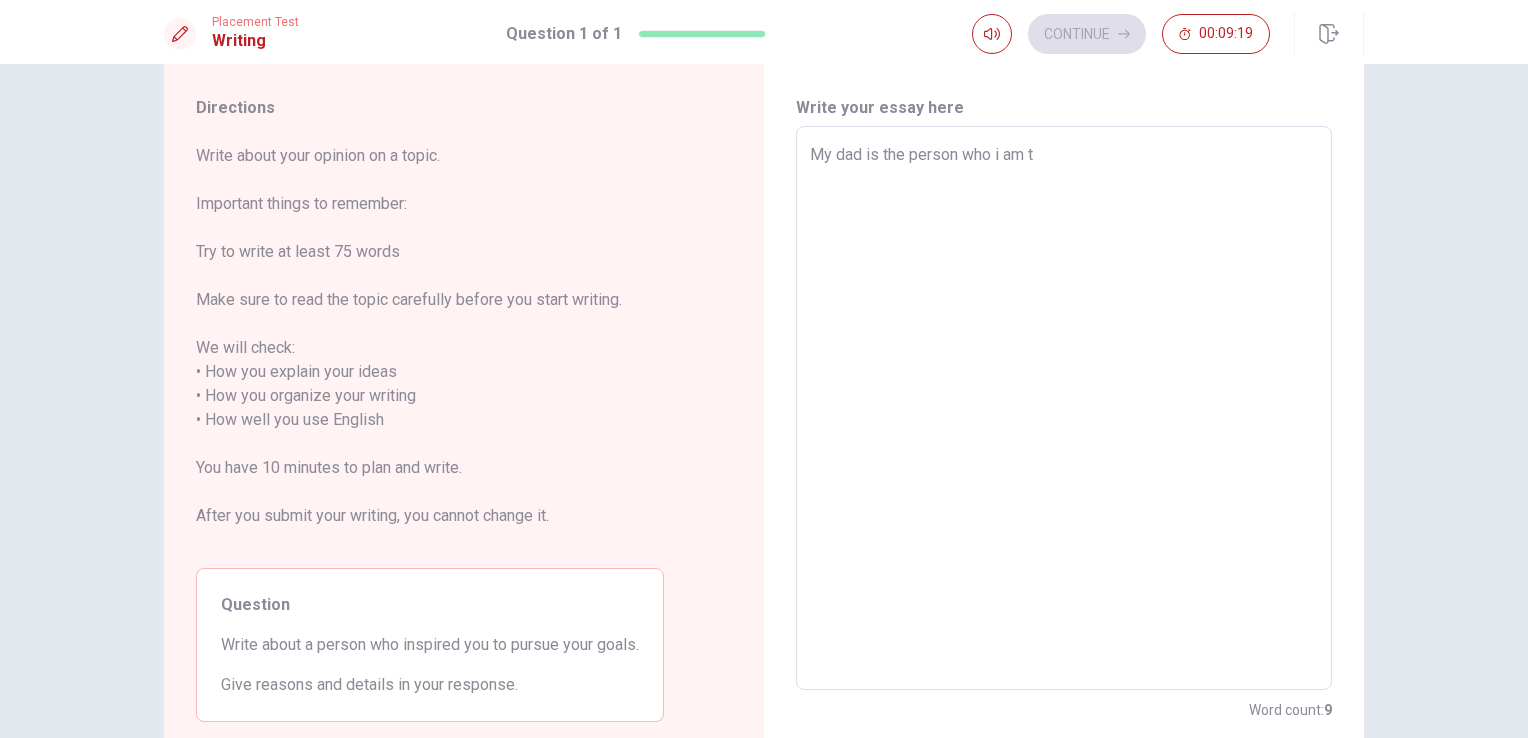 type on "My dad is the person who i am" 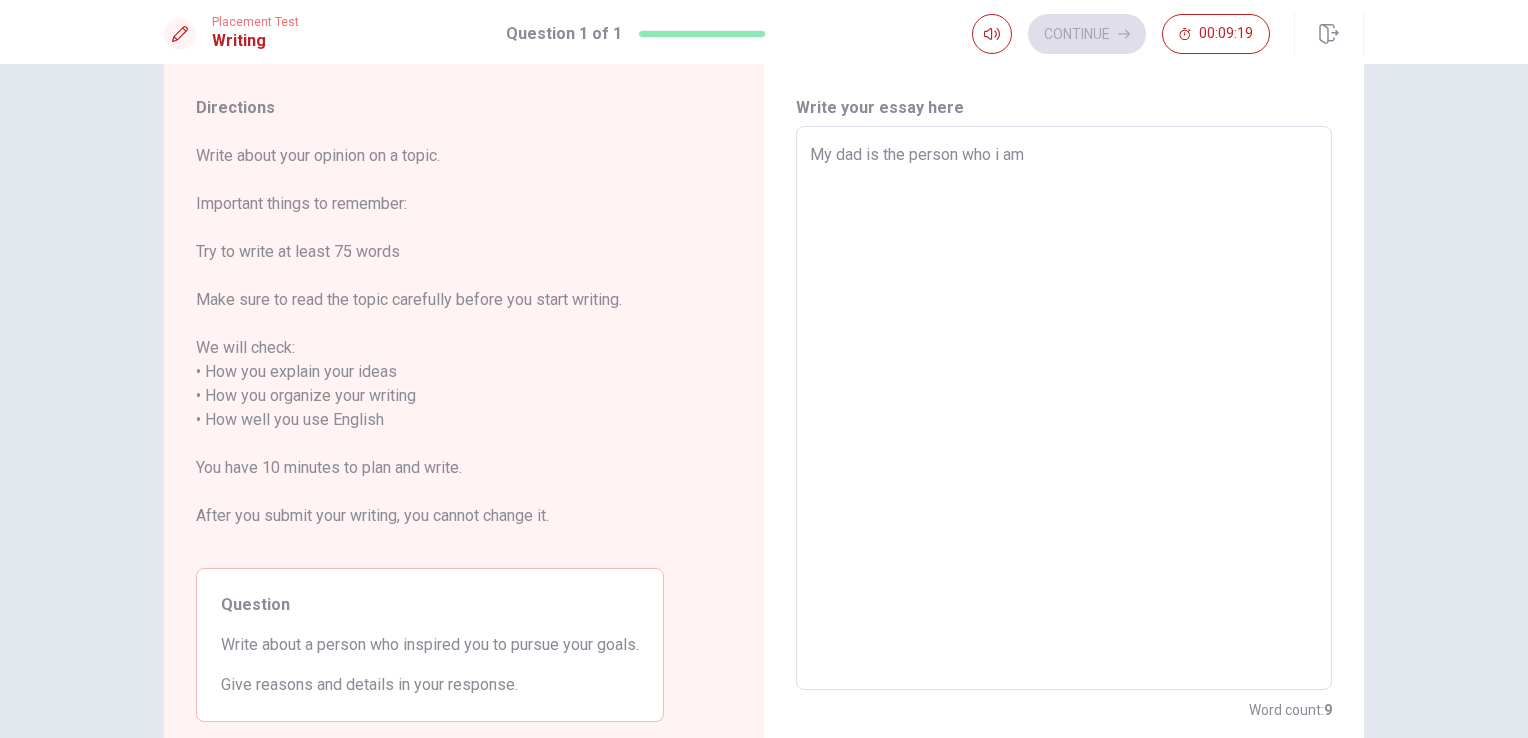 type on "x" 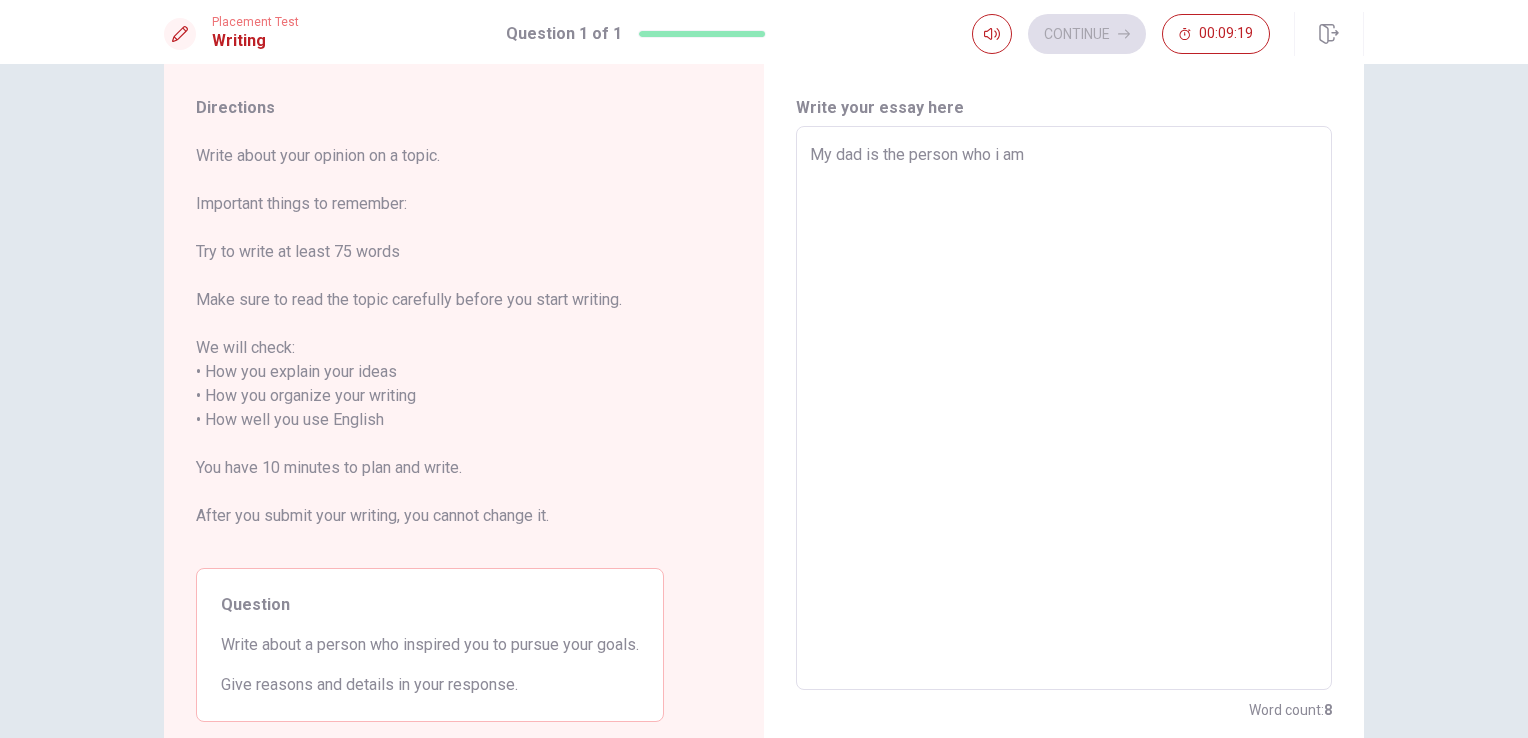 type on "My dad is the person who i am" 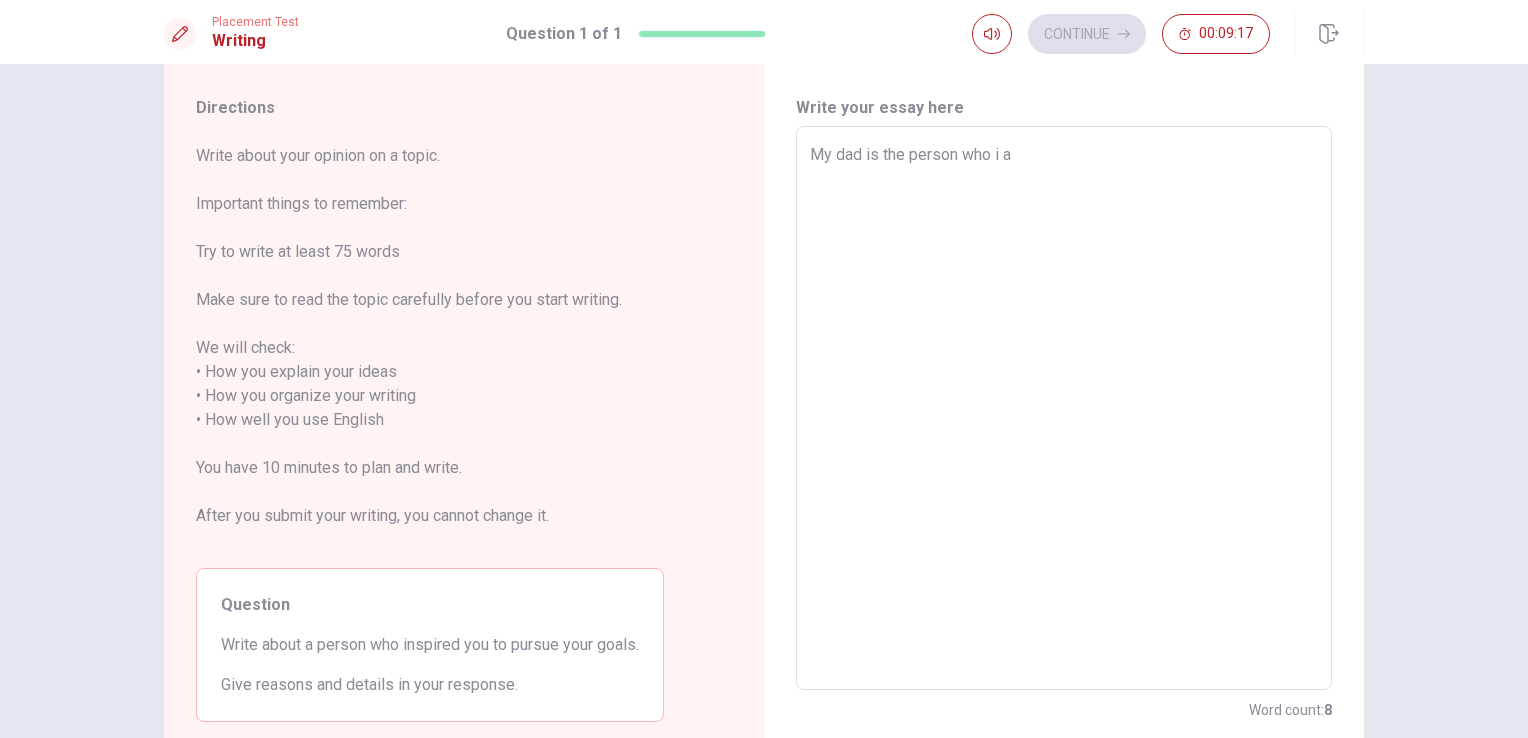 type on "x" 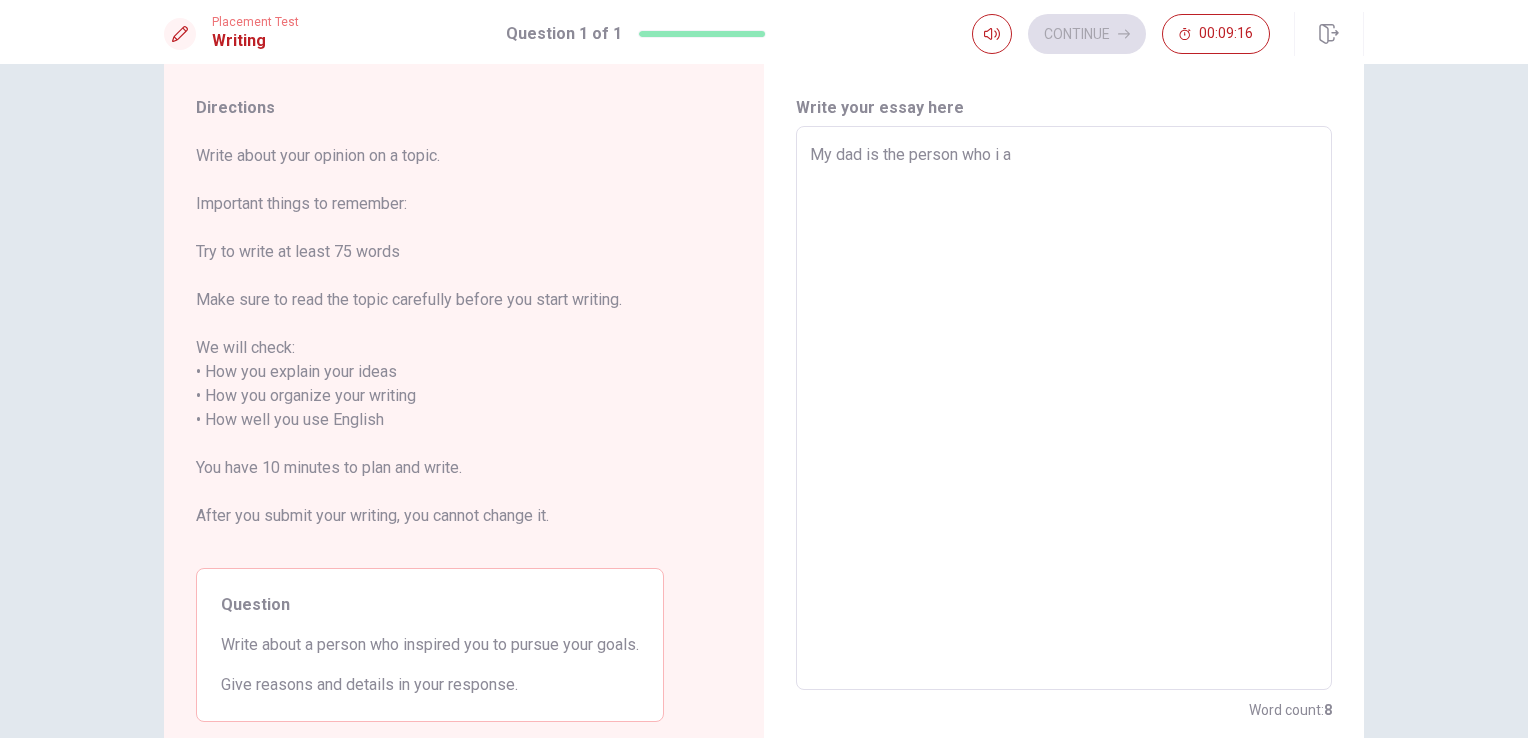 type on "My dad is the person who i am" 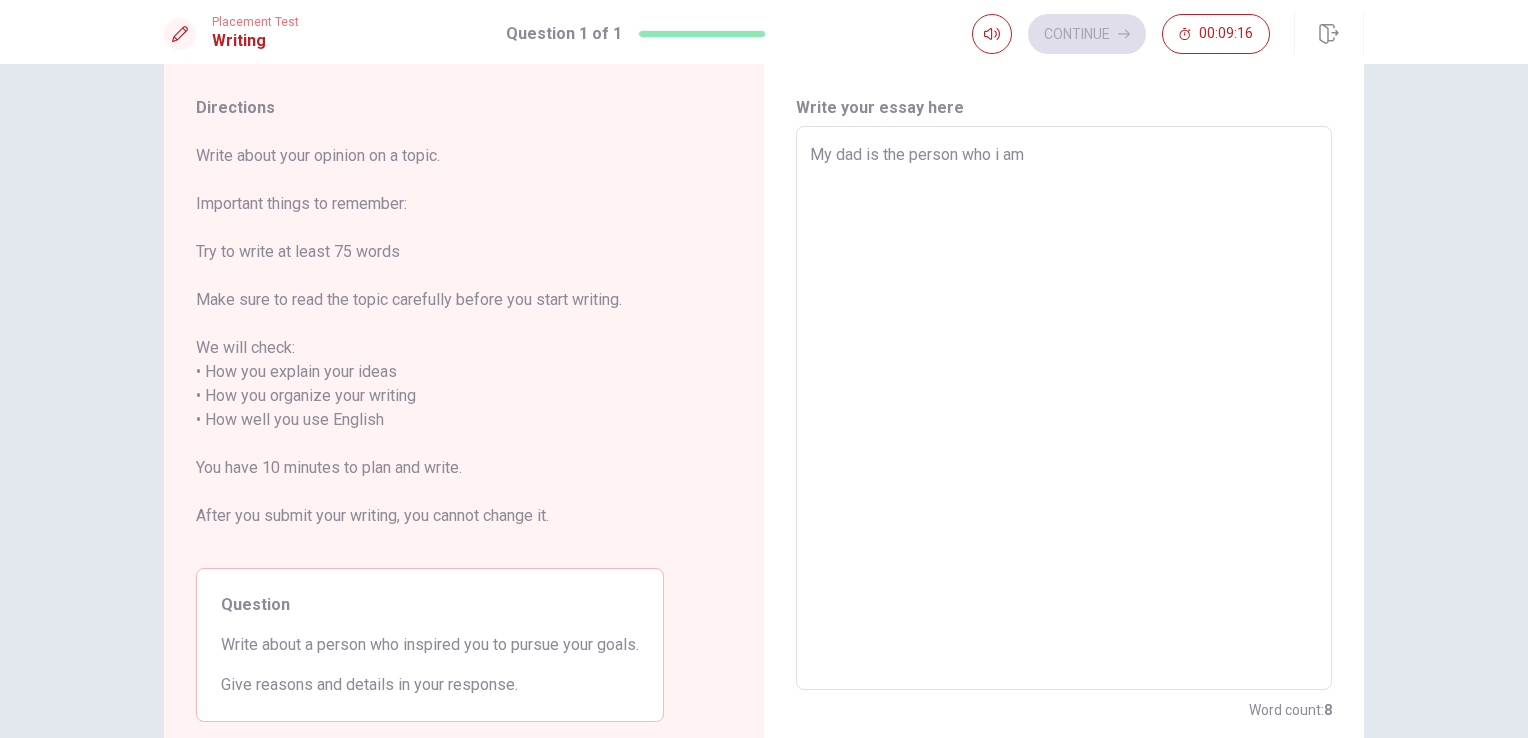 type on "x" 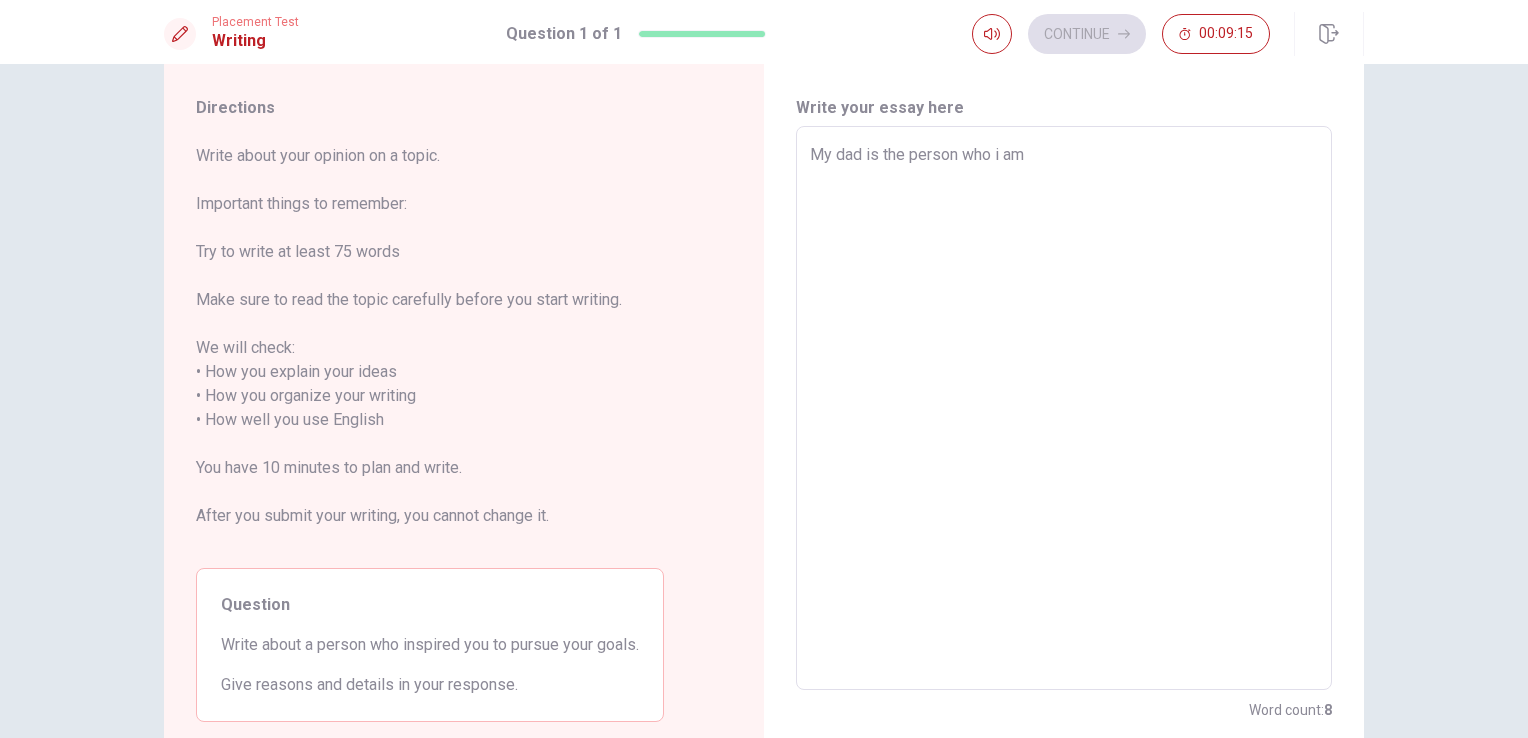 type on "My dad is the person who i am i" 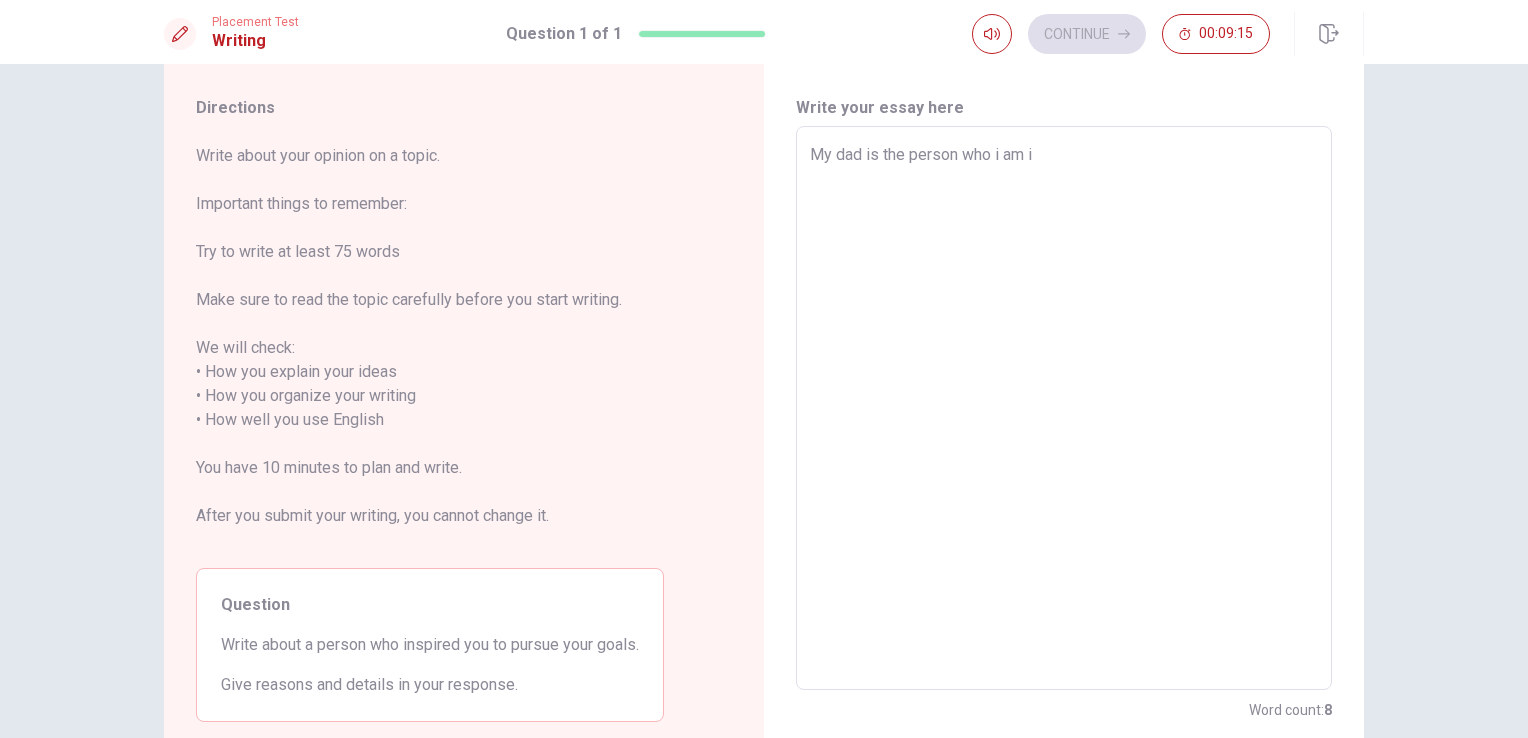 type on "x" 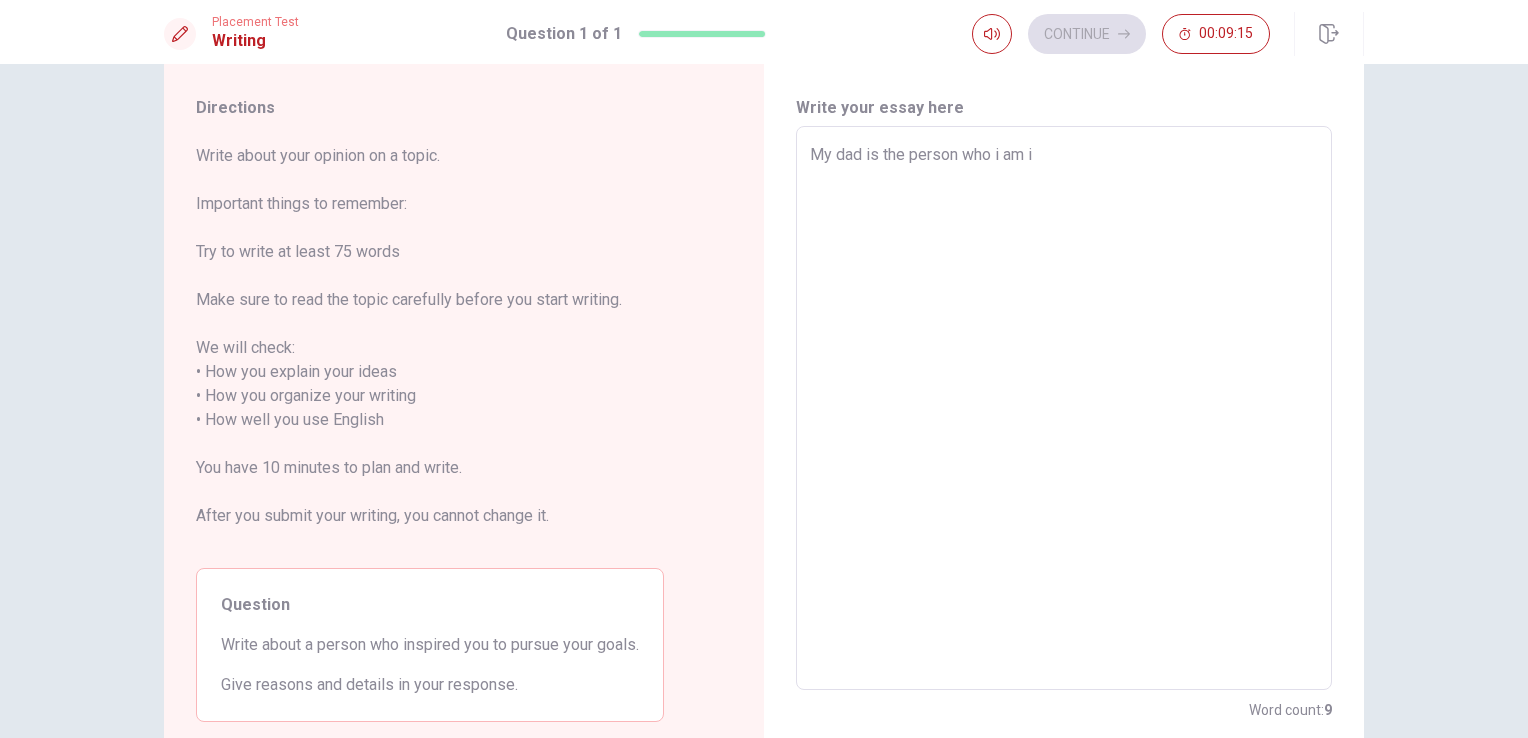 type on "My dad is the person who i am in" 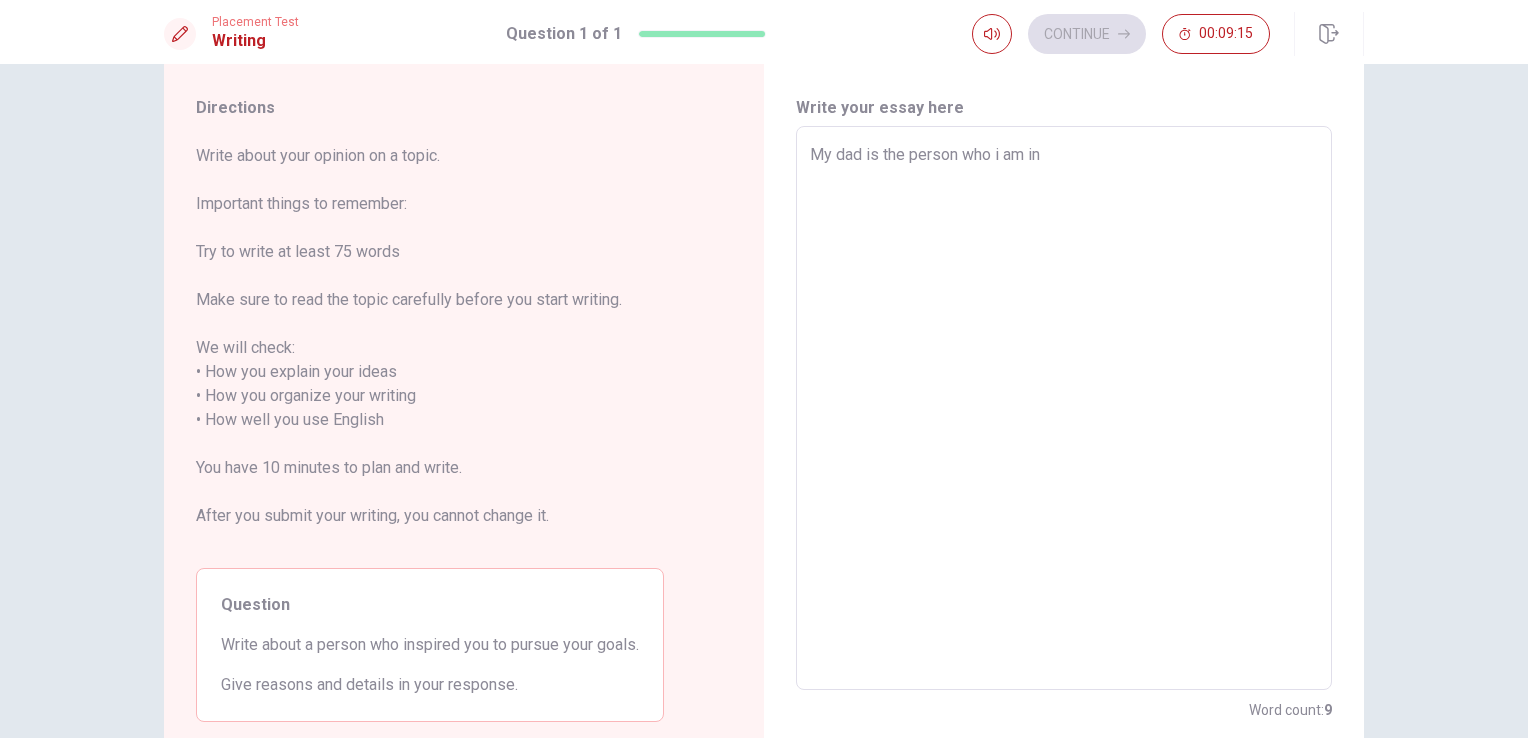 type on "x" 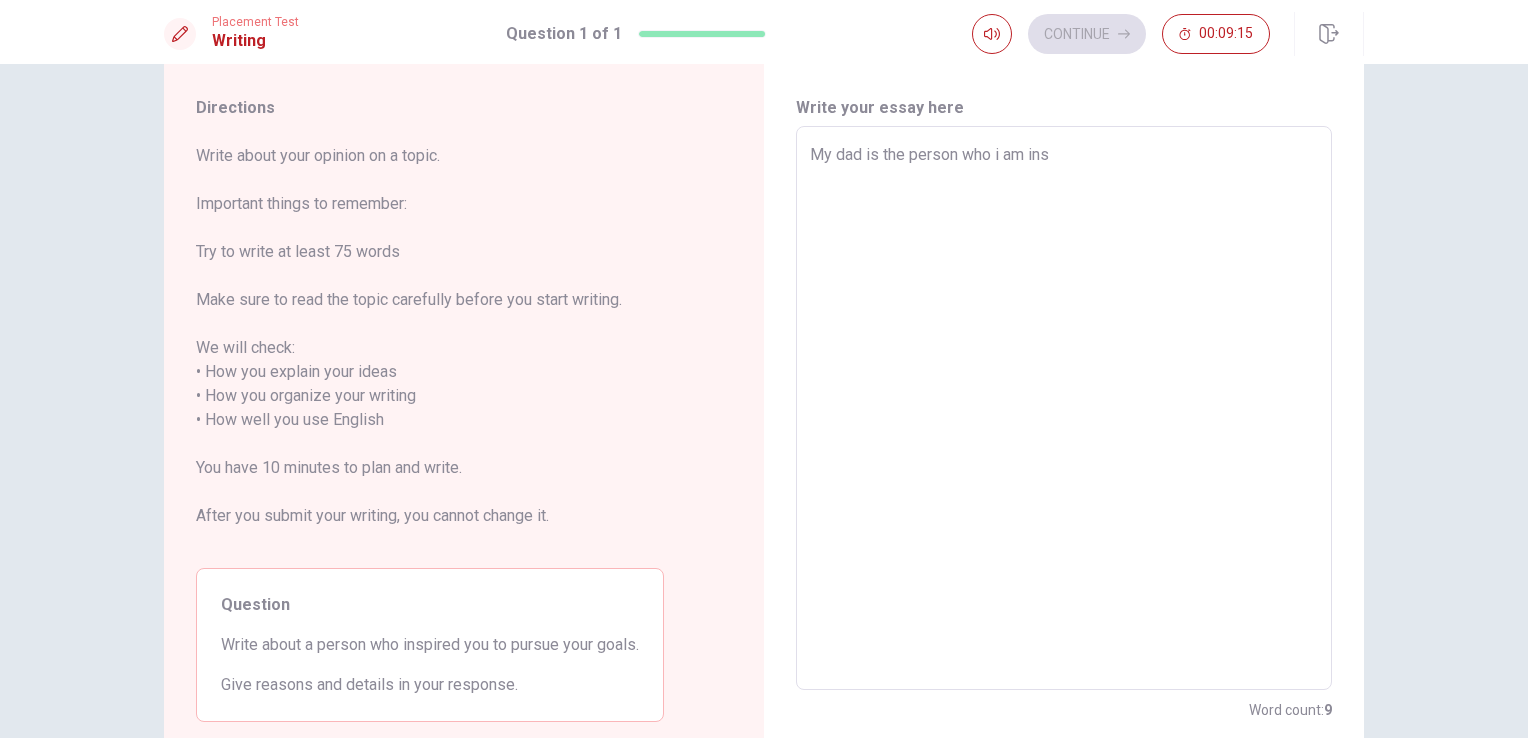 type on "x" 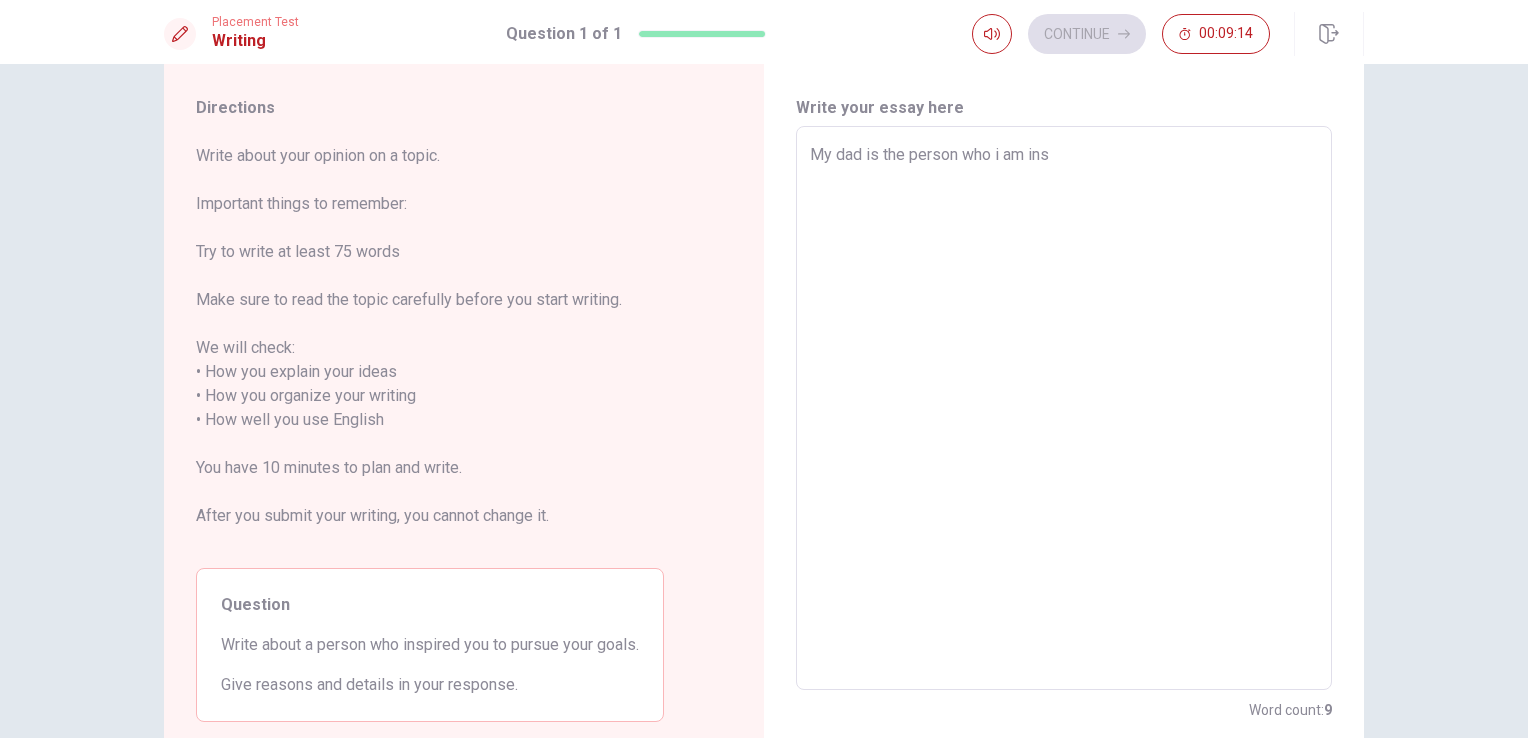 type on "My dad is the person who i am insp" 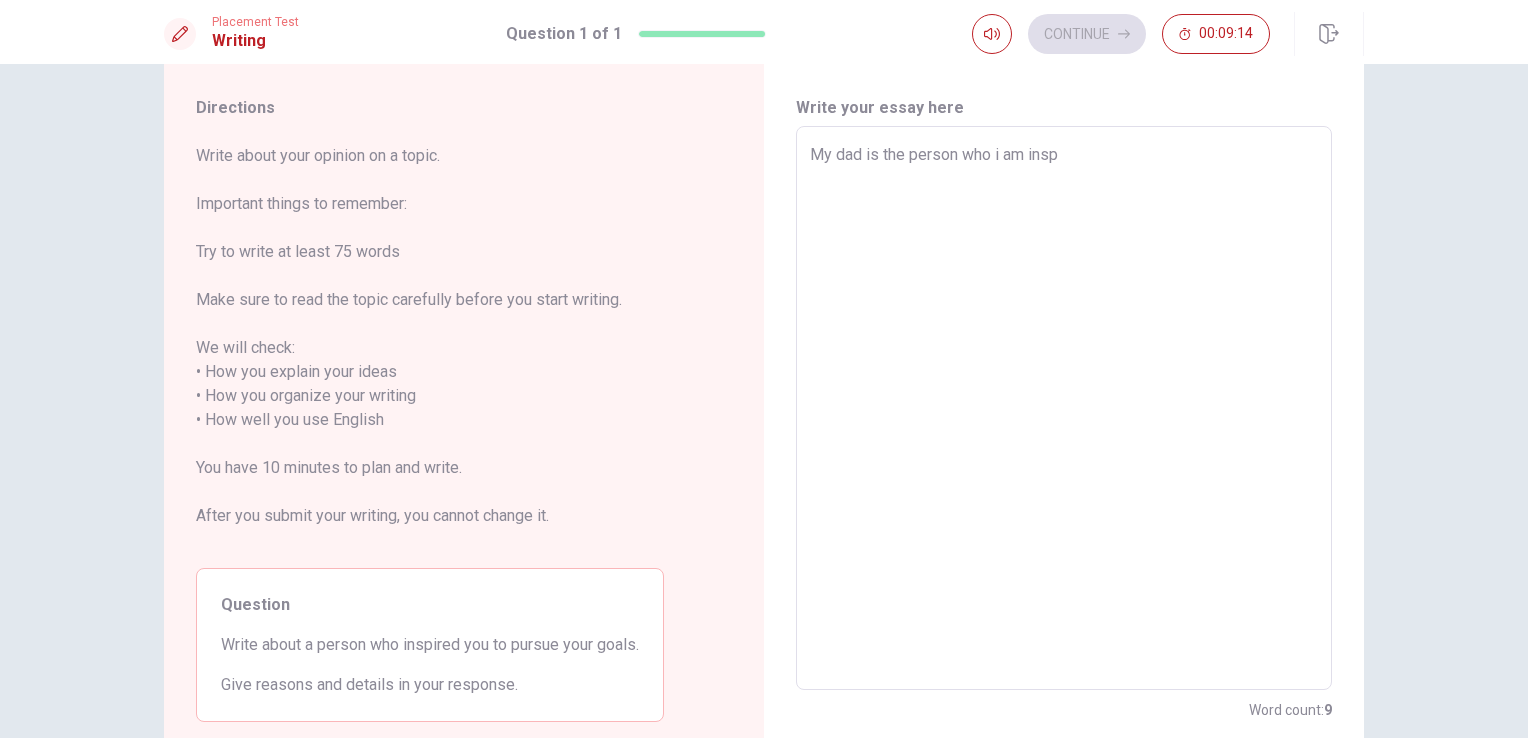 type on "x" 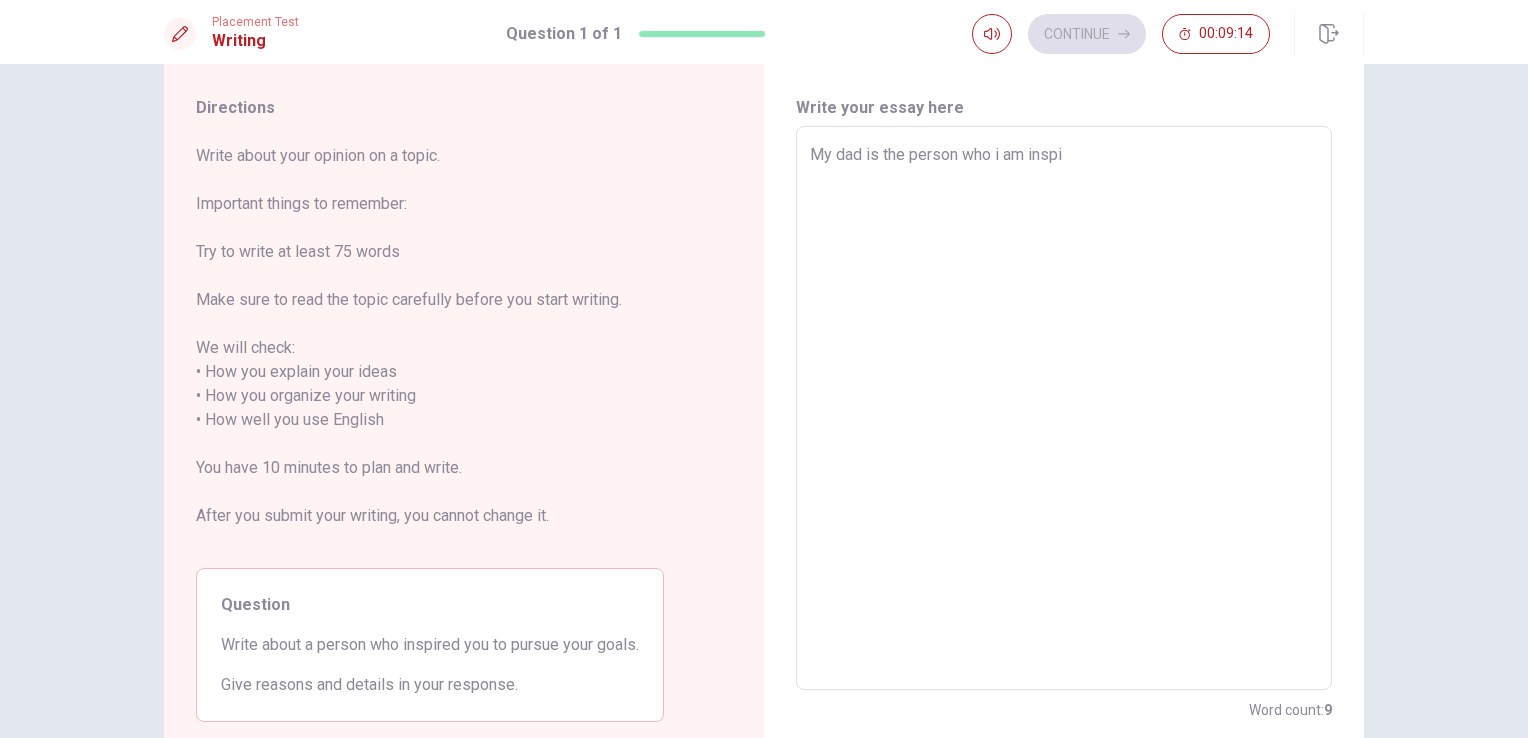 type on "x" 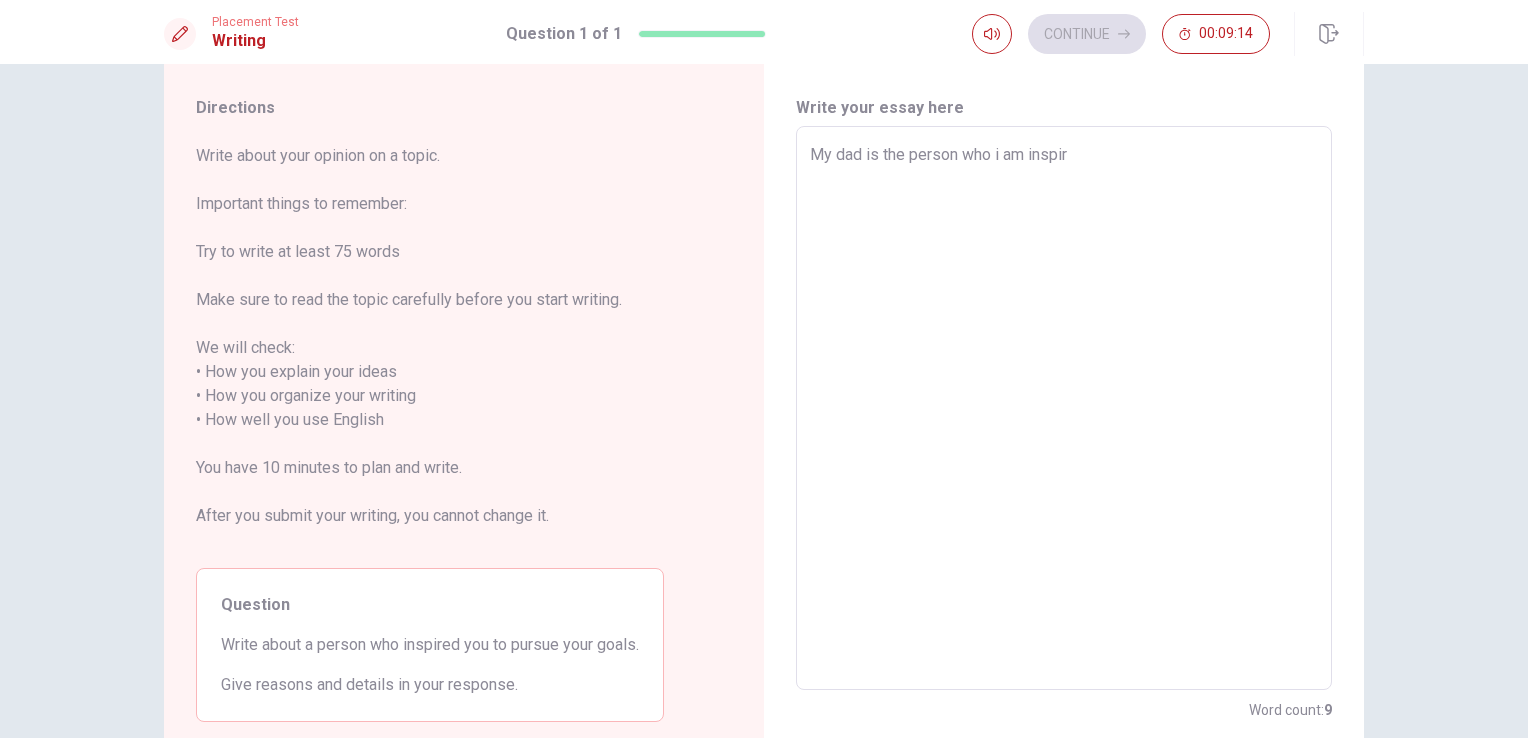 type on "x" 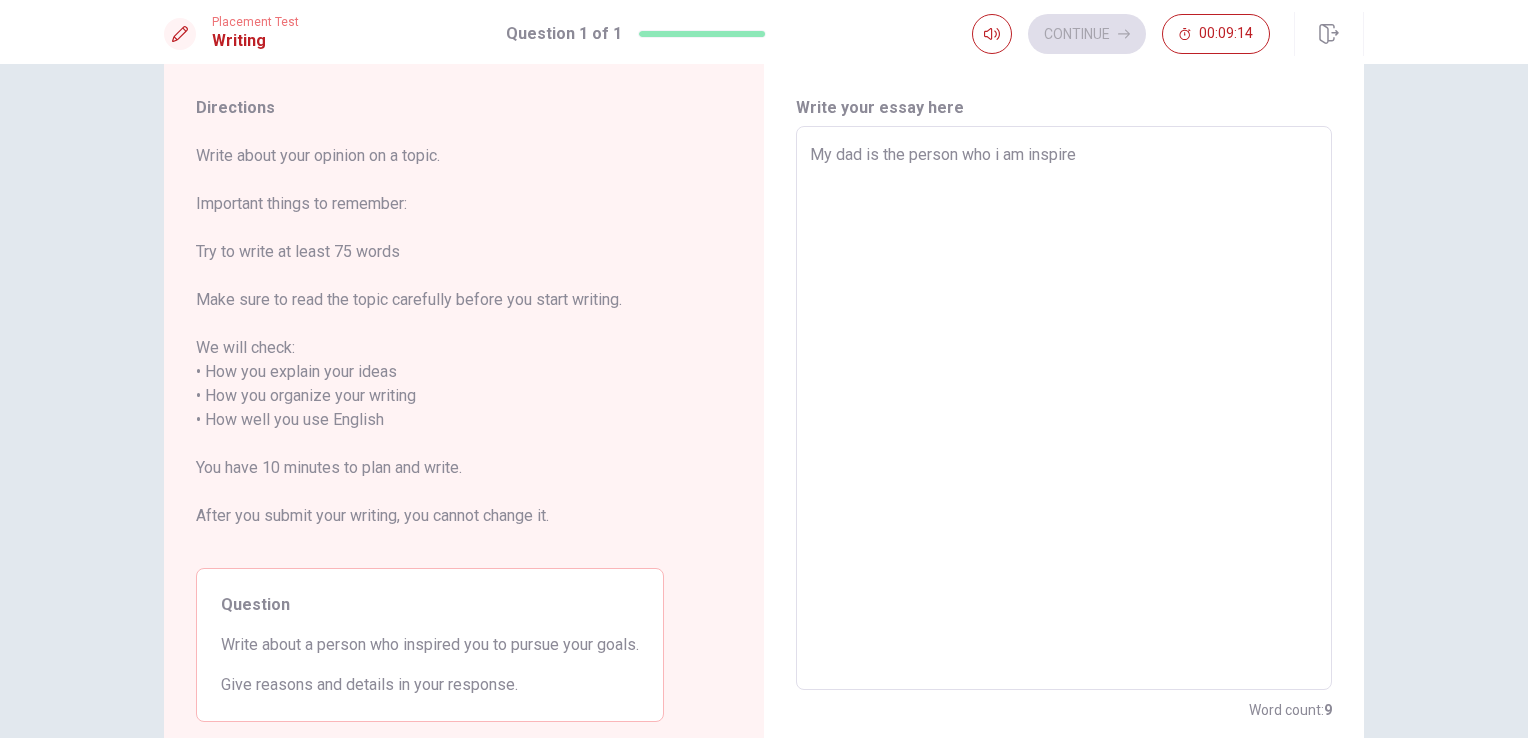type on "x" 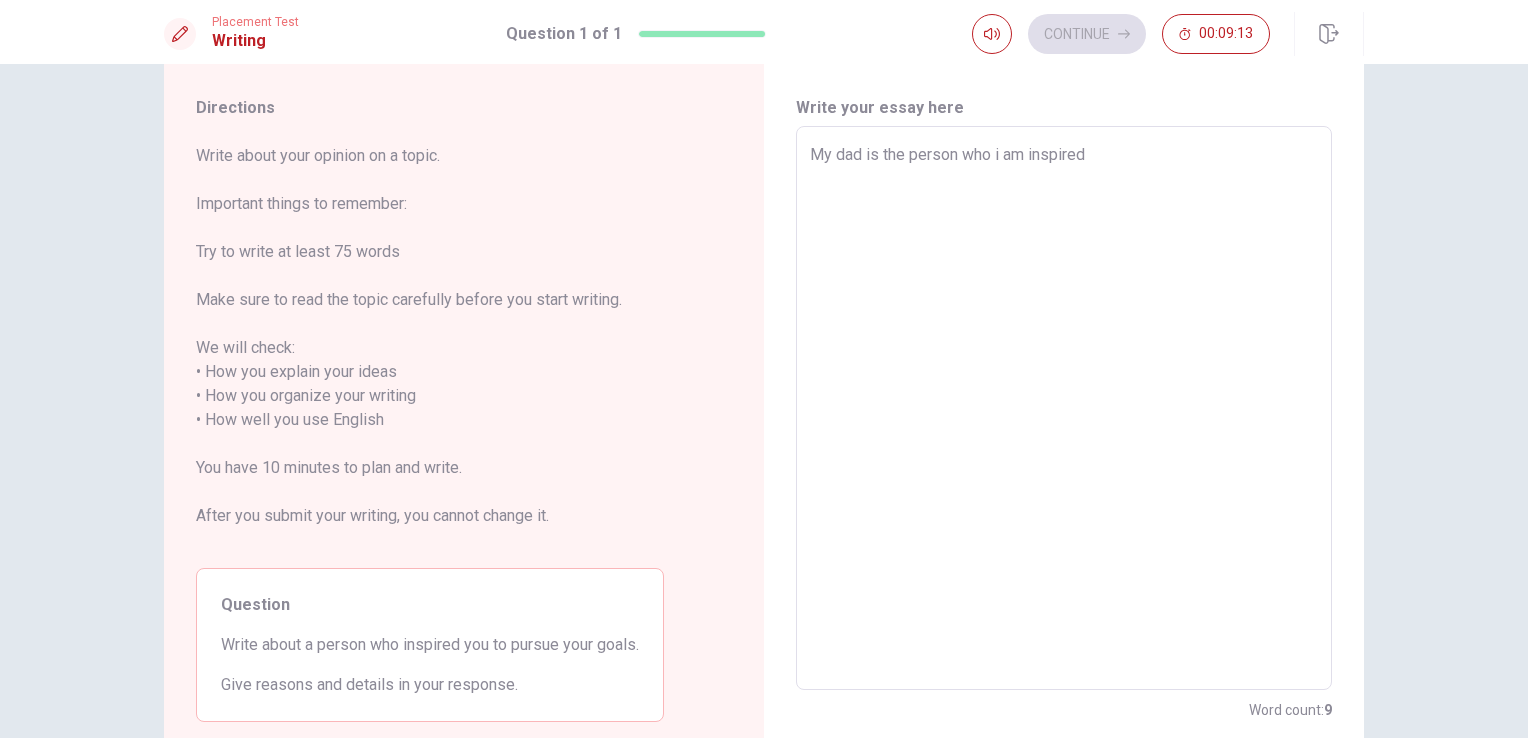 type on "My dad is the person who i am inspired" 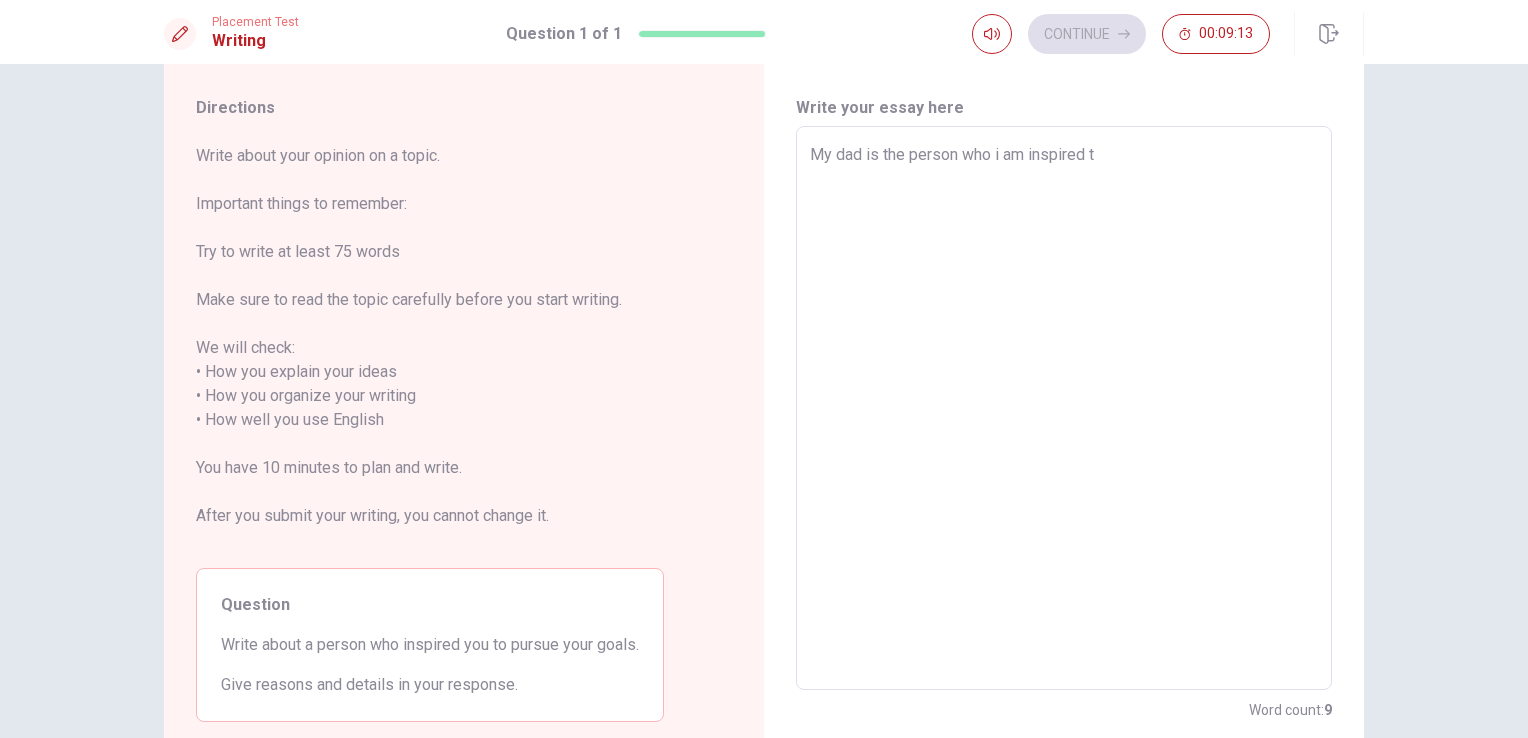 type on "x" 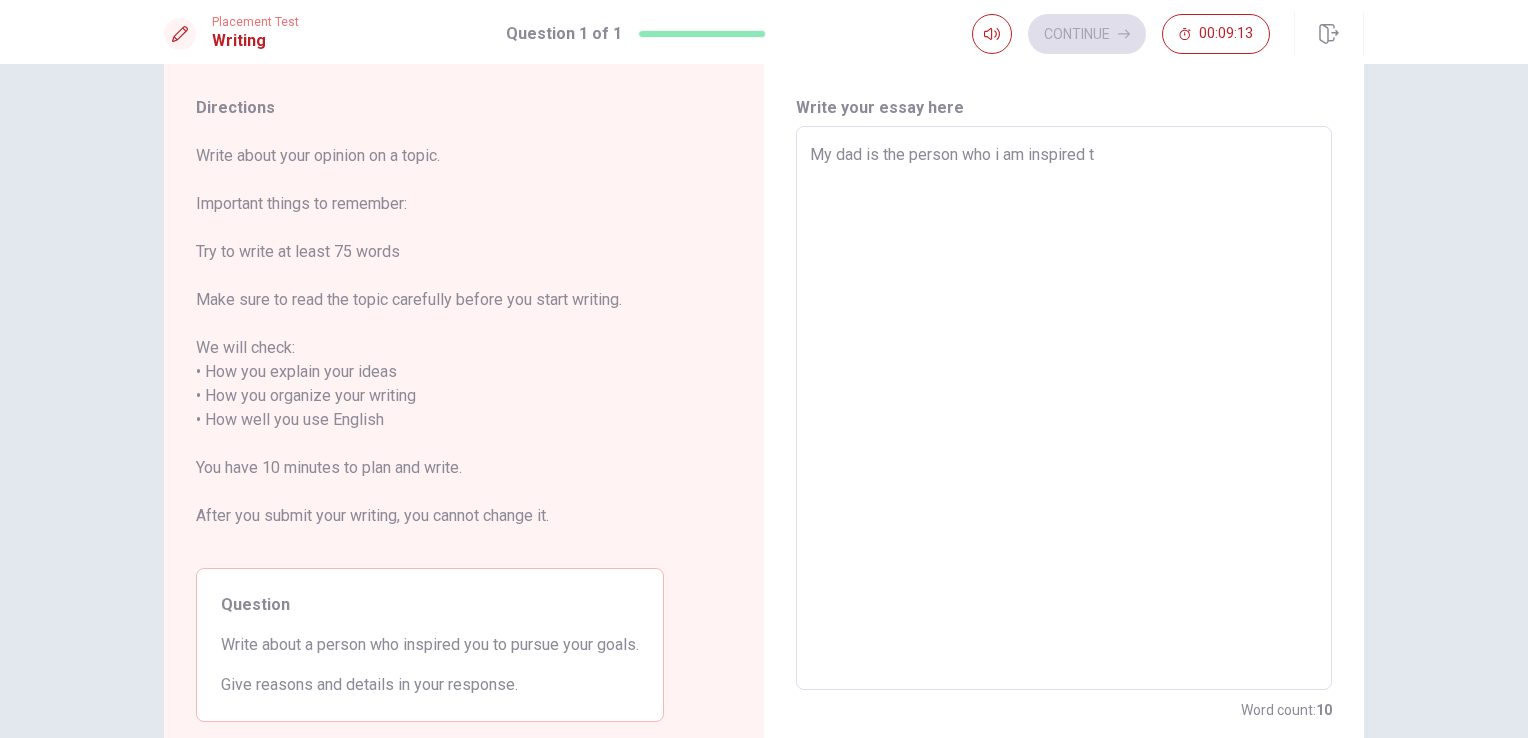 type on "My dad is the person who i am inspired th" 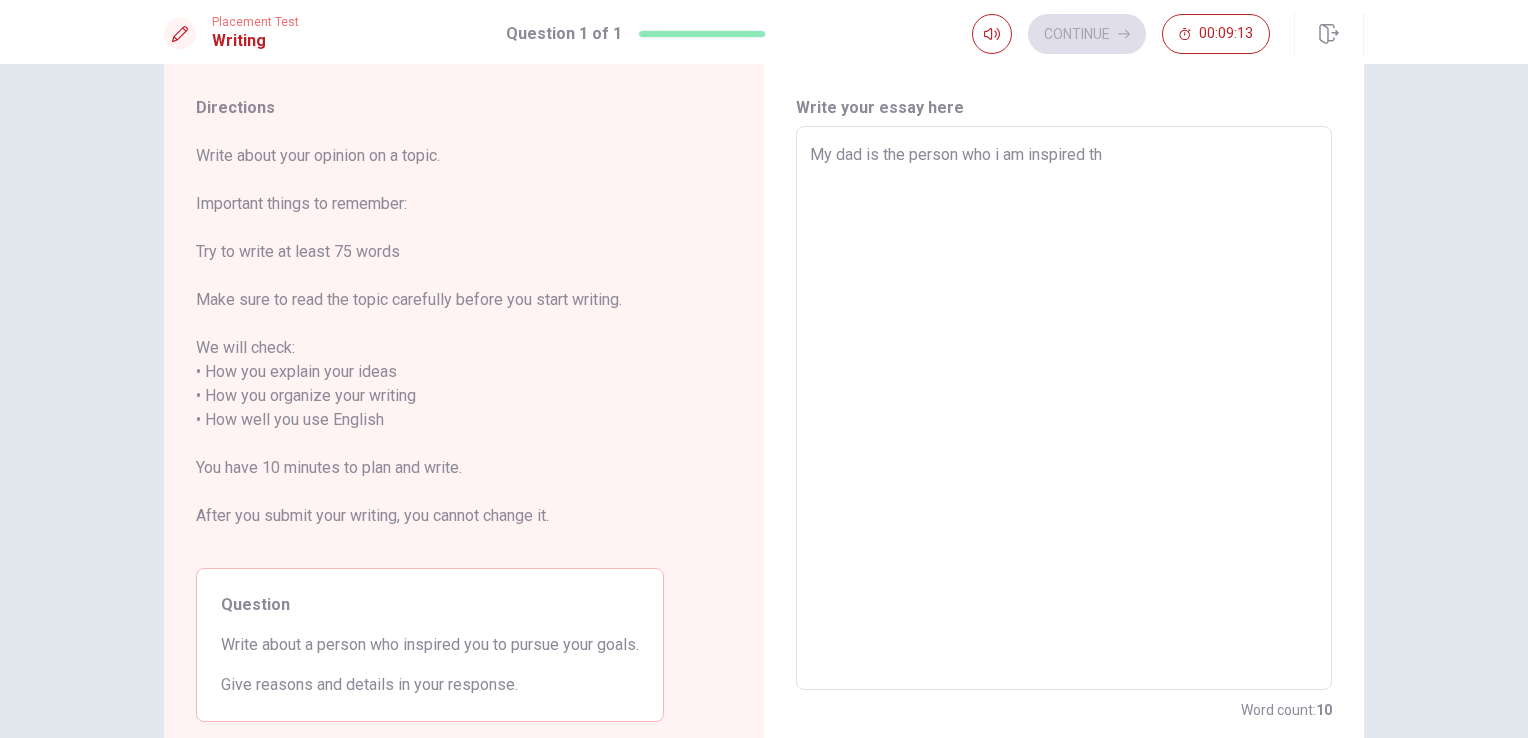 type on "x" 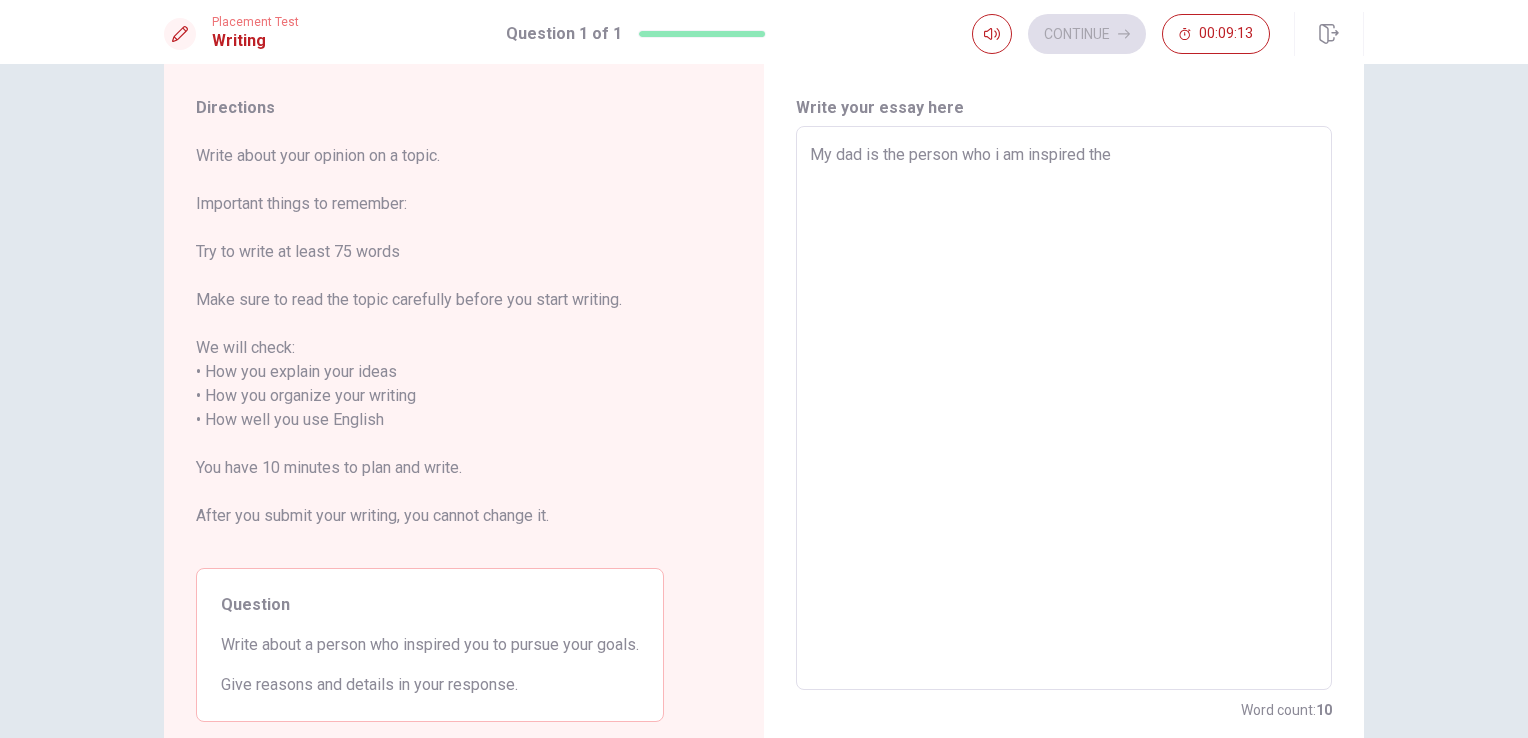 type on "x" 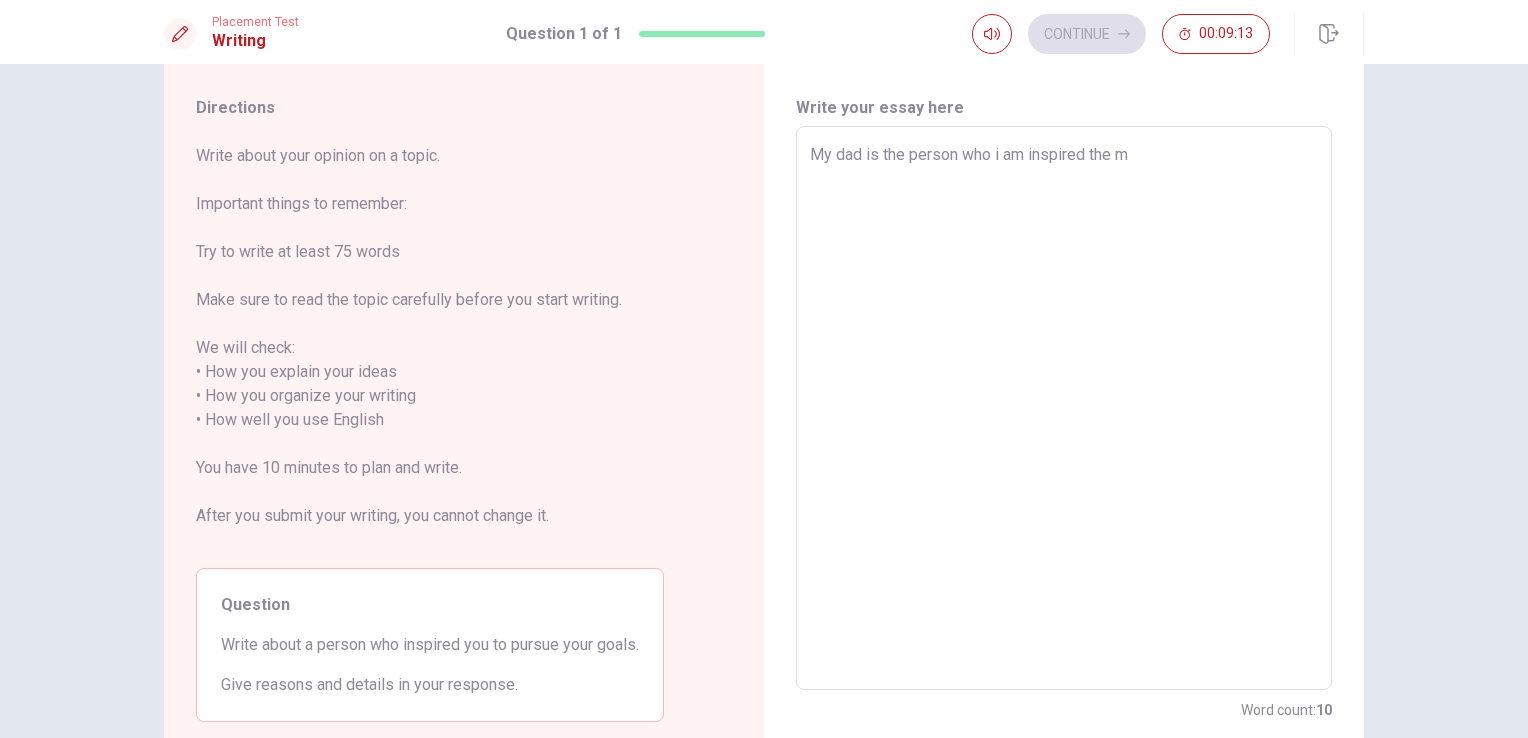 type on "x" 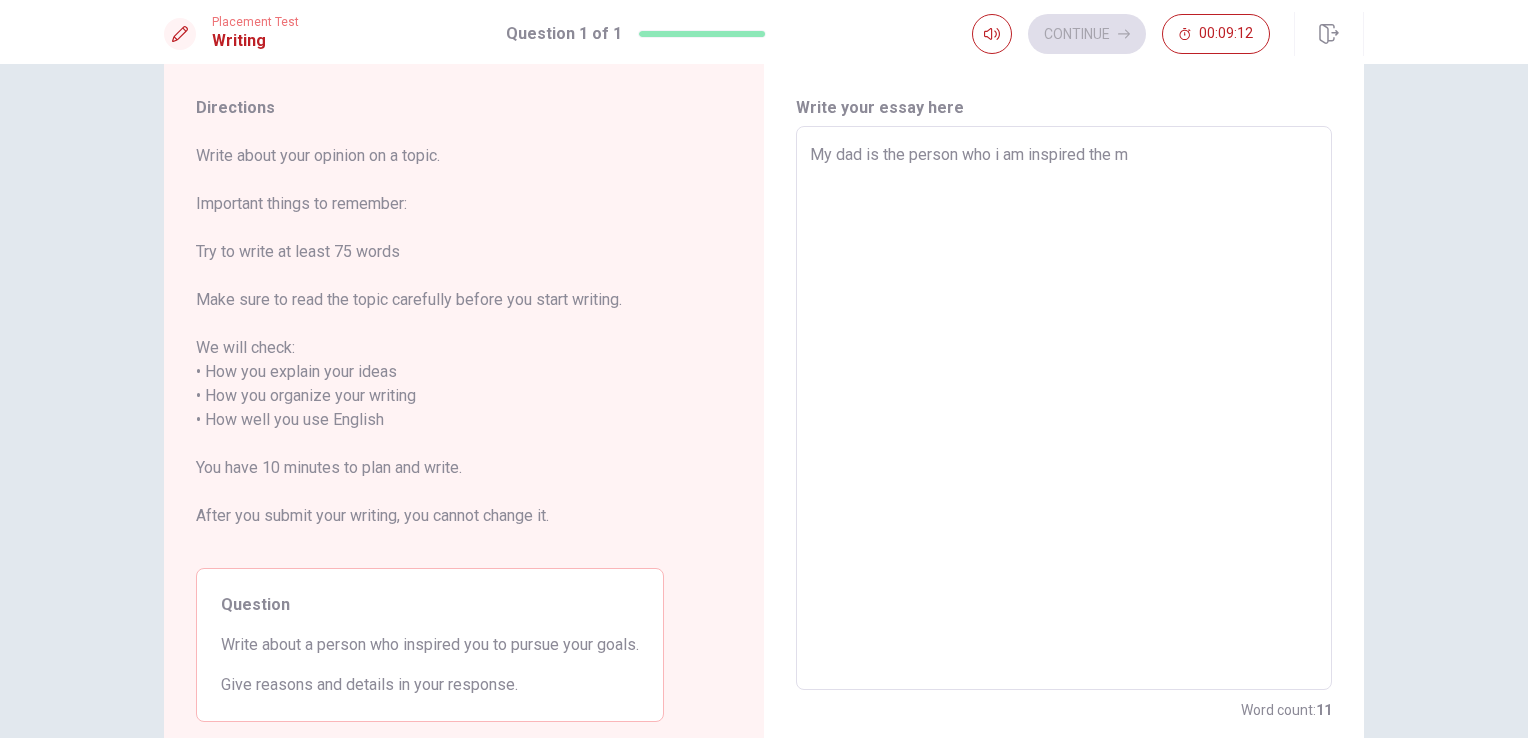 type on "My dad is the person who i am inspired the mo" 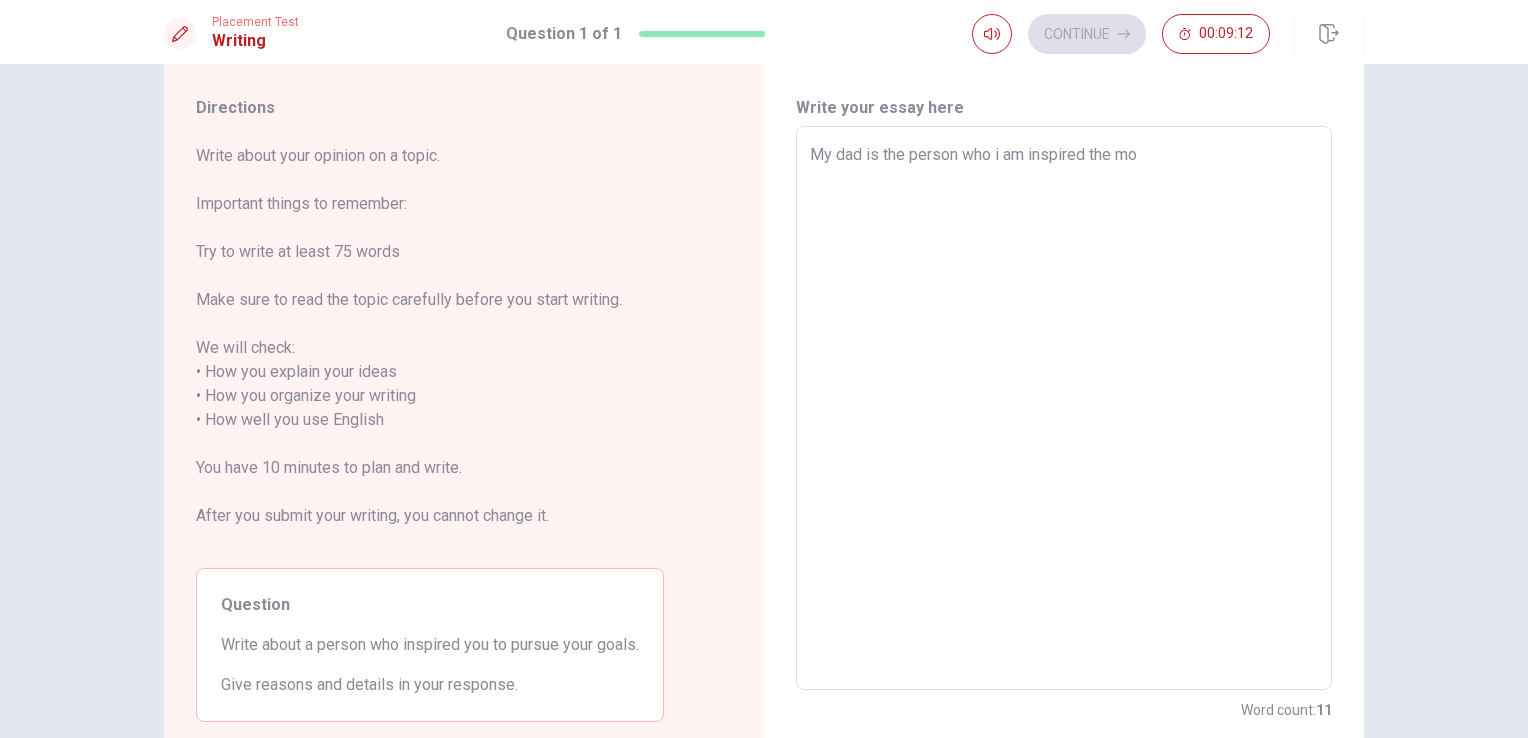type on "x" 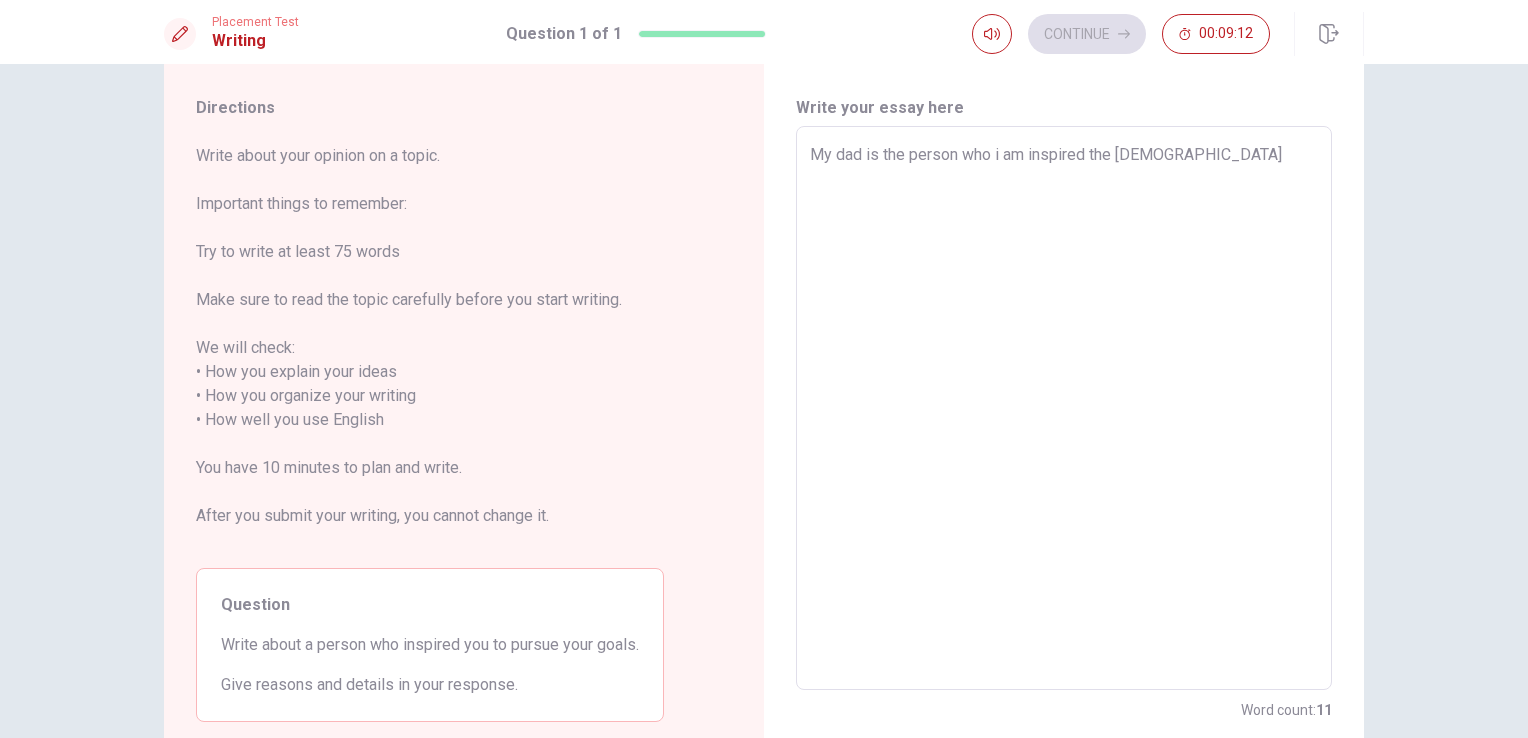 type on "x" 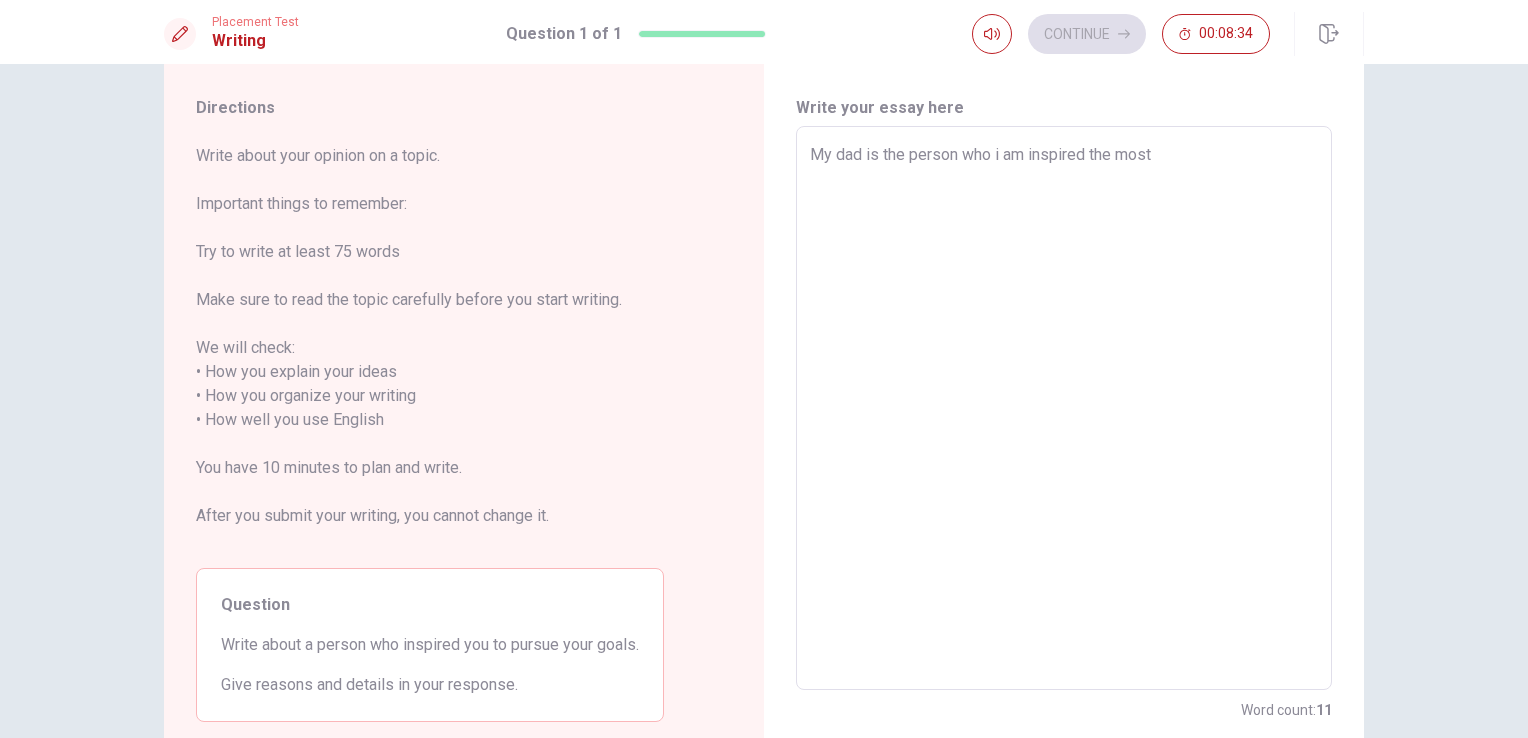 type on "x" 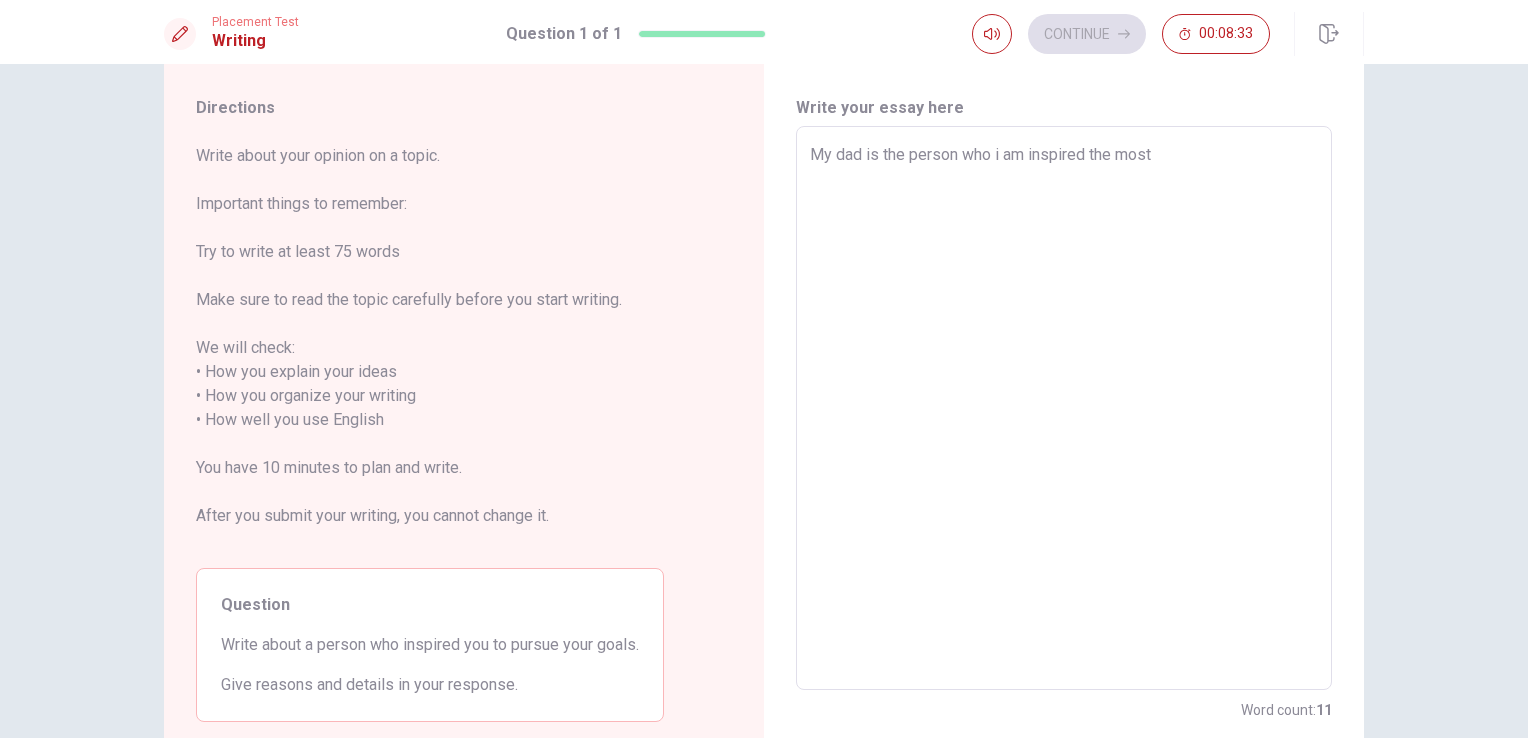 type on "My dad is the person who i am inspired the most" 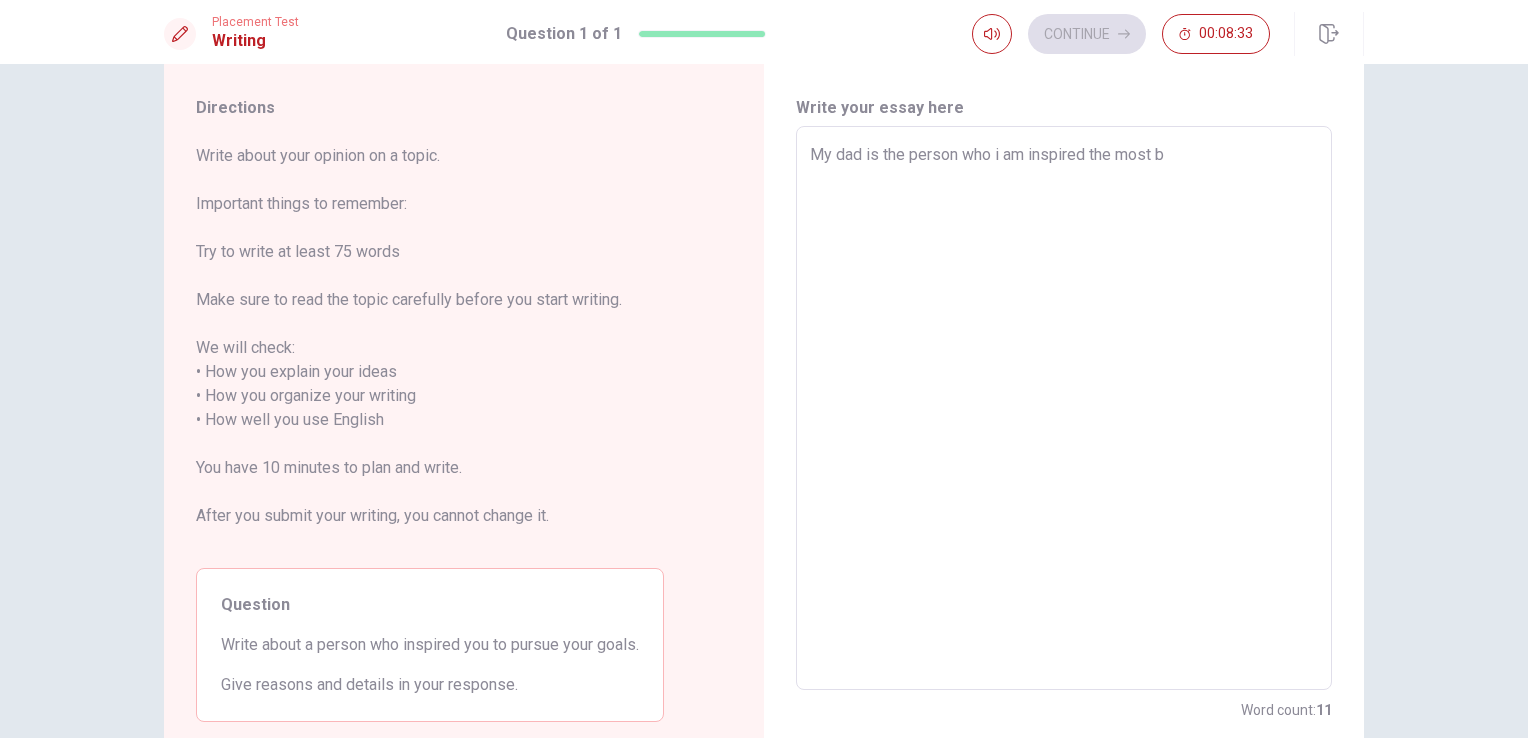 type on "x" 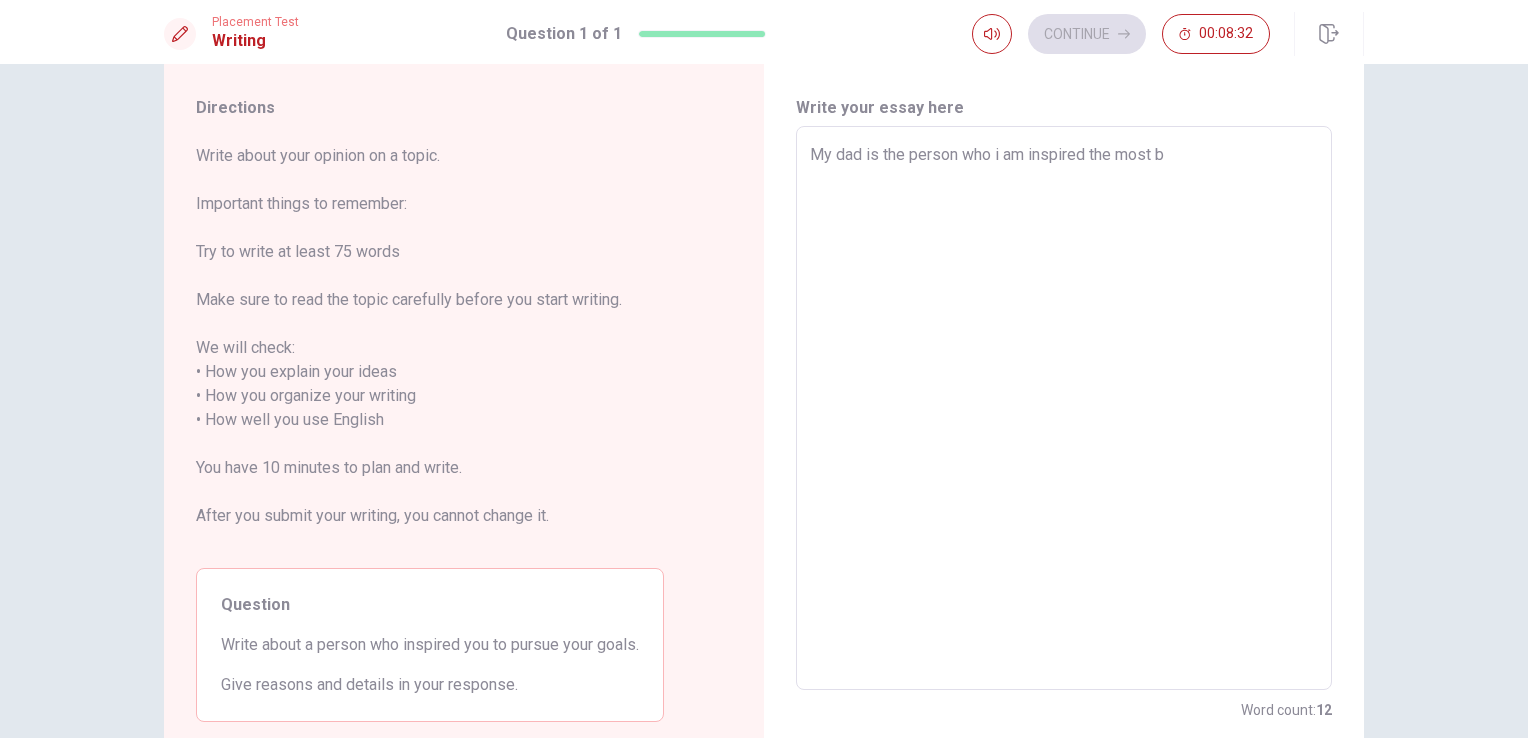 type on "My dad is the person who i am inspired the most be" 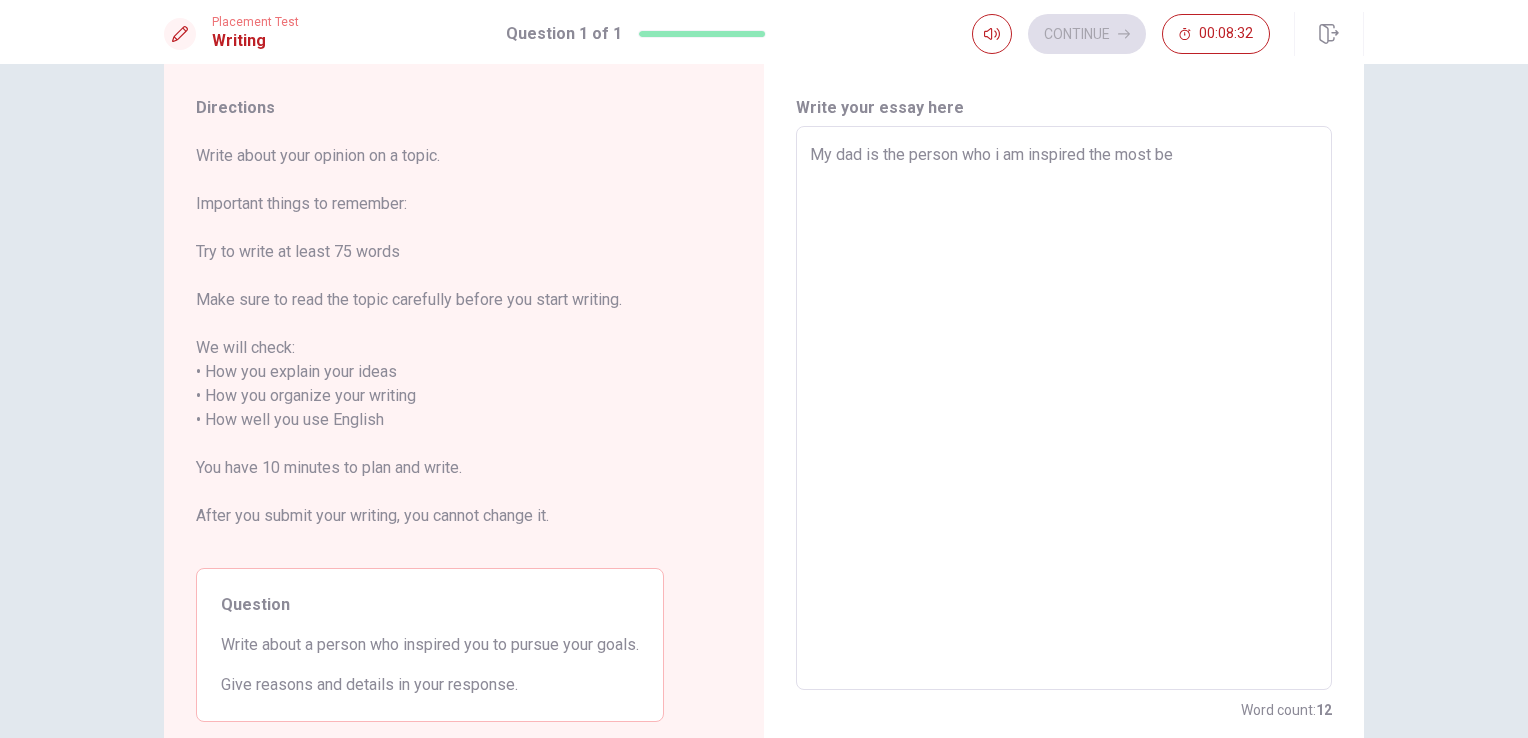 type on "x" 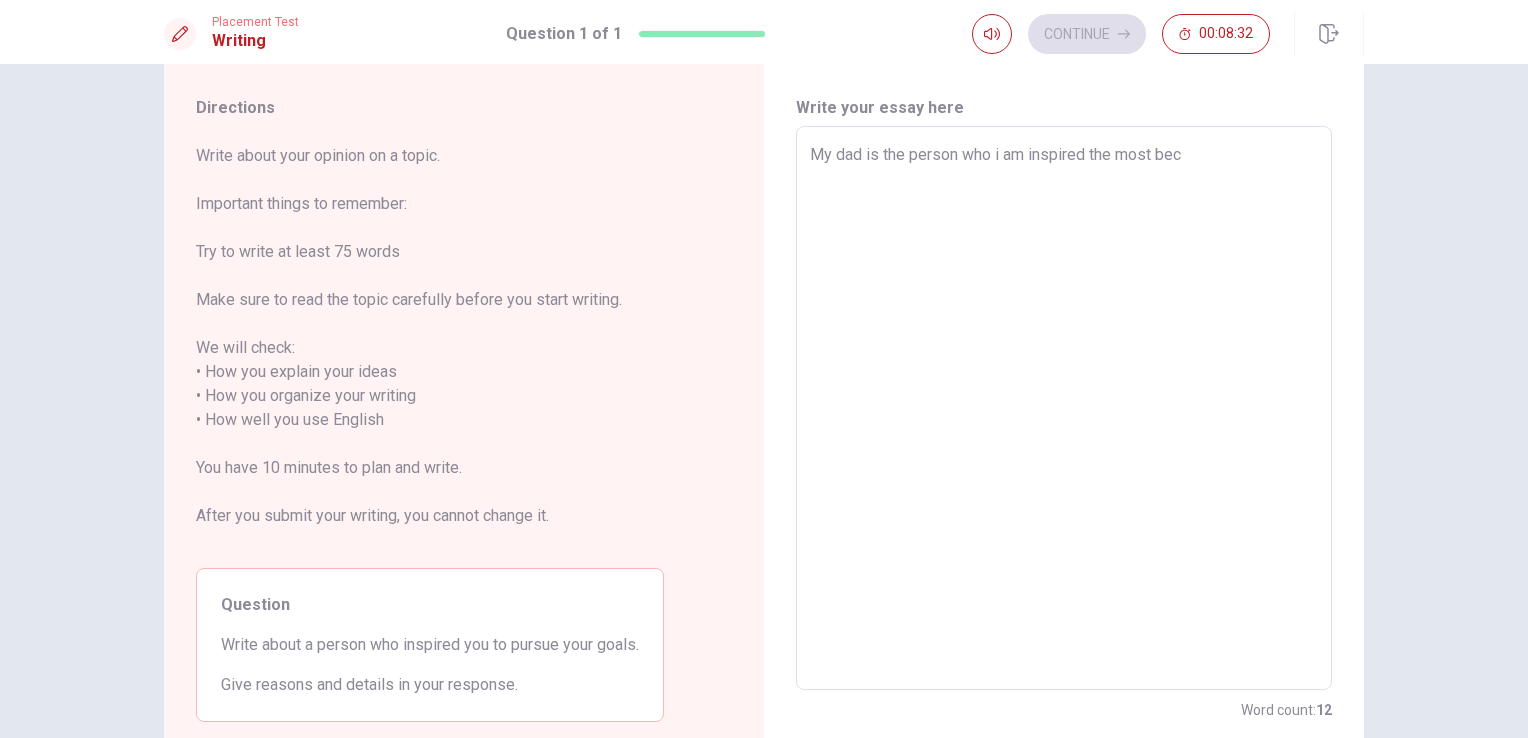 type on "x" 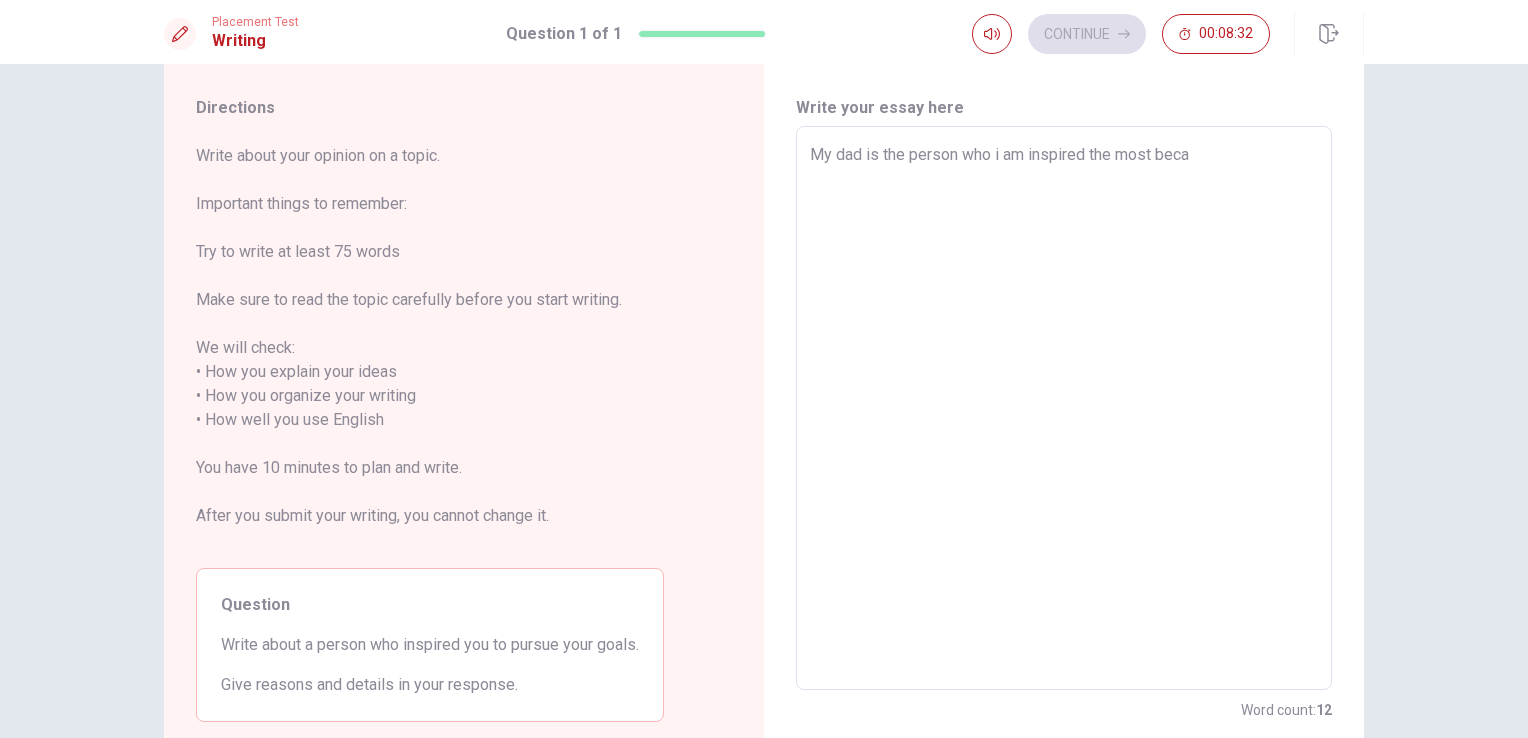type on "My dad is the person who i am inspired the most becau" 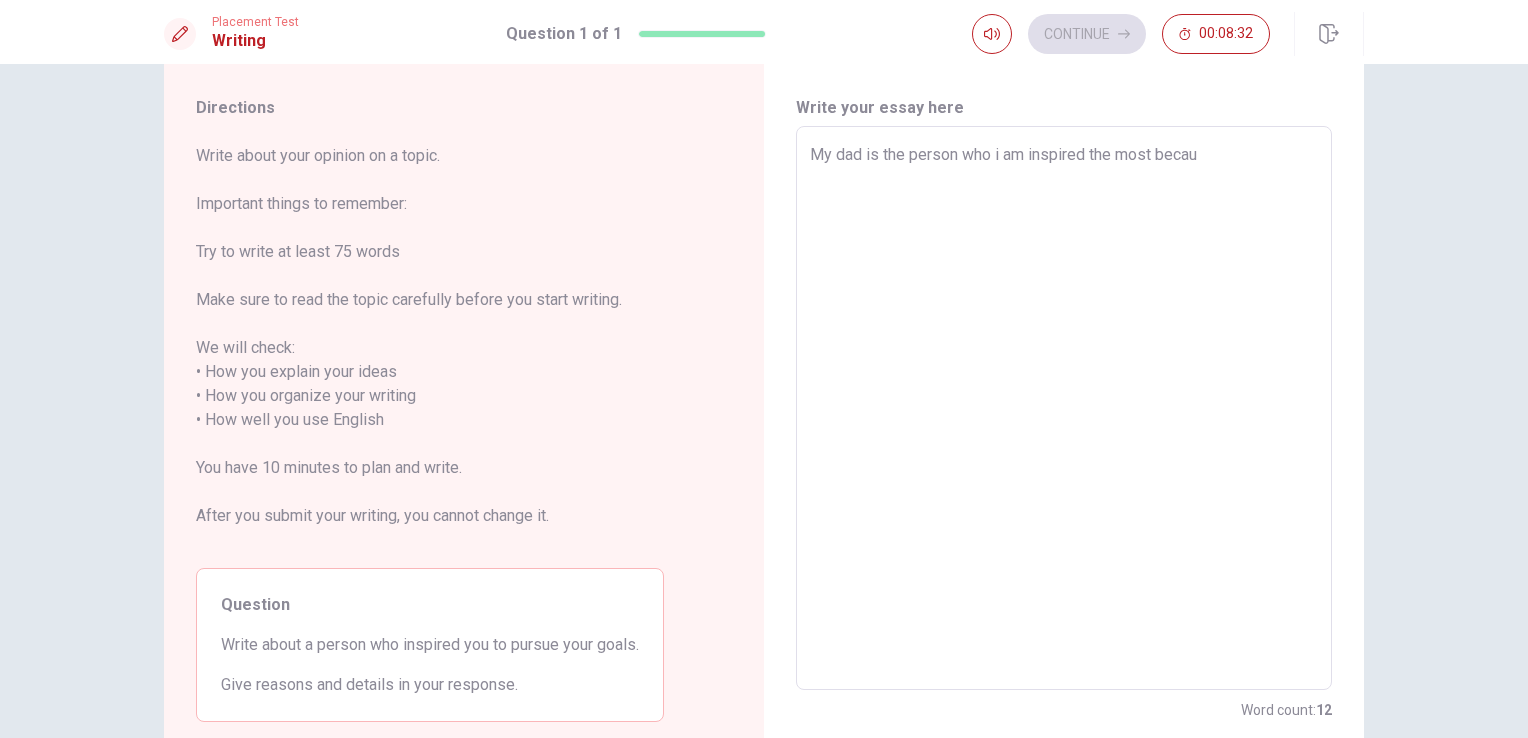 type on "x" 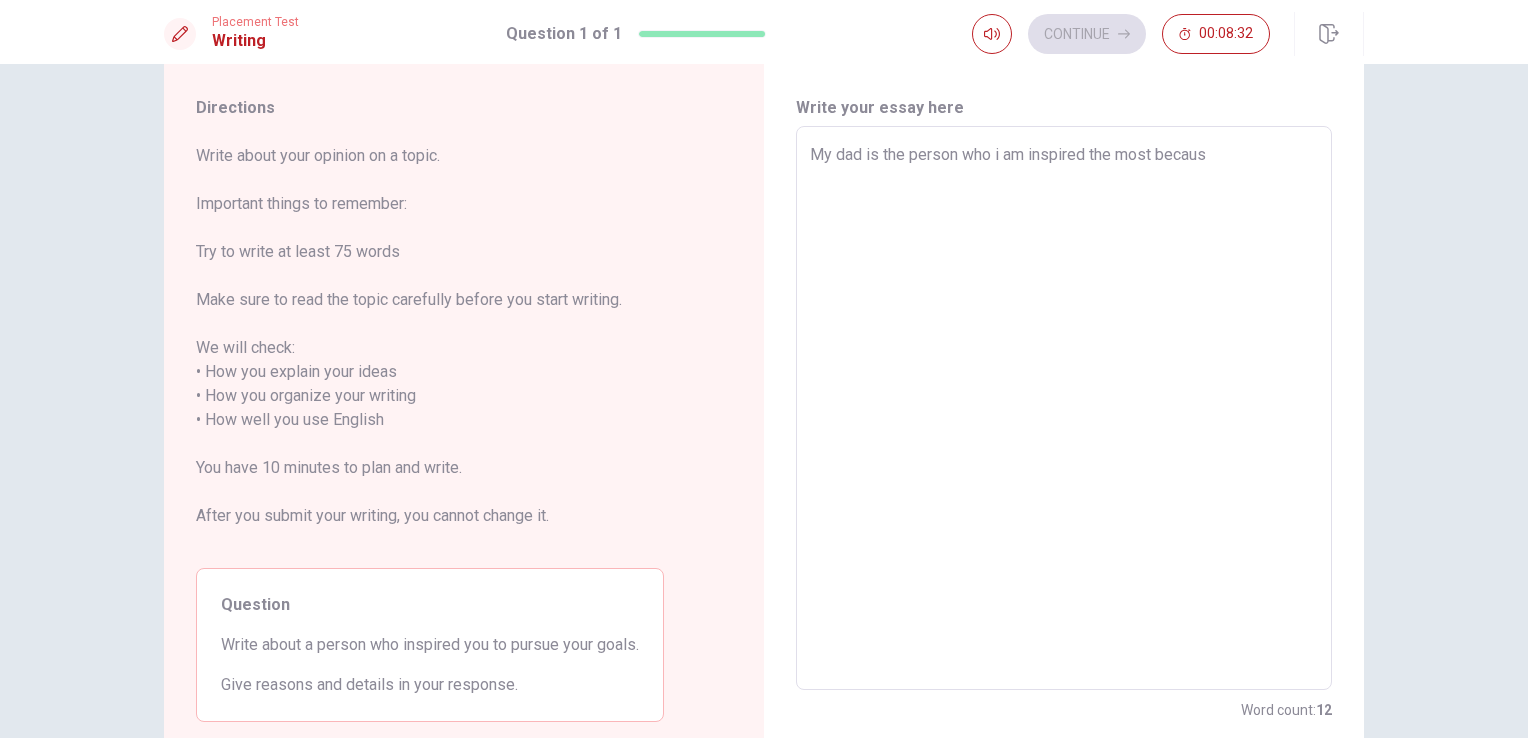 type on "x" 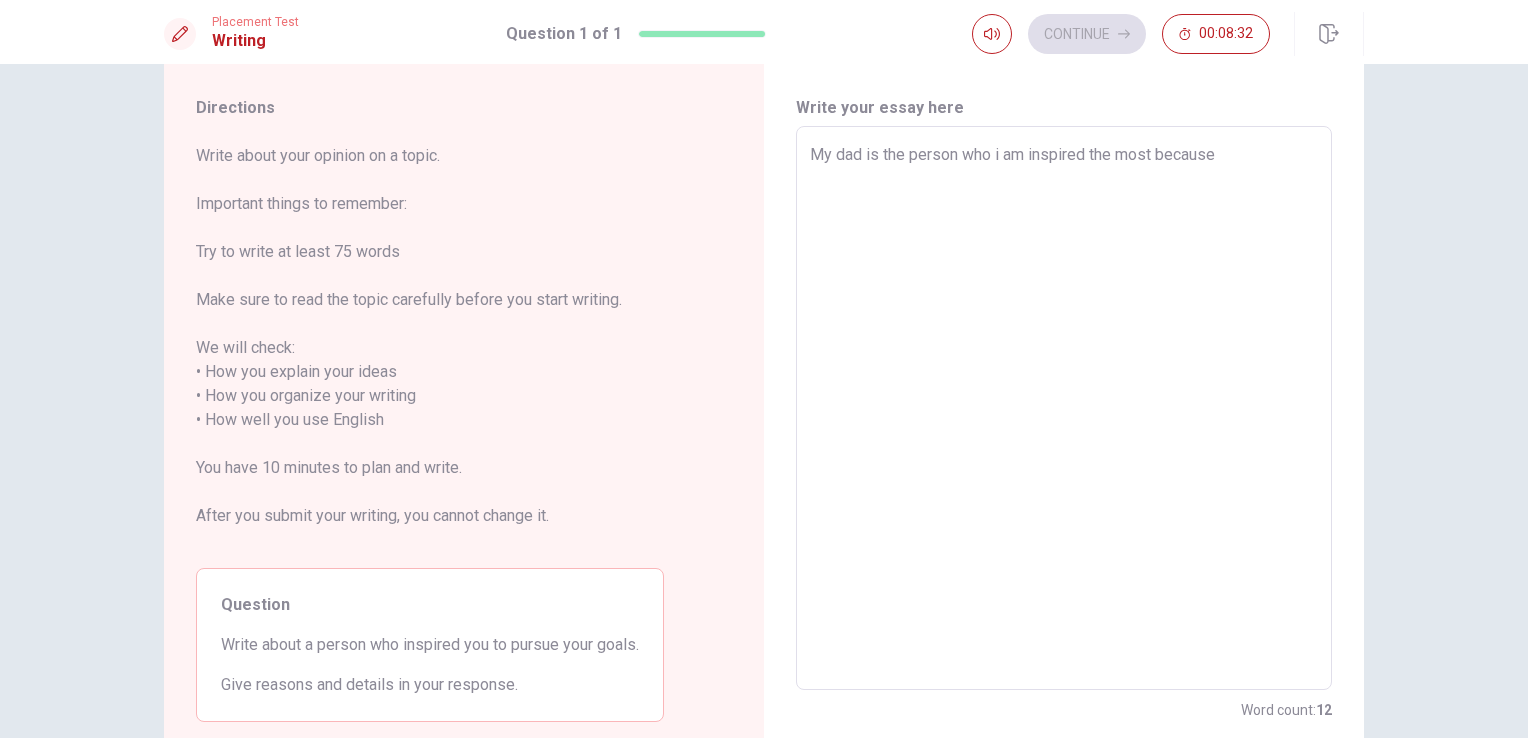 type on "x" 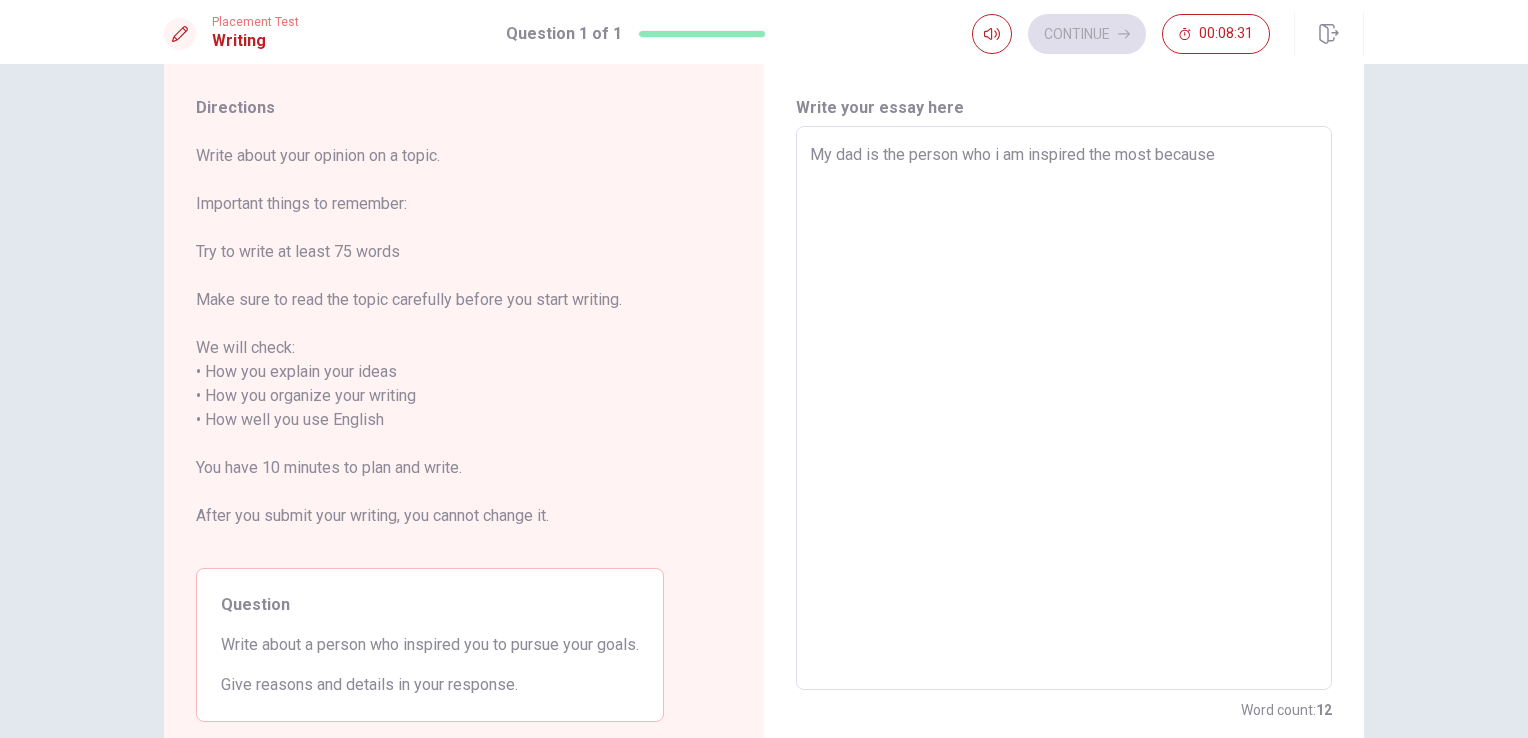 type on "My dad is the person who i am inspired the most because i" 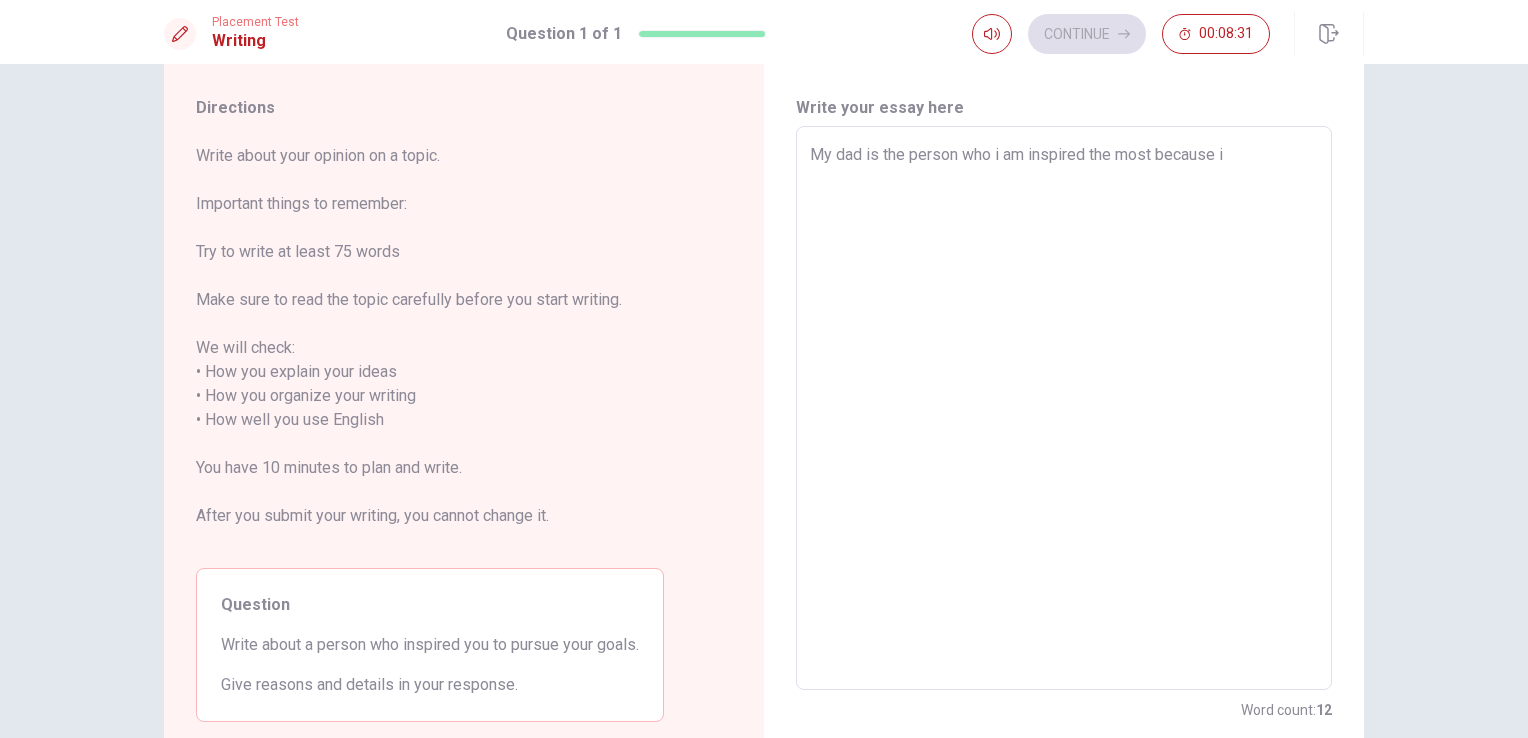 type on "x" 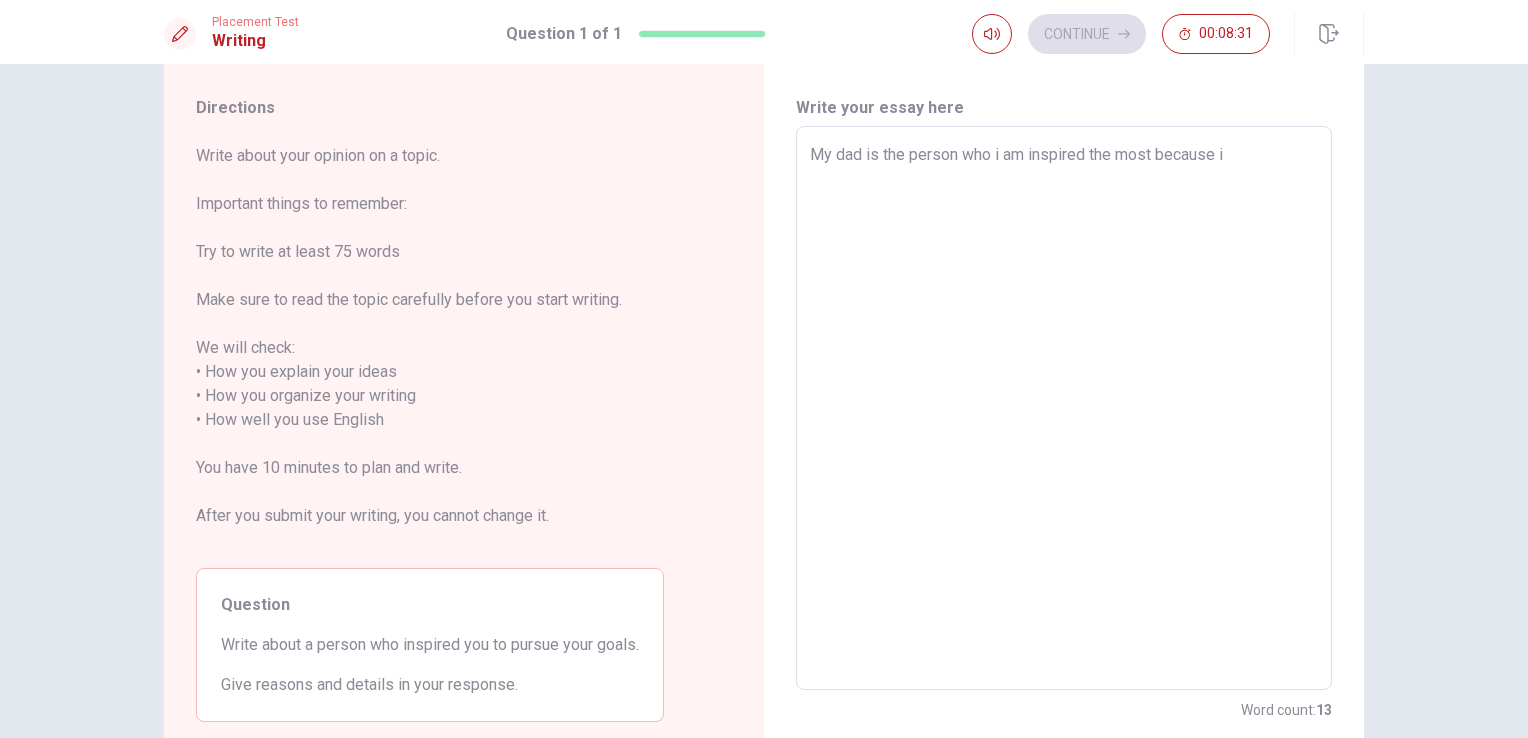 type on "My dad is the person who i am inspired the most because i" 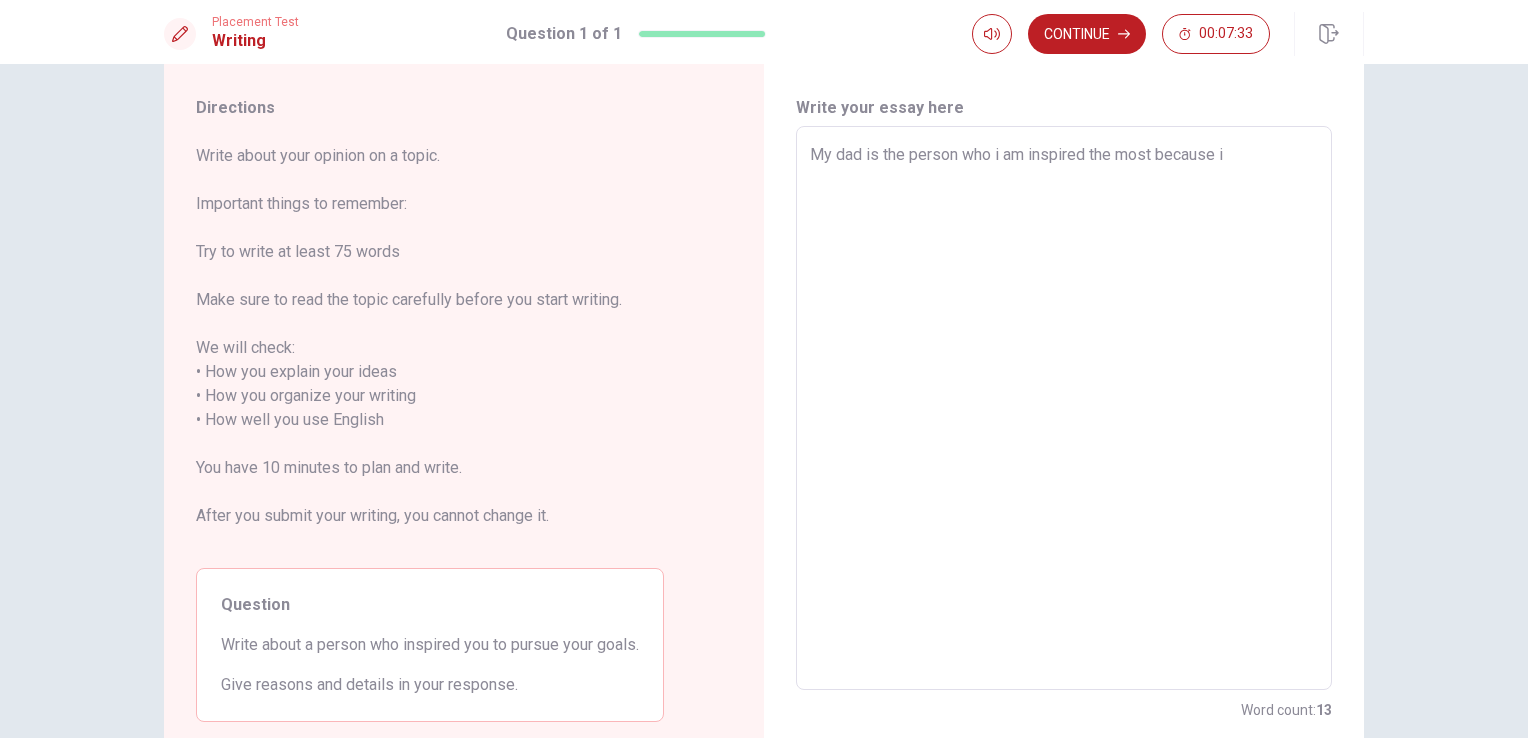 type on "x" 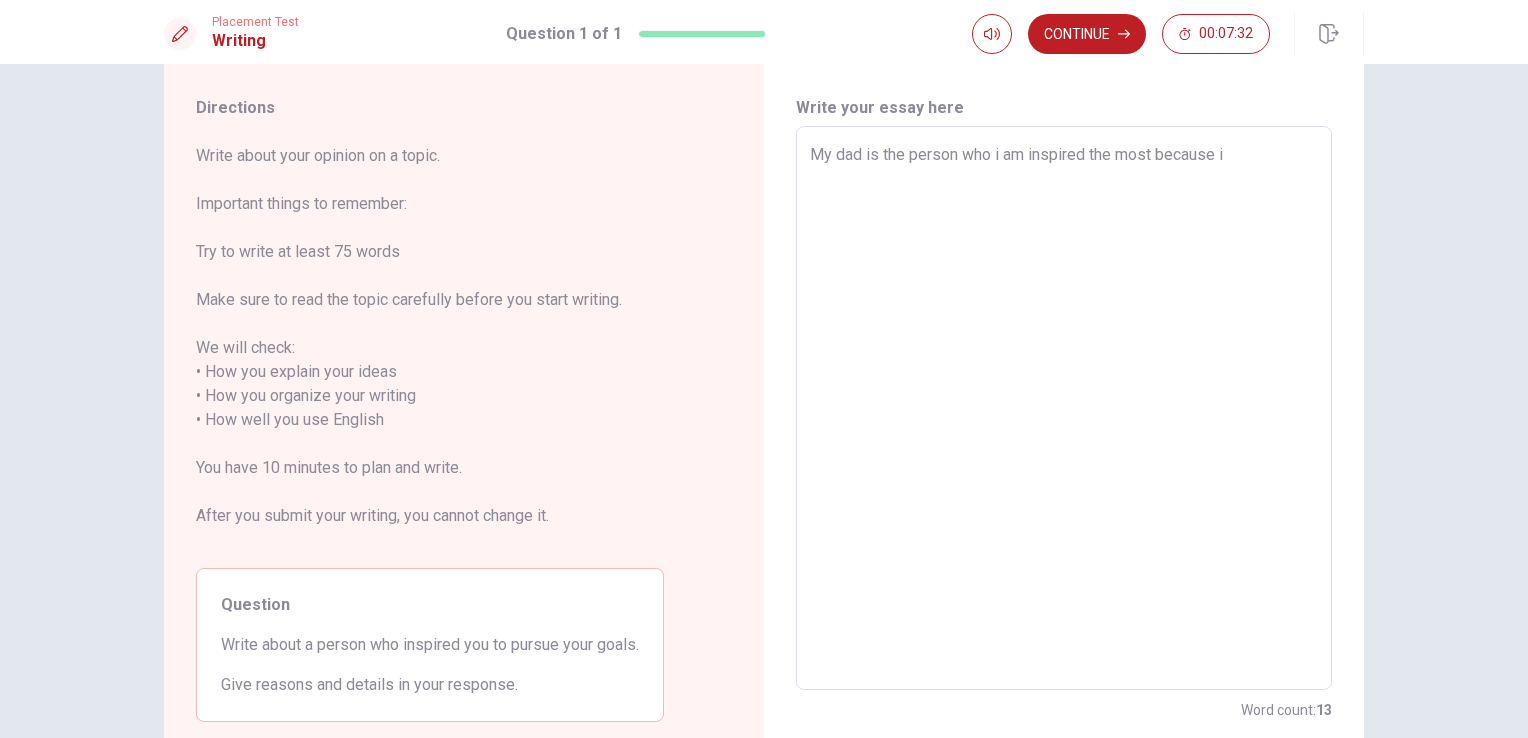 type on "My dad is the person who i am inspired the most because i" 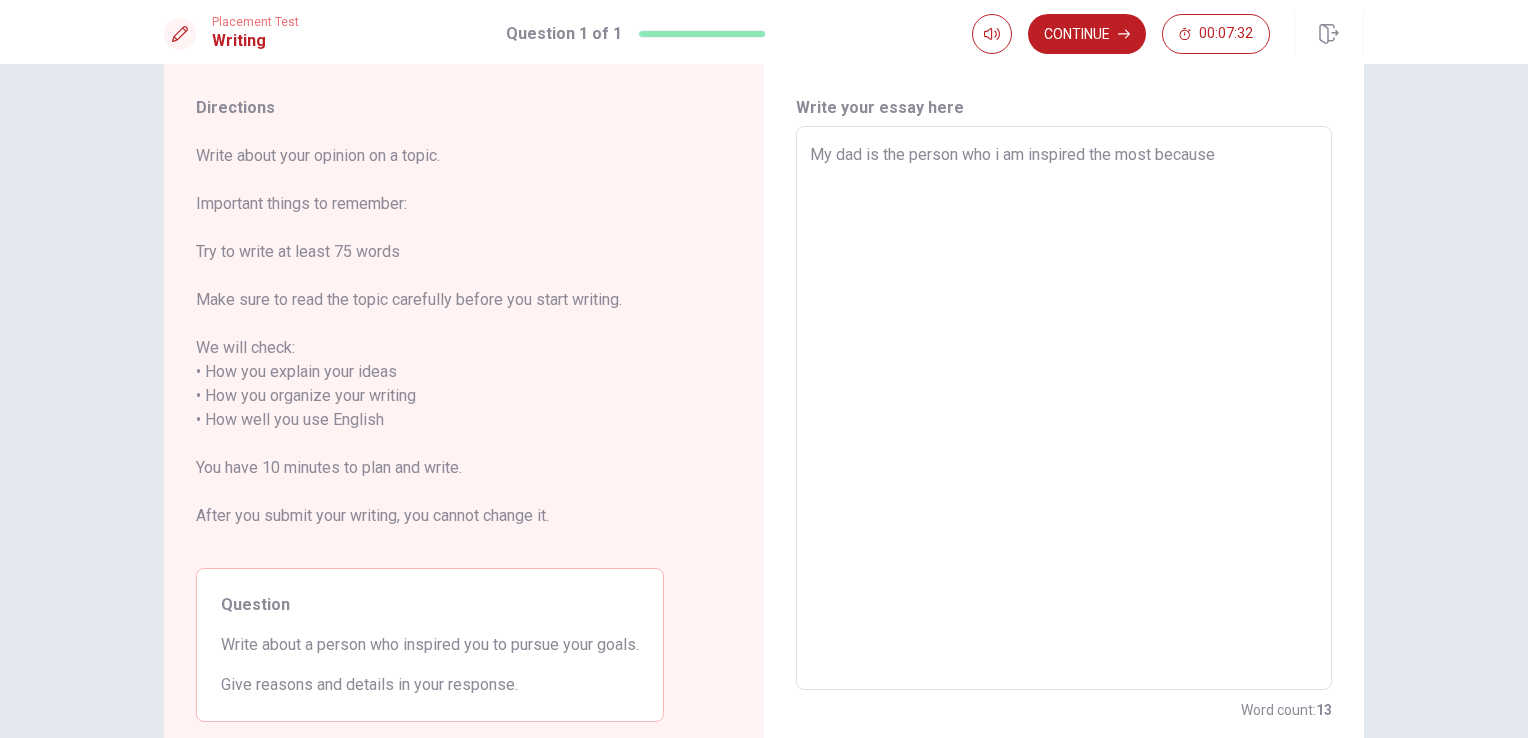 type on "My dad is the person who i am inspired the most becaus" 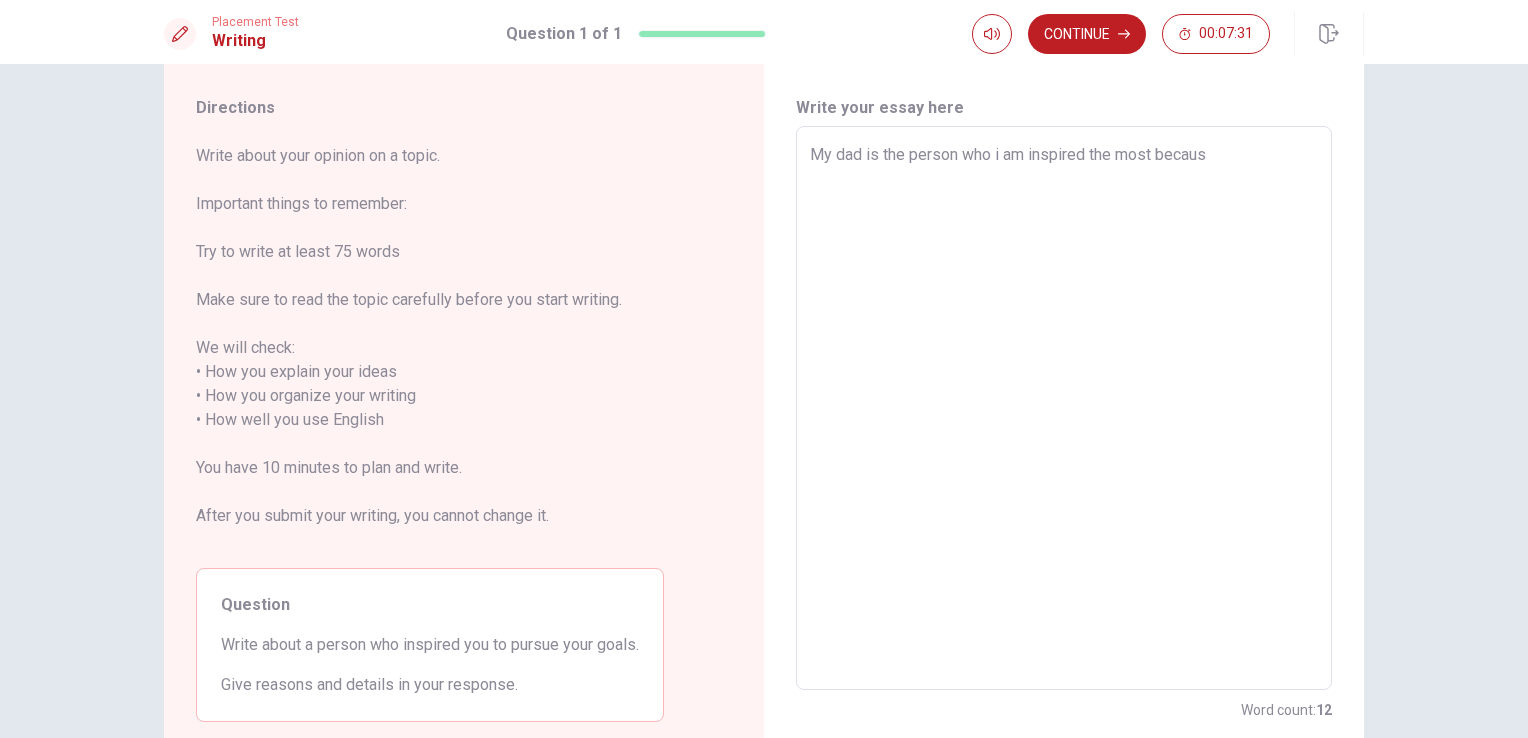type on "My dad is the person who i am inspired the most becau" 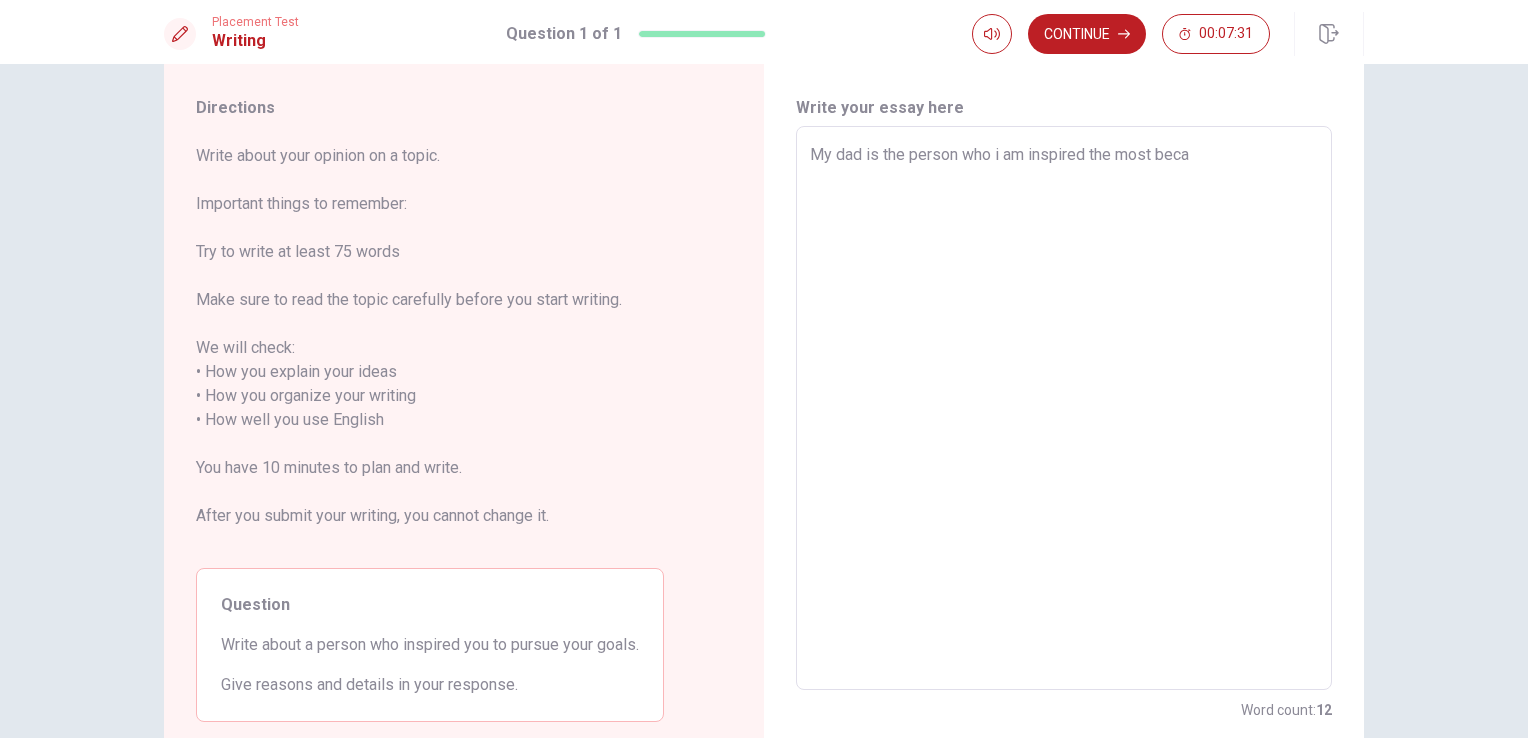 type on "My dad is the person who i am inspired the most bec" 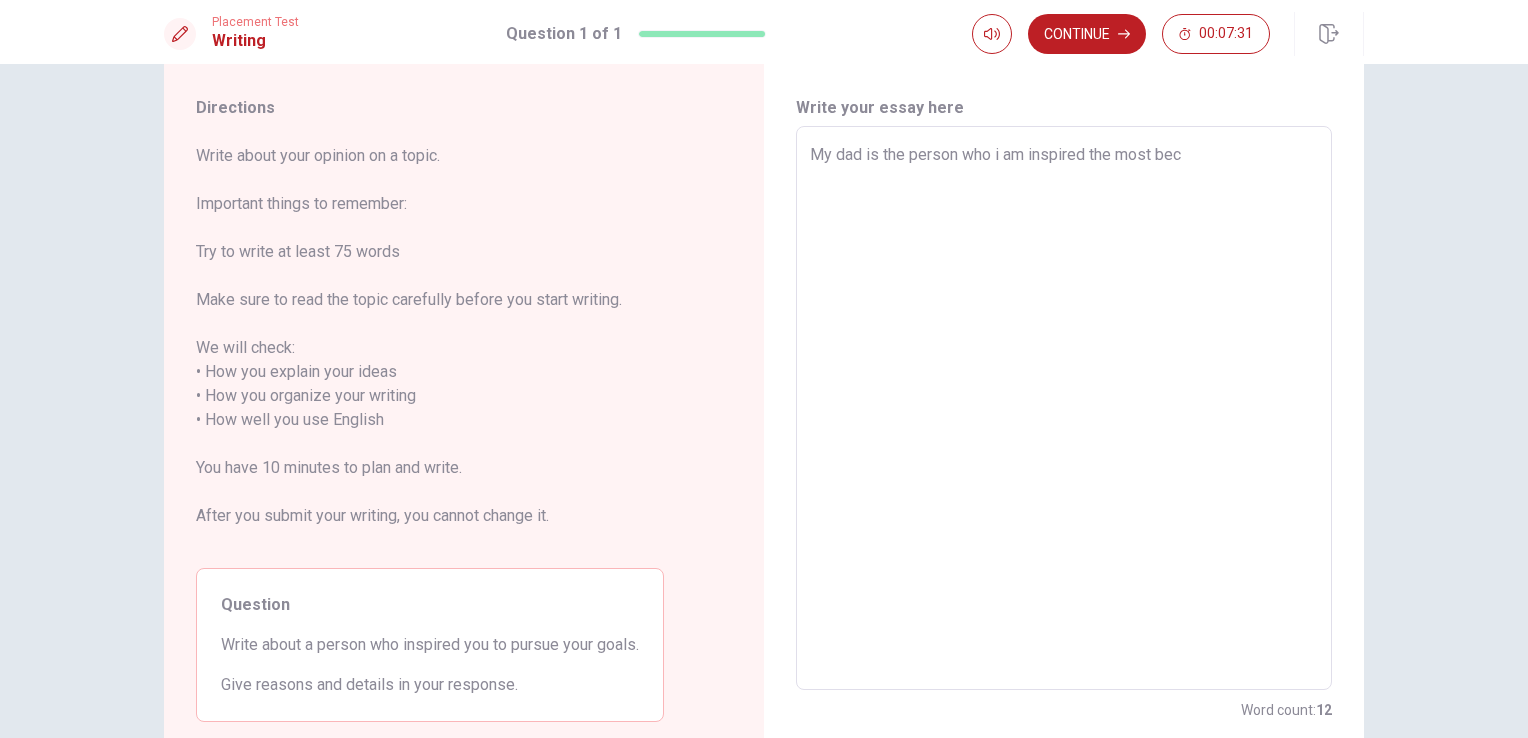 type on "My dad is the person who i am inspired the most be" 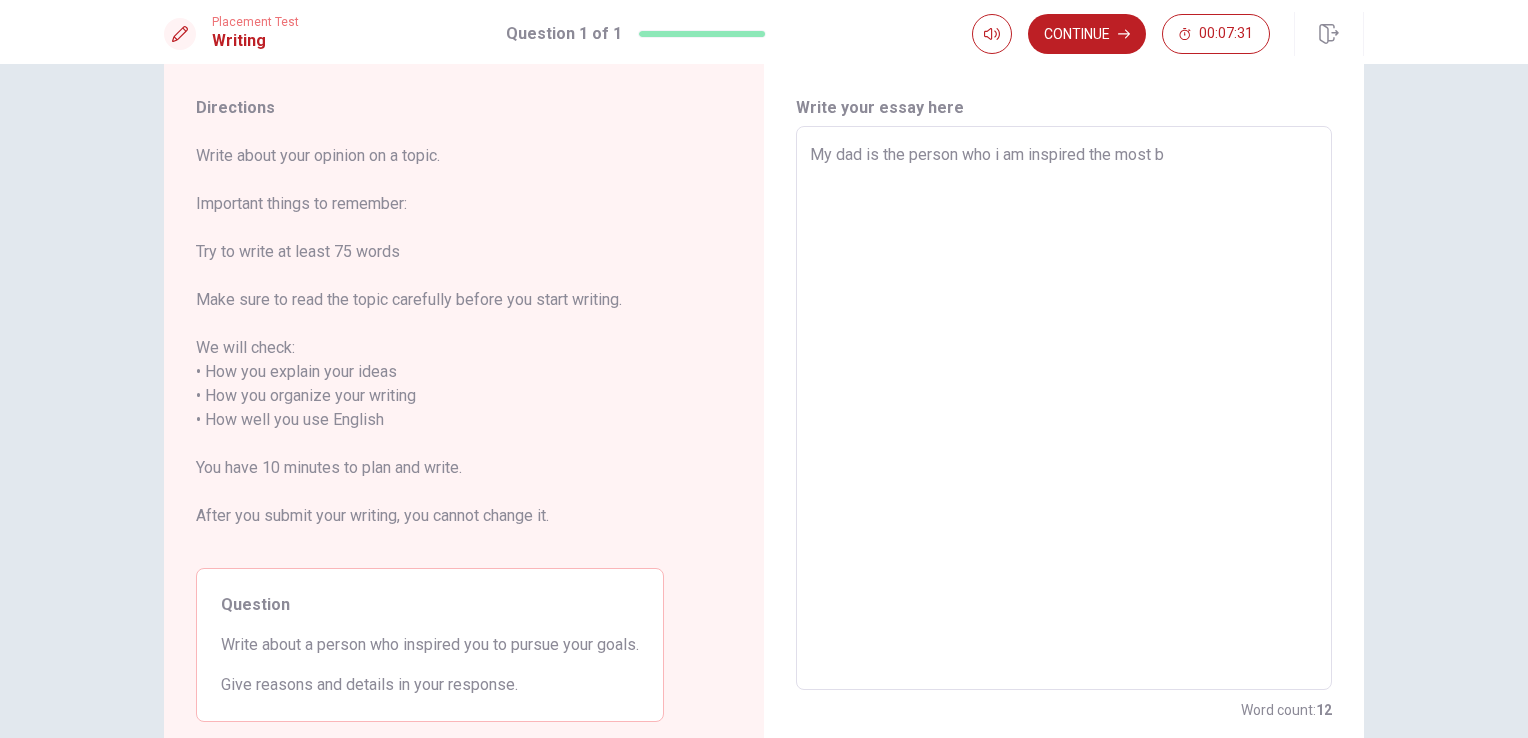 type on "My dad is the person who i am inspired the most" 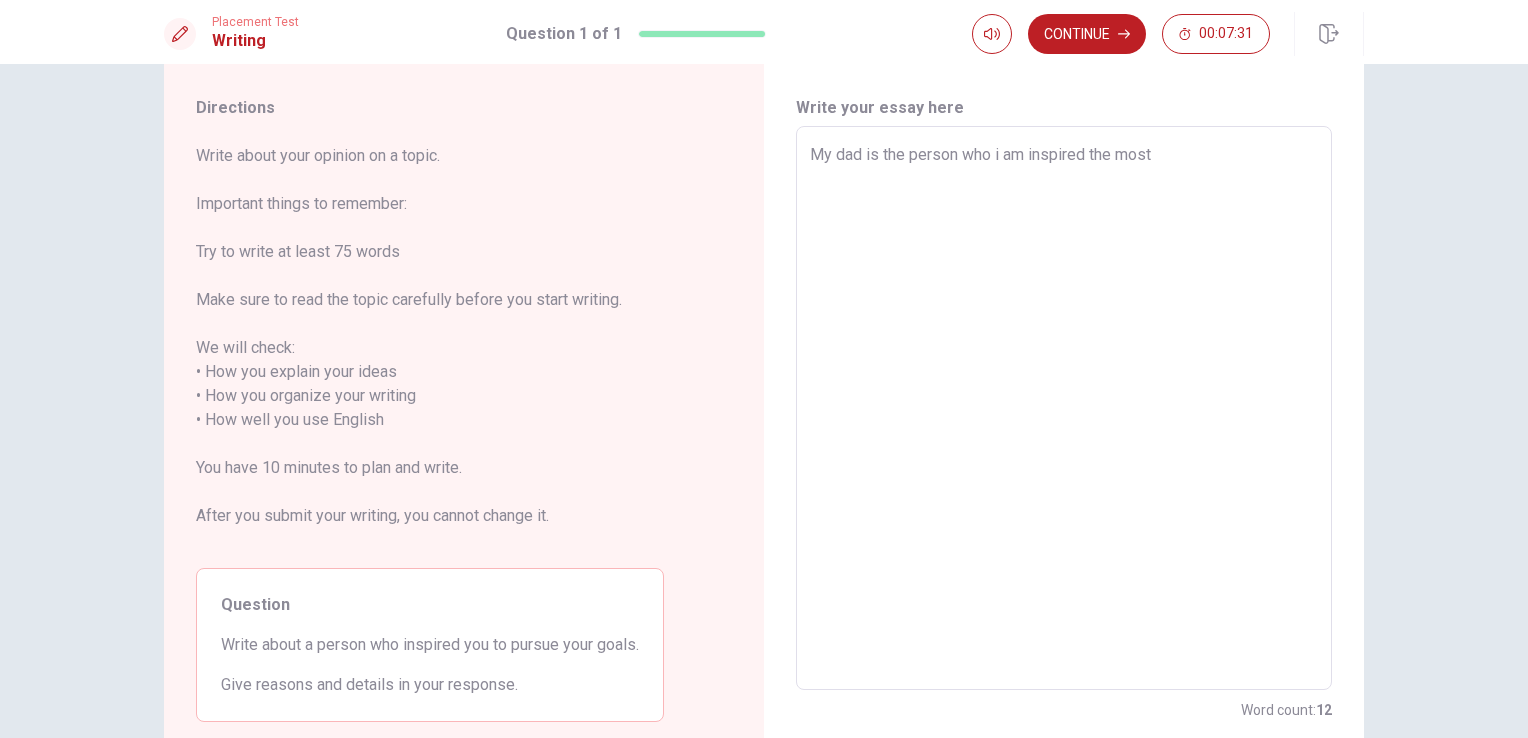 type on "My dad is the person who i am inspired the most" 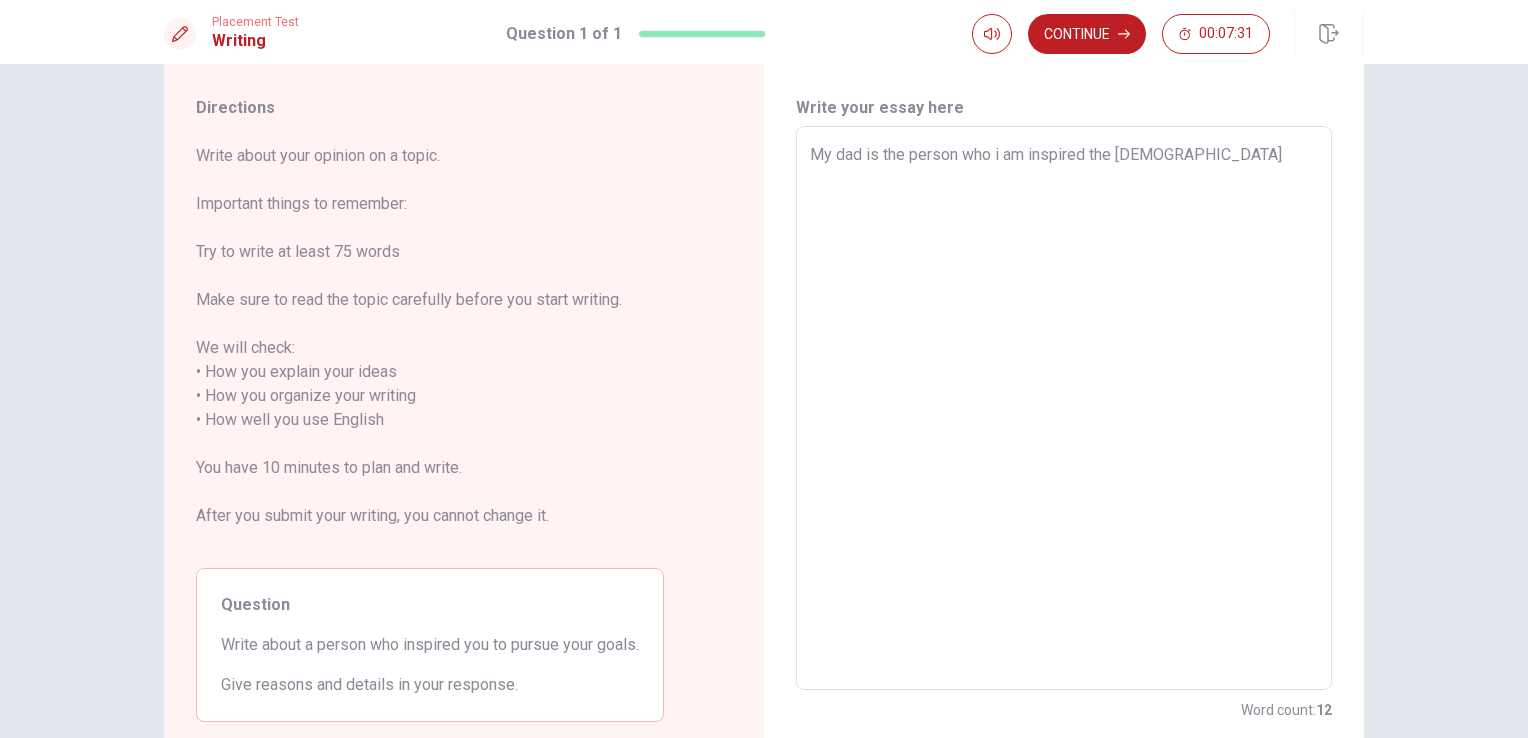 type on "x" 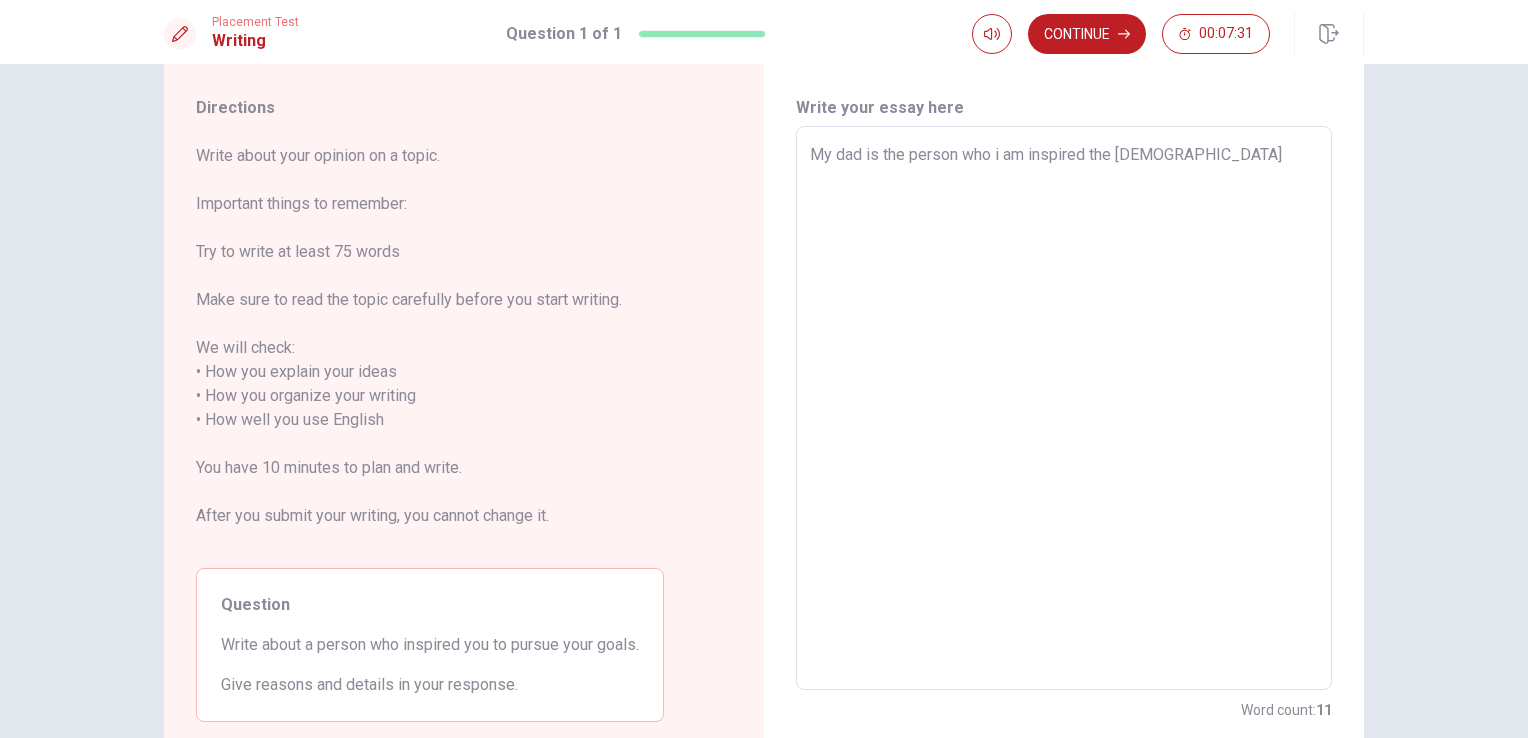 type on "My dad is the person who i am inspired the mo" 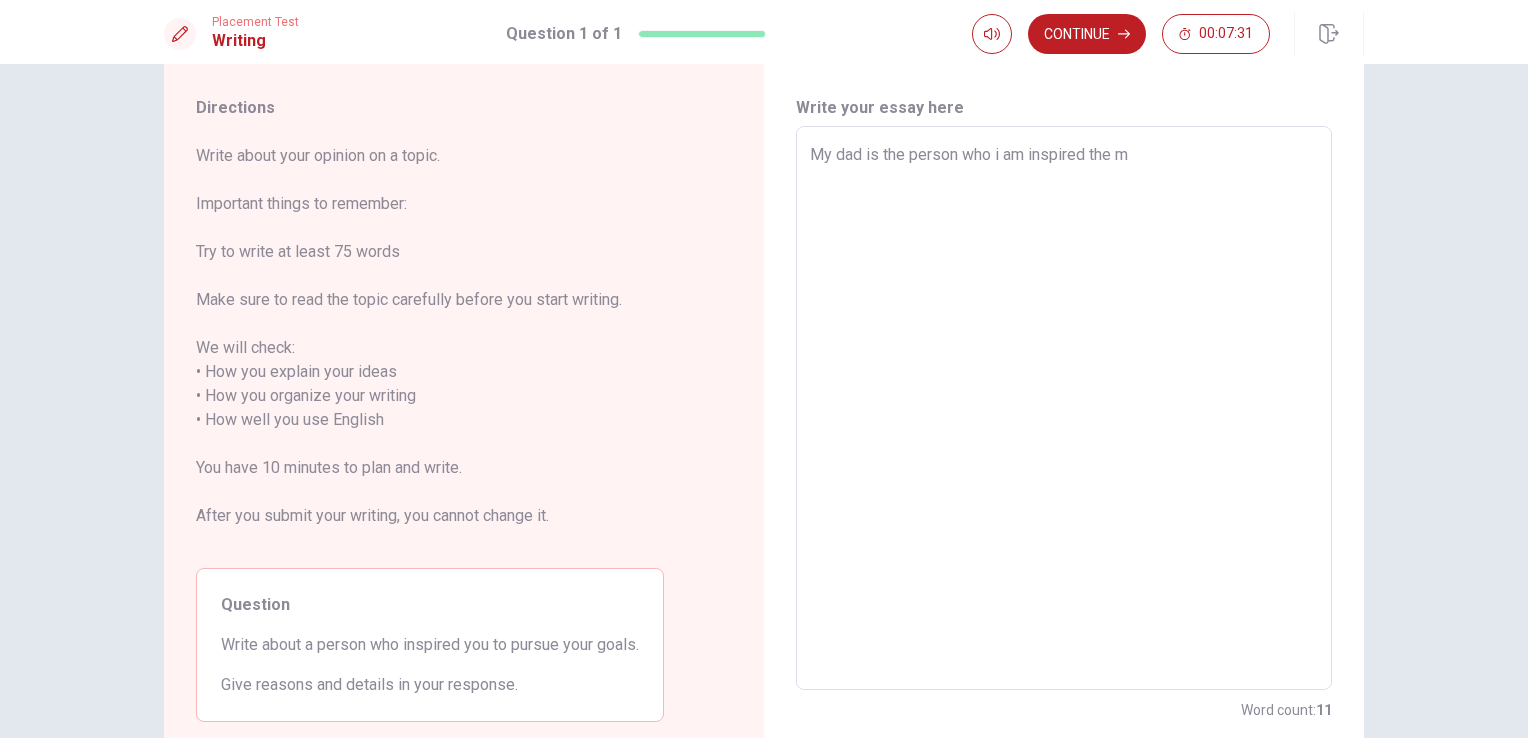 type on "My dad is the person who i am inspired the" 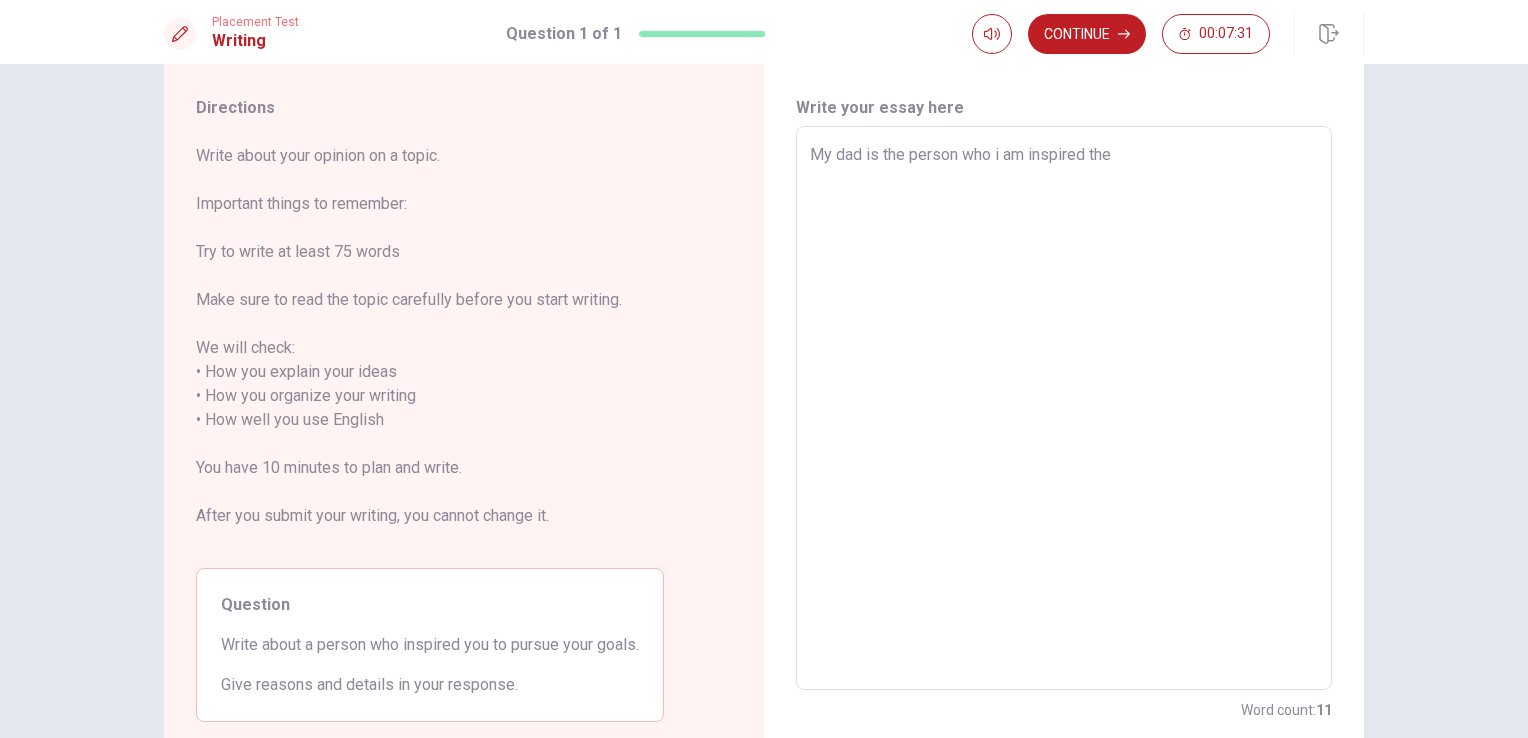 type on "x" 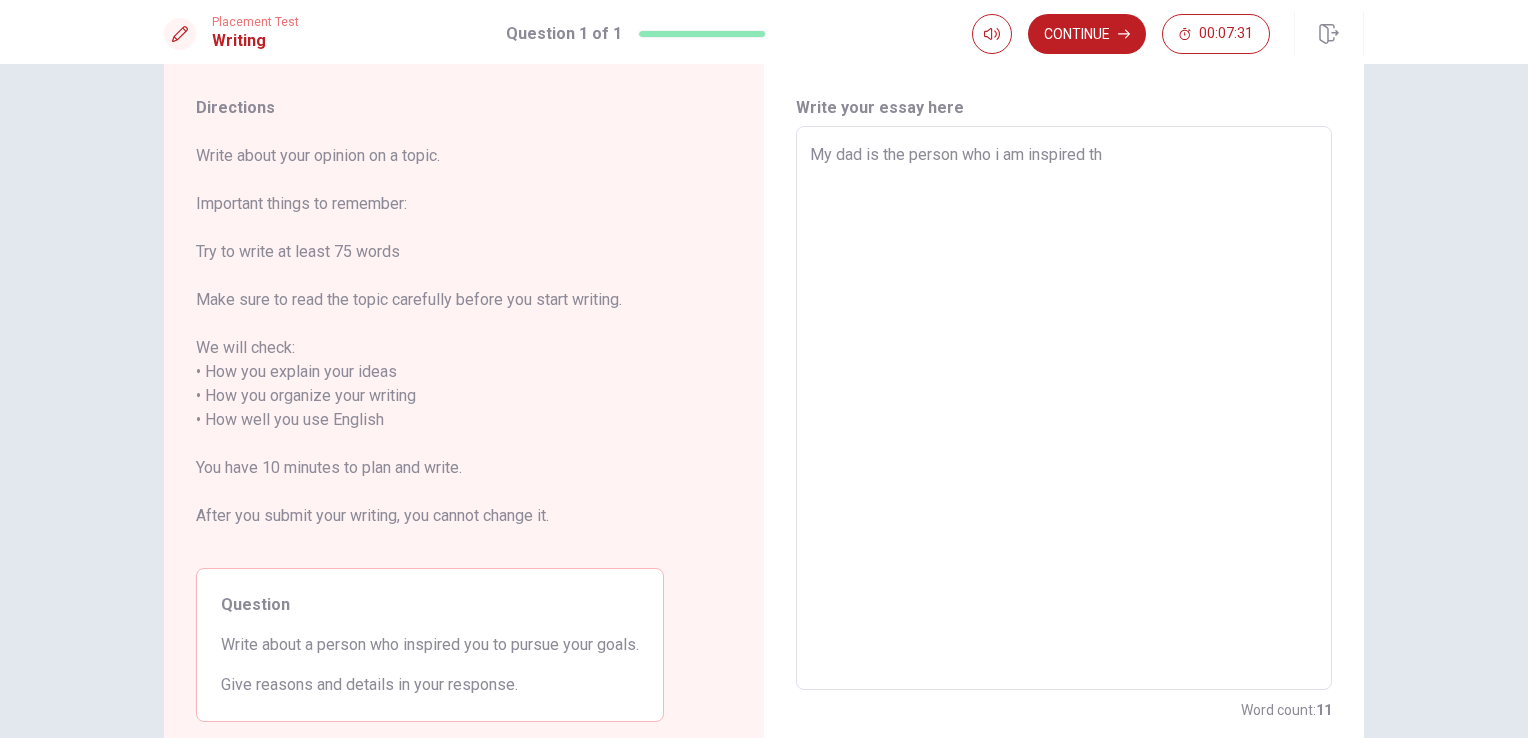 type on "x" 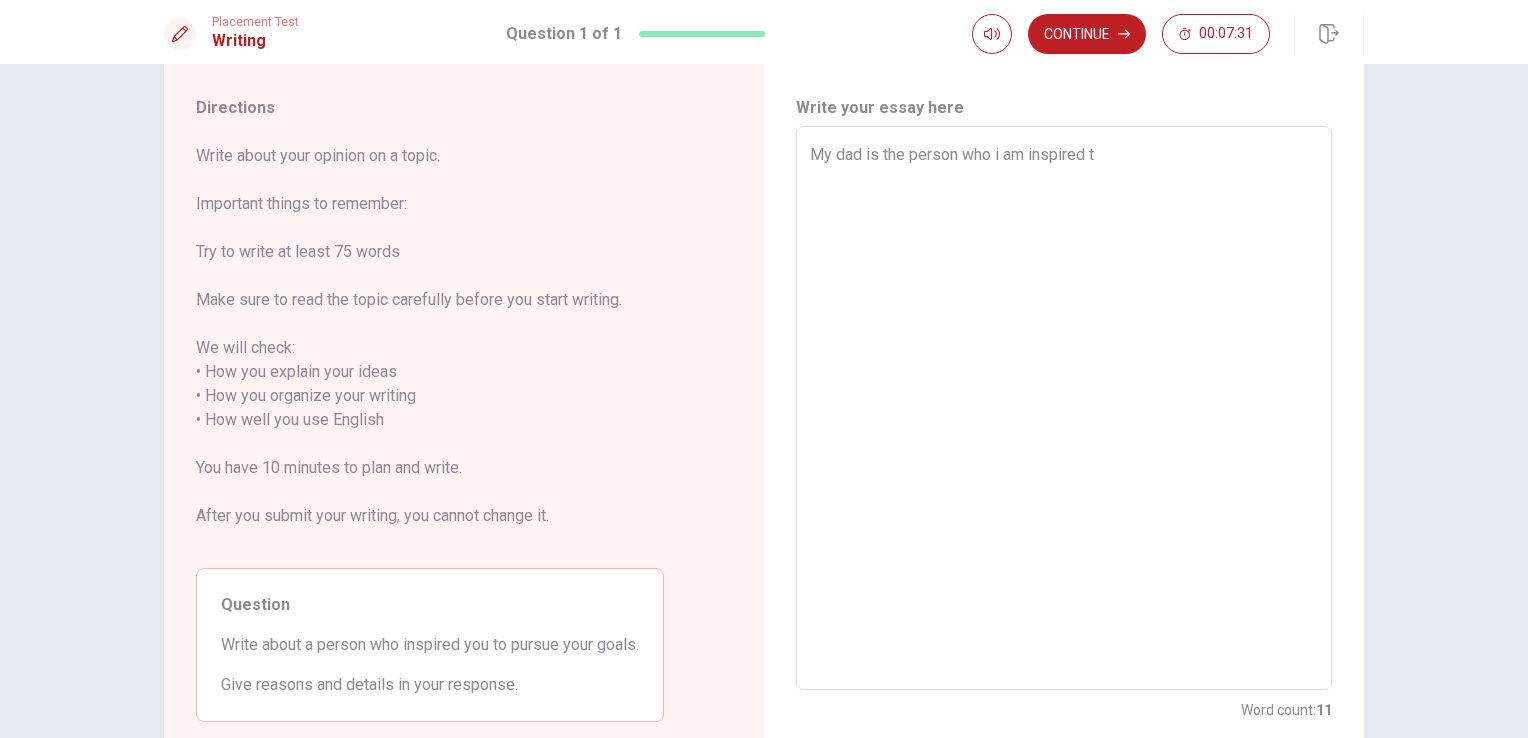 type on "My dad is the person who i am inspired" 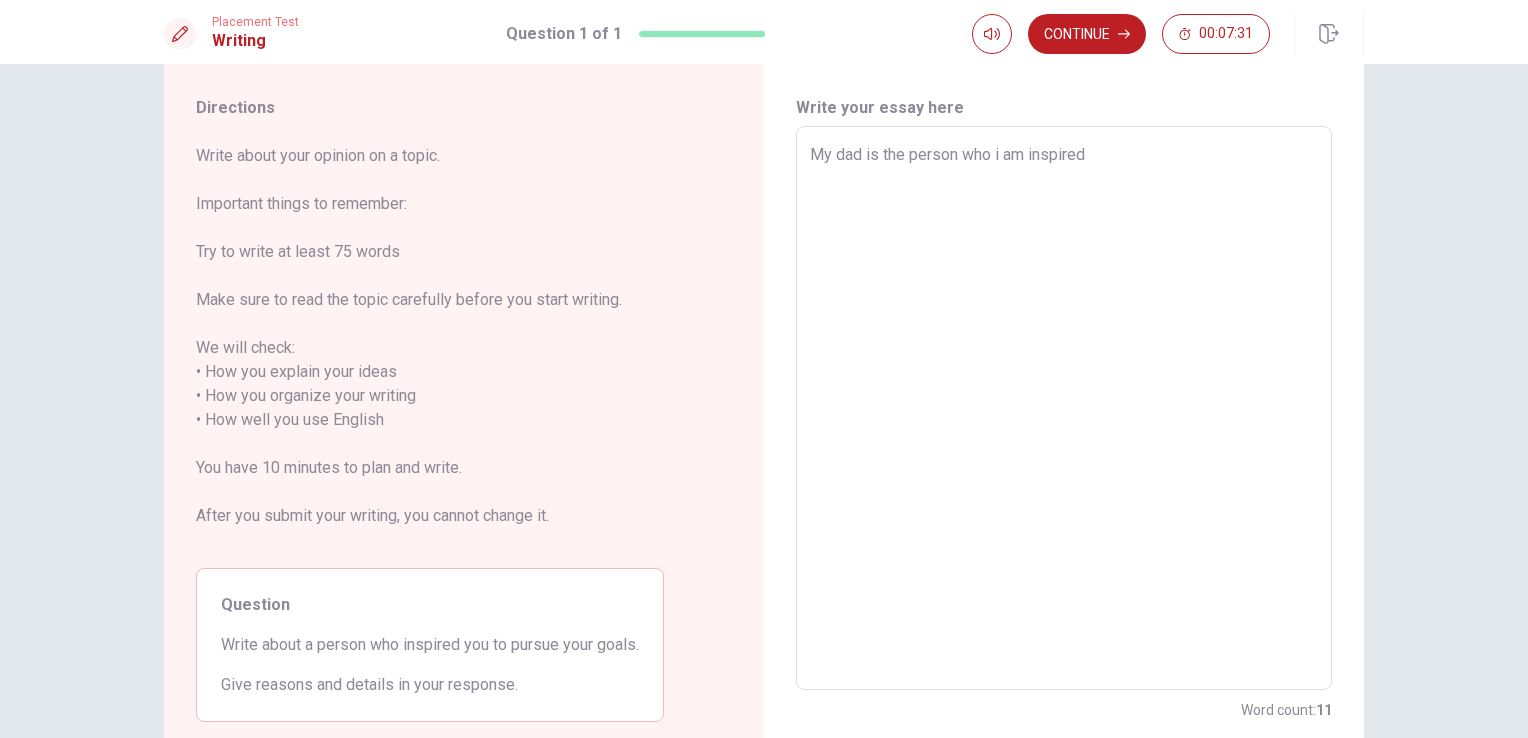 type on "My dad is the person who i am inspired" 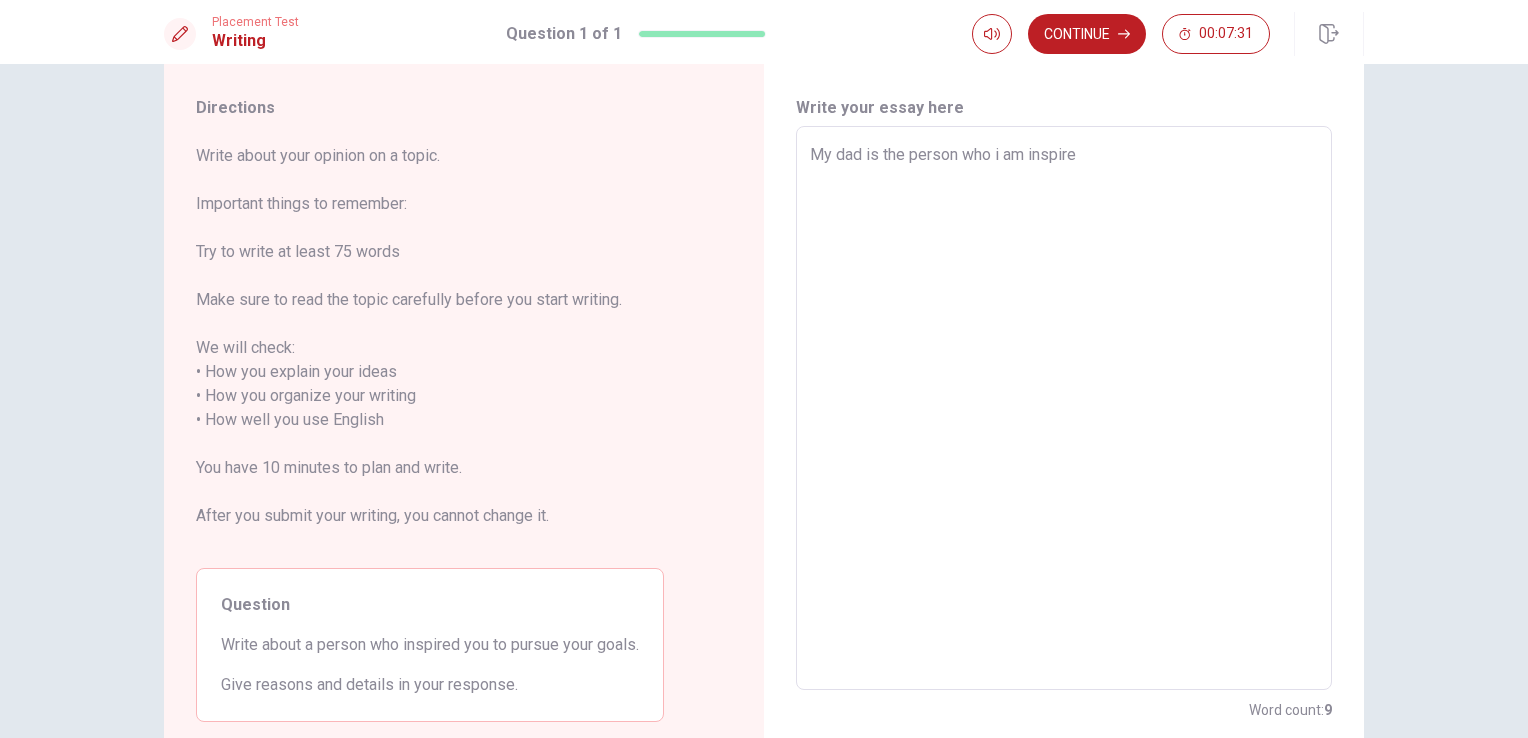 type on "My dad is the person who i am inspir" 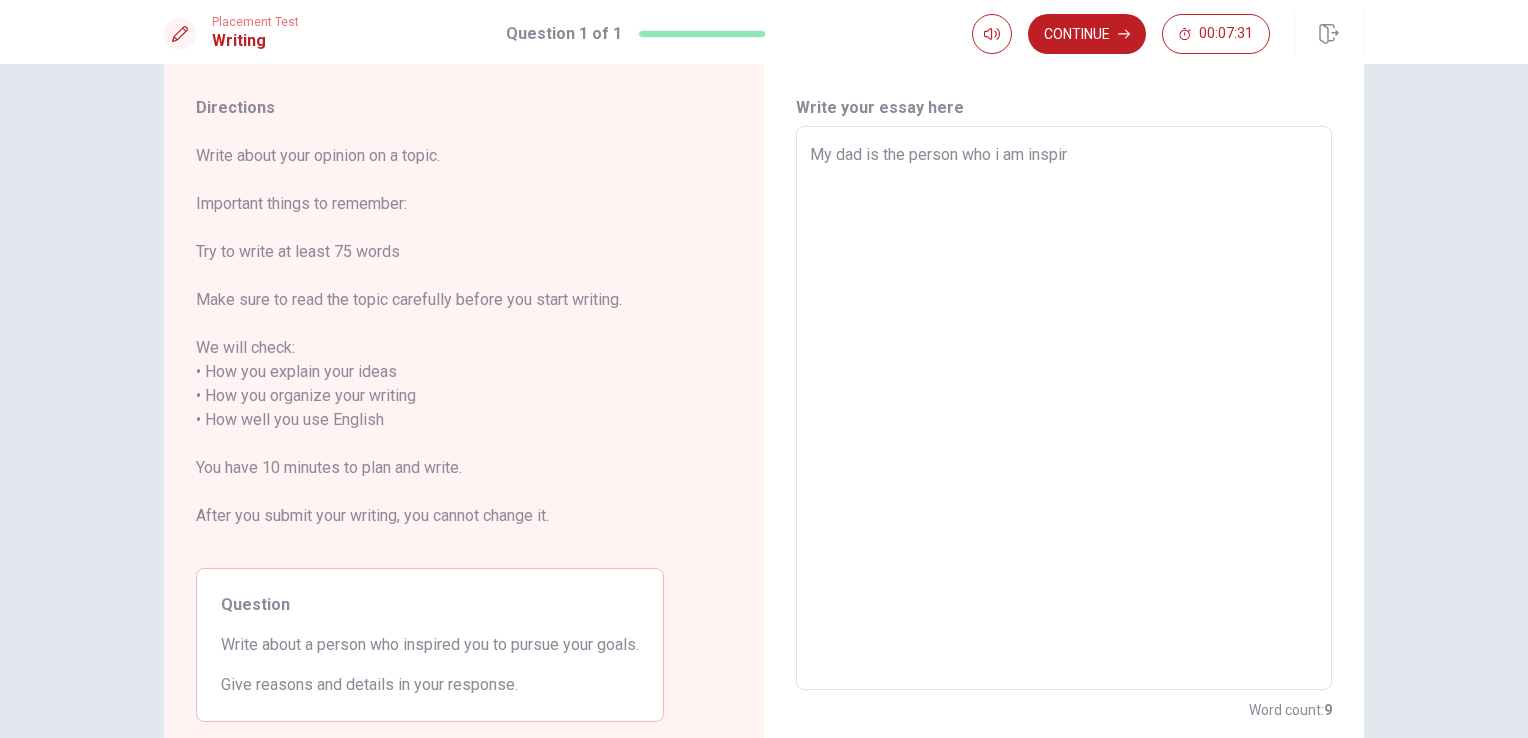 type on "My dad is the person who i am inspi" 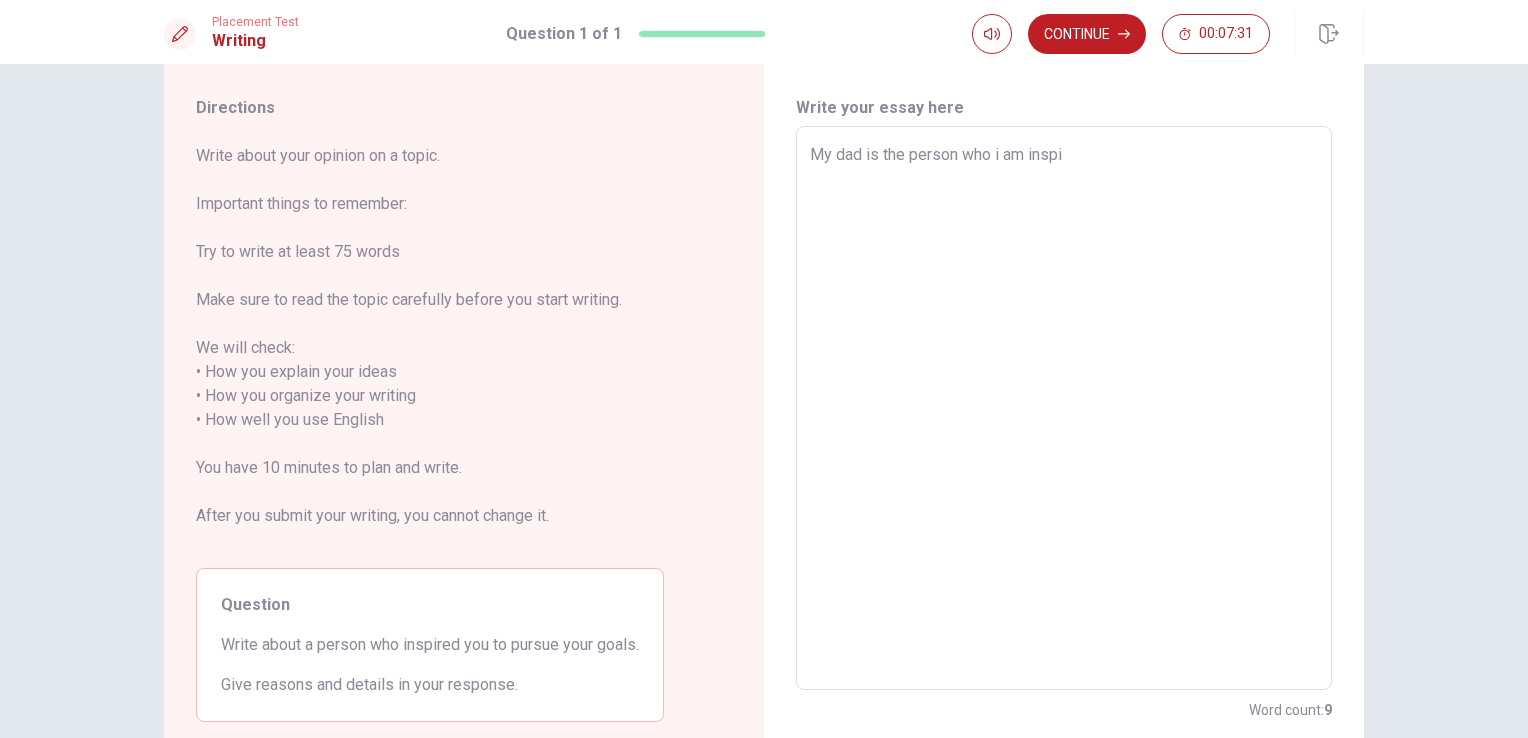 type on "My dad is the person who i am insp" 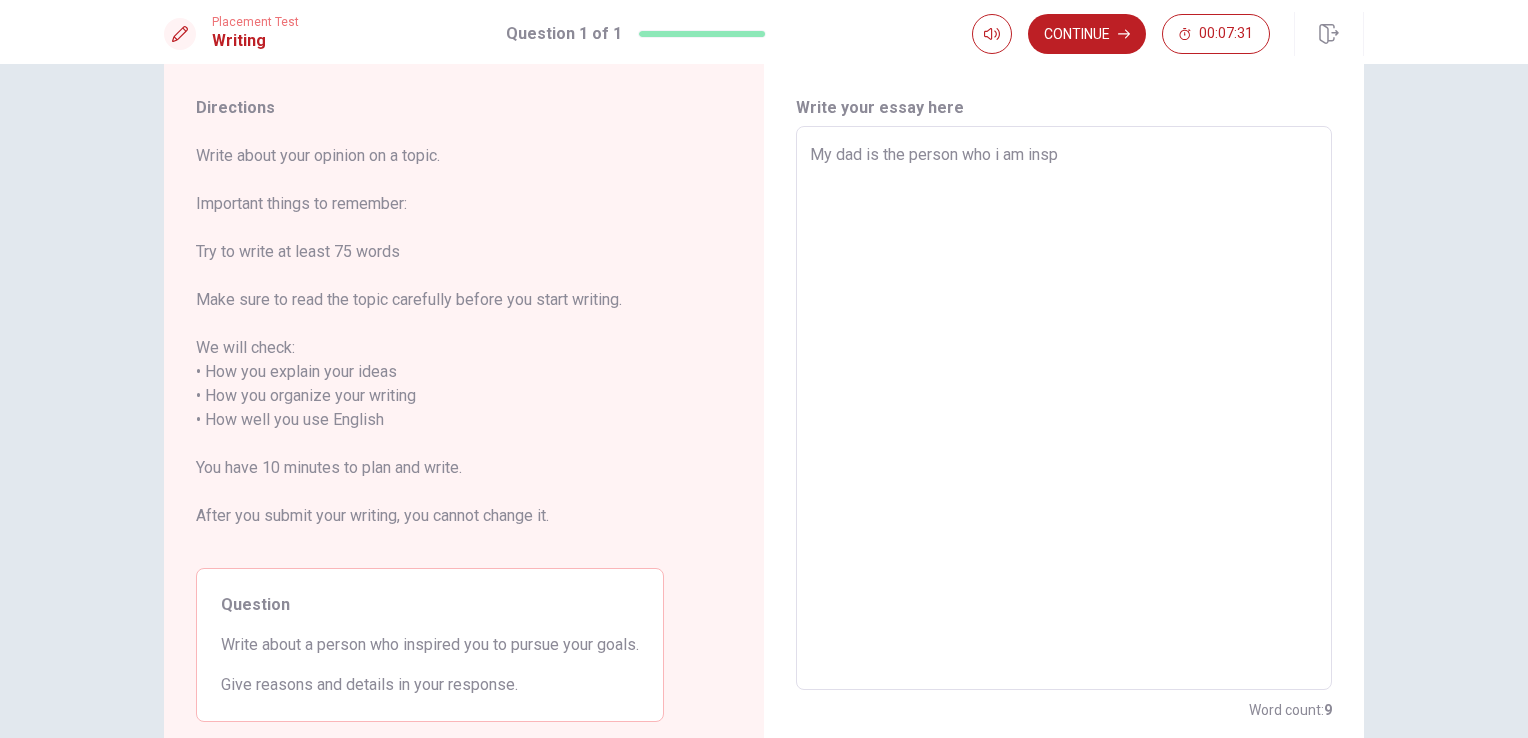 type on "x" 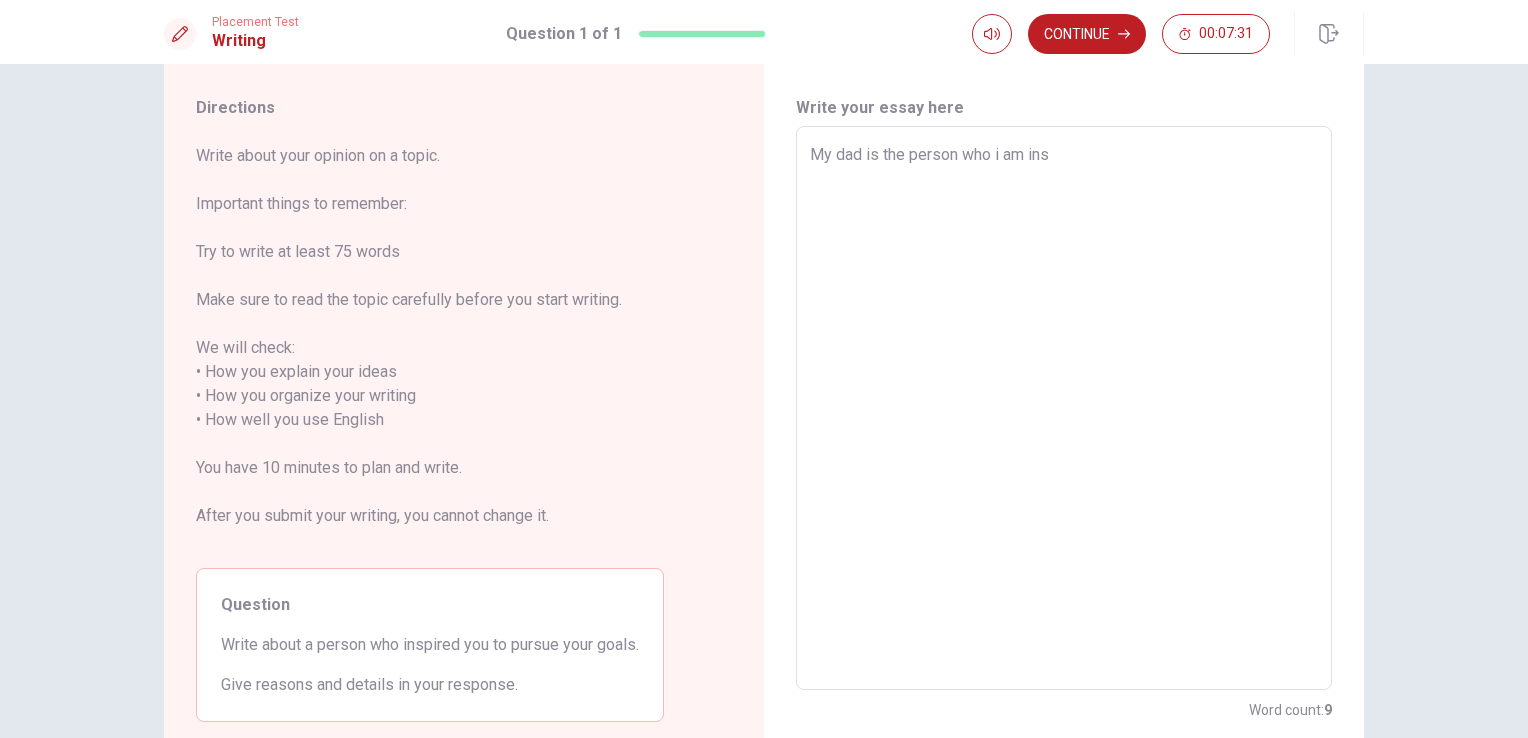 type on "My dad is the person who i am in" 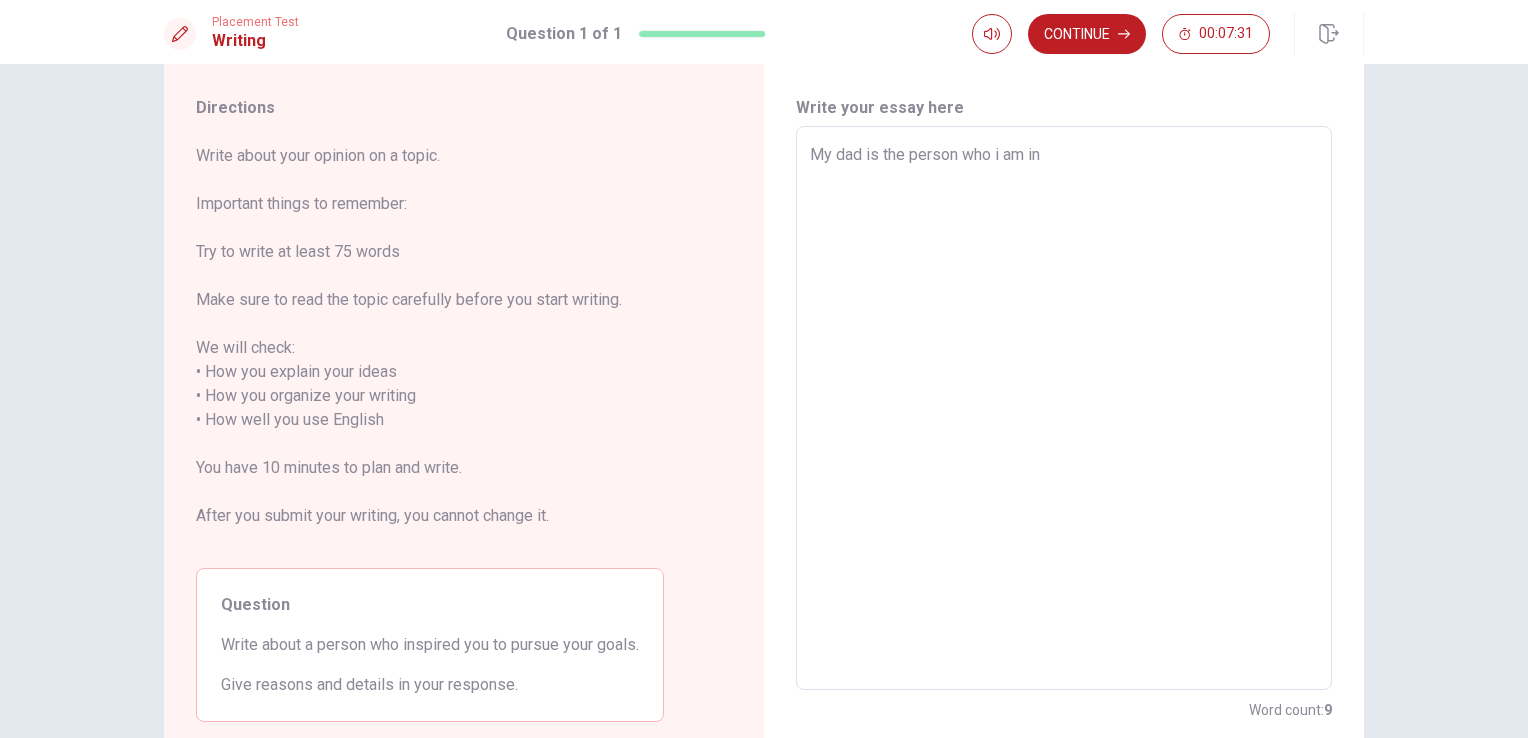 type on "My dad is the person who i am i" 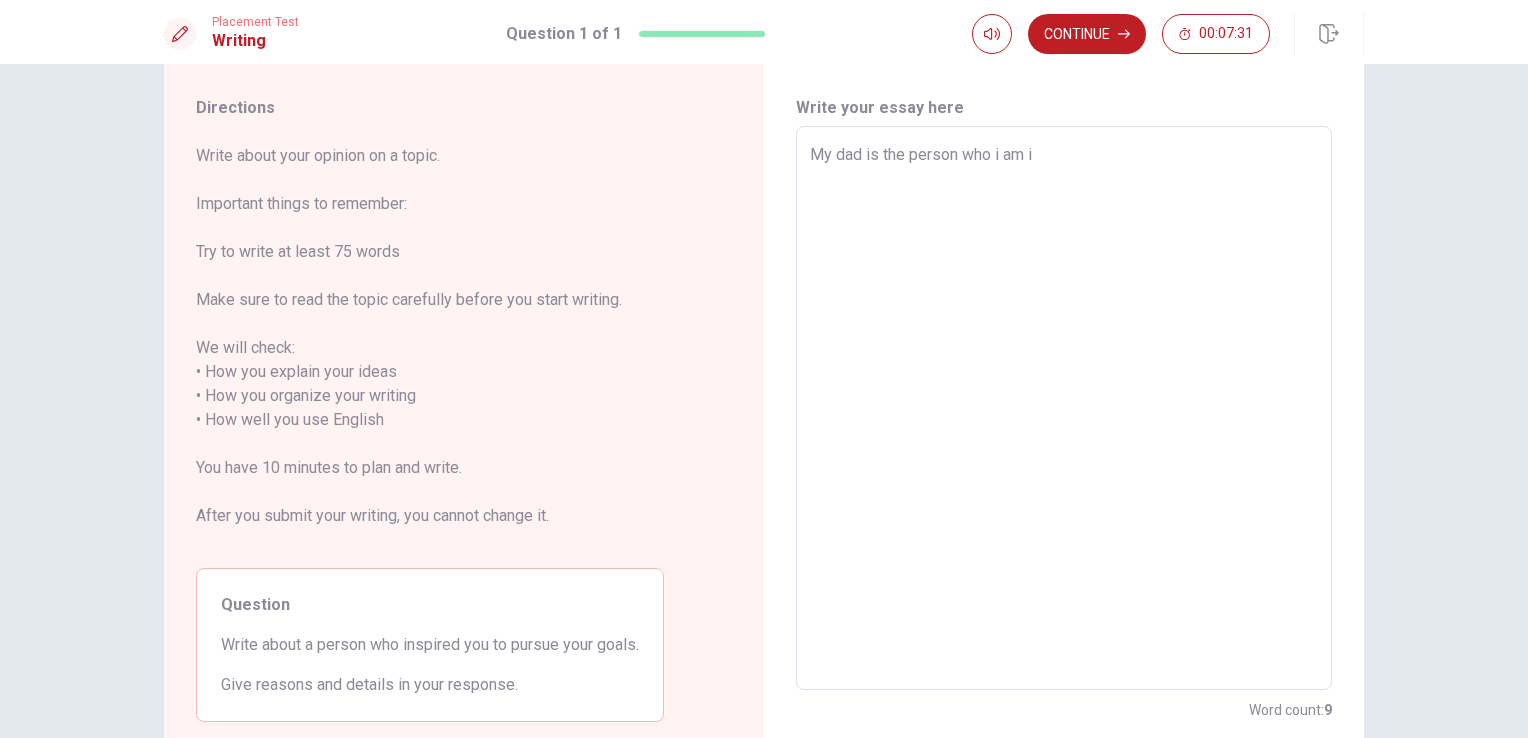 type on "My dad is the person who i am" 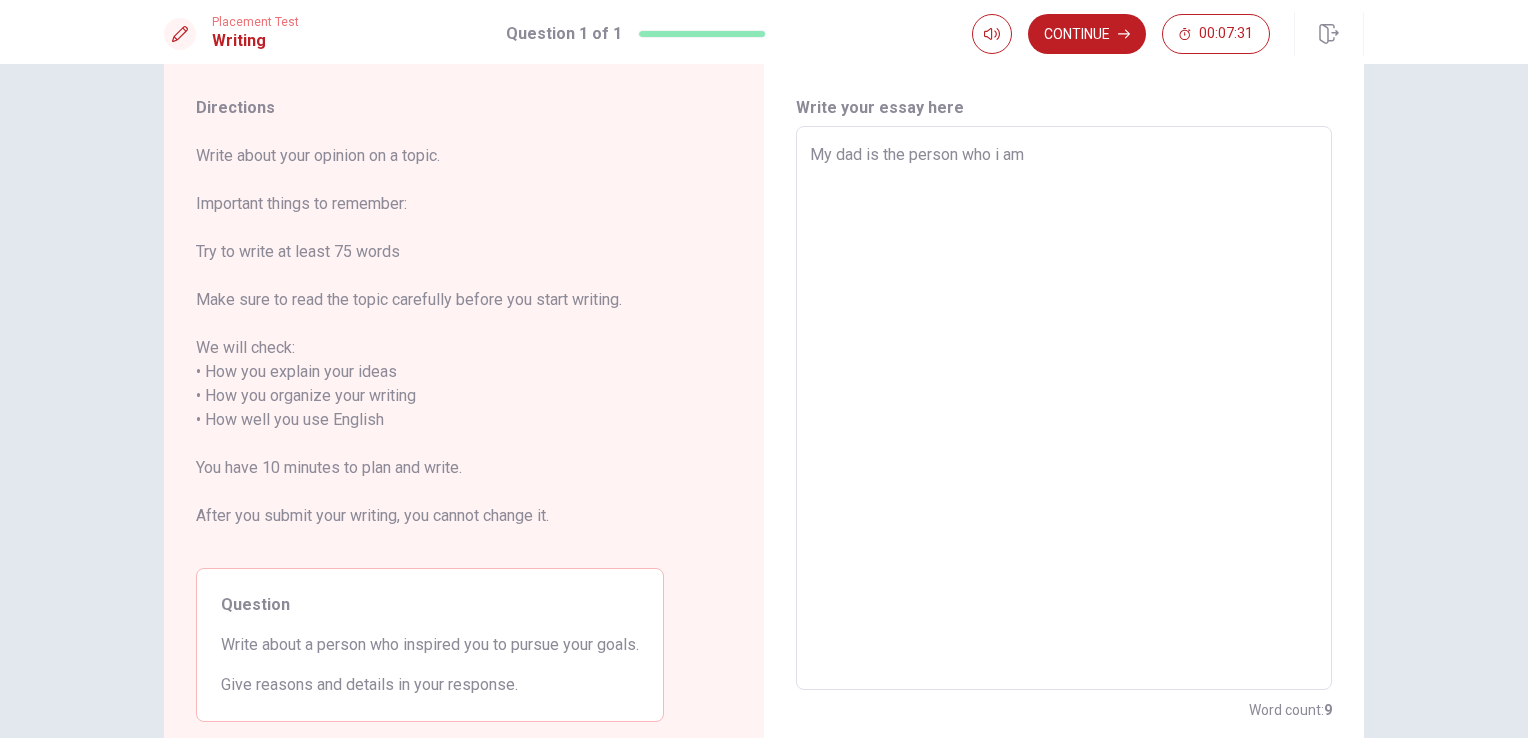 type on "My dad is the person who i am" 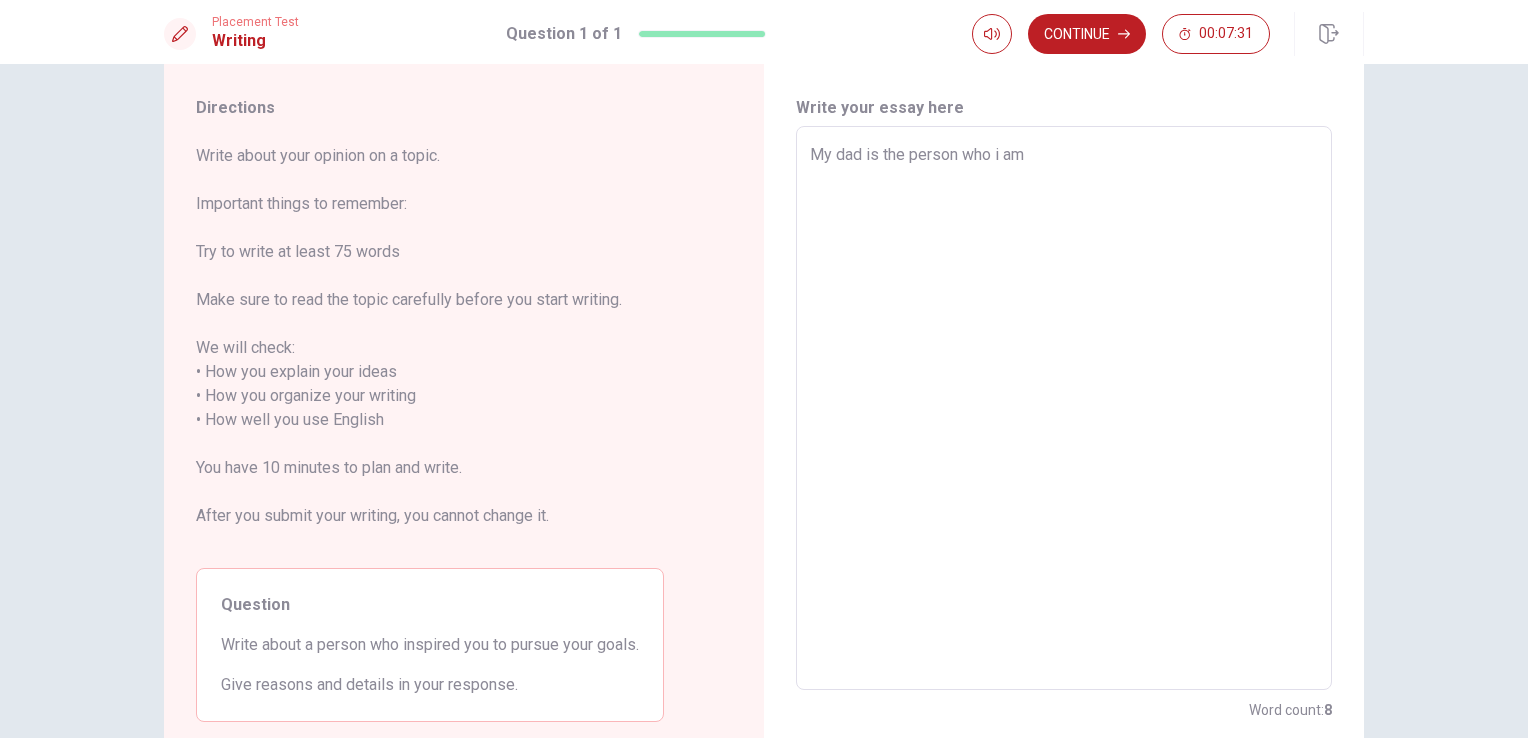 type on "My dad is the person who i a" 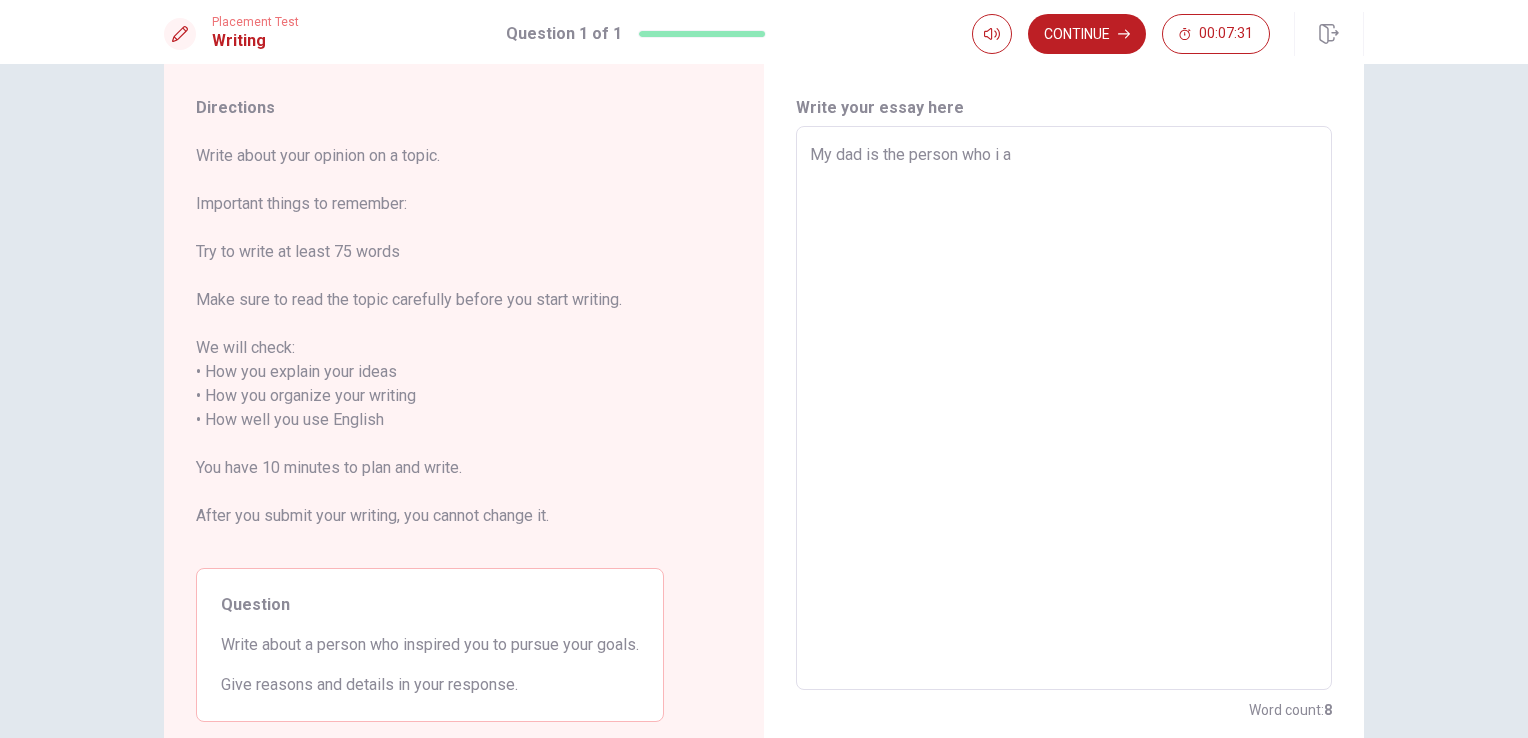 type on "x" 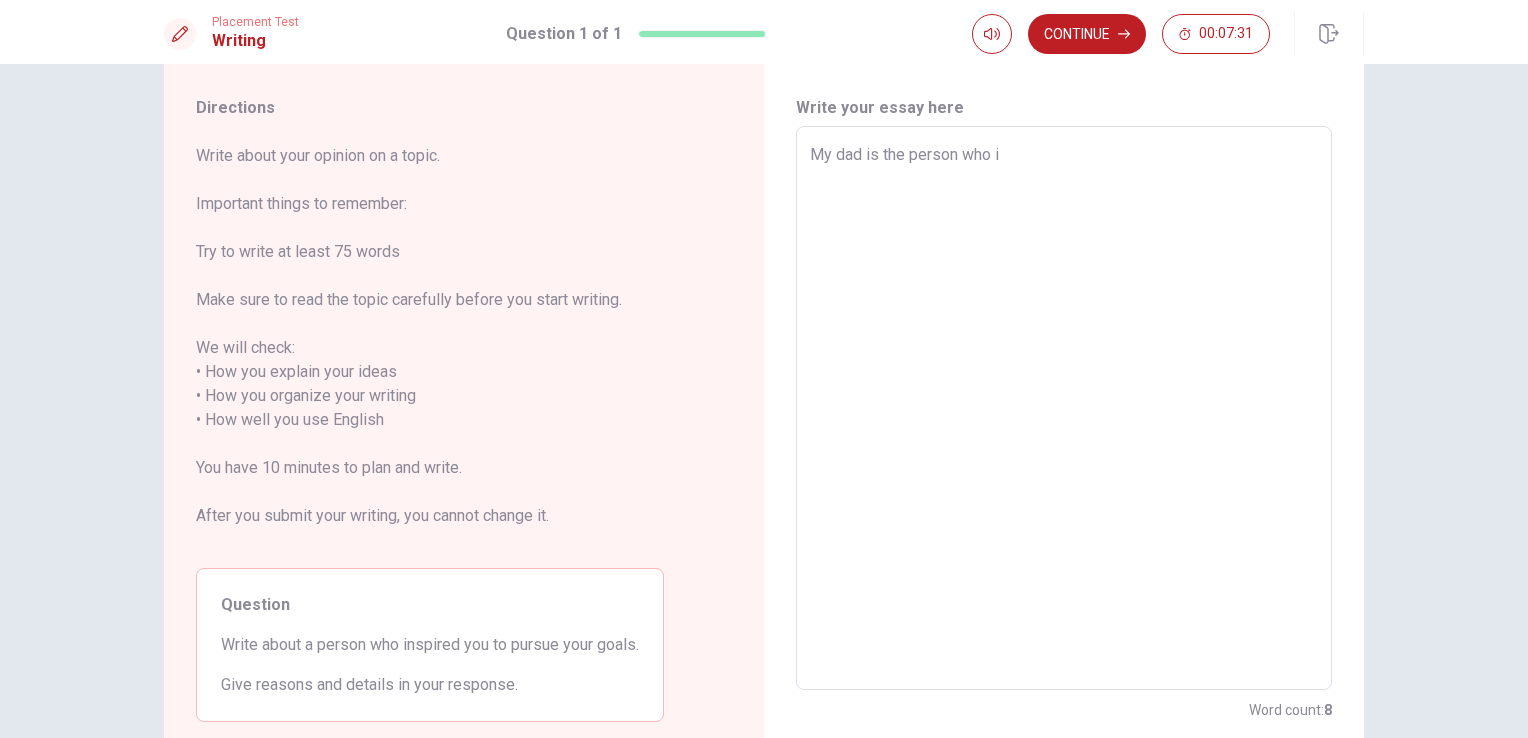 type on "My dad is the person who i" 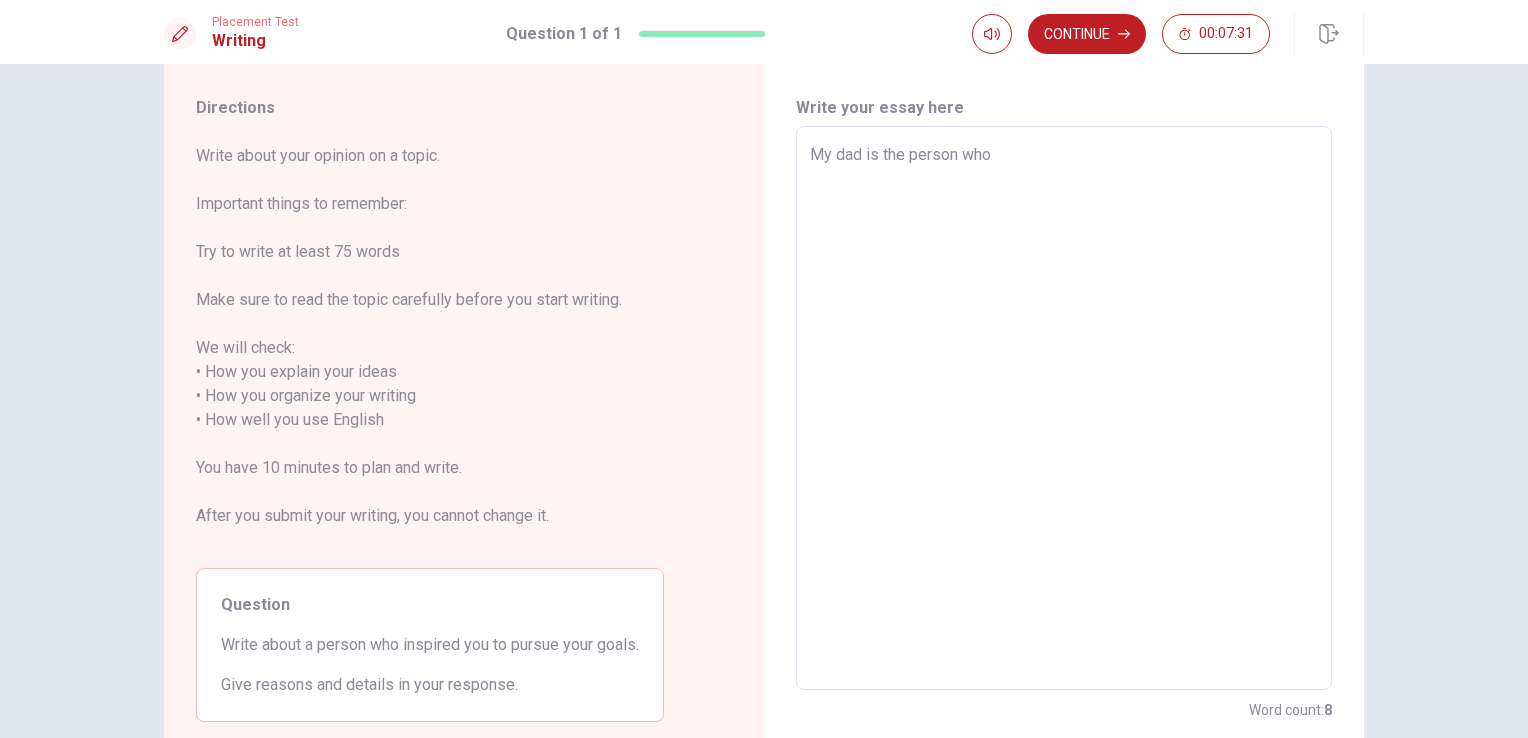 type on "My dad is the person who" 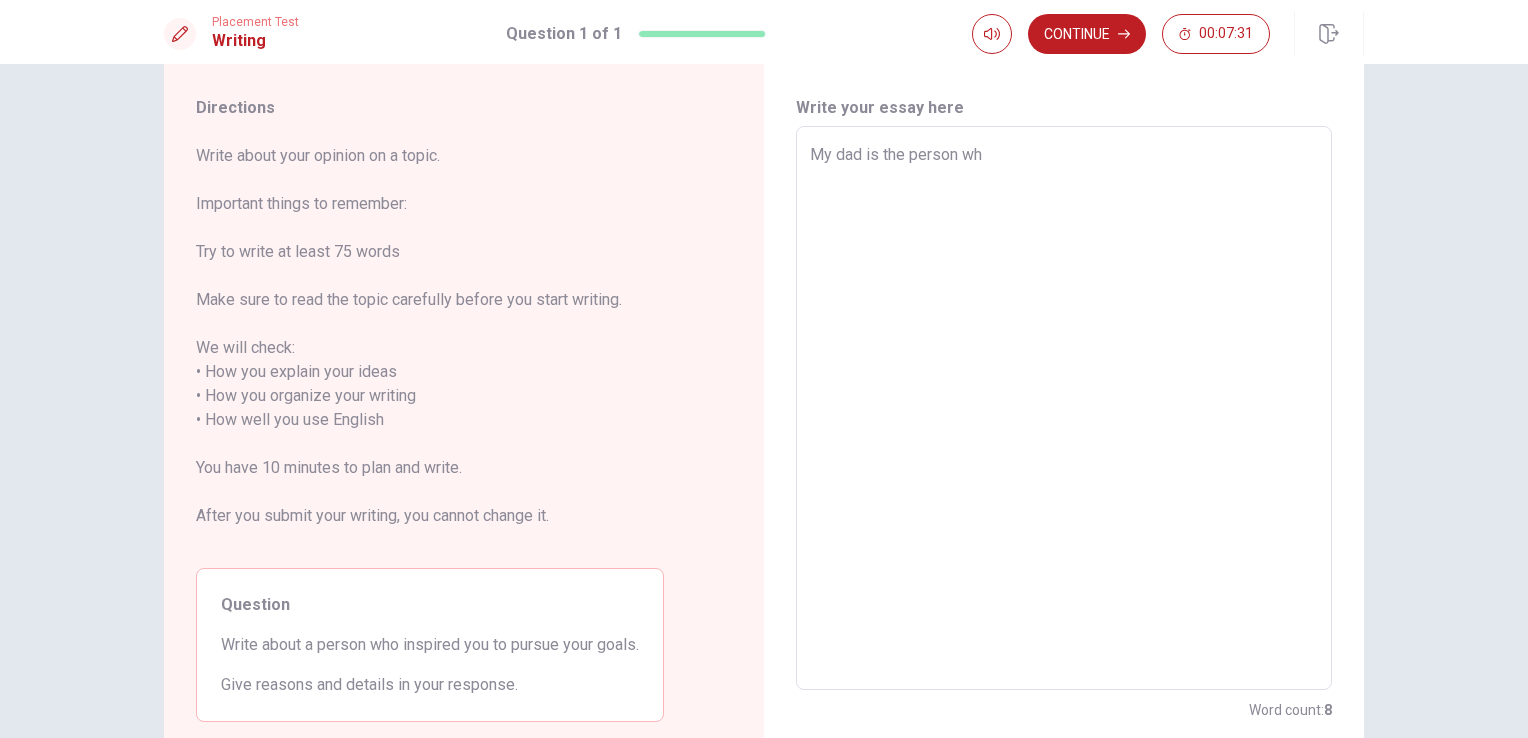 type on "x" 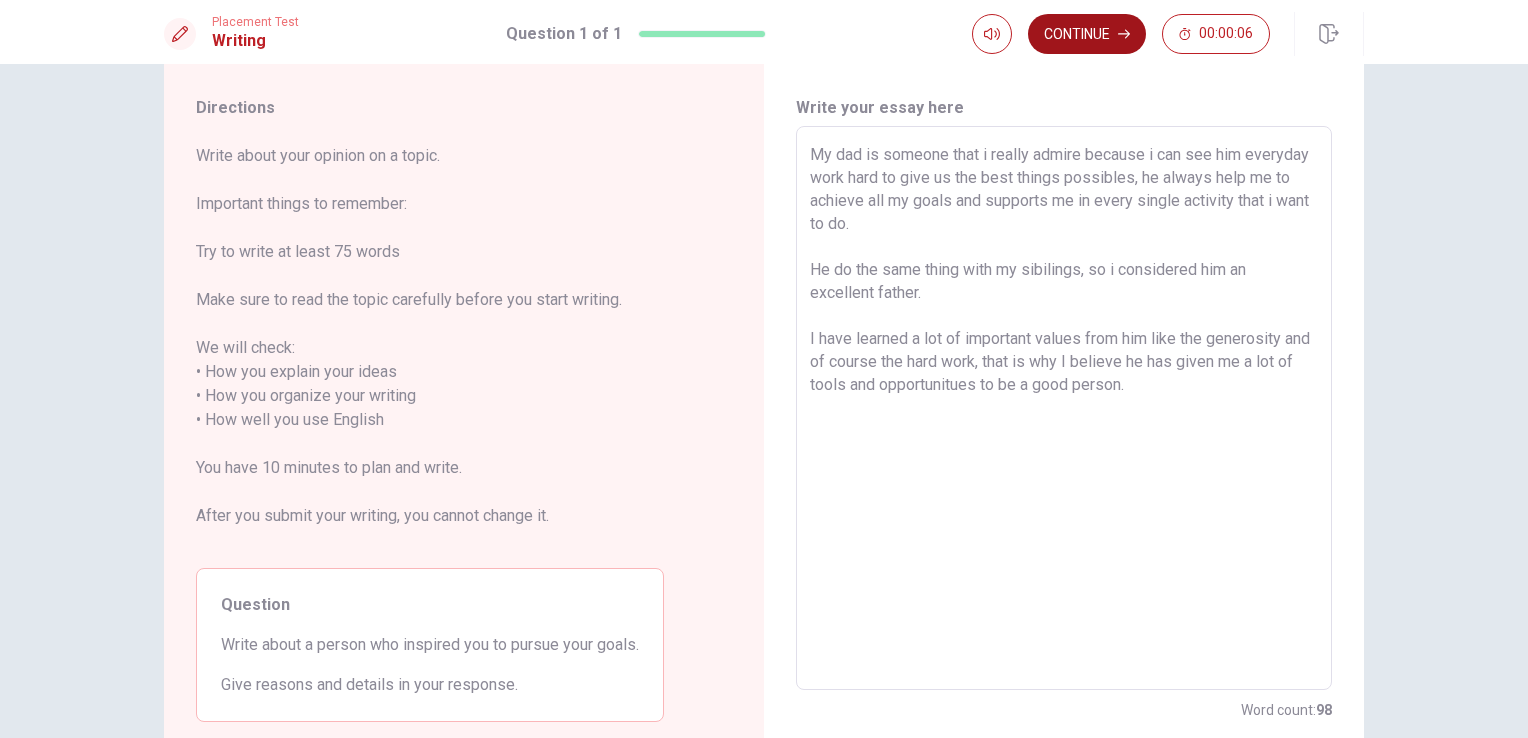 click on "Continue" at bounding box center (1087, 34) 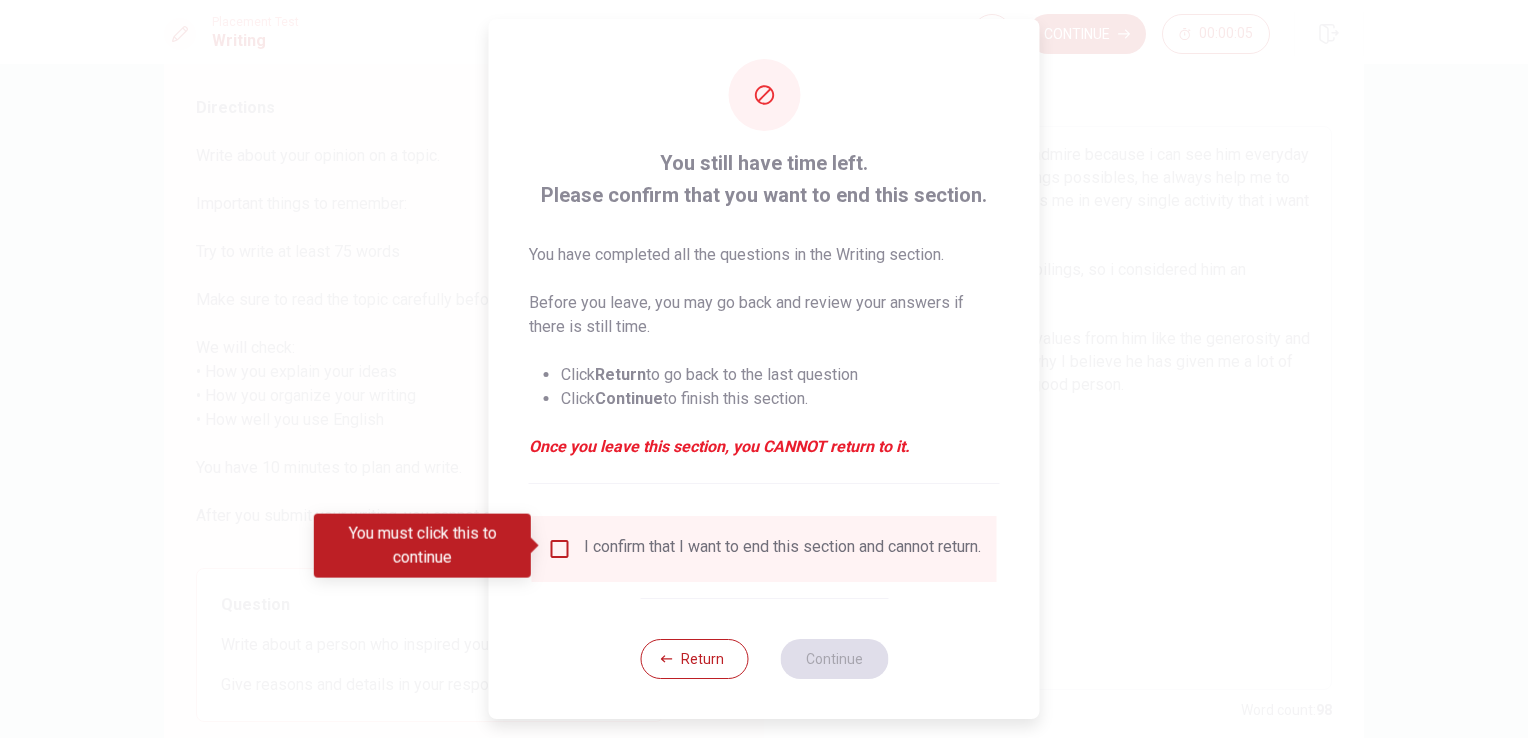 click at bounding box center (560, 549) 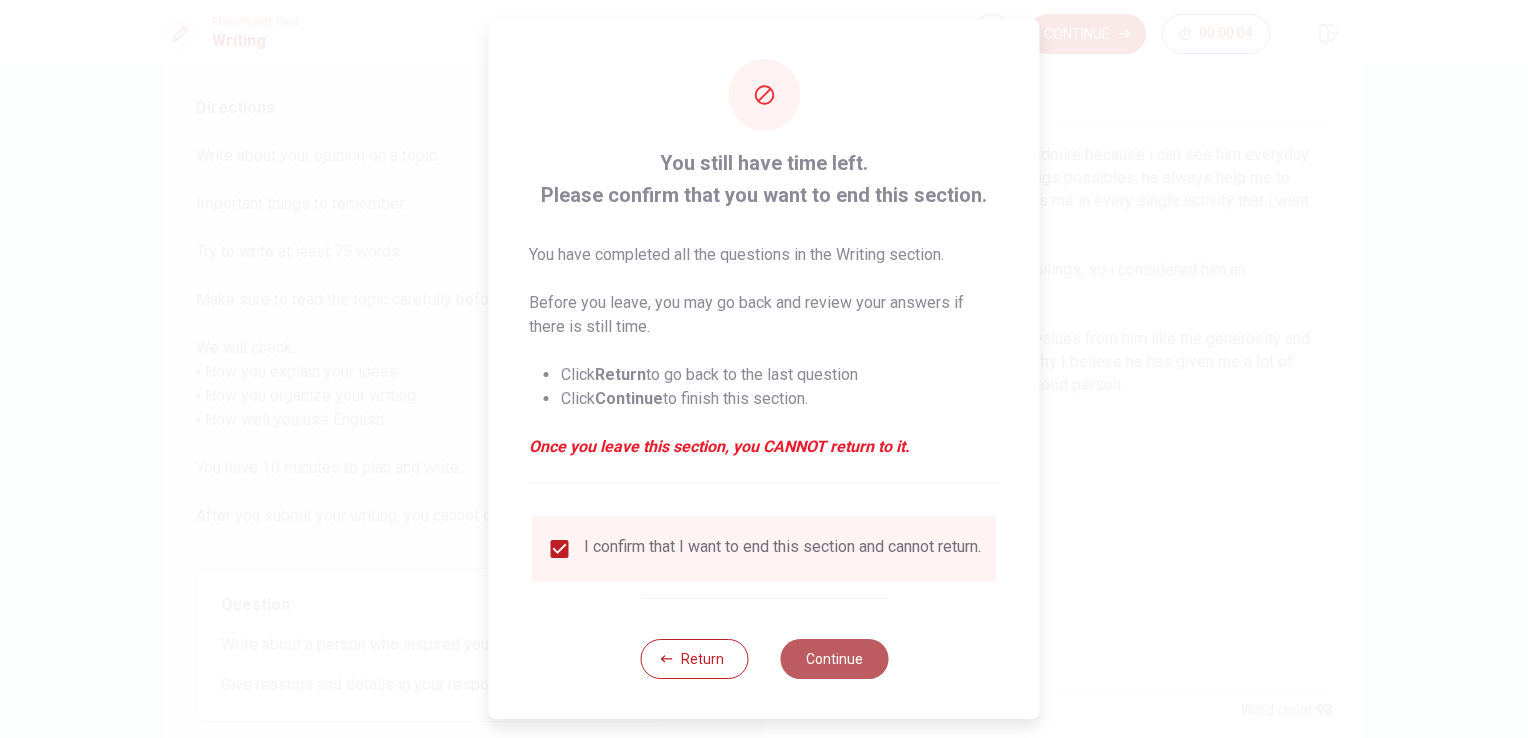click on "Continue" at bounding box center [834, 659] 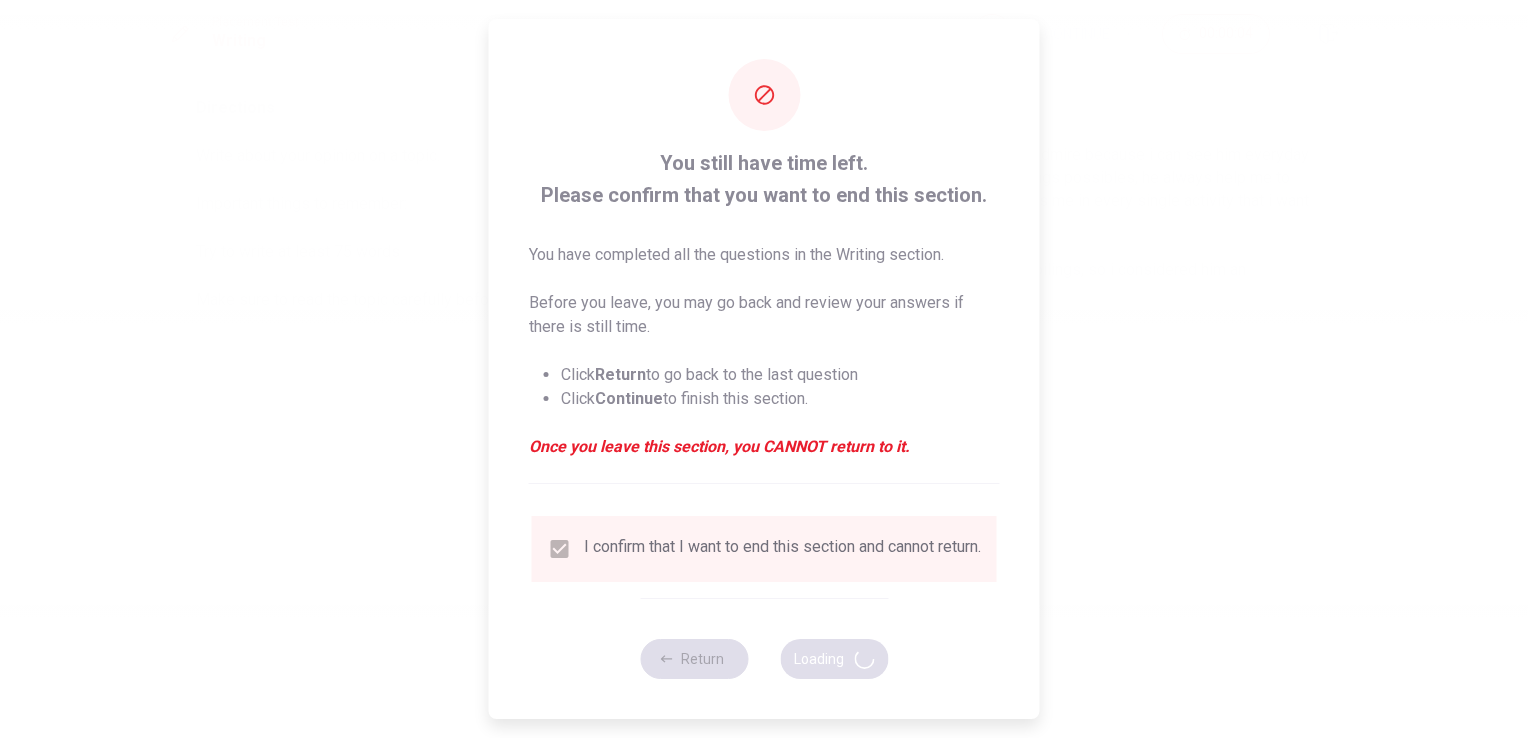scroll, scrollTop: 0, scrollLeft: 0, axis: both 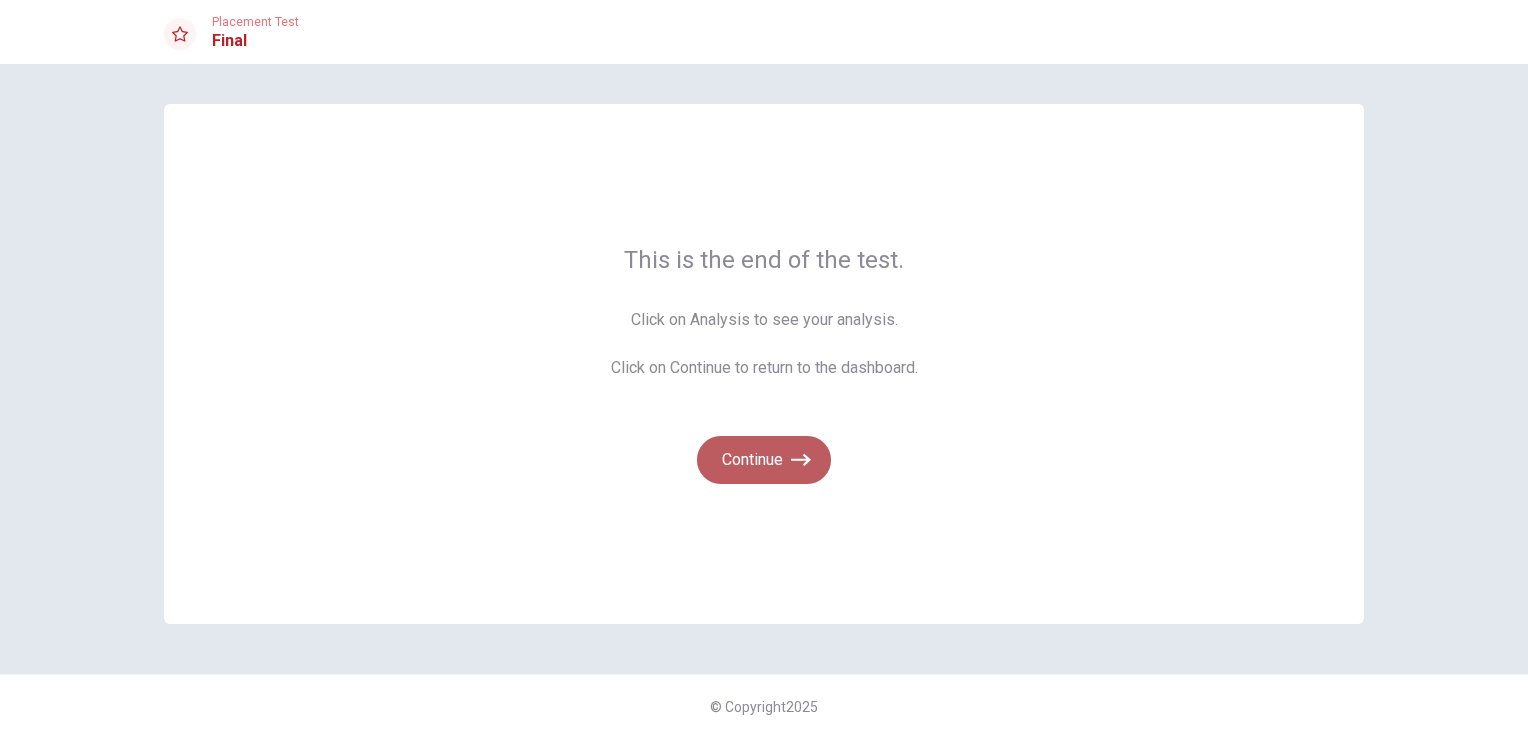 click on "Continue" at bounding box center [764, 460] 